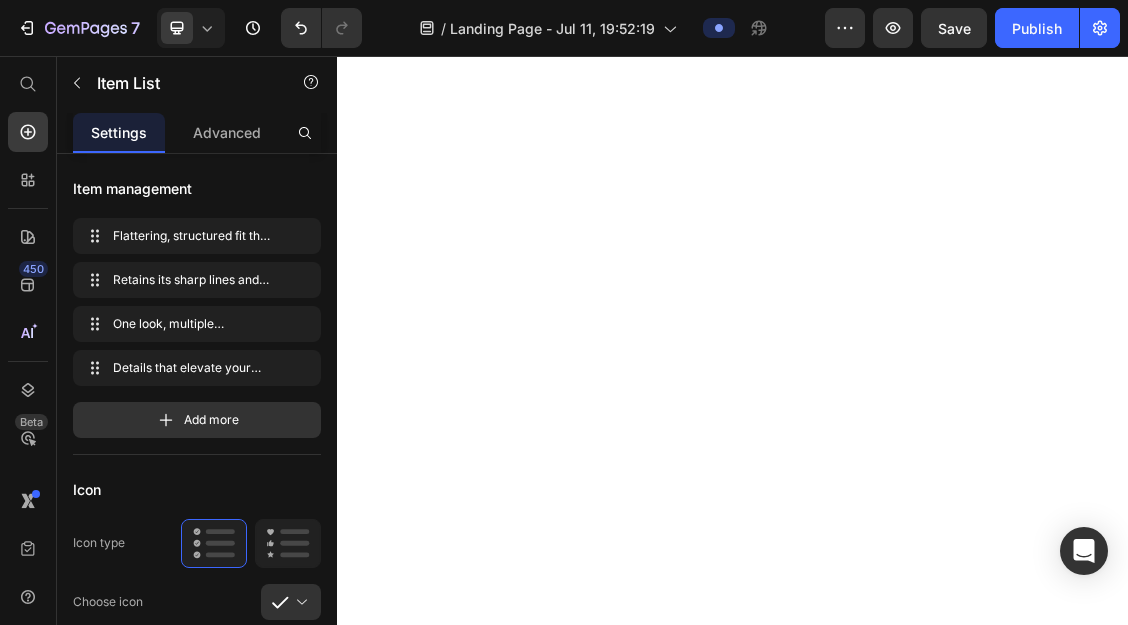 scroll, scrollTop: 0, scrollLeft: 0, axis: both 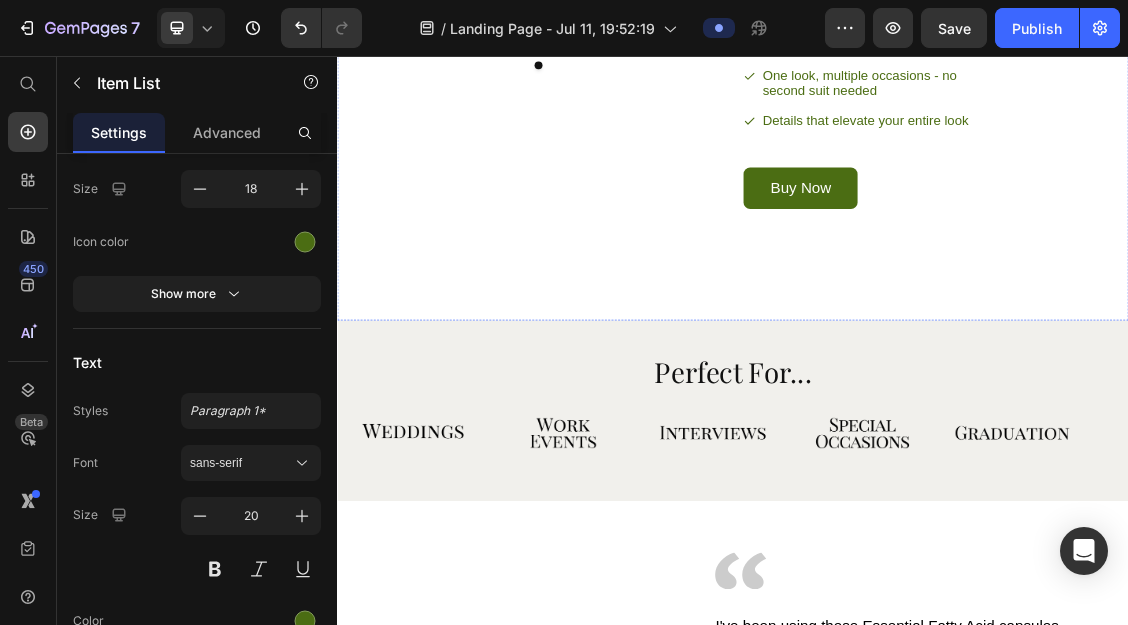 click on "See the Suit in Action" at bounding box center [1209, -131] 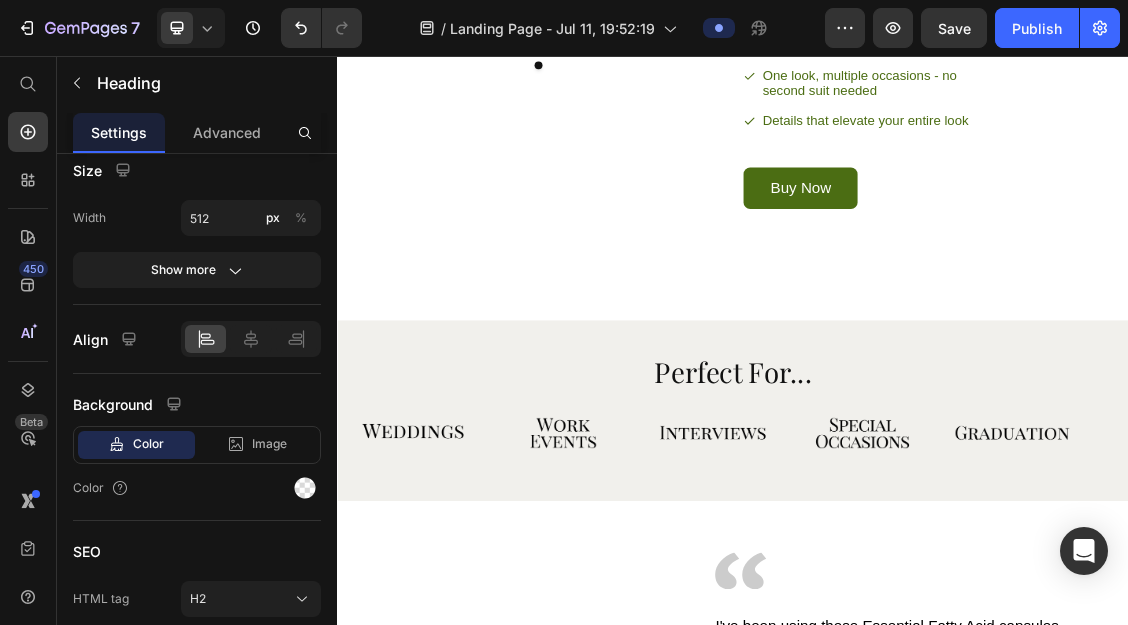 scroll, scrollTop: 0, scrollLeft: 0, axis: both 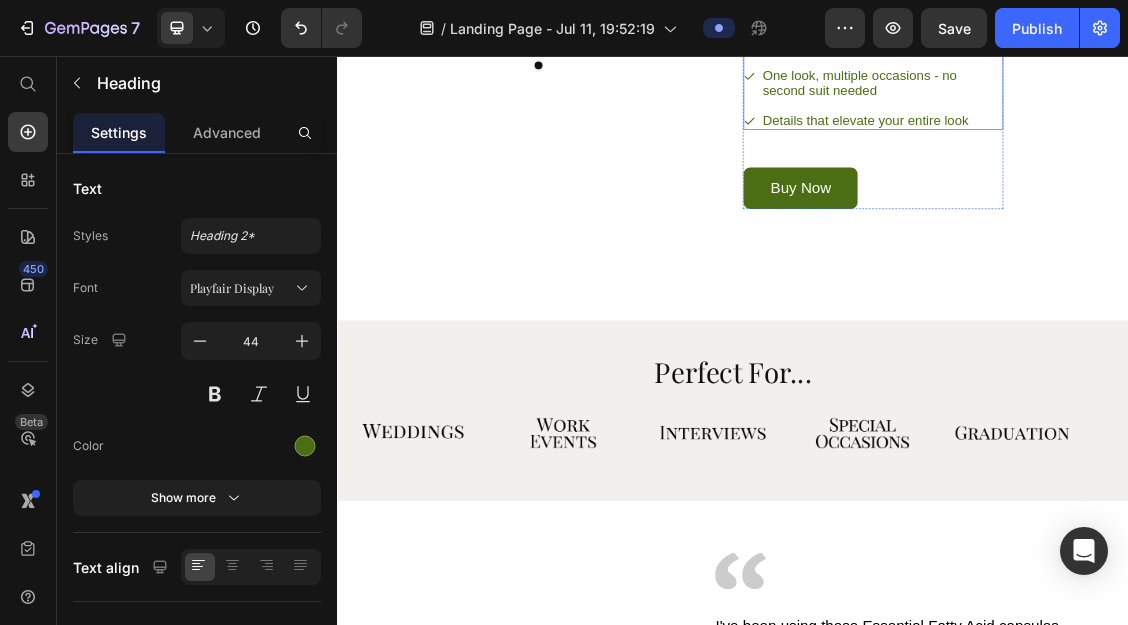 click on "Flattering, structured fit that moves naturally with you" at bounding box center (1163, -39) 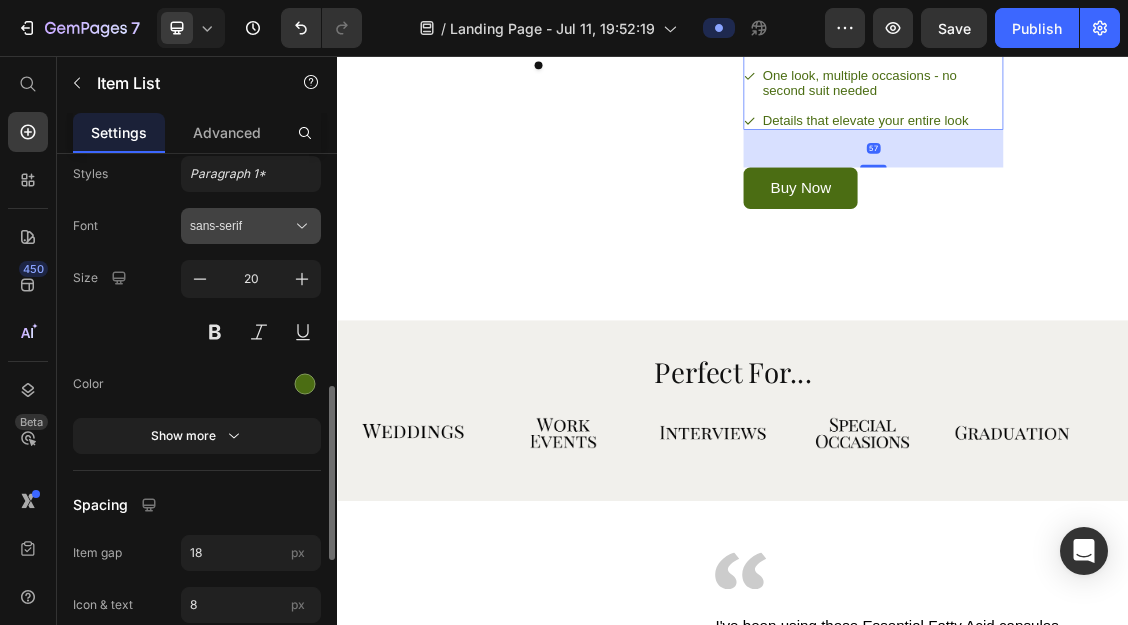 scroll, scrollTop: 702, scrollLeft: 0, axis: vertical 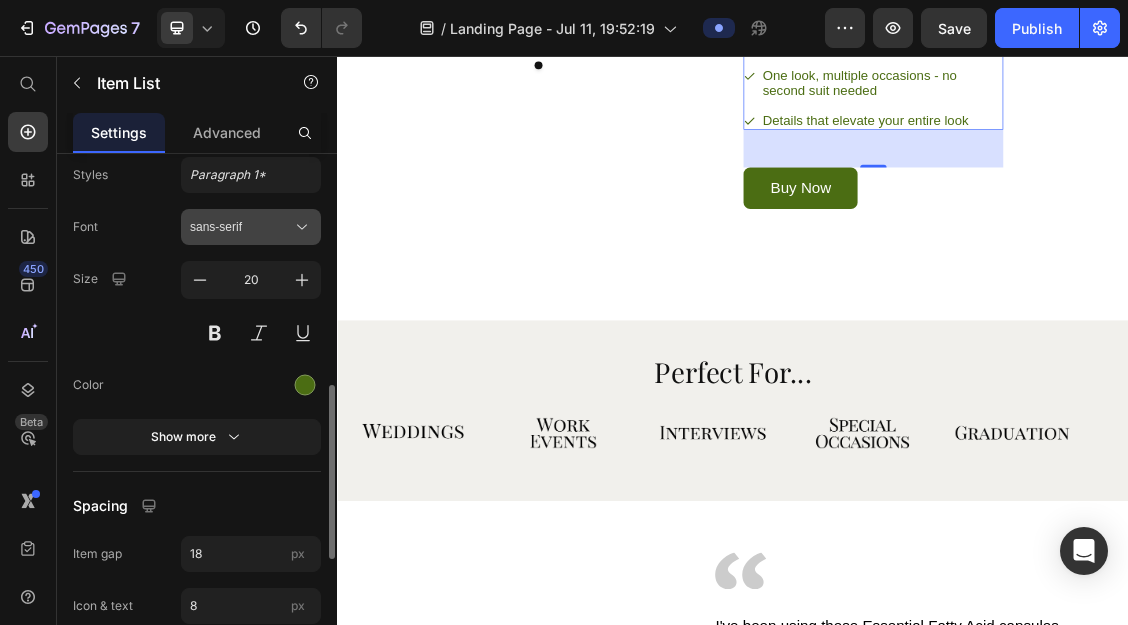 click on "sans-serif" at bounding box center [241, 227] 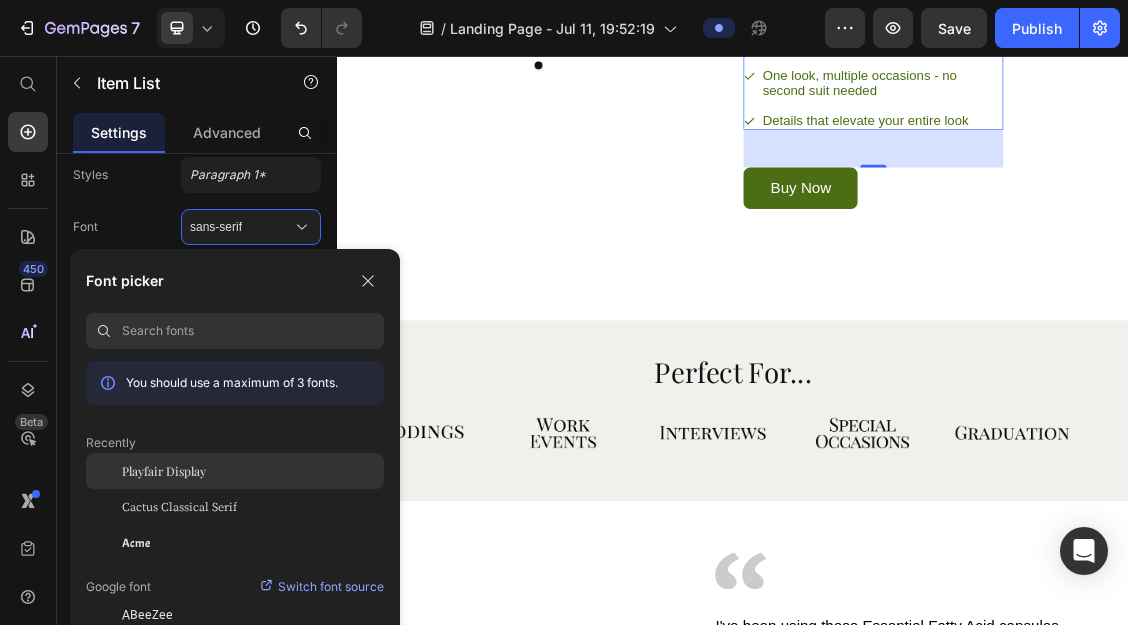 click on "Playfair Display" at bounding box center (164, 471) 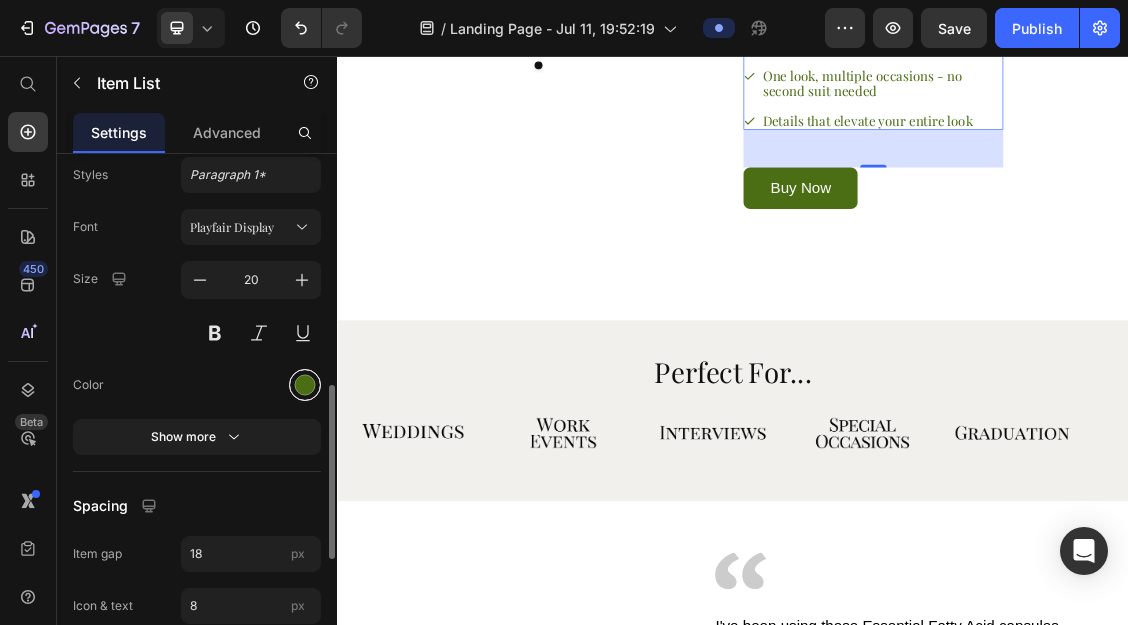 click at bounding box center (305, 384) 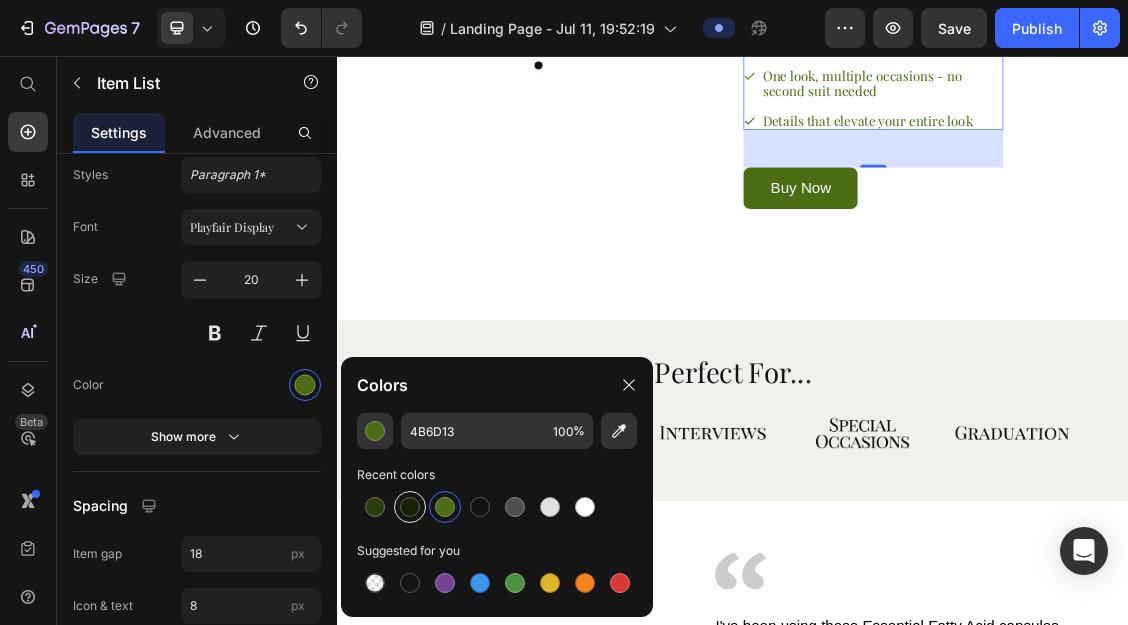 click at bounding box center (410, 507) 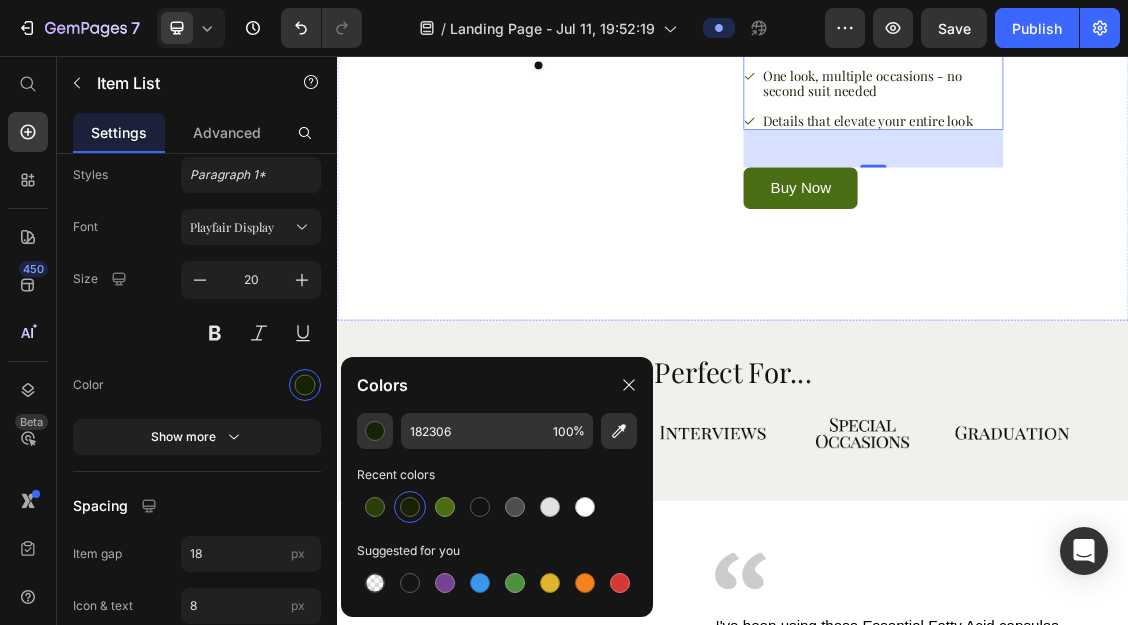 click on "See the Suit in Action" at bounding box center [1209, -131] 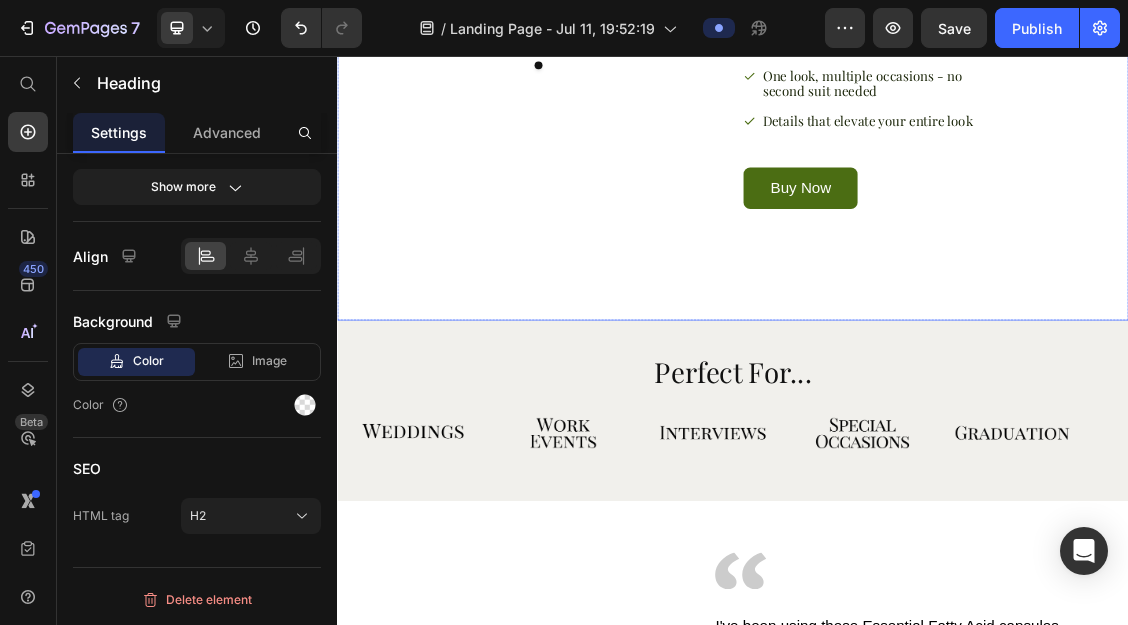 scroll, scrollTop: 0, scrollLeft: 0, axis: both 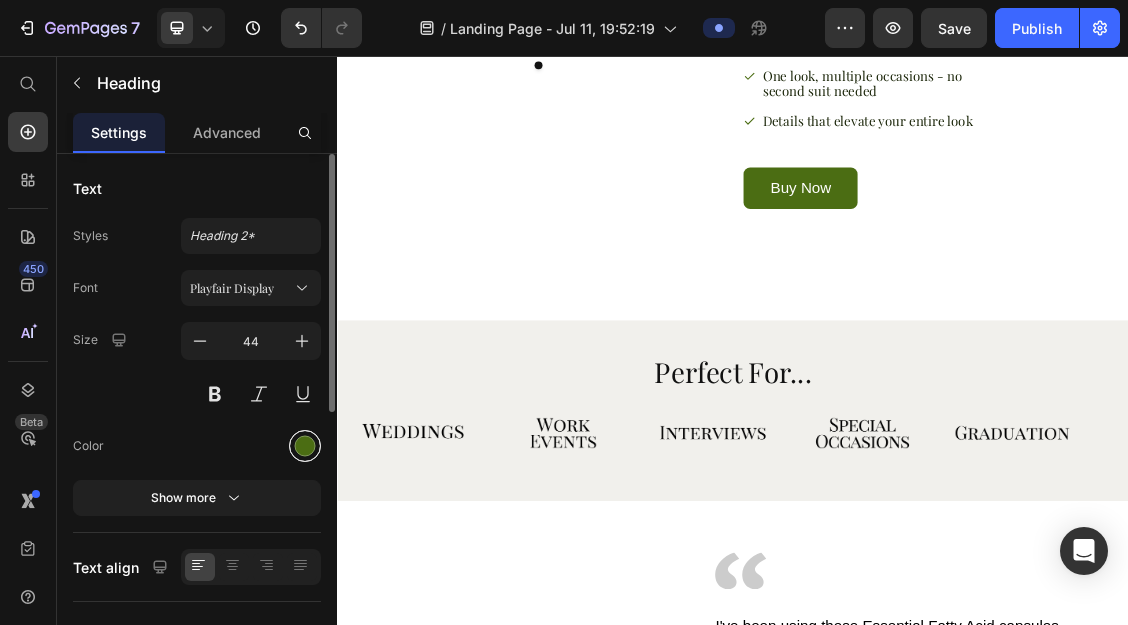 click at bounding box center [305, 446] 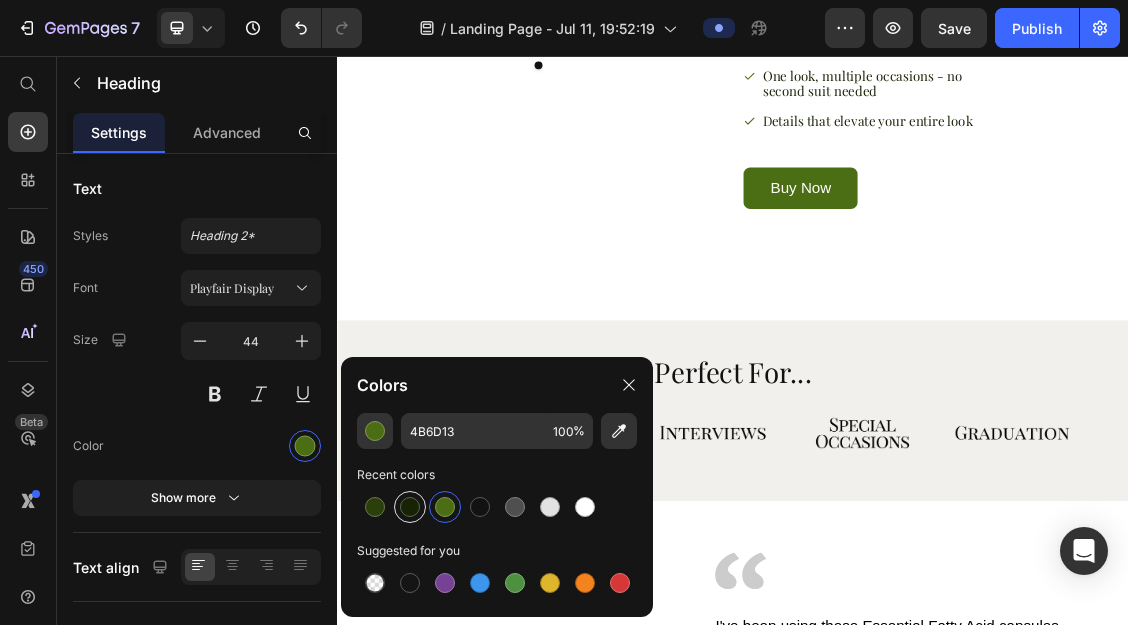 click at bounding box center (410, 507) 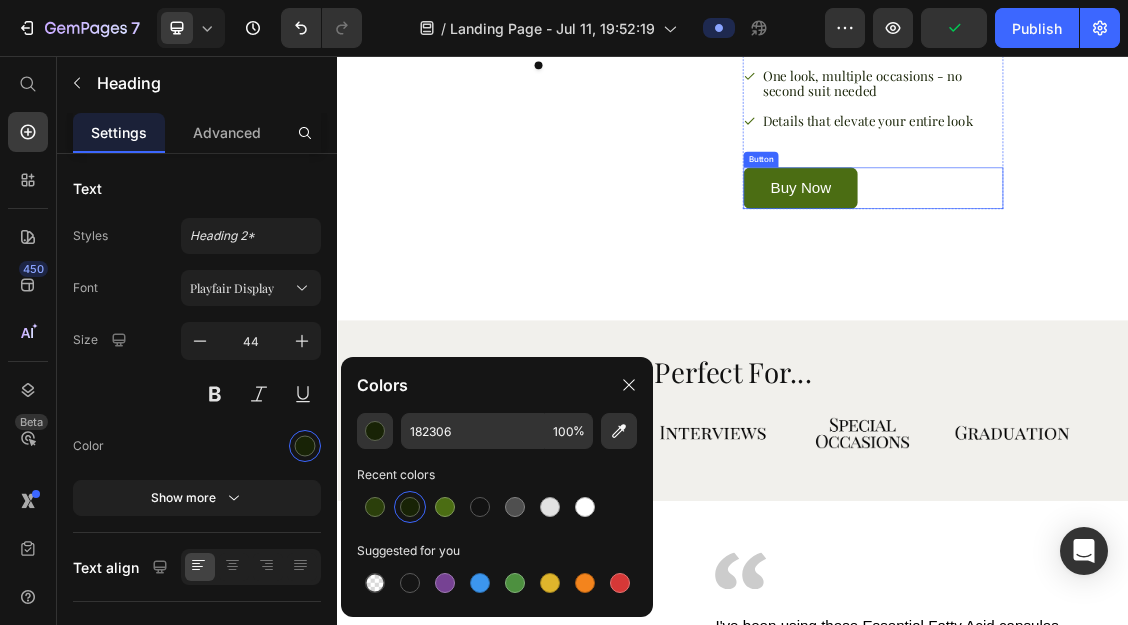 click on "Buy Now" at bounding box center (1039, 256) 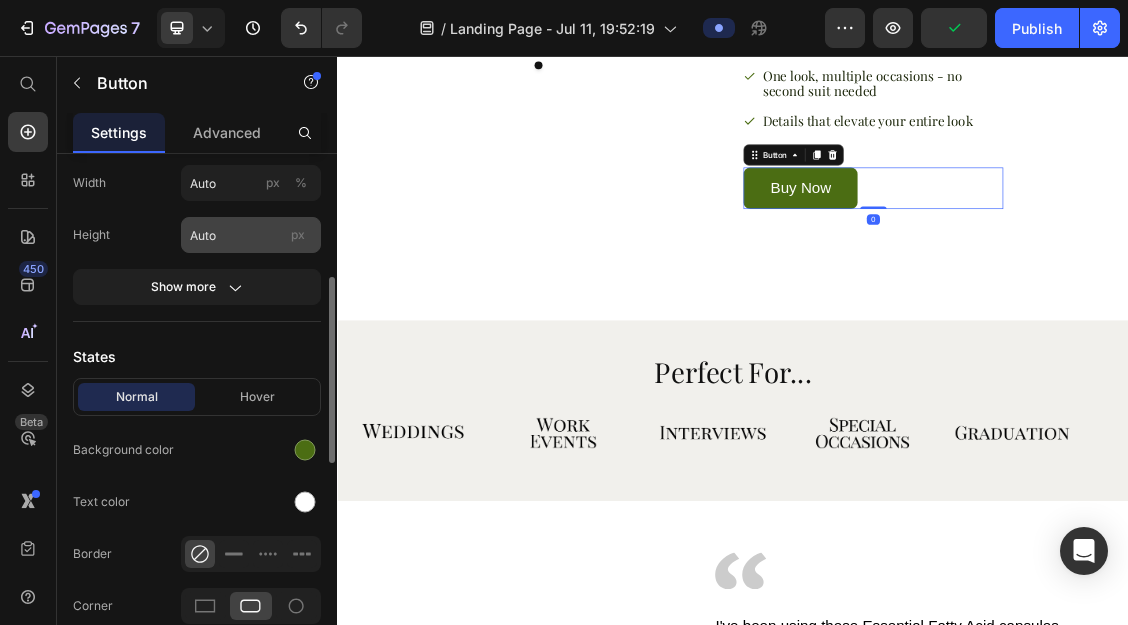 scroll, scrollTop: 336, scrollLeft: 0, axis: vertical 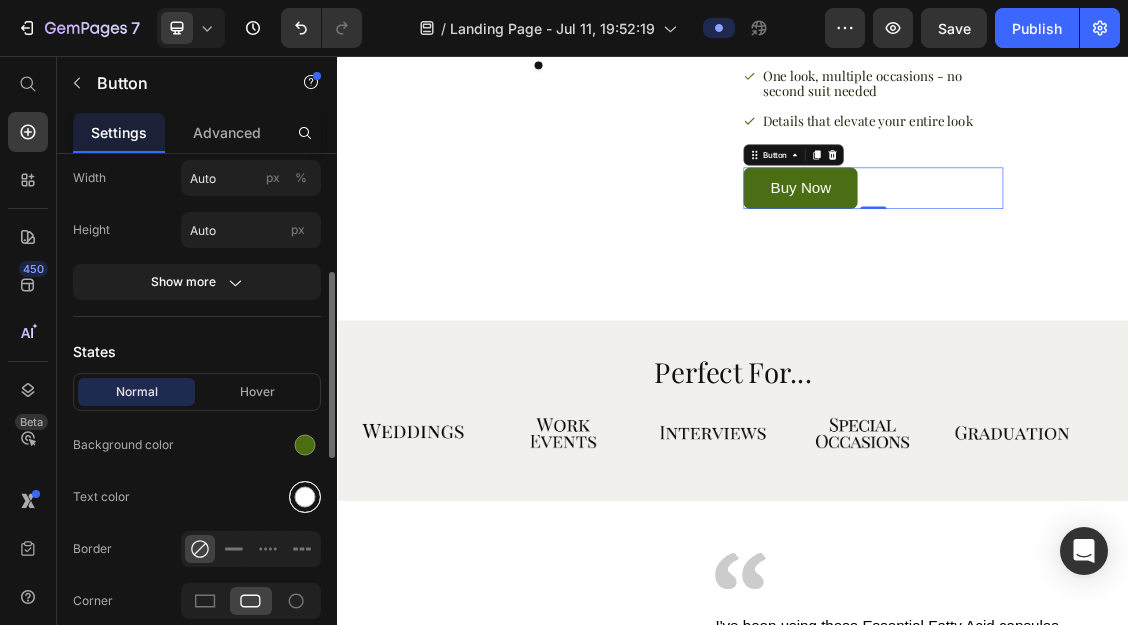 click at bounding box center [305, 497] 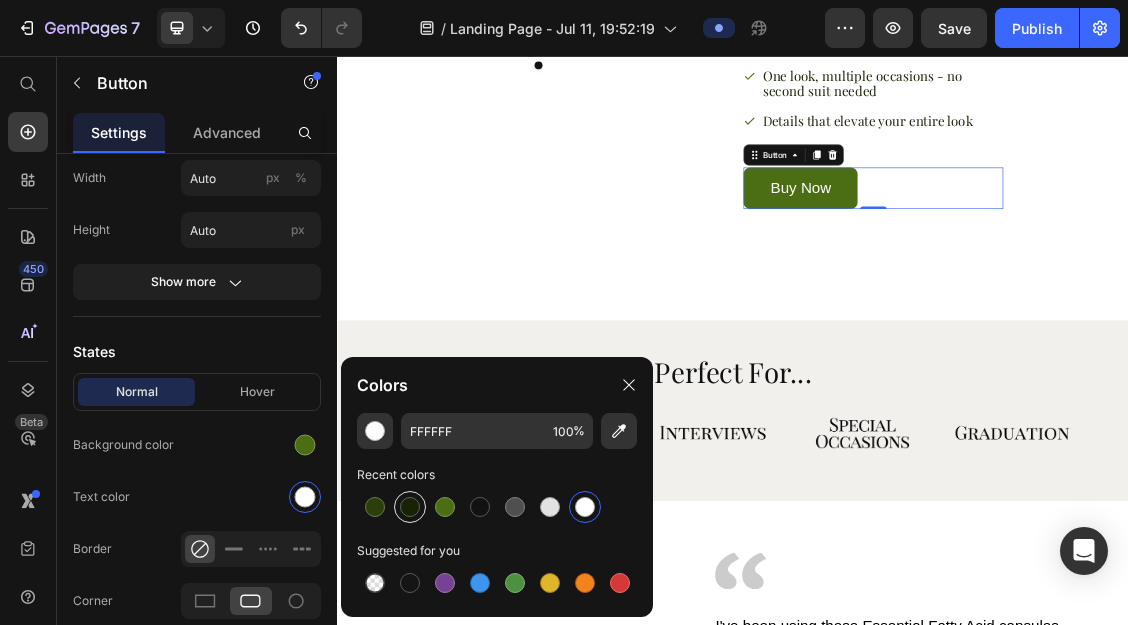 click at bounding box center [410, 507] 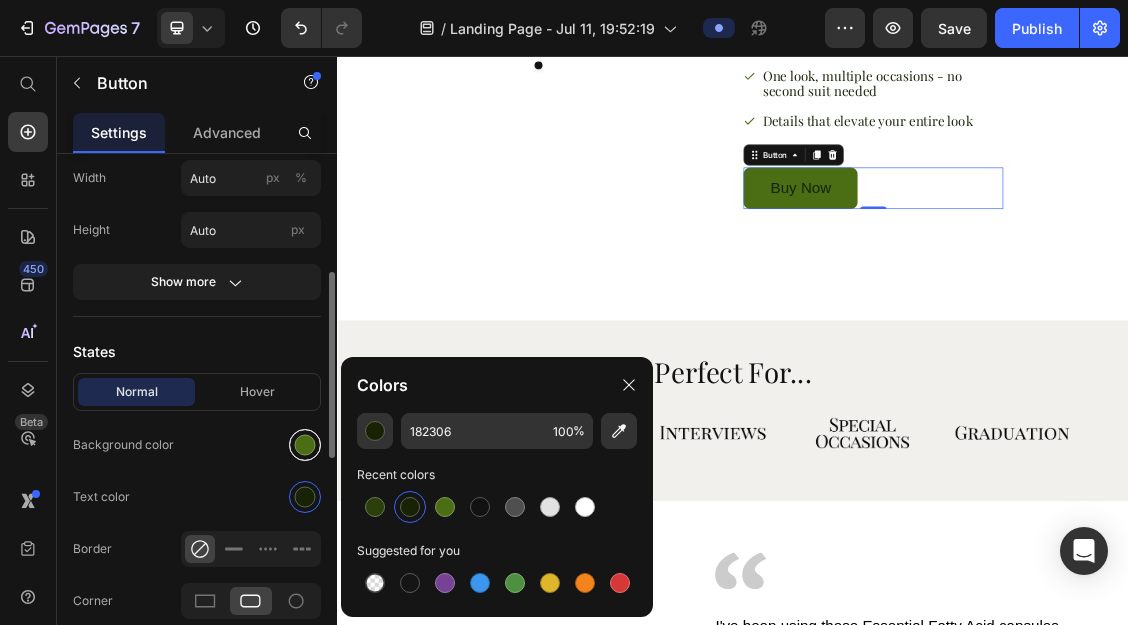 click at bounding box center (305, 445) 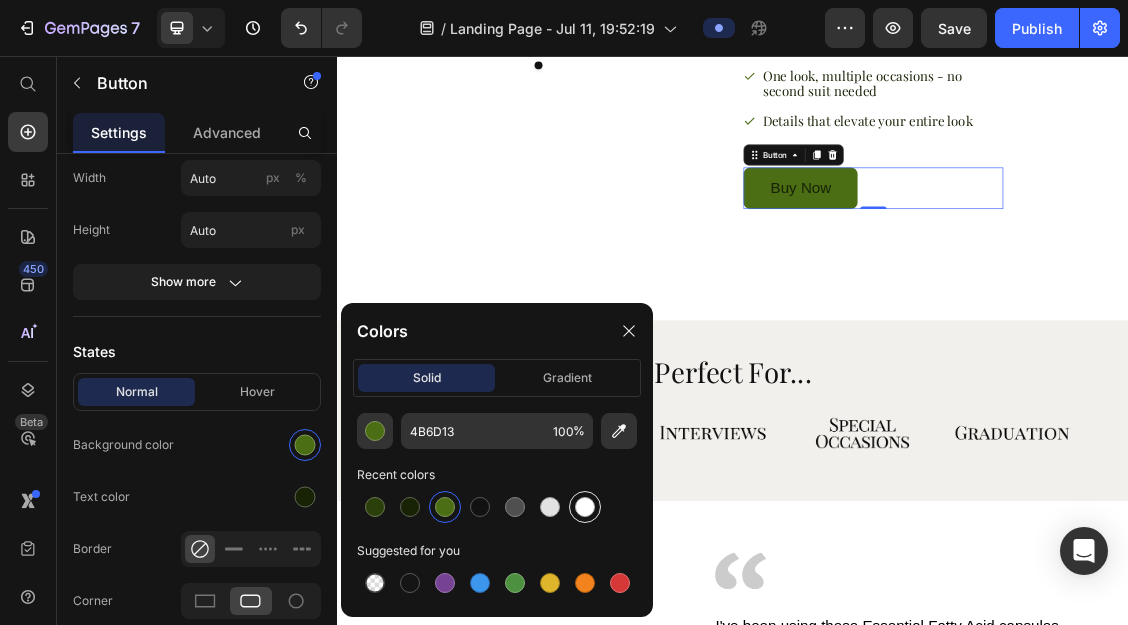 click at bounding box center [585, 507] 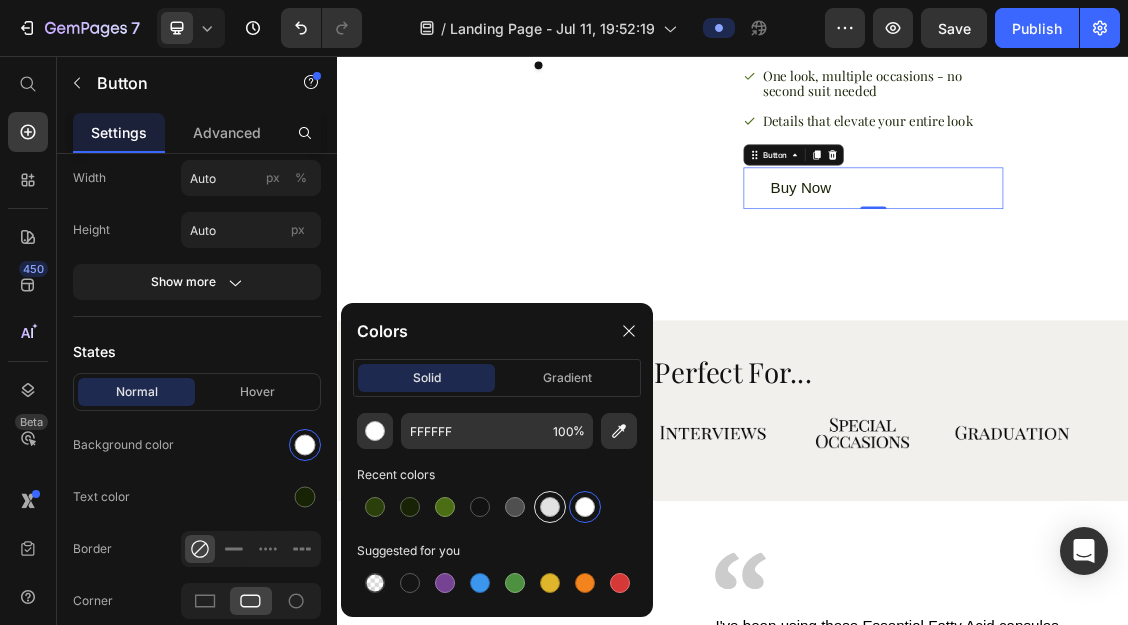 click at bounding box center [550, 507] 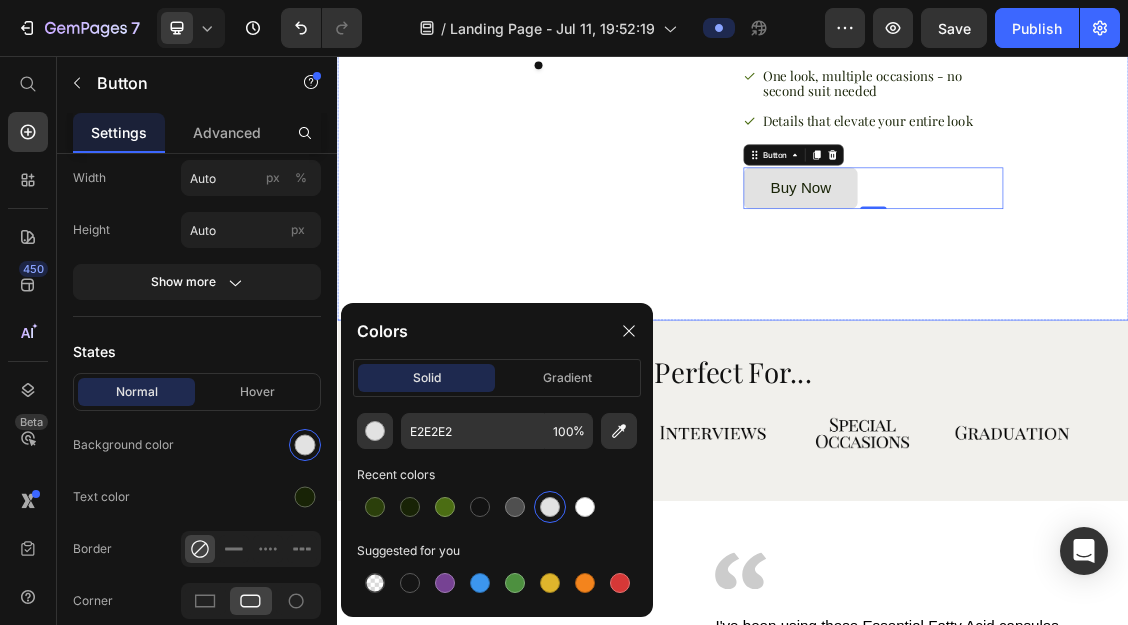 click on "See the Suit in Action Heading
Flattering, structured fit that moves naturally with you
Retains its sharp lines and polished look over time
One look, multiple occasions - no second suit needed
Details that elevate your entire look Item List Buy Now Button   0 Row
Image Image Image Image
Carousel" at bounding box center [937, 77] 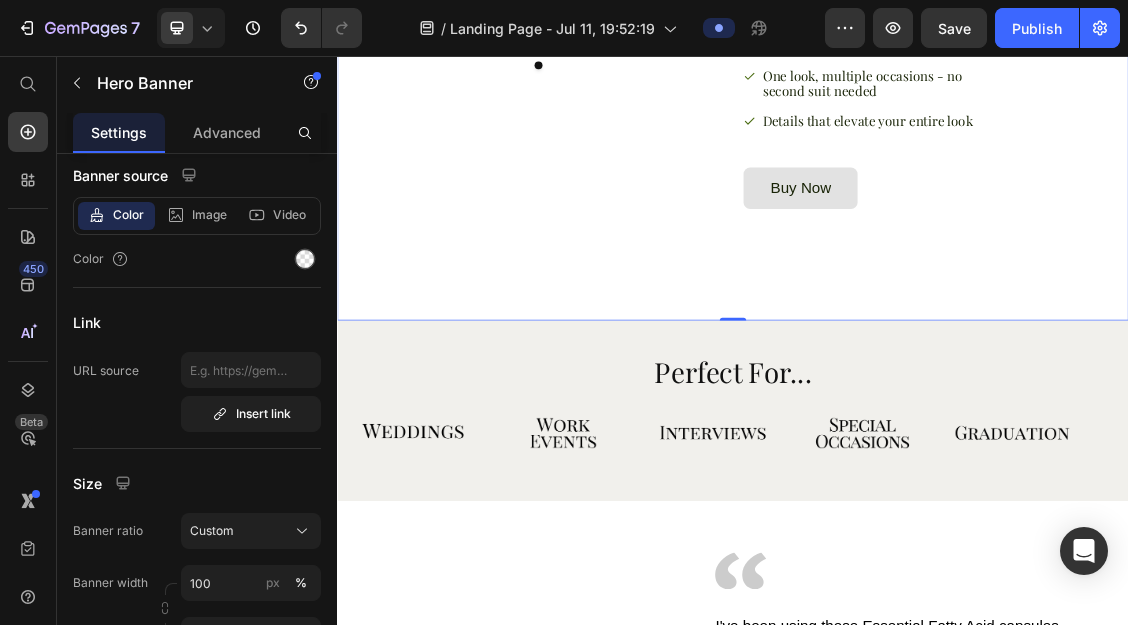 scroll, scrollTop: 0, scrollLeft: 0, axis: both 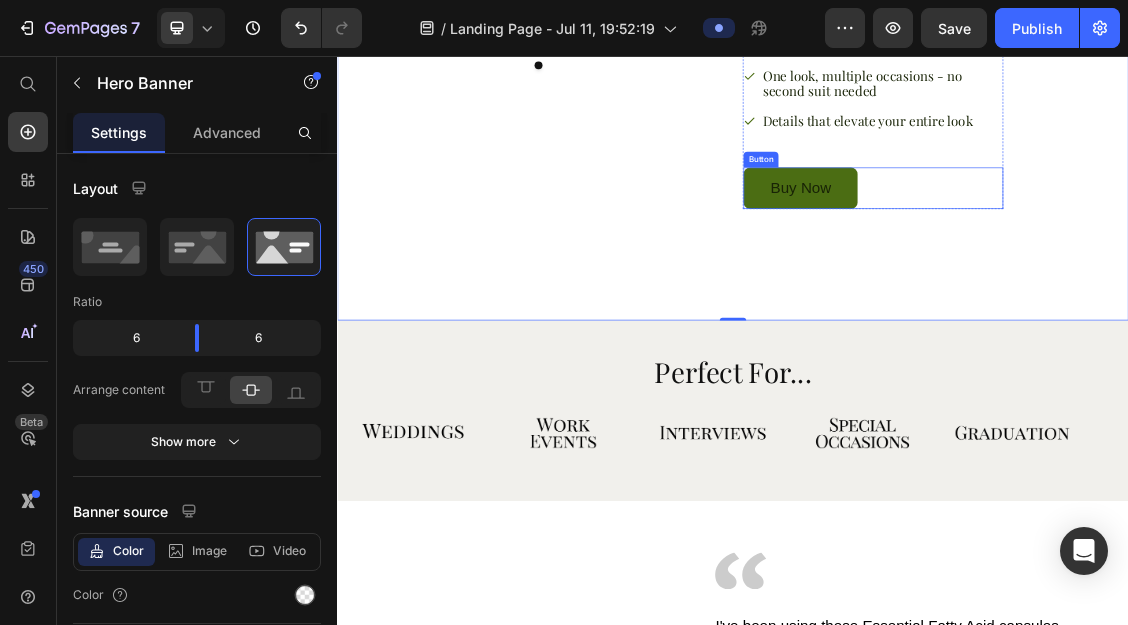 click on "Buy Now" at bounding box center (1039, 256) 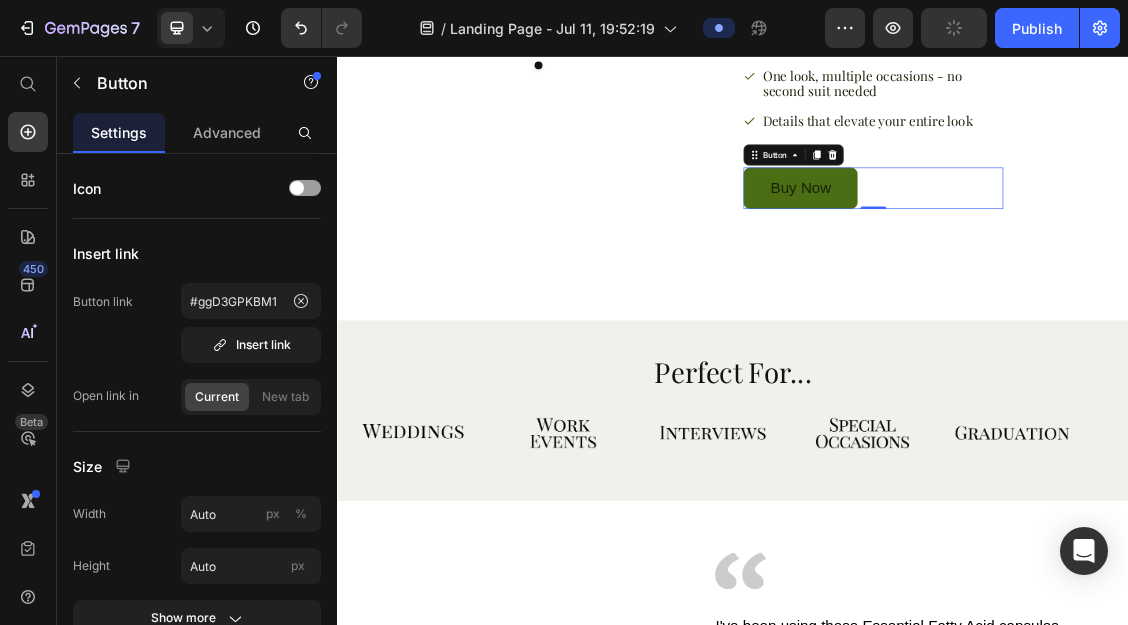 click on "Buy Now" at bounding box center (1039, 256) 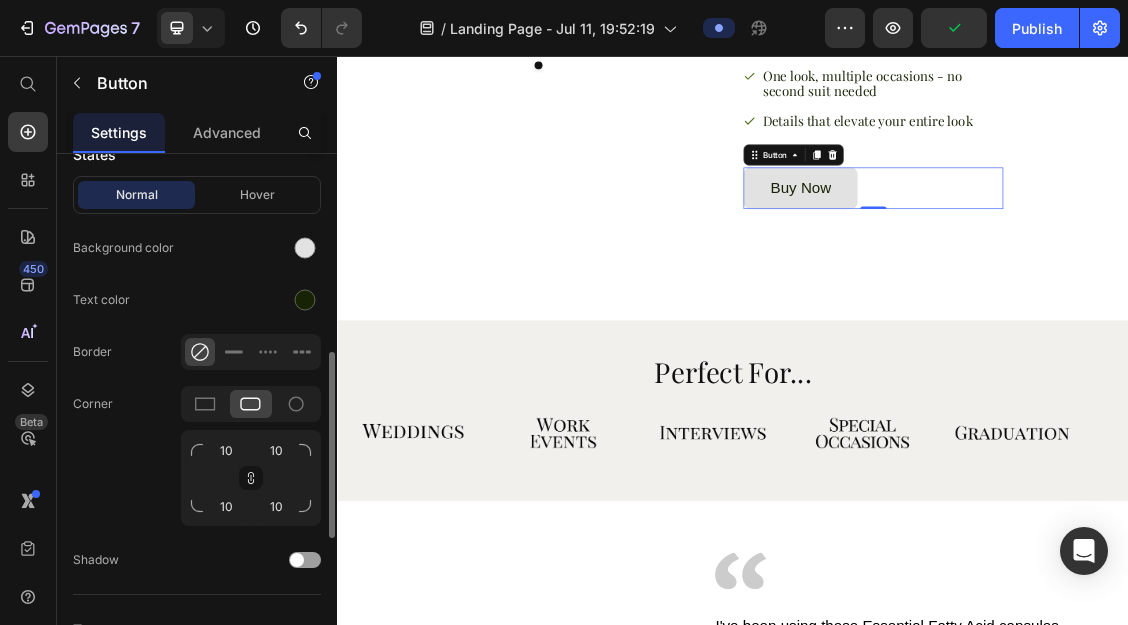 scroll, scrollTop: 541, scrollLeft: 0, axis: vertical 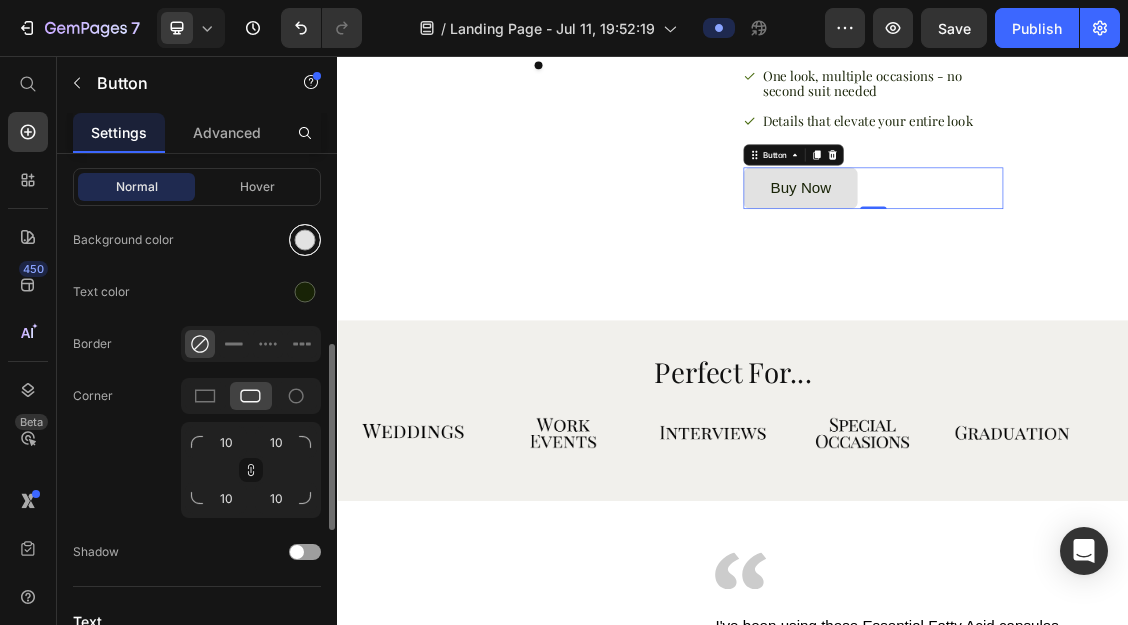 click at bounding box center (305, 240) 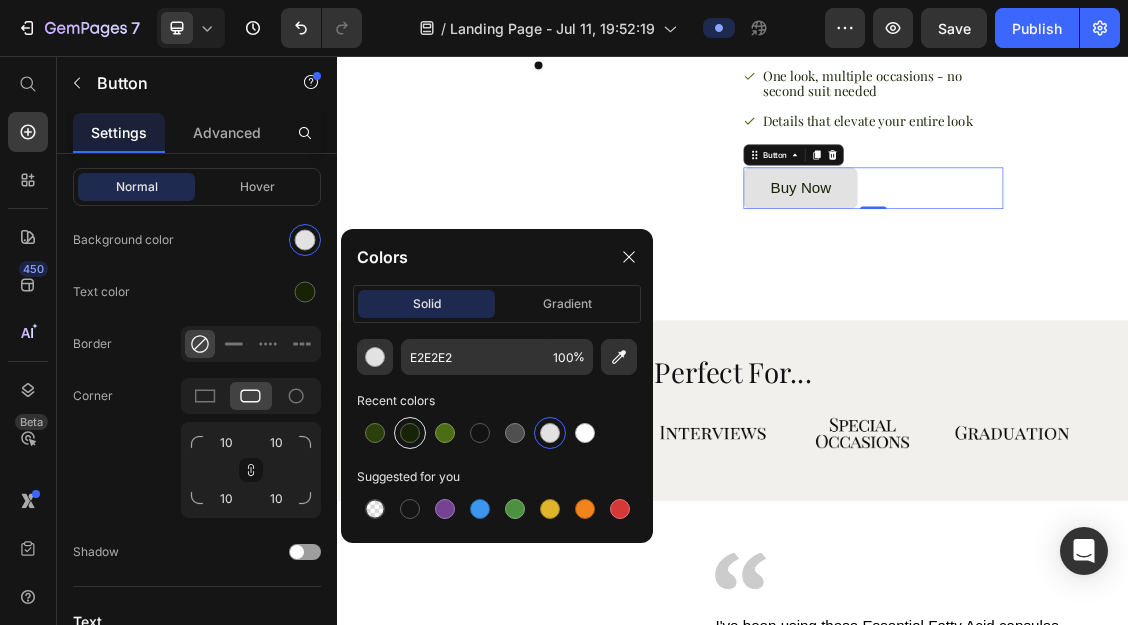 click at bounding box center (410, 433) 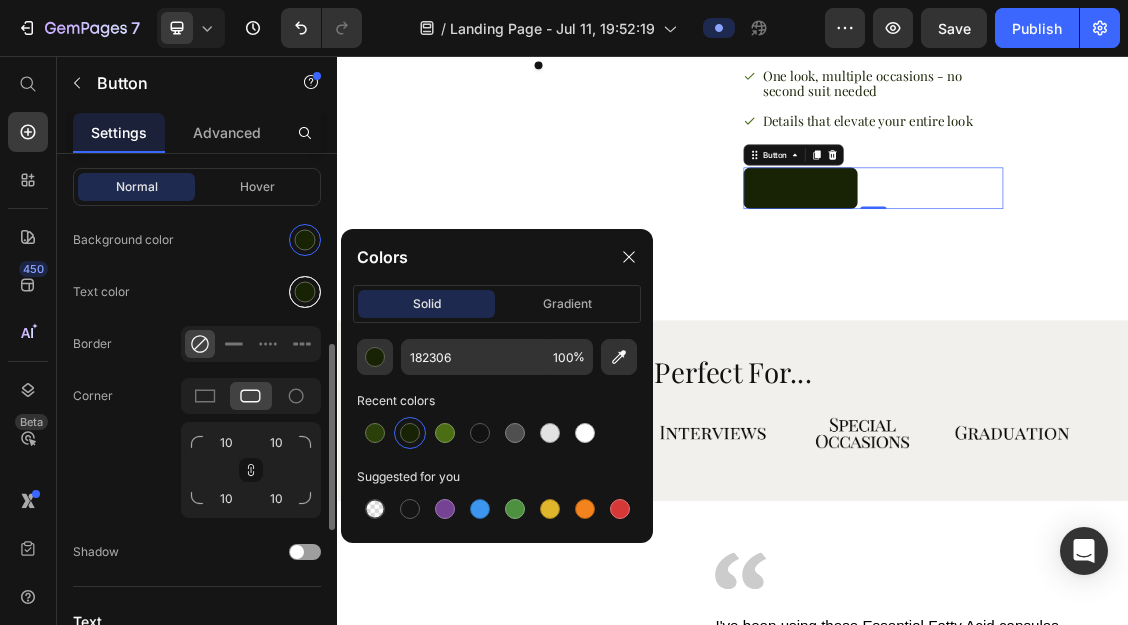 click at bounding box center (305, 292) 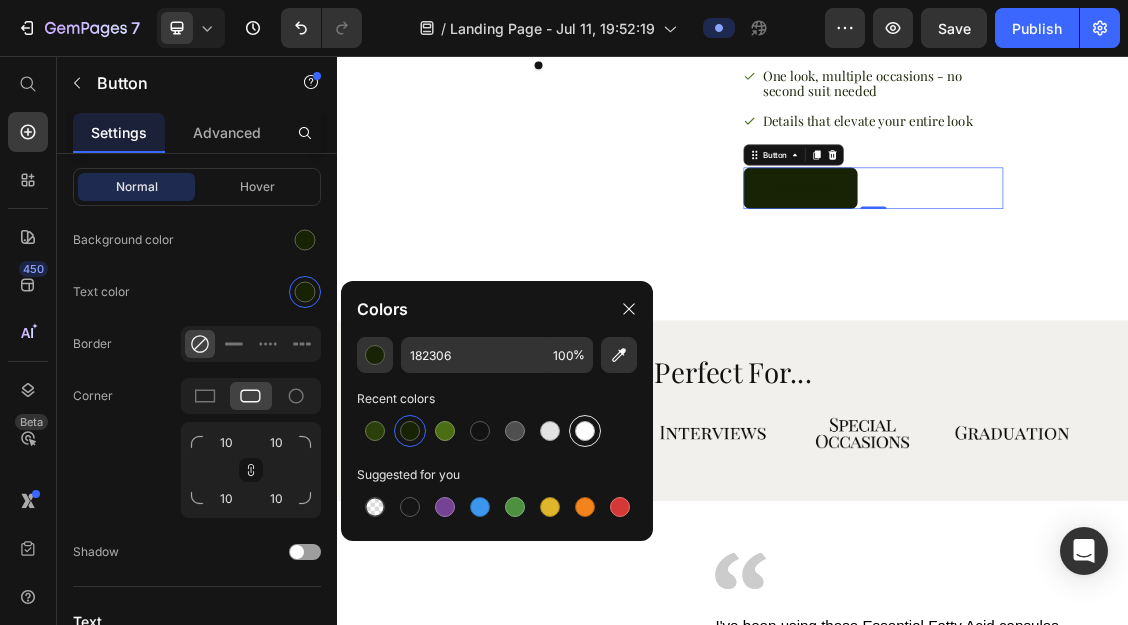 click at bounding box center [585, 431] 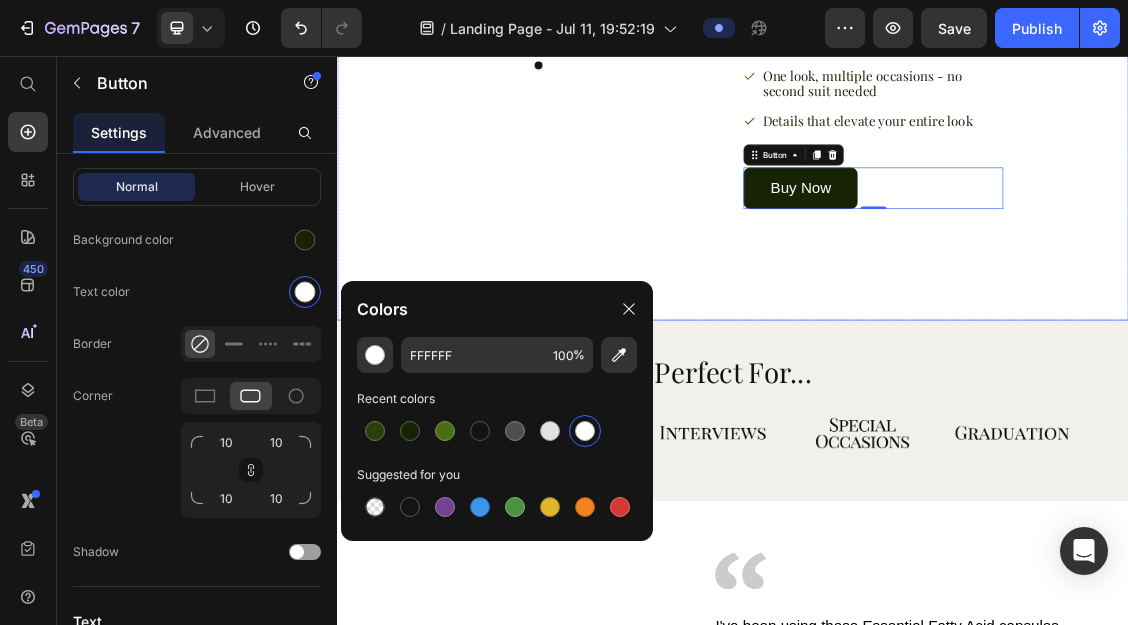 click on "See the Suit in Action Heading
Flattering, structured fit that moves naturally with you
Retains its sharp lines and polished look over time
One look, multiple occasions - no second suit needed
Details that elevate your entire look Item List Buy Now Button   0 Row
Image Image Image Image
Carousel" at bounding box center (937, 77) 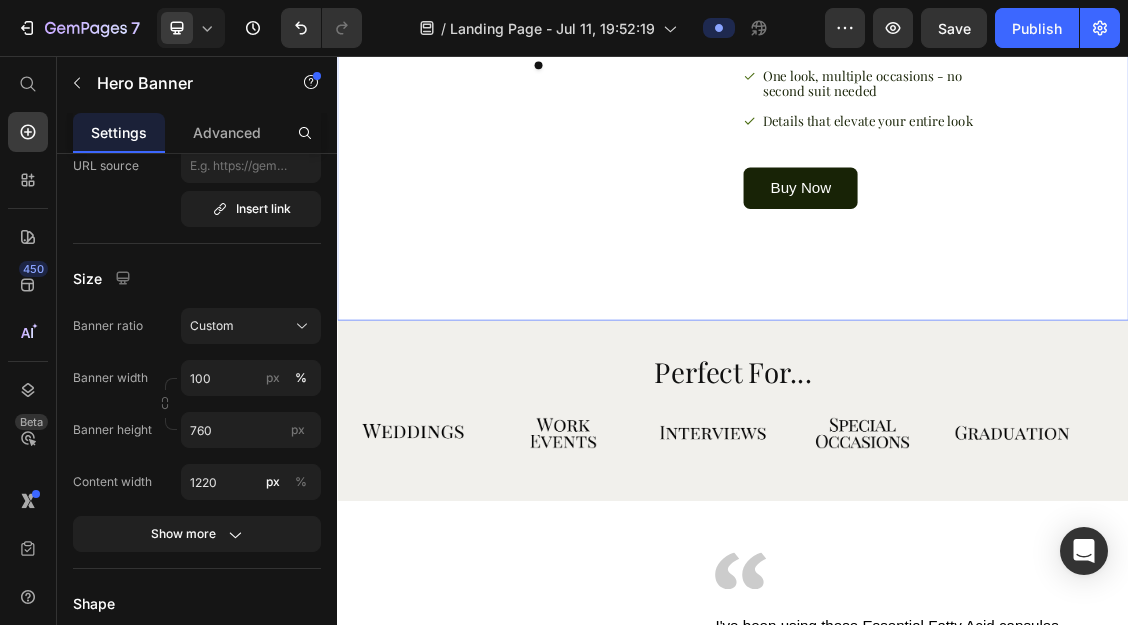 scroll, scrollTop: 0, scrollLeft: 0, axis: both 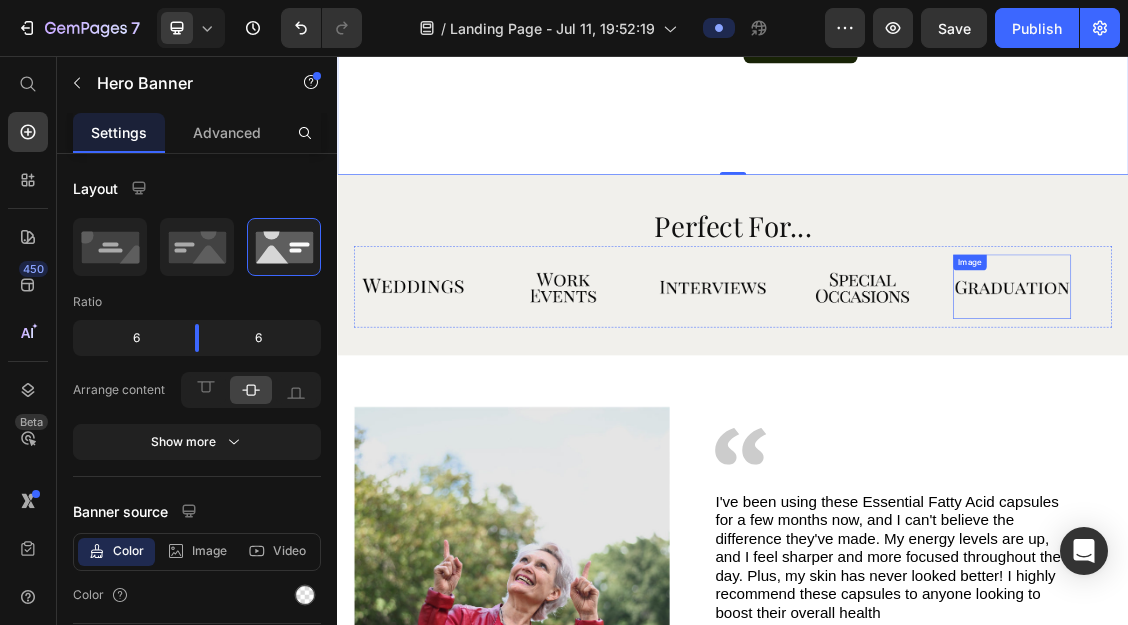 click at bounding box center (1360, 406) 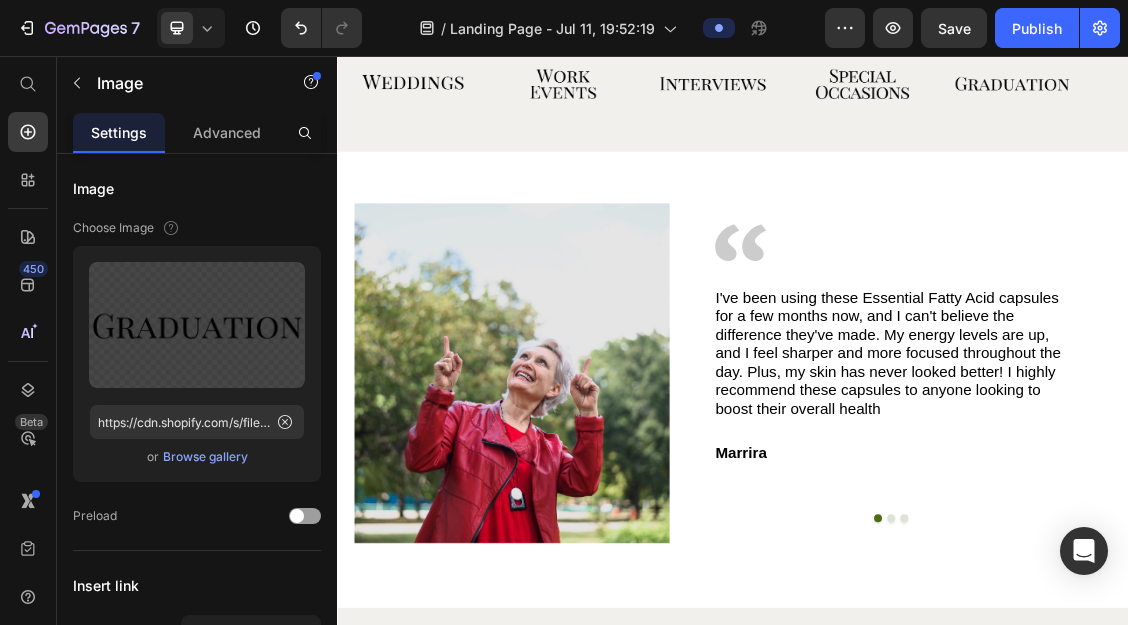 scroll, scrollTop: 3713, scrollLeft: 0, axis: vertical 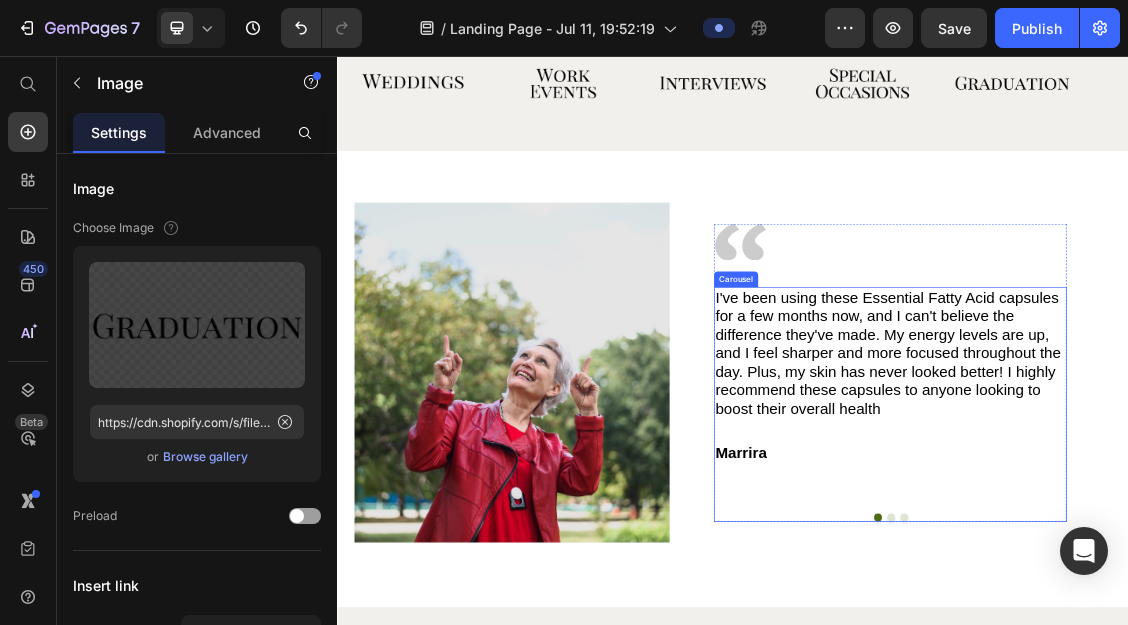 click at bounding box center (1177, 756) 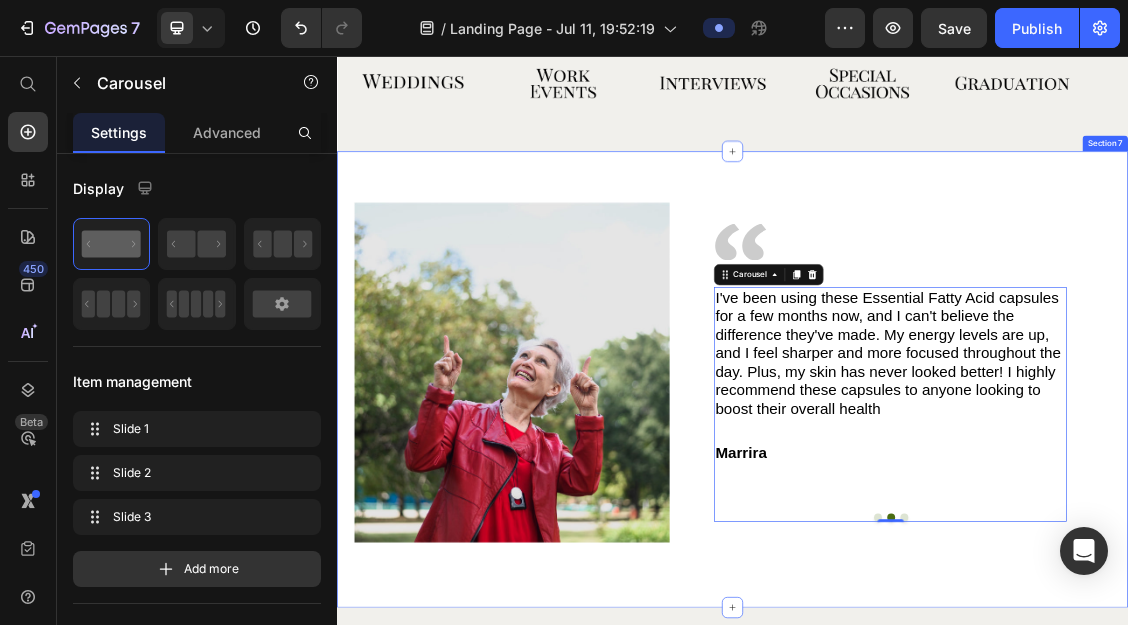 click on "Image Image I've been using these Essential Fatty Acid capsules for a few months now, and I can't believe the difference they've made. My energy levels are up, and I feel sharper and more focused throughout the day. Plus, my skin has never looked better! I highly recommend these capsules to anyone looking to boost their overall health Text Block Marrira Text Block I've been using these Essential Fatty Acid capsules for a few months now, and I can't believe the difference they've made. My energy levels are up, and I feel sharper and more focused throughout the day. Plus, my skin has never looked better! I highly recommend these capsules to anyone looking to boost their overall health Text Block Marrira Text Block Text Block Marrira Text Block Carousel   0 Row Row Section 7" at bounding box center (937, 546) 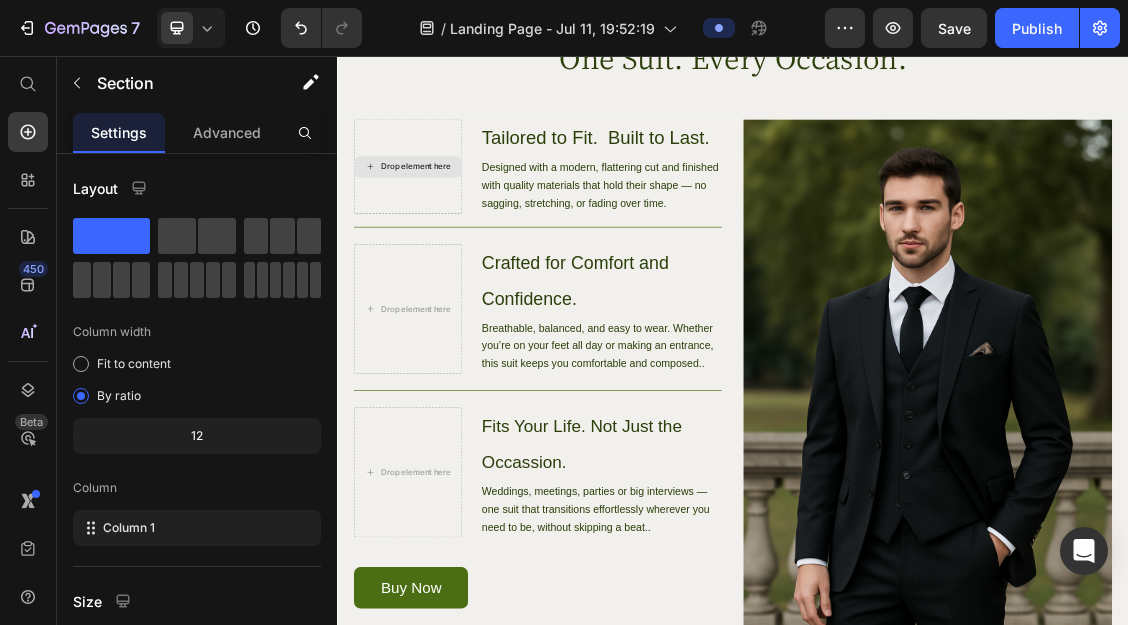 scroll, scrollTop: 1496, scrollLeft: 0, axis: vertical 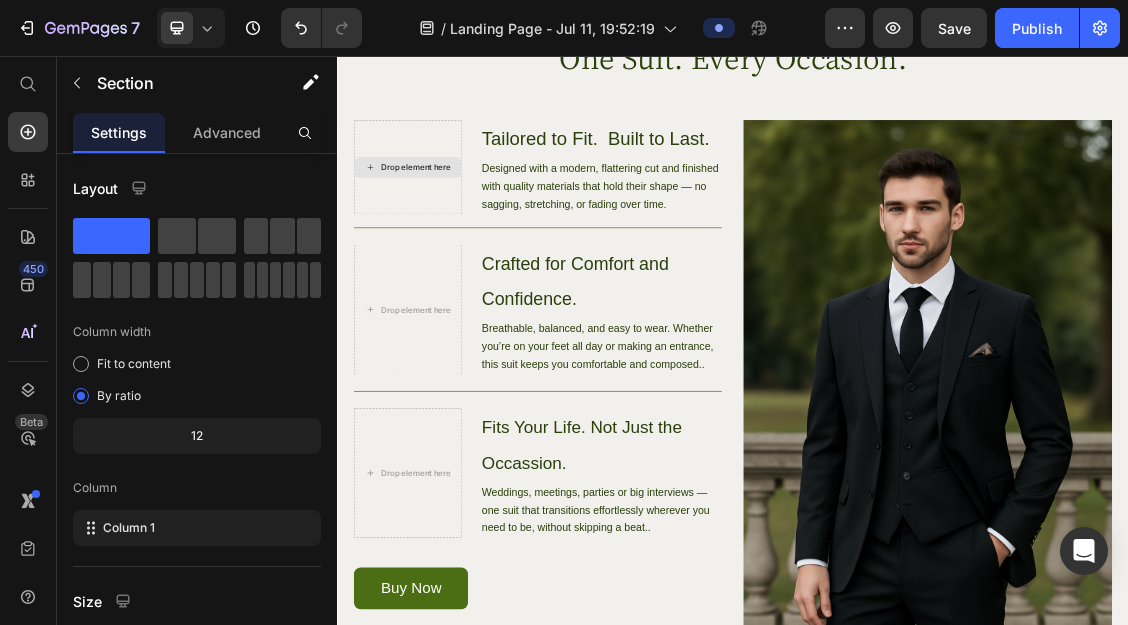 click on "Drop element here" at bounding box center [444, 225] 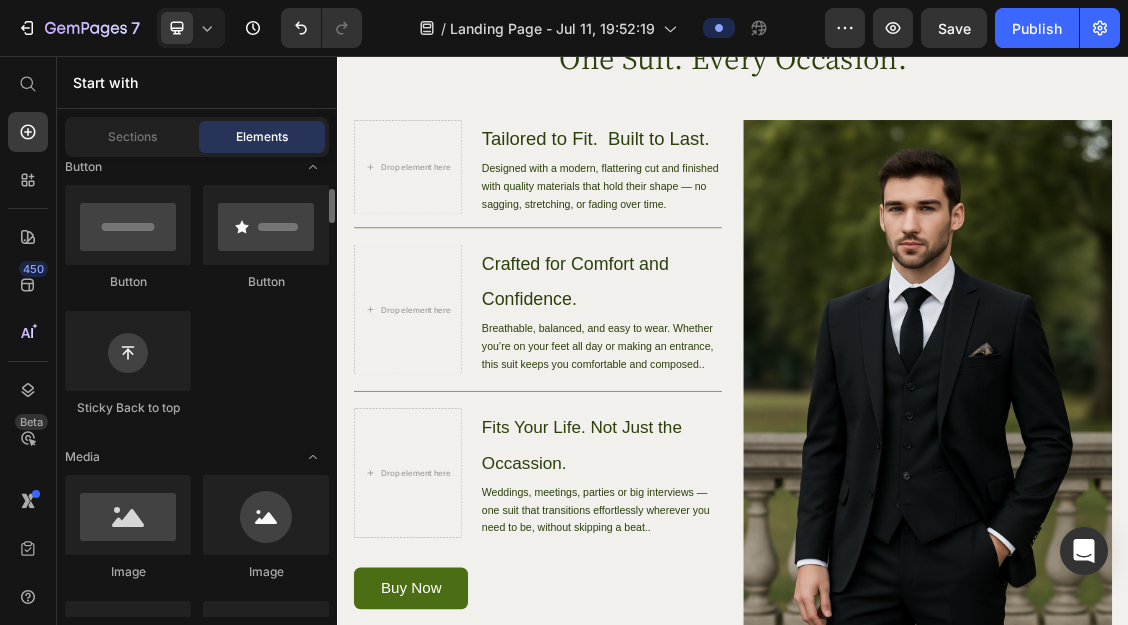 scroll, scrollTop: 468, scrollLeft: 0, axis: vertical 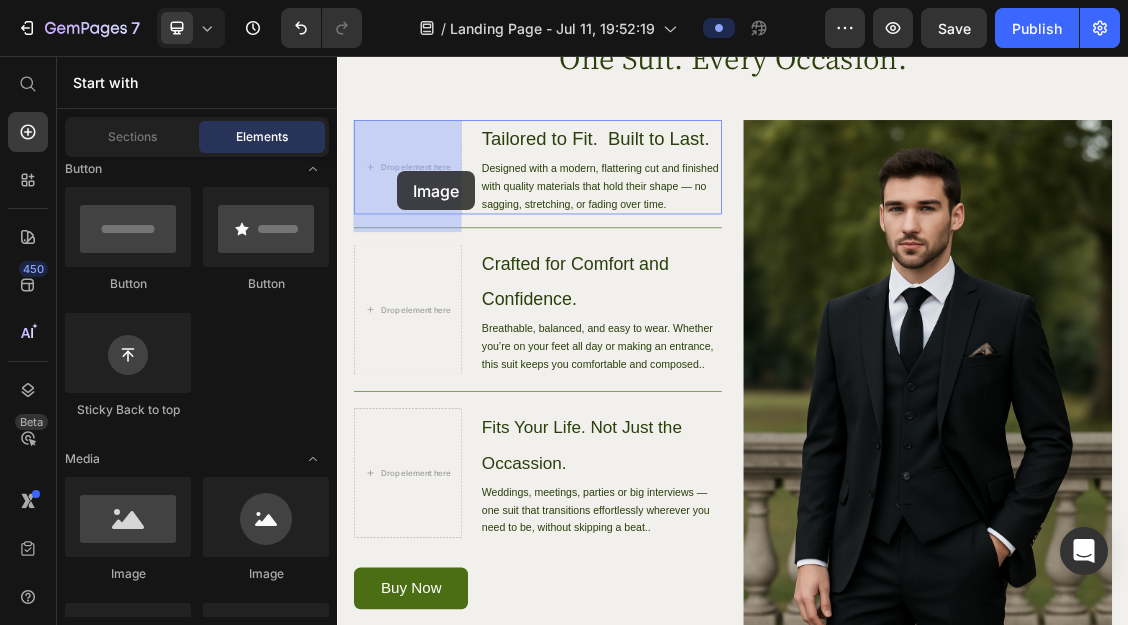 drag, startPoint x: 445, startPoint y: 606, endPoint x: 428, endPoint y: 231, distance: 375.38513 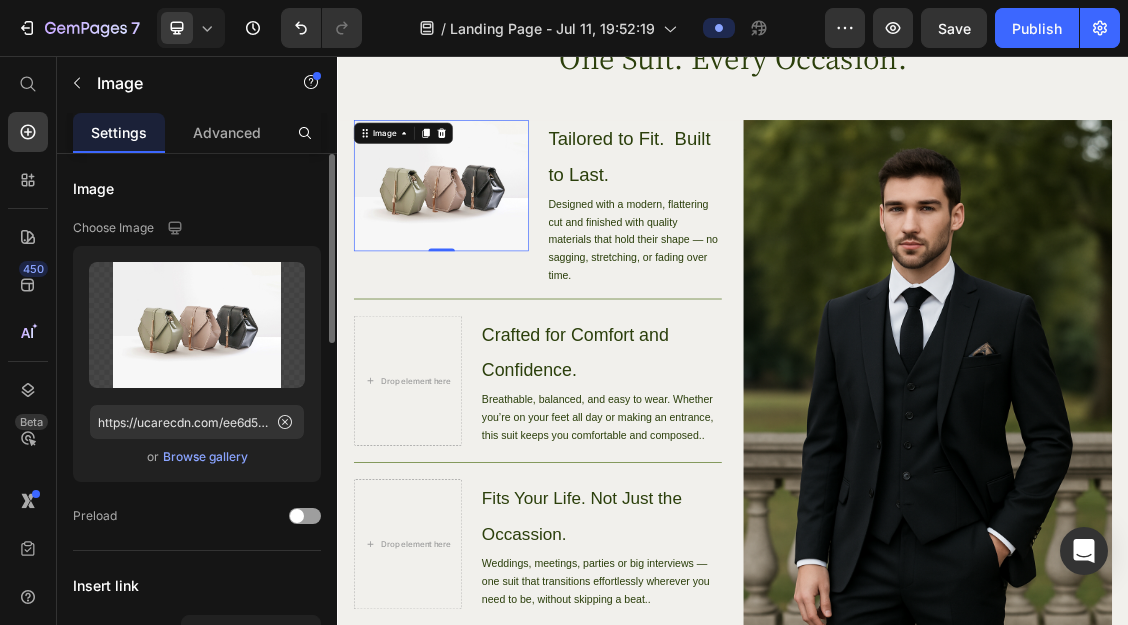click on "Browse gallery" at bounding box center [205, 457] 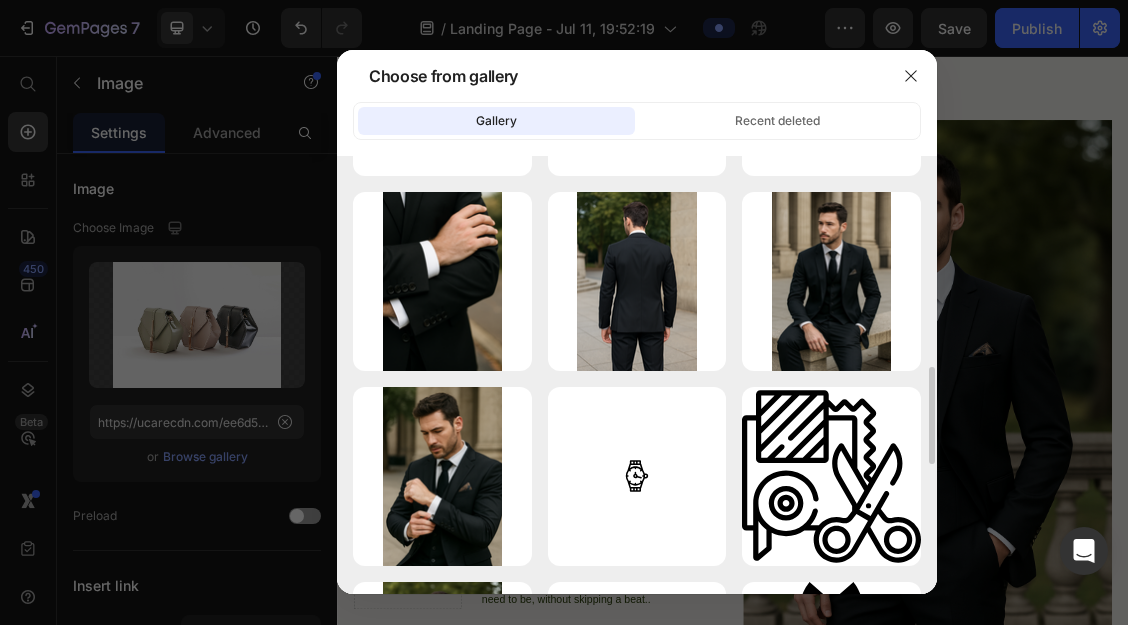 scroll, scrollTop: 952, scrollLeft: 0, axis: vertical 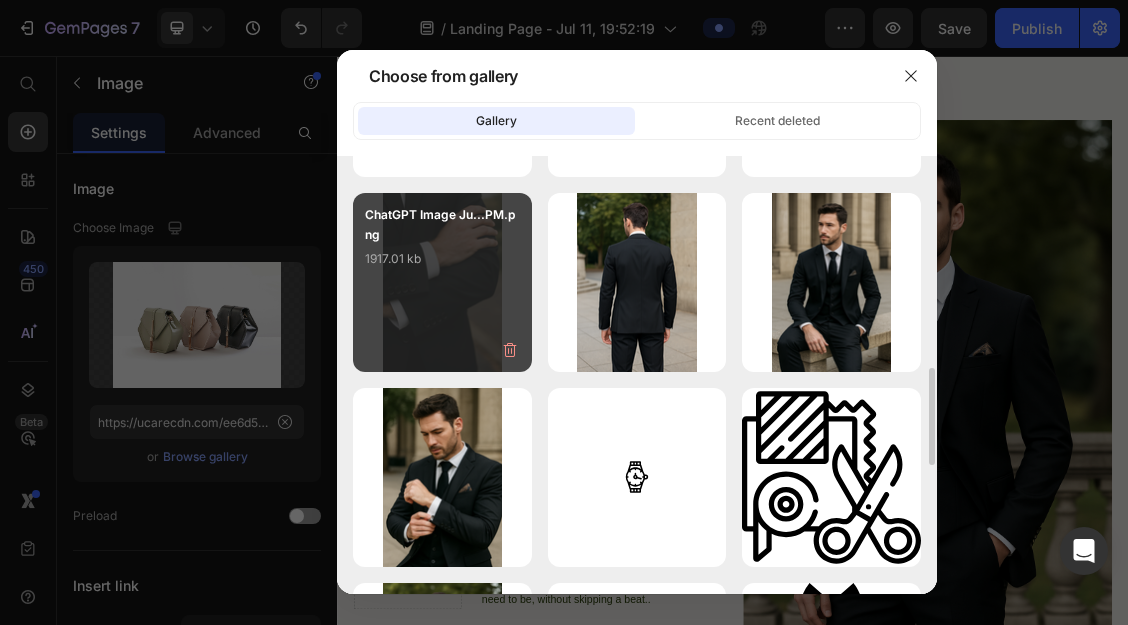click on "1917.01 kb" at bounding box center (442, 259) 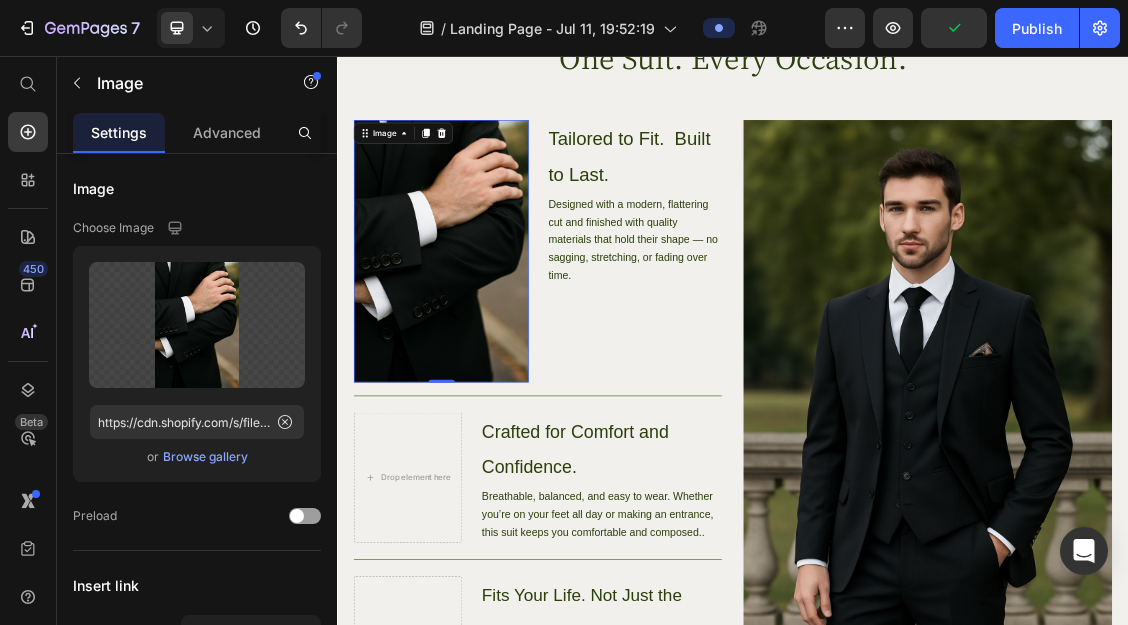 click at bounding box center (494, 352) 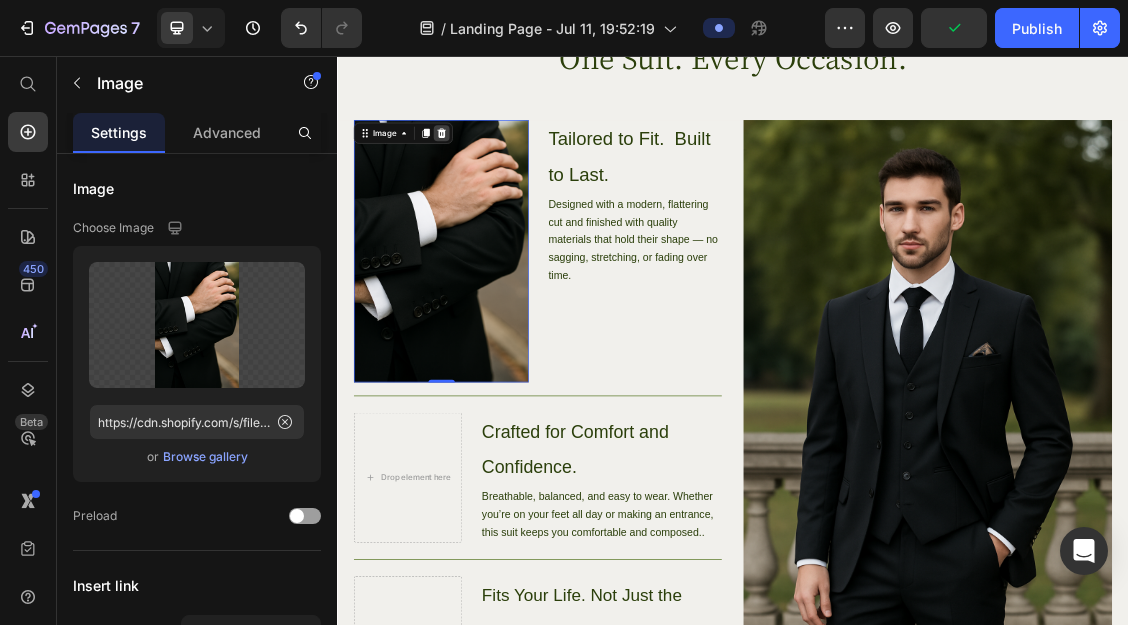 click 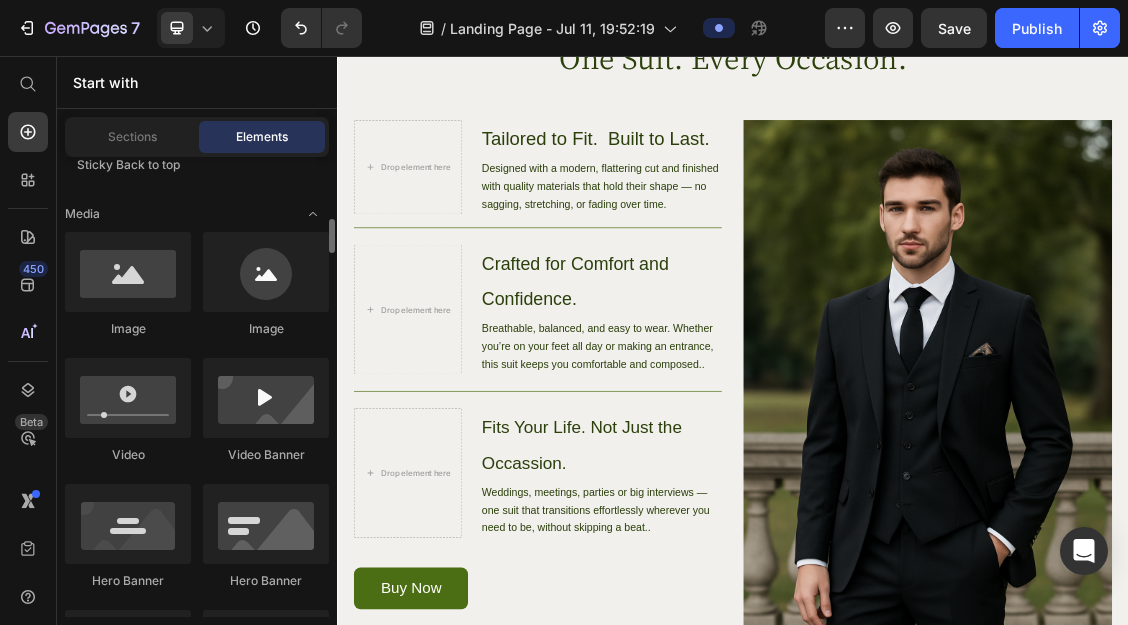 scroll, scrollTop: 722, scrollLeft: 0, axis: vertical 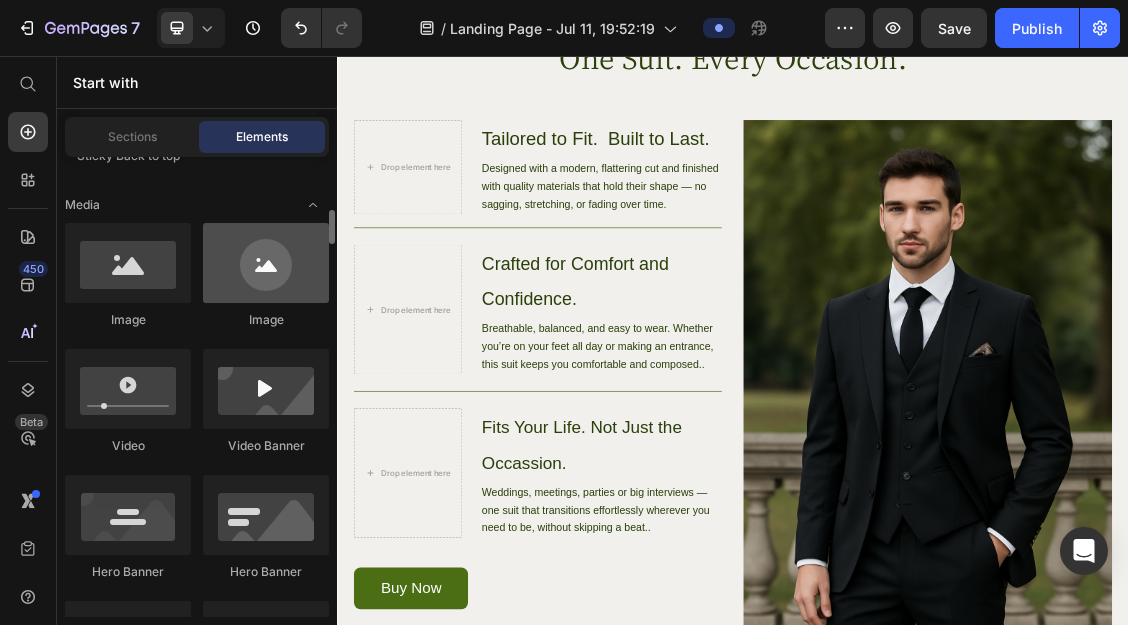 click at bounding box center (266, 263) 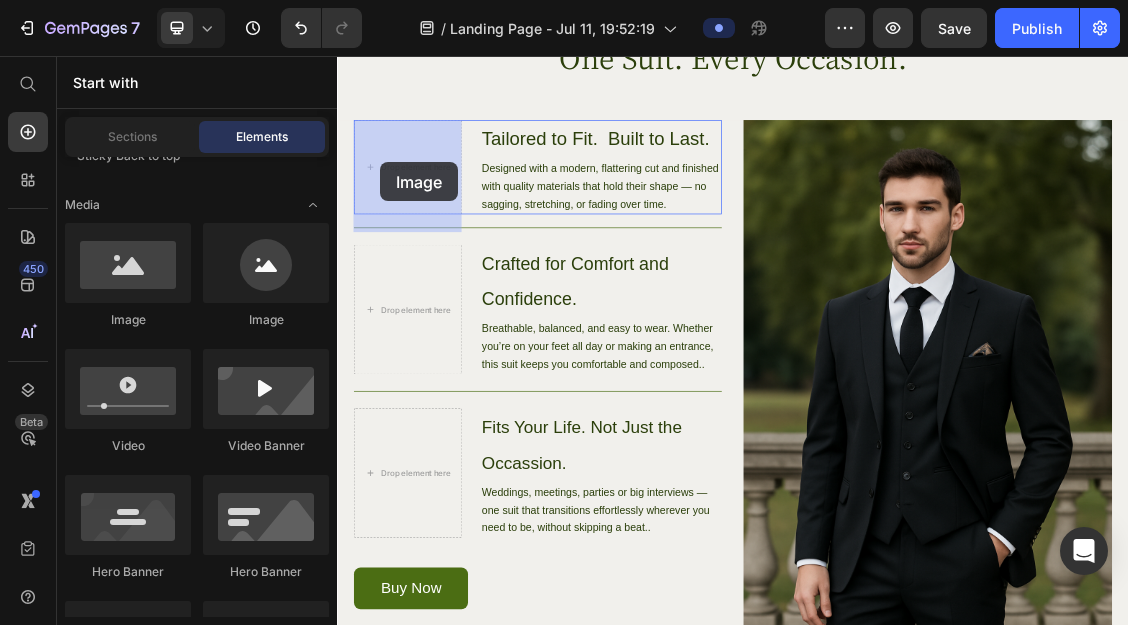 drag, startPoint x: 609, startPoint y: 349, endPoint x: 402, endPoint y: 221, distance: 243.37831 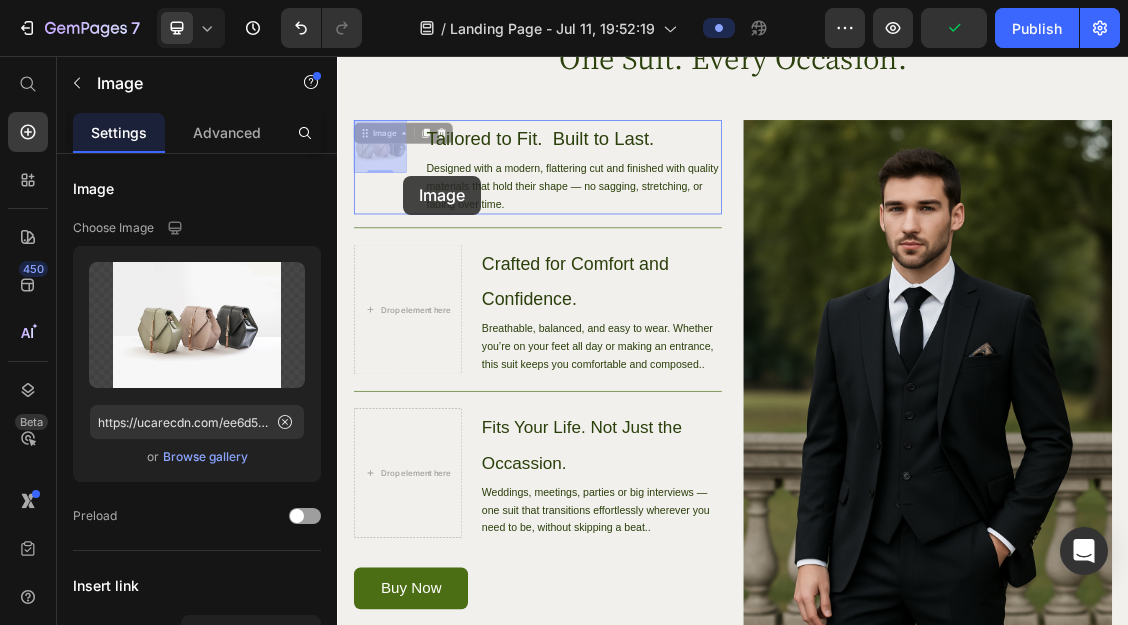 click on "Header Tired of choosing between fit, quality, and price? Heading Suits are often one of two things — overpriced or underwhelming. At Prestige, we believe you shouldn’t have to compromise. Our suits offer the perfect balance of clean tailoring, lasting quality, and accessible pricing — made to move with you from one occasion to the next. Text Block Row Section 3 Image One Suit. Every Occasion. Heading Row Image   0 Image   0 Tailored to Fit.  Built to Last. Heading Designed with a modern, flattering cut and finished with quality materials that hold their shape — no sagging, stretching, or fading over time. Text Block Row
Drop element here Crafted for Comfort and Confidence. Heading Breathable, balanced, and easy to wear. Whether you’re on your feet all day or making an entrance, this suit keeps you comfortable and composed.. Text Block Row
Drop element here Fits Your Life. Not Just the Occassion. Heading Text Block Row Buy Now Button Row Image Hero Banner Heading" at bounding box center [937, 2090] 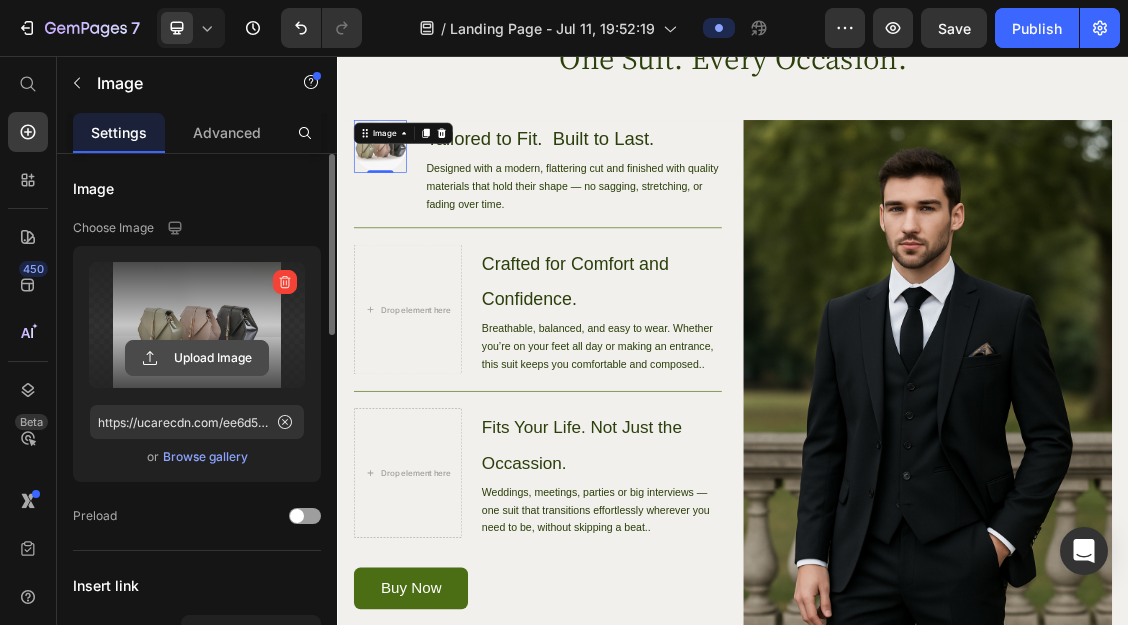 click 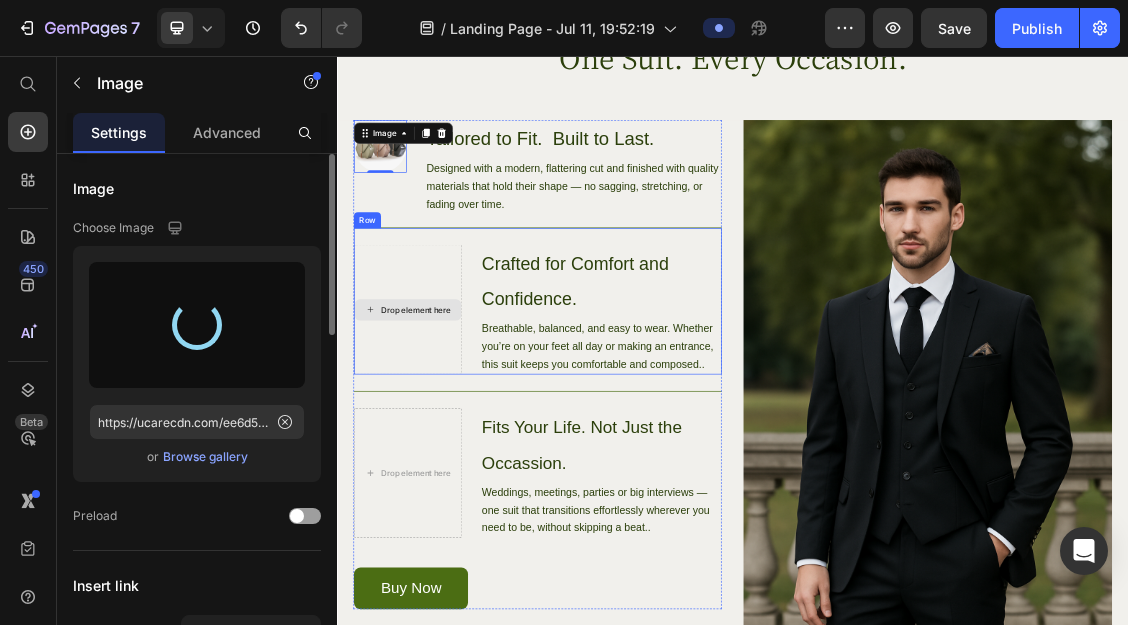 type on "https://cdn.shopify.com/s/files/1/0920/7581/9386/files/gempages_574891826889098469-73185897-bae8-4665-881c-a1b58b275453.png" 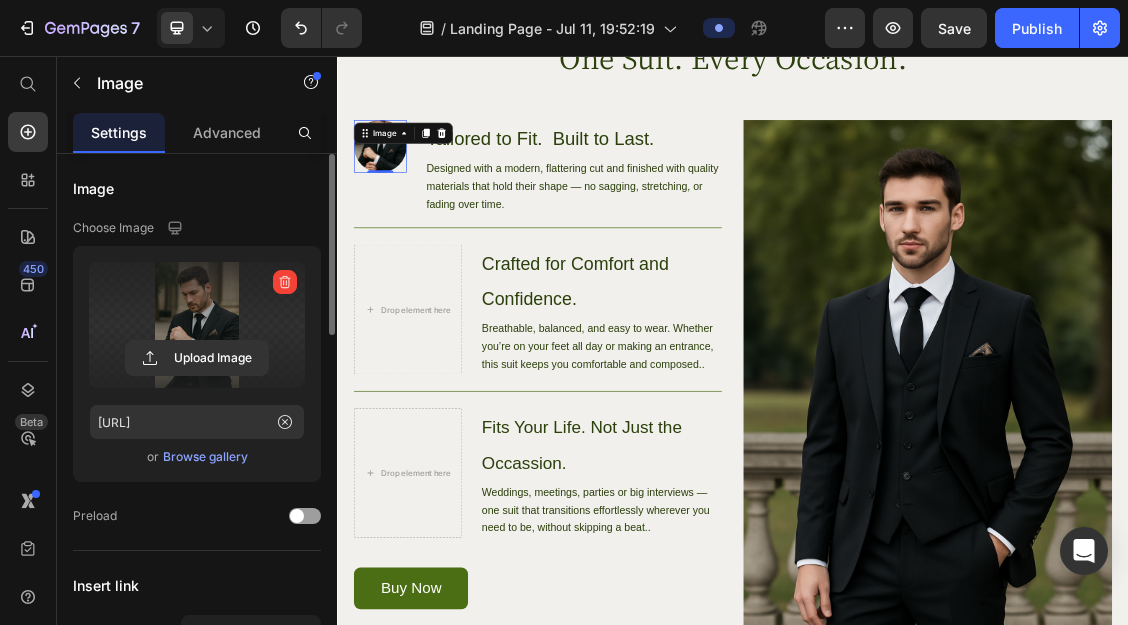 click at bounding box center [402, 193] 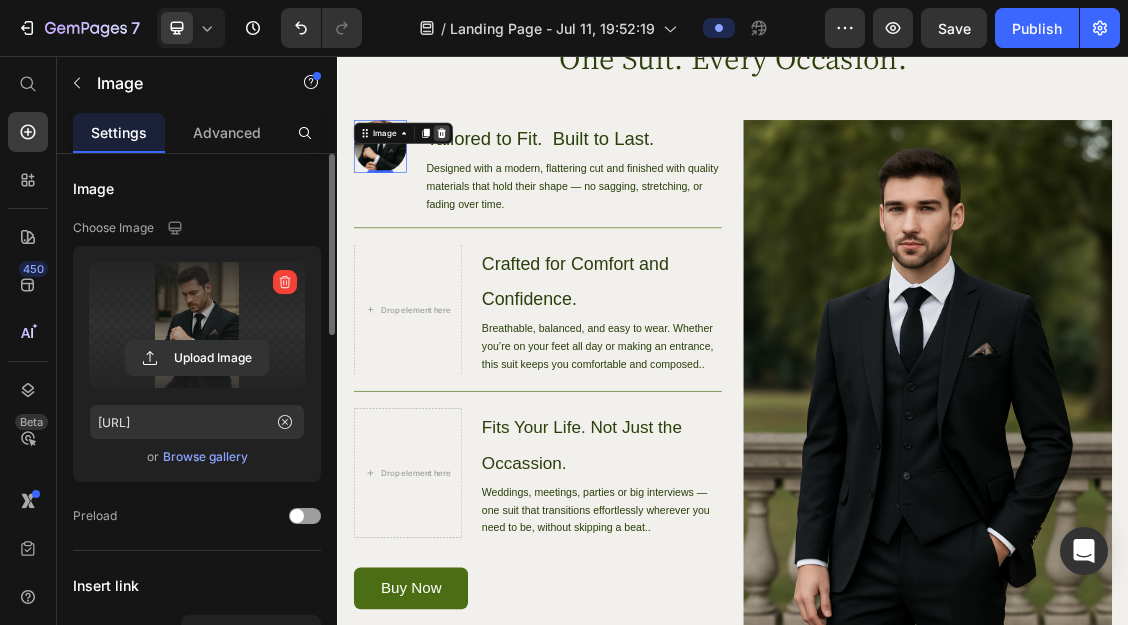 click 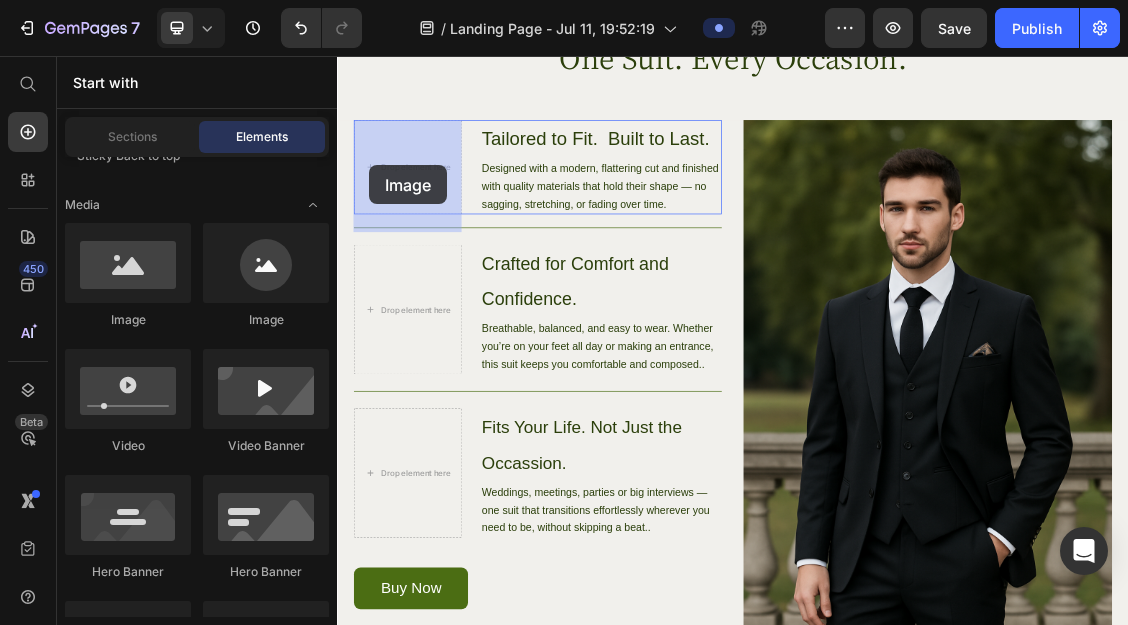 drag, startPoint x: 477, startPoint y: 327, endPoint x: 385, endPoint y: 222, distance: 139.60301 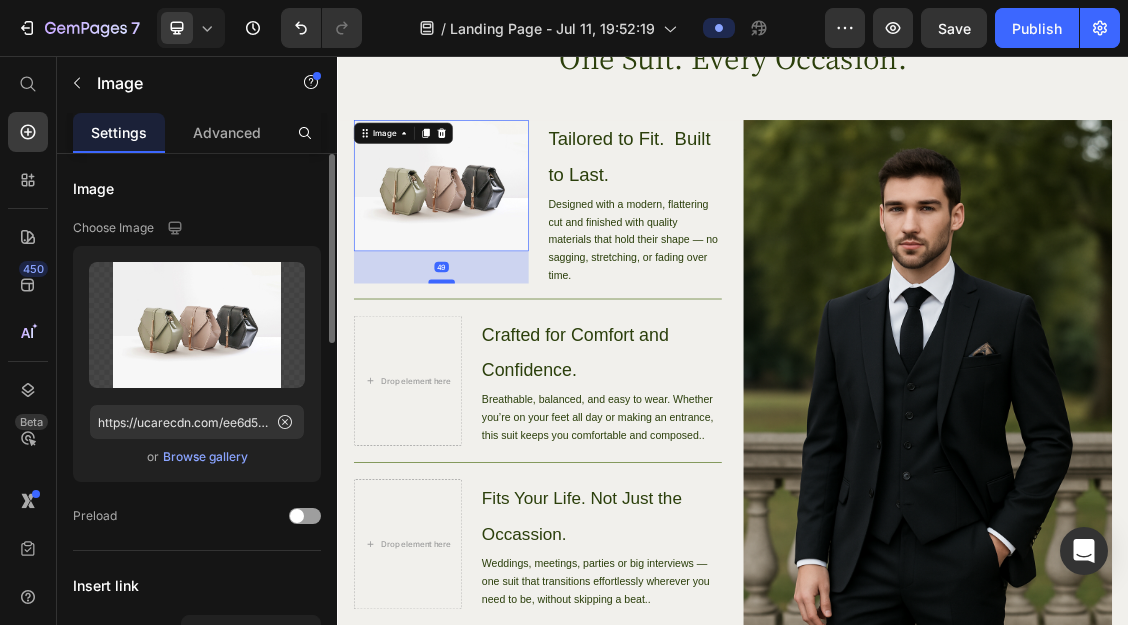 drag, startPoint x: 497, startPoint y: 345, endPoint x: 498, endPoint y: 394, distance: 49.010204 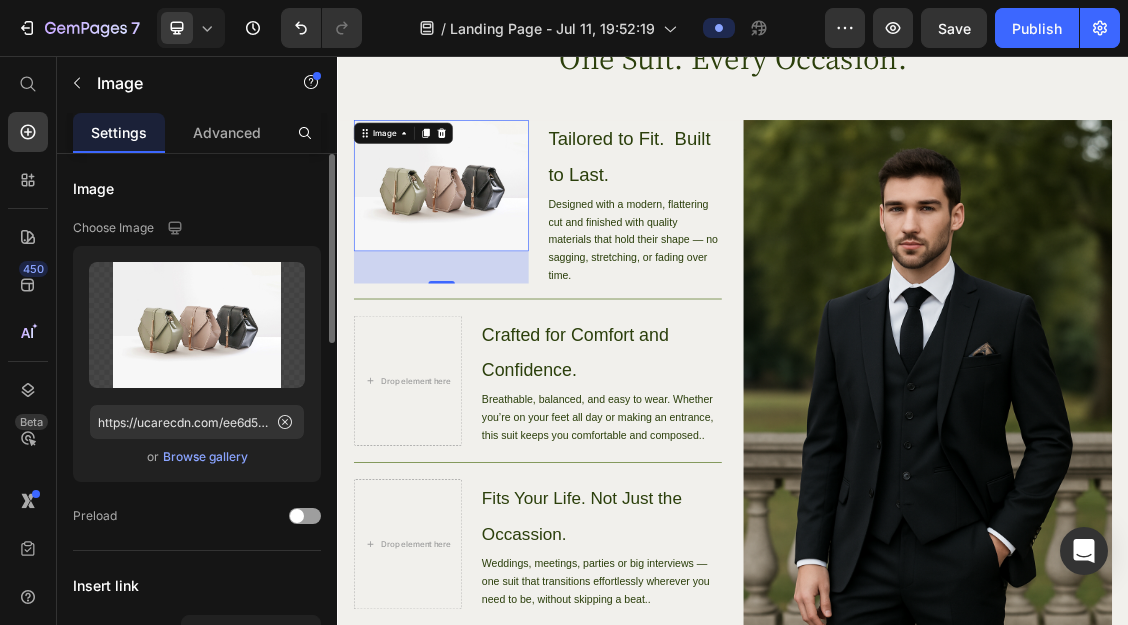 click at bounding box center [494, 252] 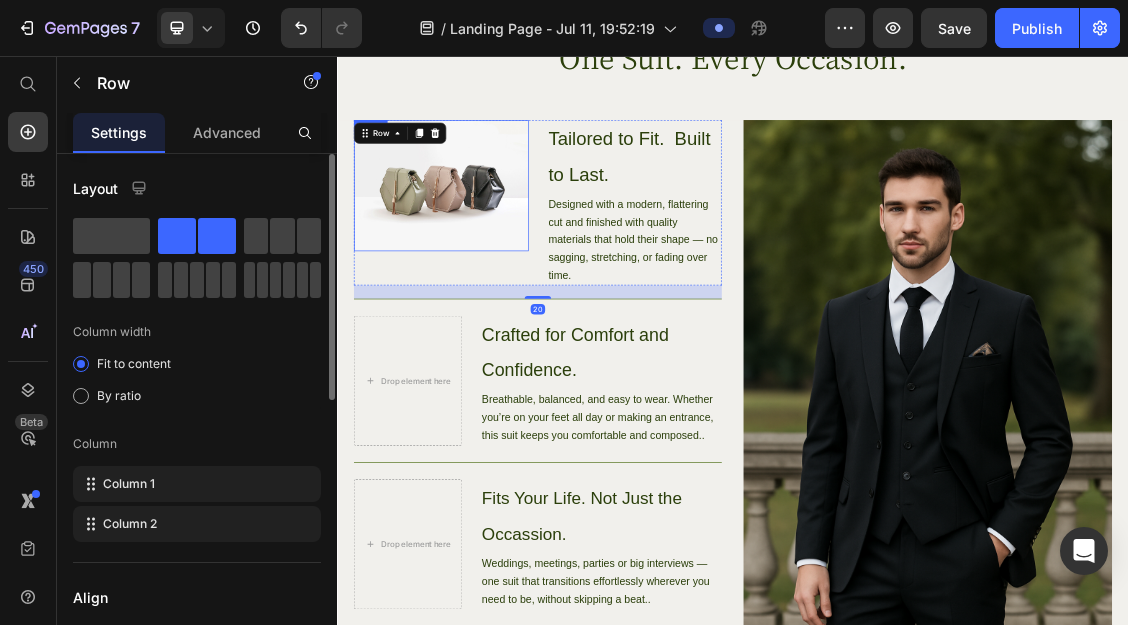 click at bounding box center [494, 252] 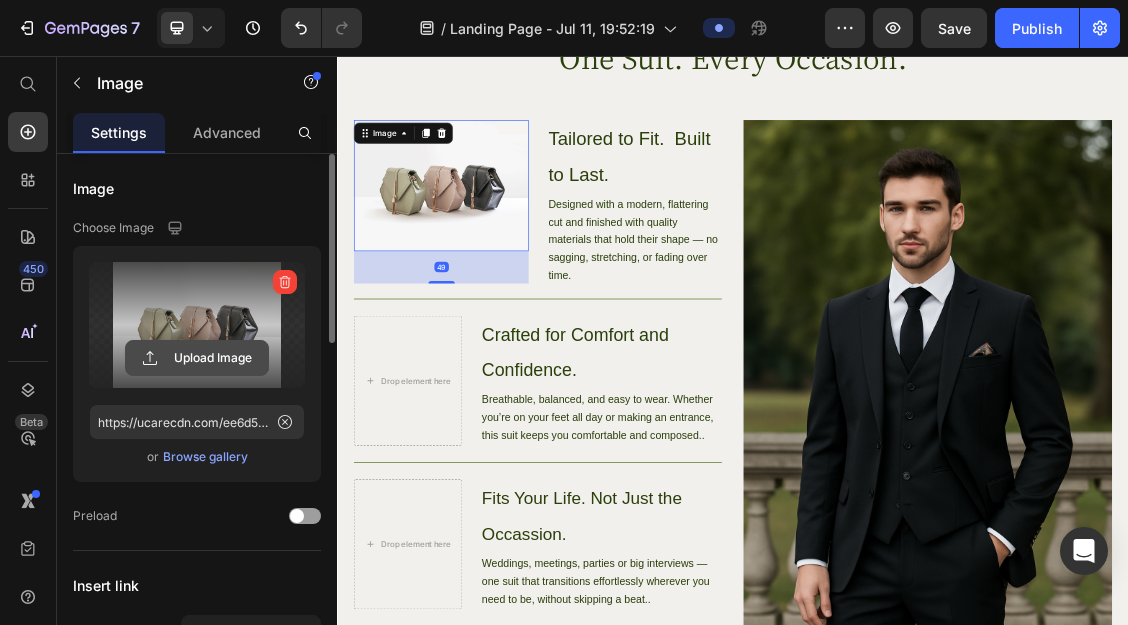 click 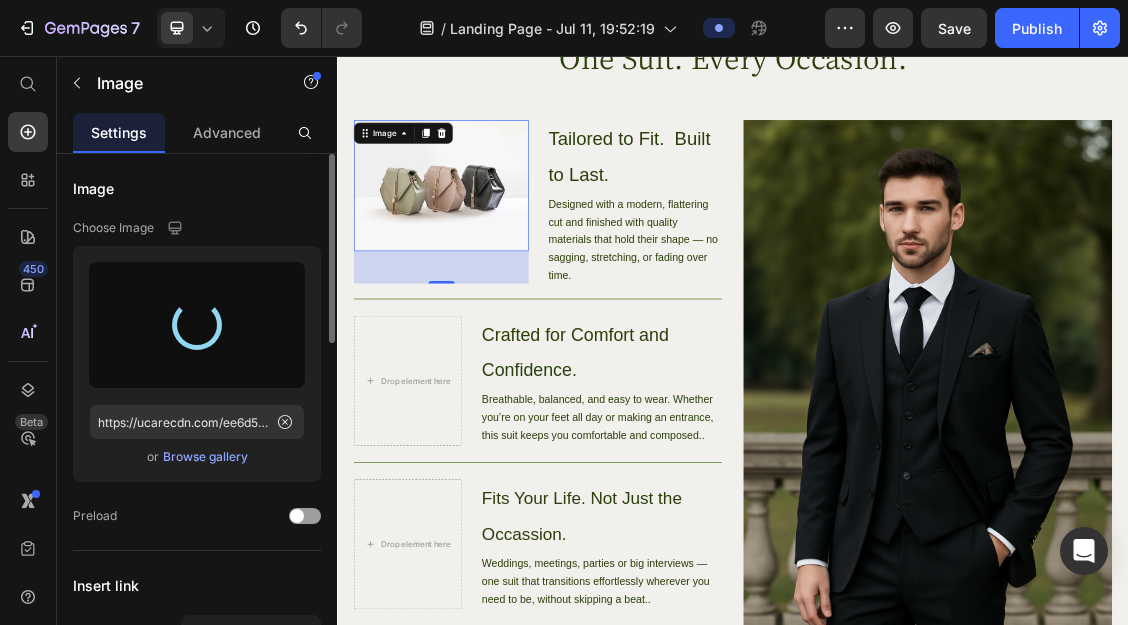 type on "https://cdn.shopify.com/s/files/1/0920/7581/9386/files/gempages_574891826889098469-1ce35776-6e09-4406-a8bf-dea9e7bb1963.png" 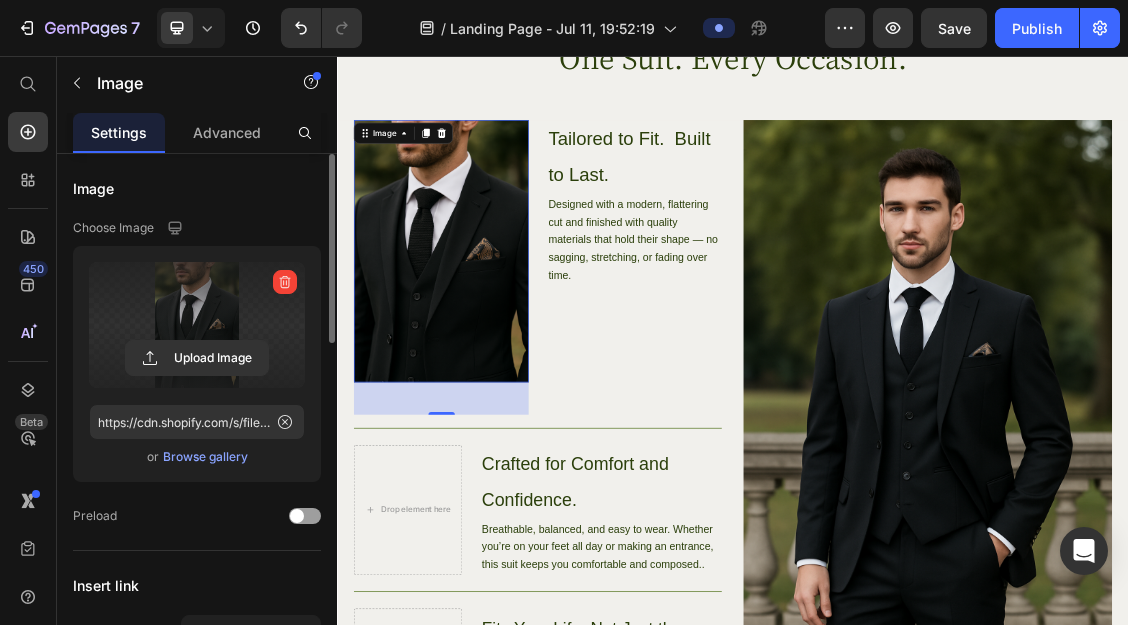 click at bounding box center [494, 352] 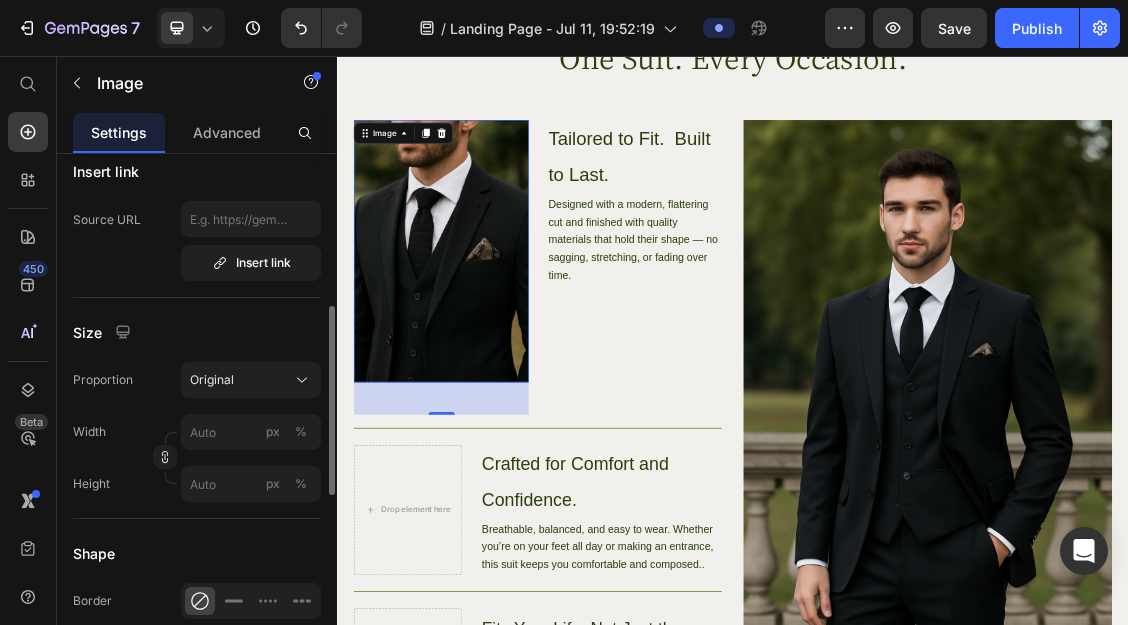 scroll, scrollTop: 417, scrollLeft: 0, axis: vertical 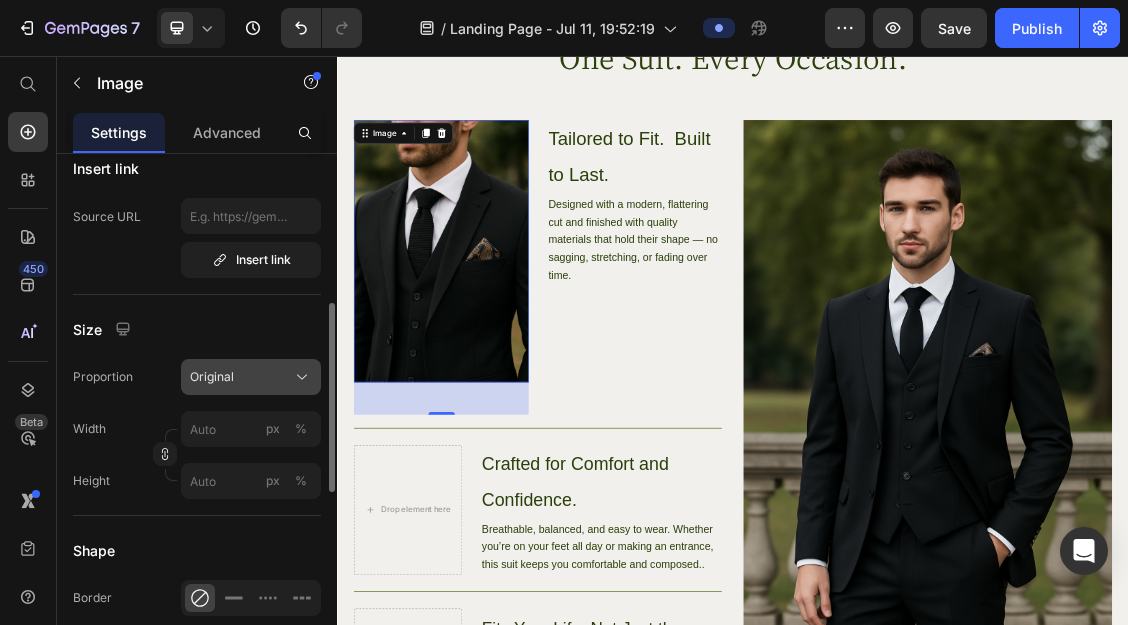 click on "Original" 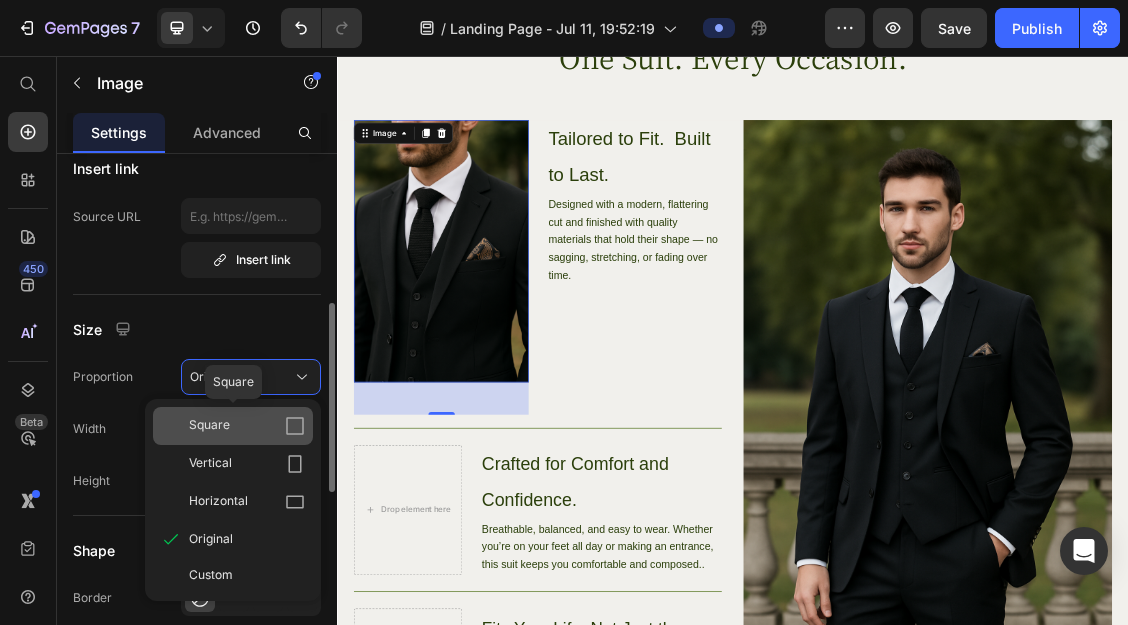 click on "Square" at bounding box center [247, 426] 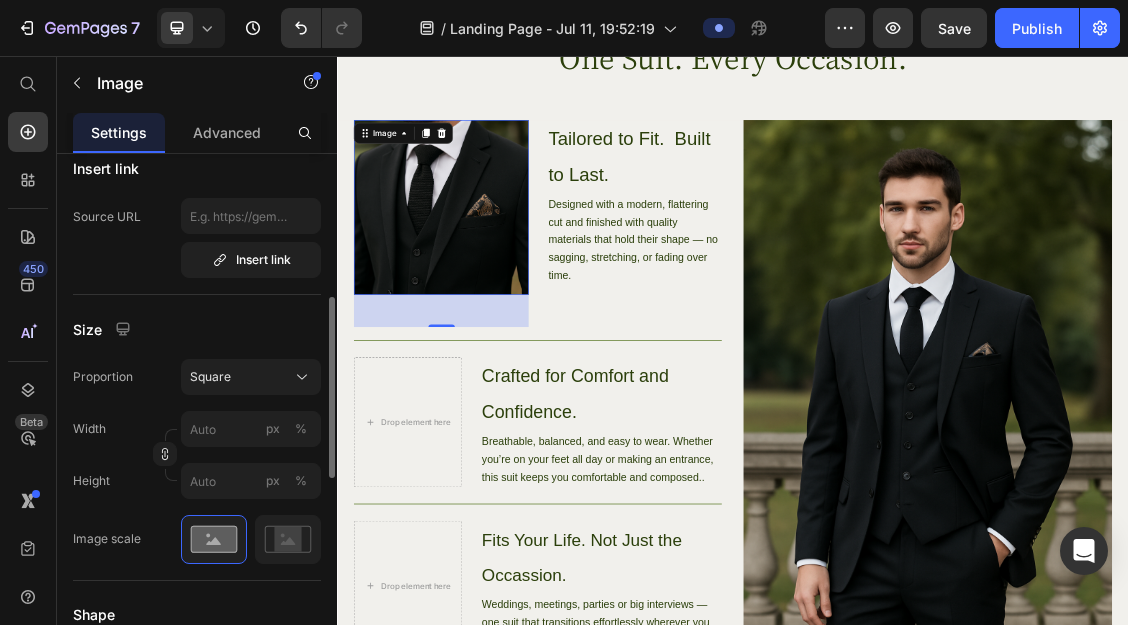 click at bounding box center [494, 285] 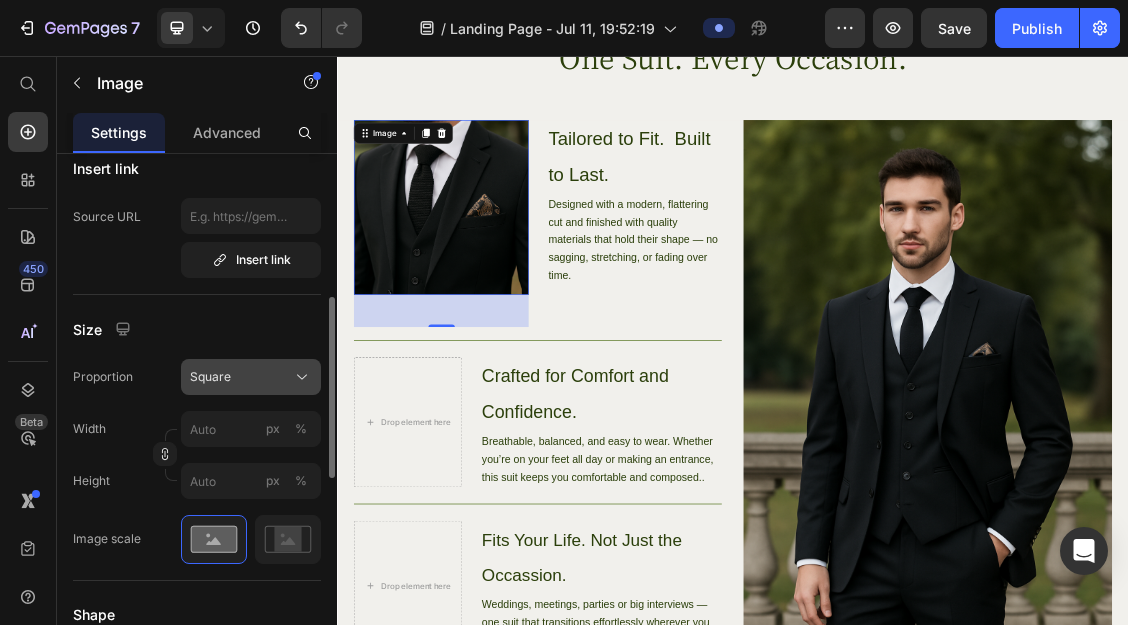 click on "Square" at bounding box center (251, 377) 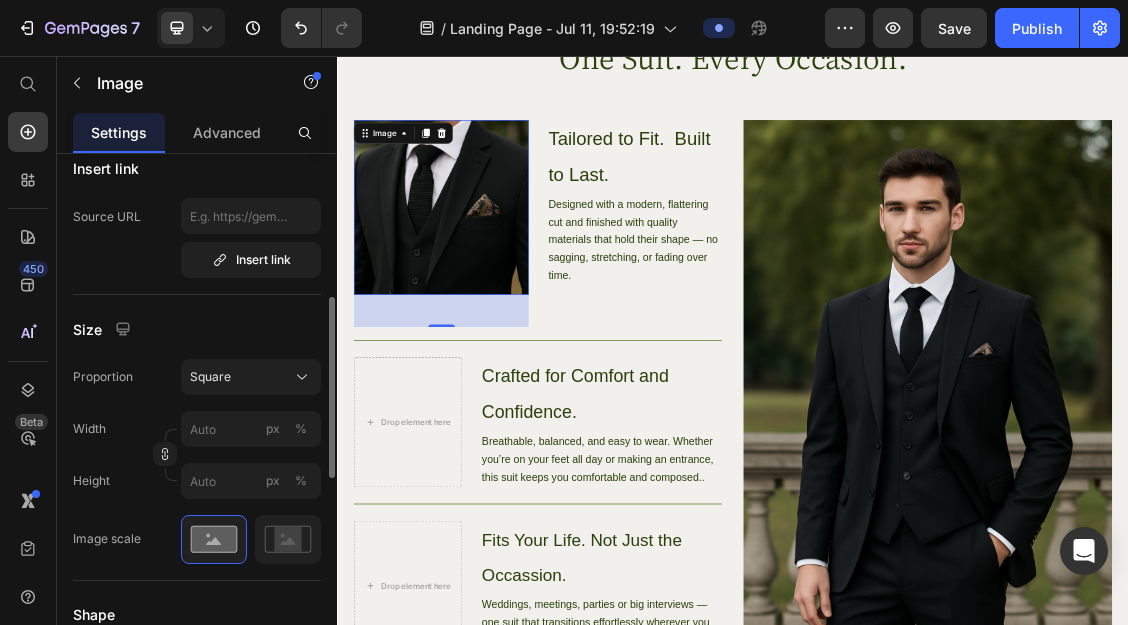 click on "Size" at bounding box center [197, 329] 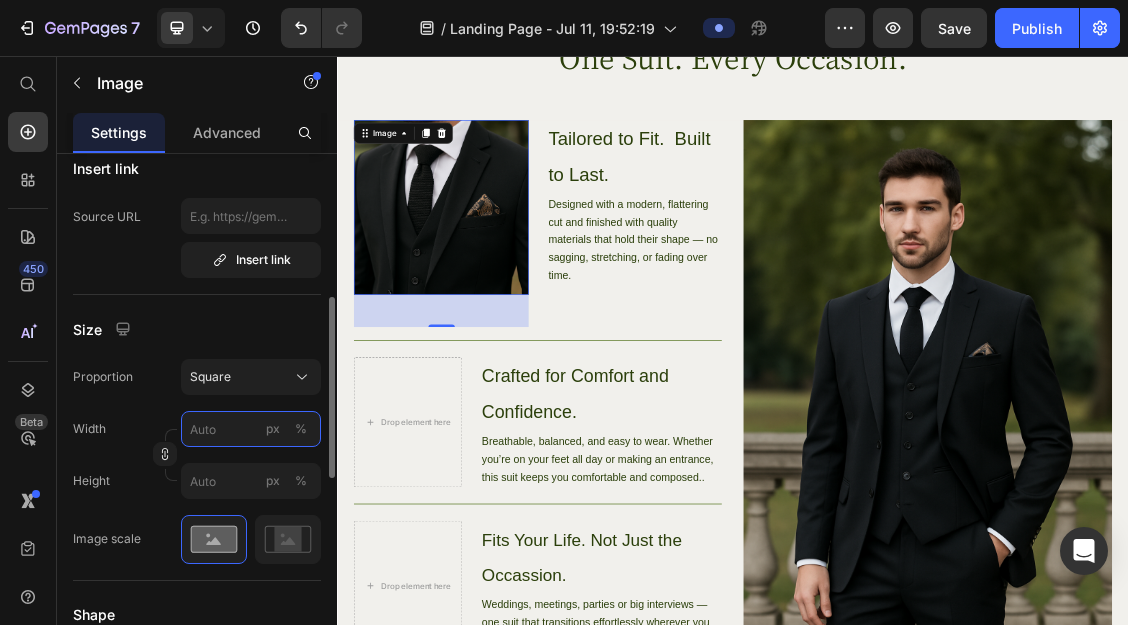 click on "px %" at bounding box center [251, 429] 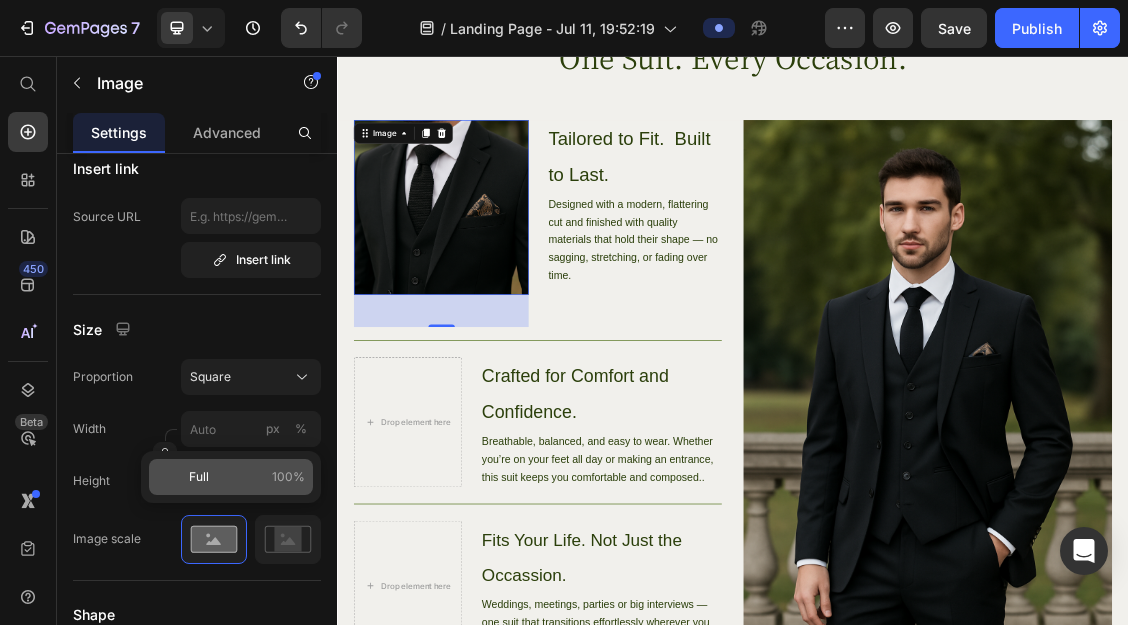 click on "Full 100%" at bounding box center [247, 477] 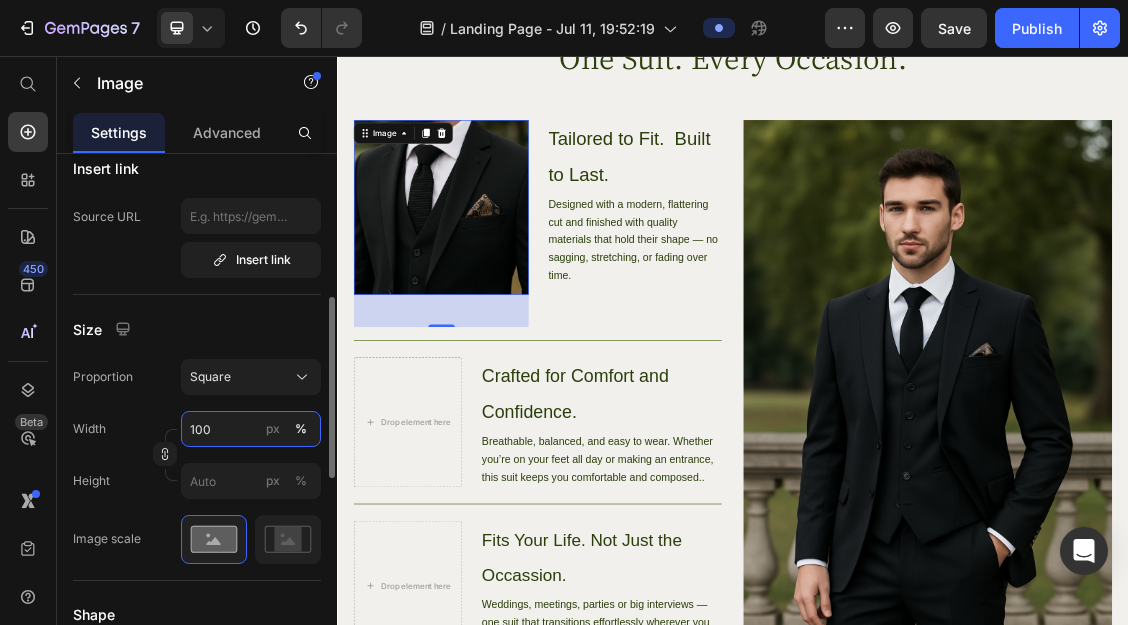 click on "100" at bounding box center (251, 429) 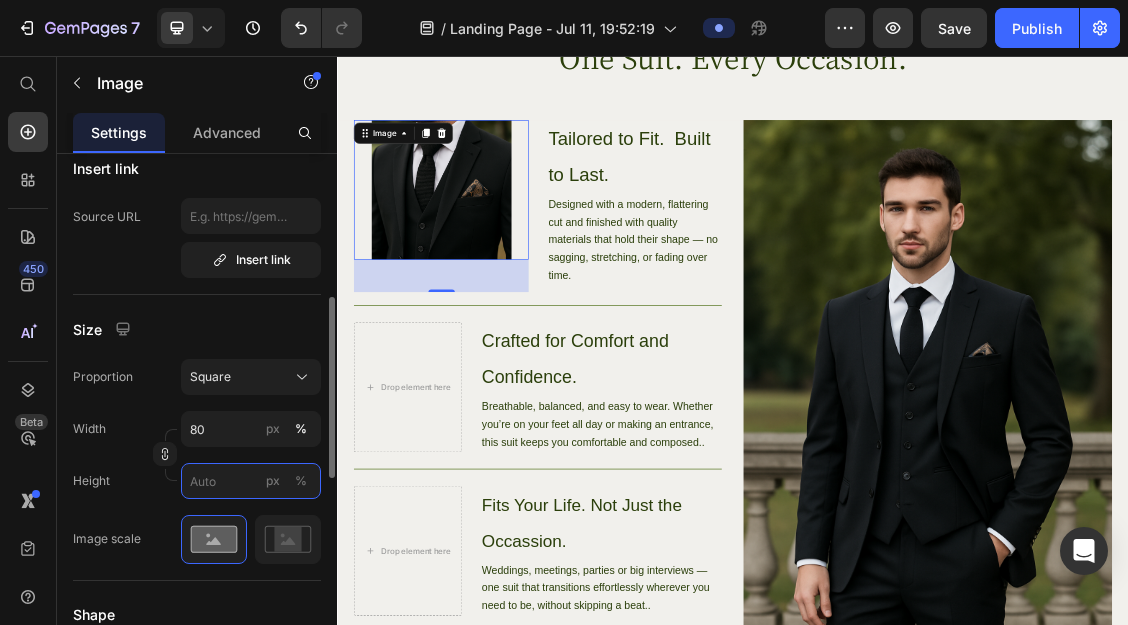 click on "px %" at bounding box center [251, 481] 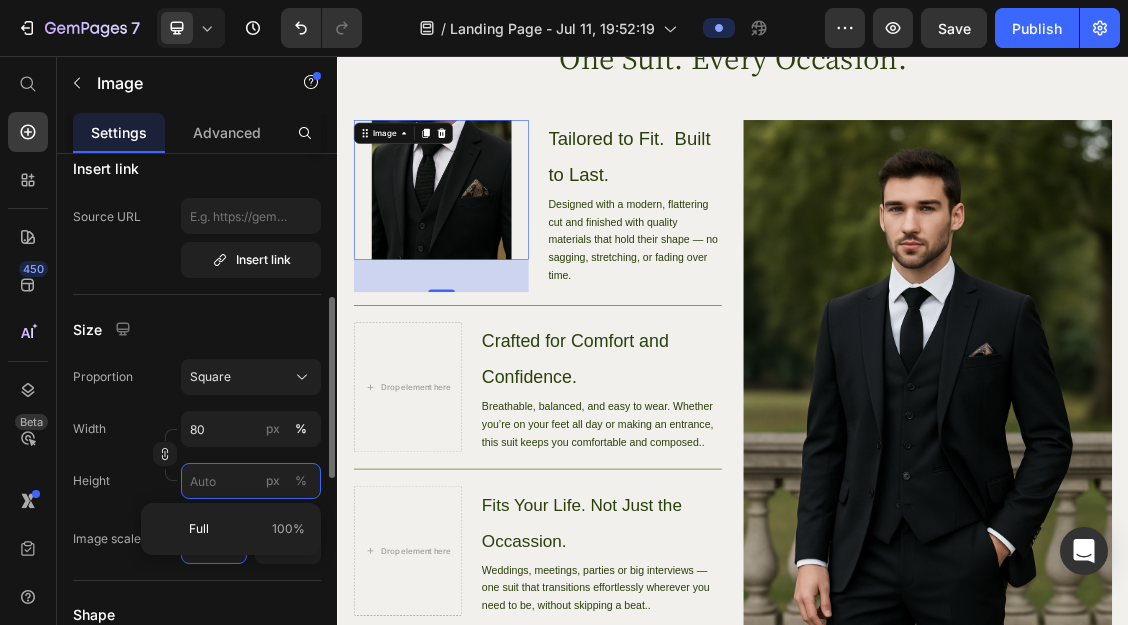 type on "8" 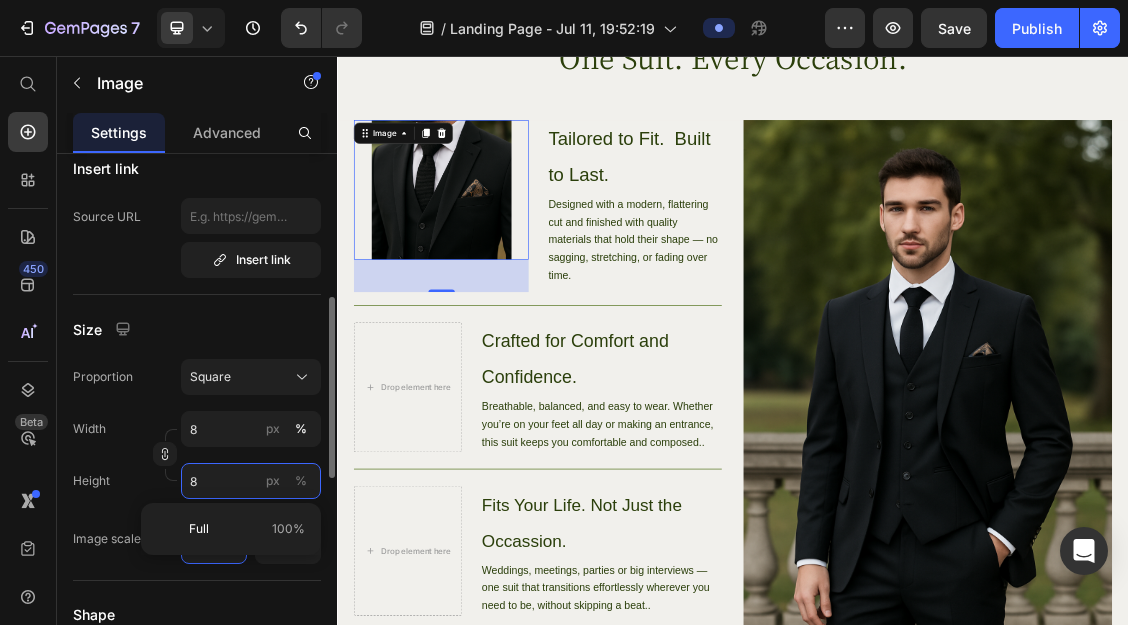 type on "80" 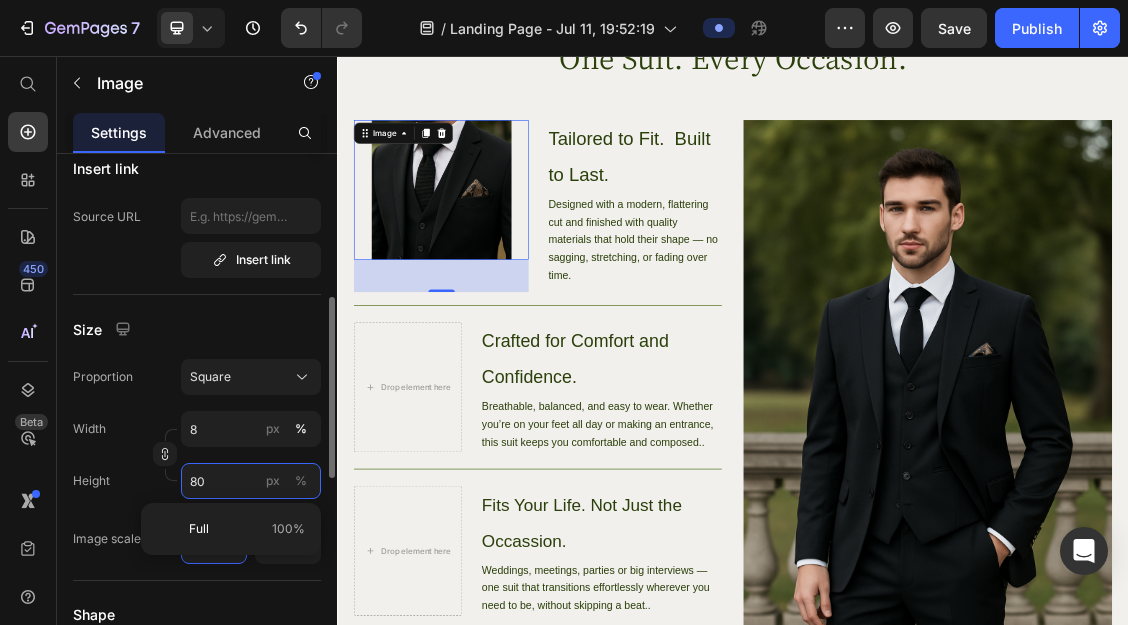 type on "80" 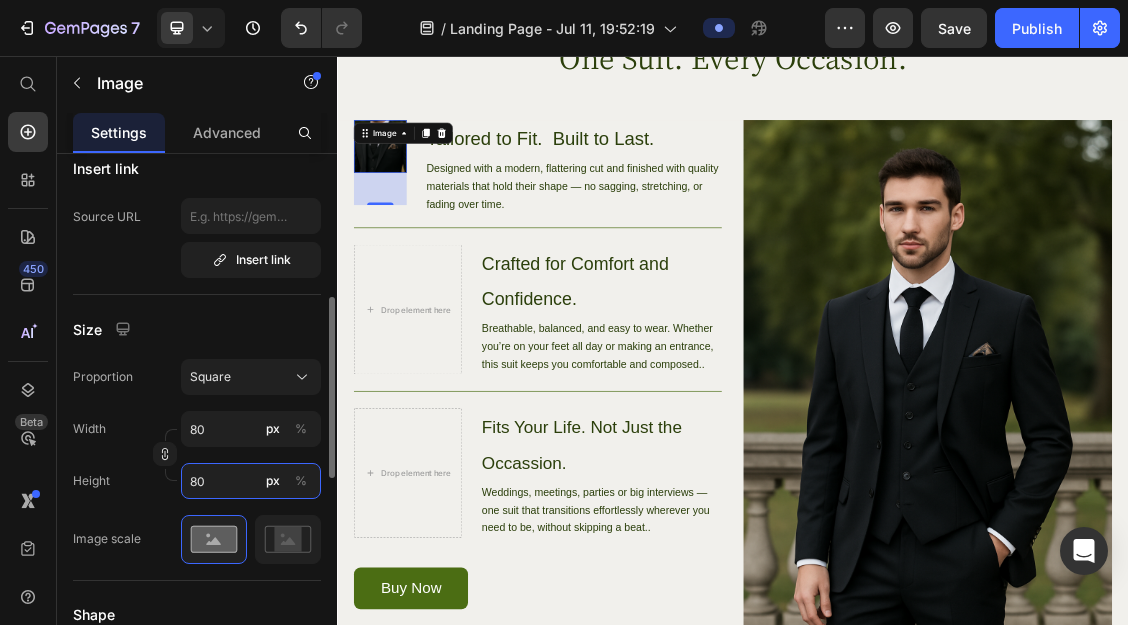 type on "80" 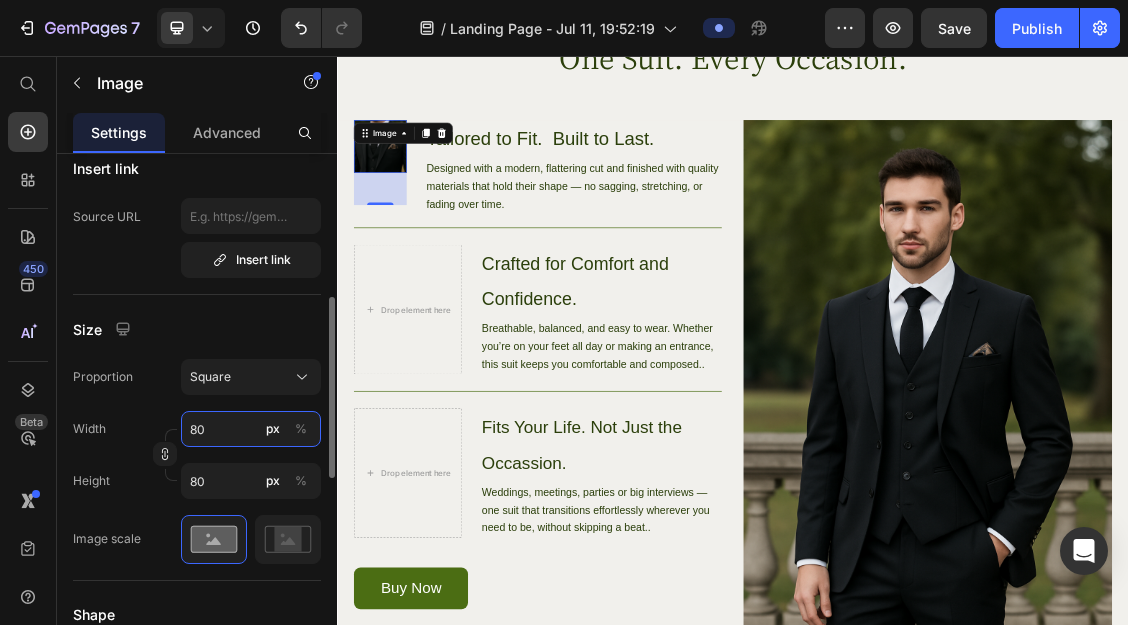 click on "80" at bounding box center [251, 429] 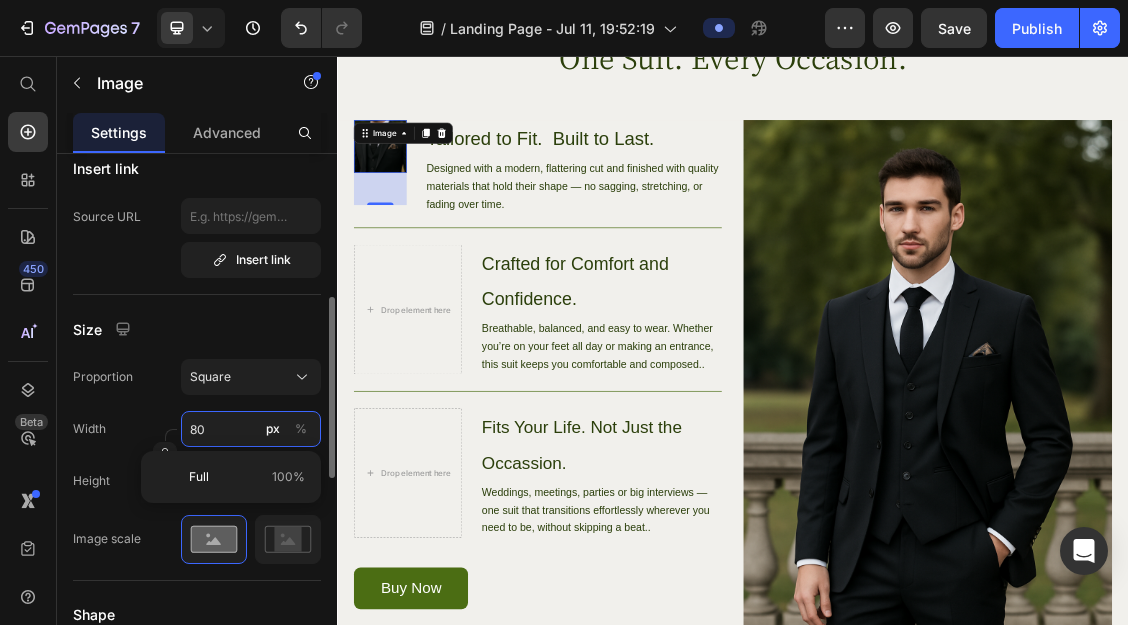 type 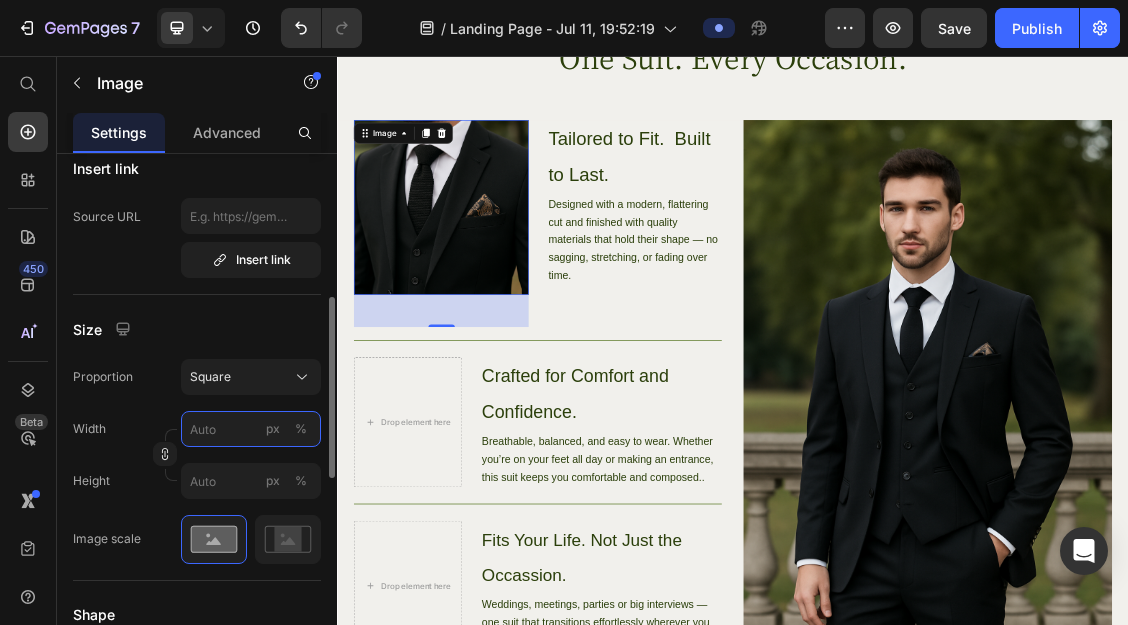 type on "9" 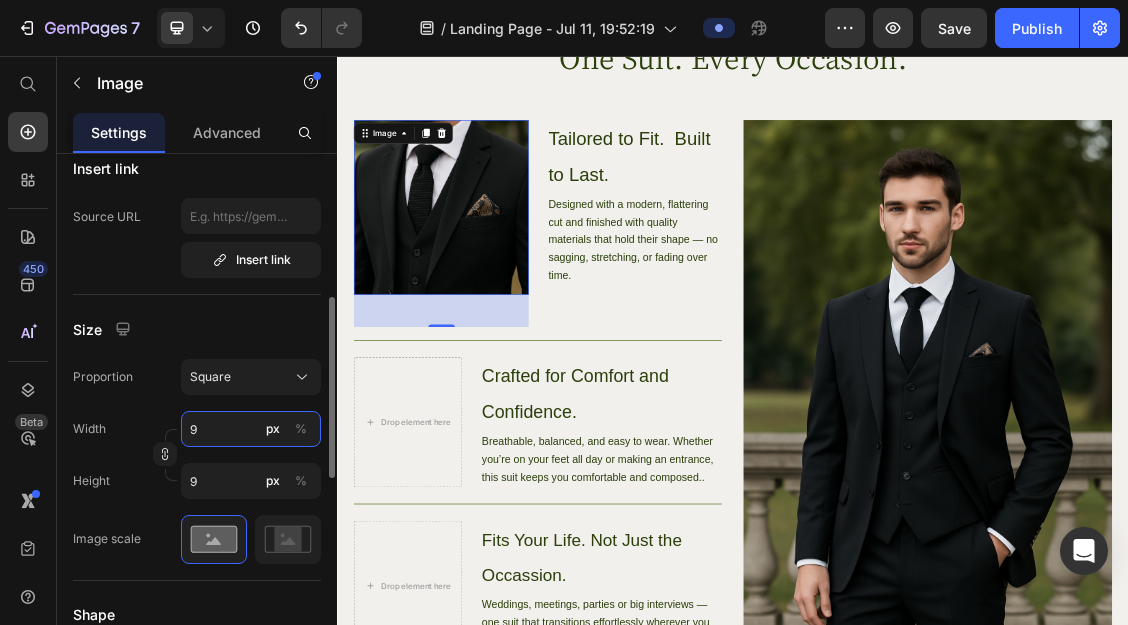 type on "90" 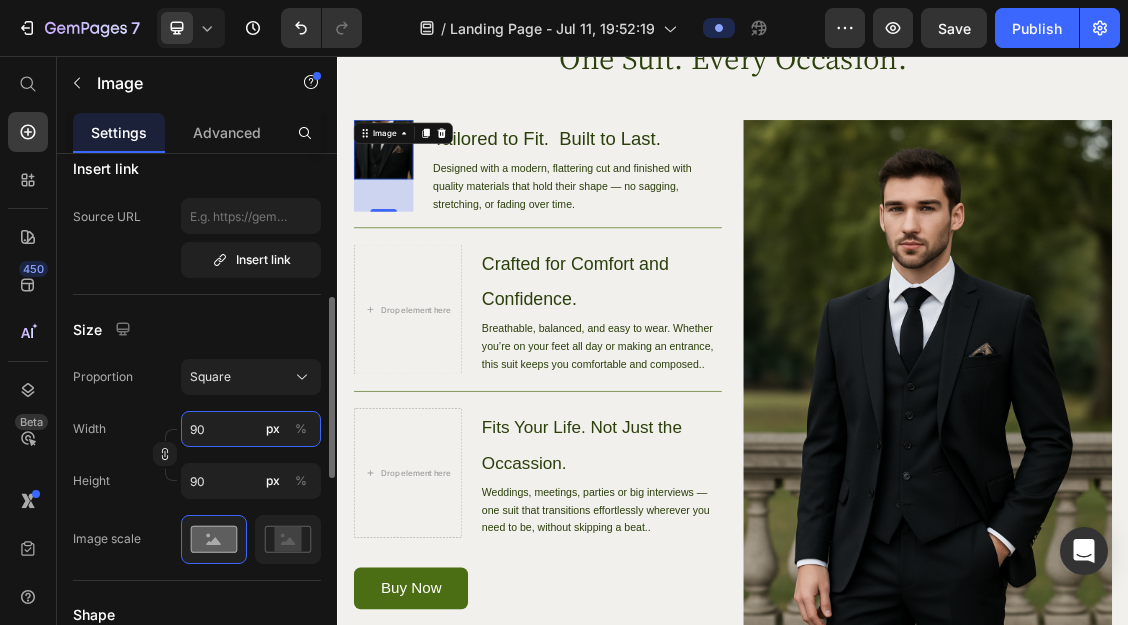type on "90" 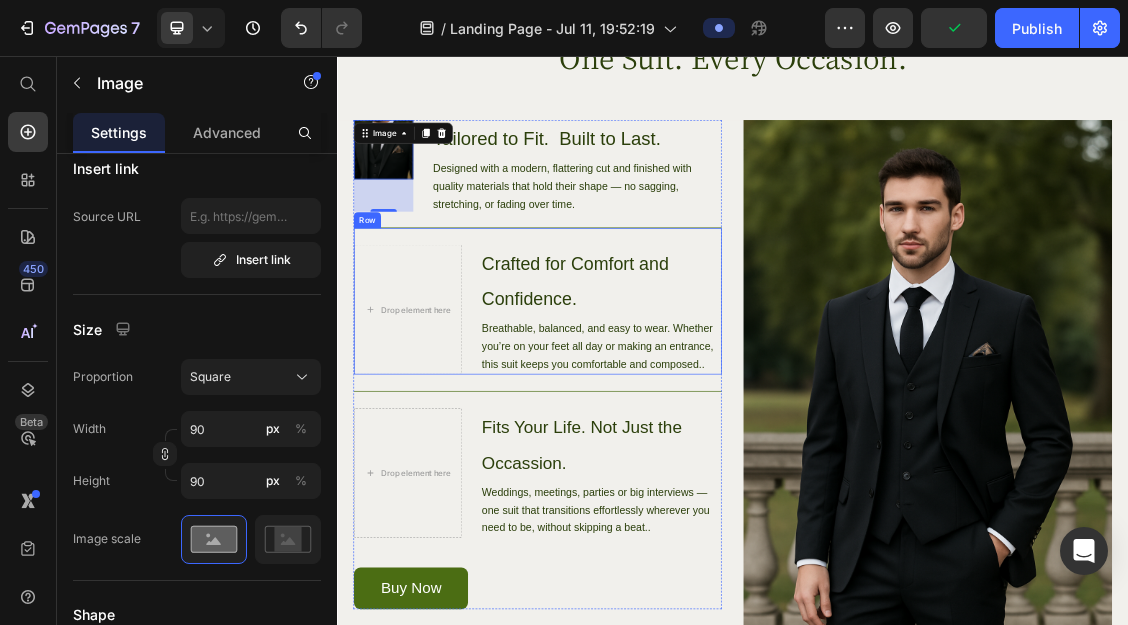 click on "Drop element here" at bounding box center (444, 440) 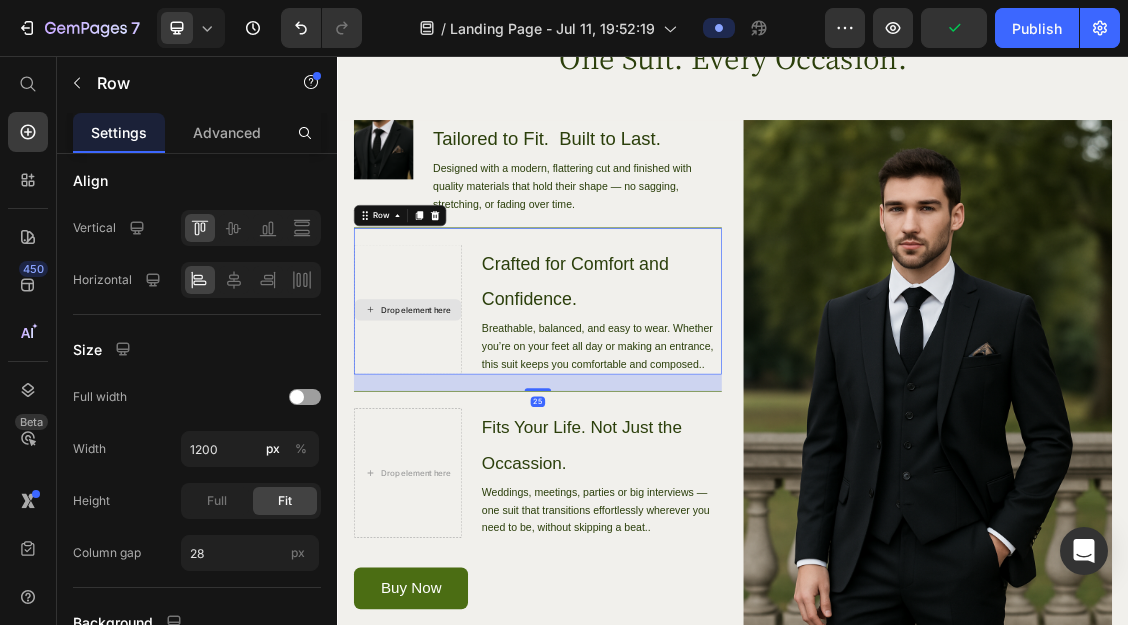 scroll, scrollTop: 0, scrollLeft: 0, axis: both 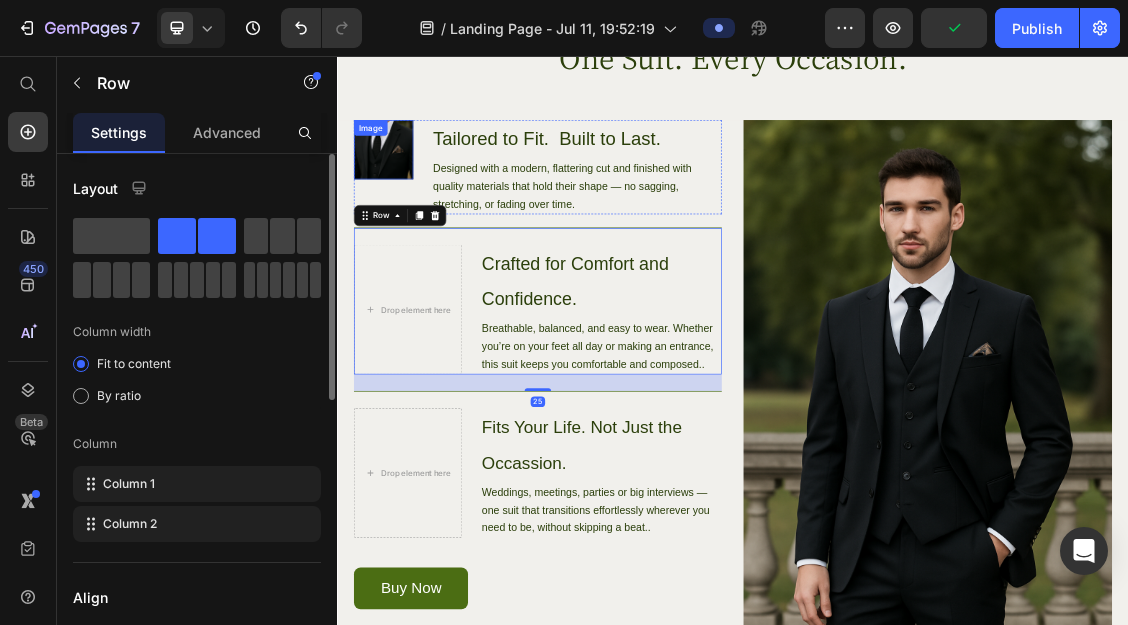 click at bounding box center [407, 198] 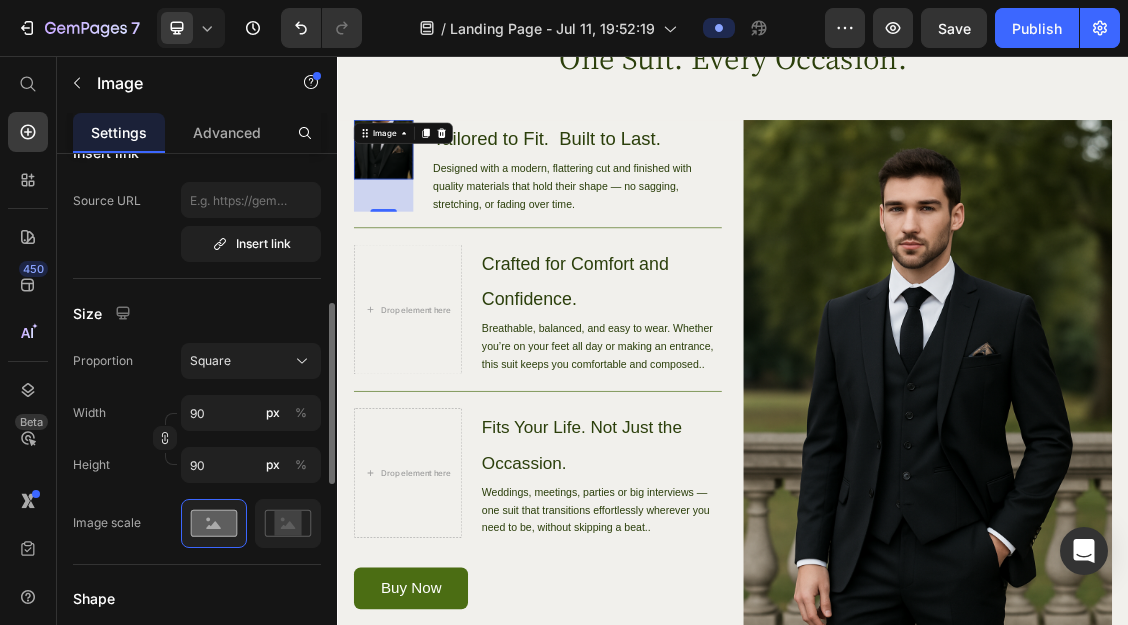scroll, scrollTop: 434, scrollLeft: 0, axis: vertical 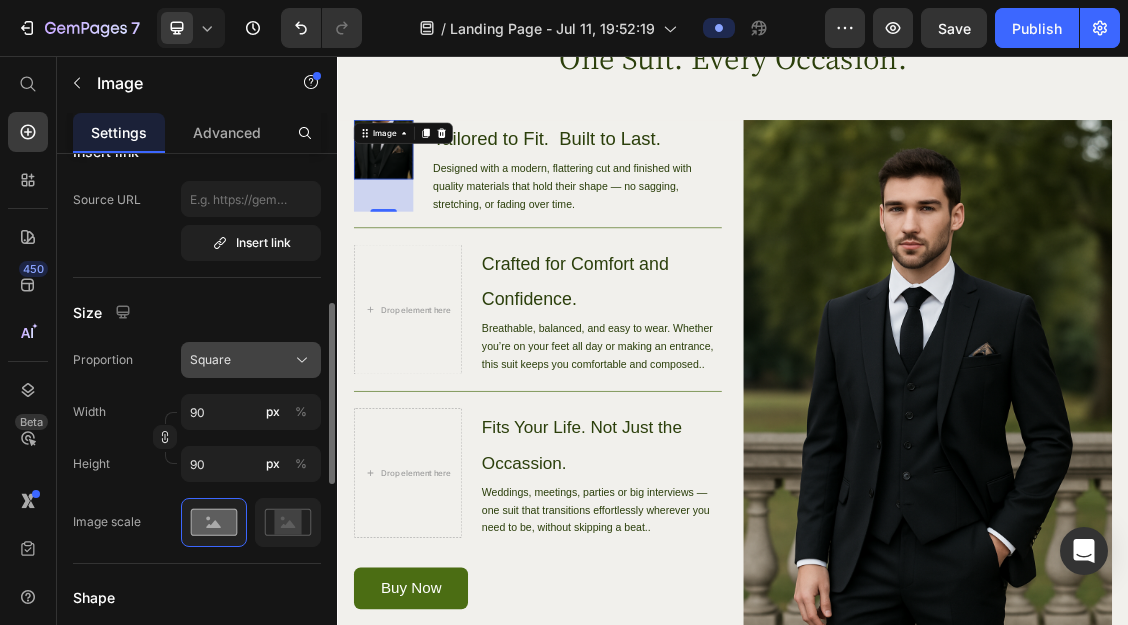 click on "Square" at bounding box center (251, 360) 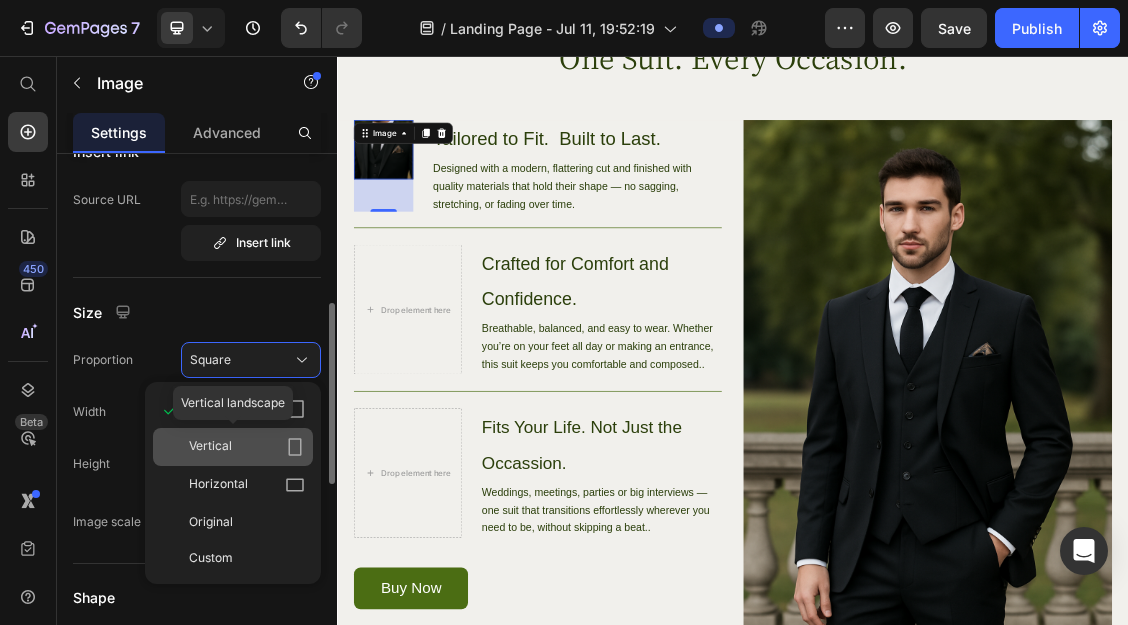 click on "Vertical" at bounding box center (247, 447) 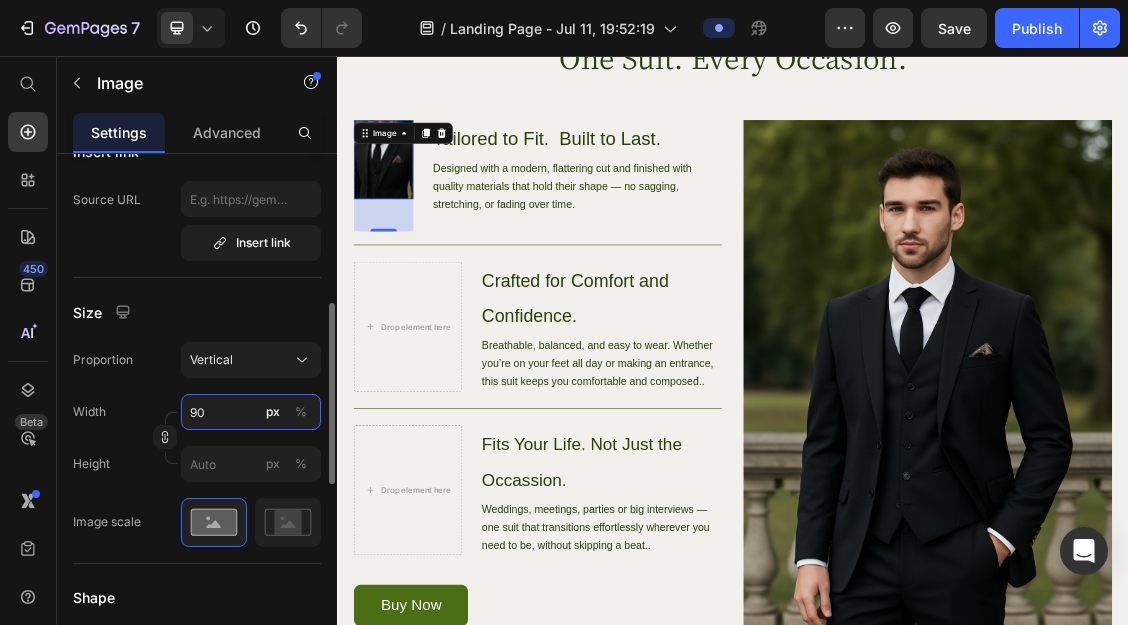 click on "90" at bounding box center (251, 412) 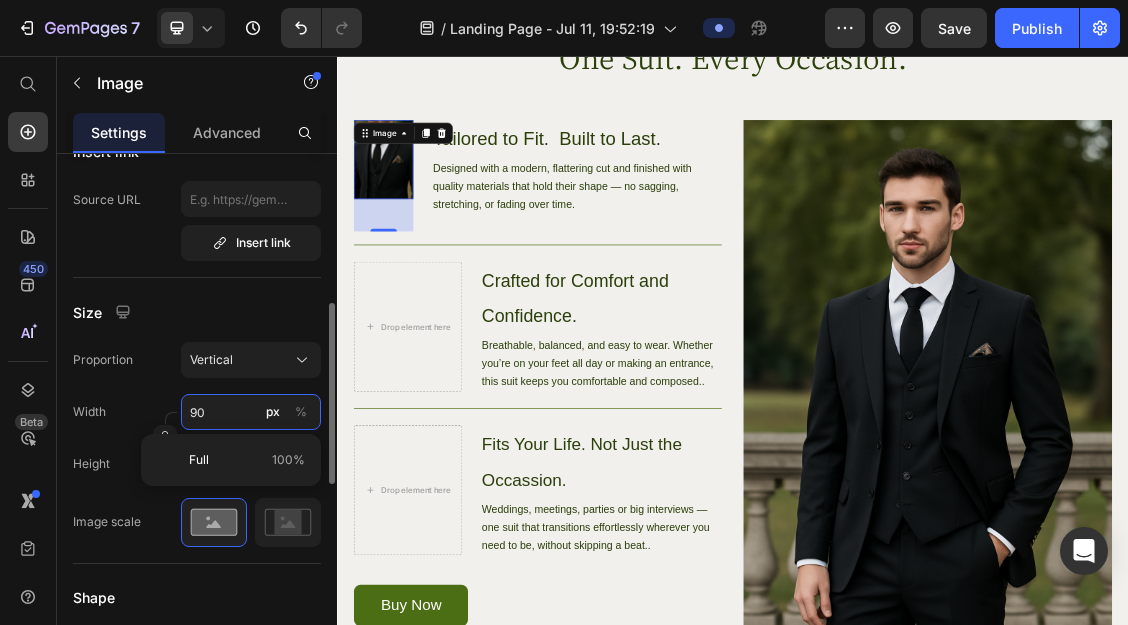 type on "1" 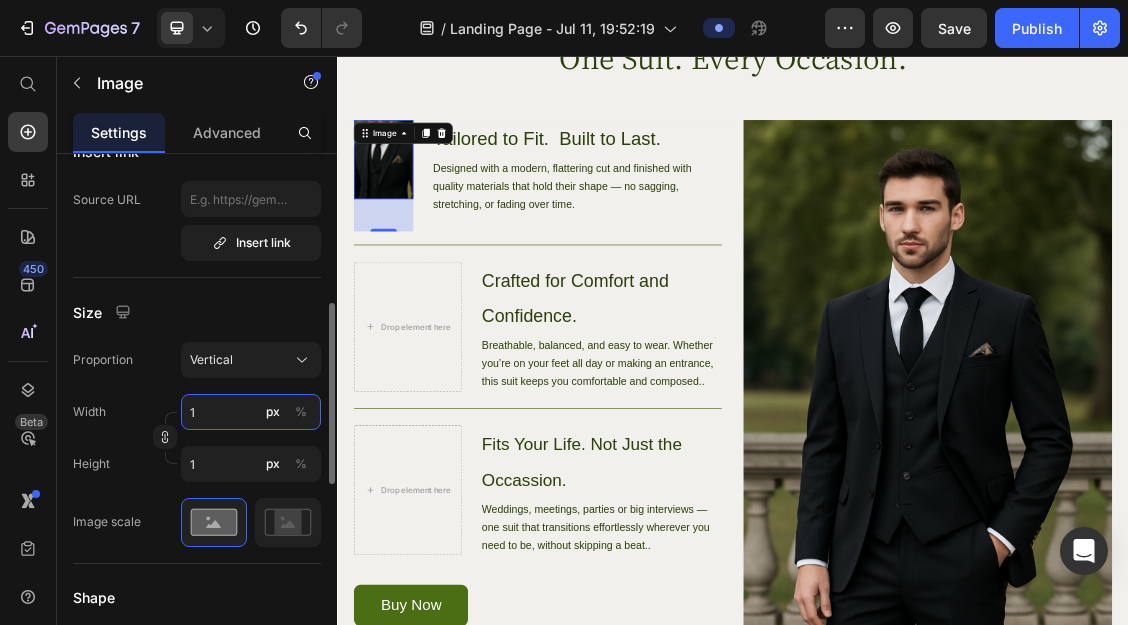type on "10" 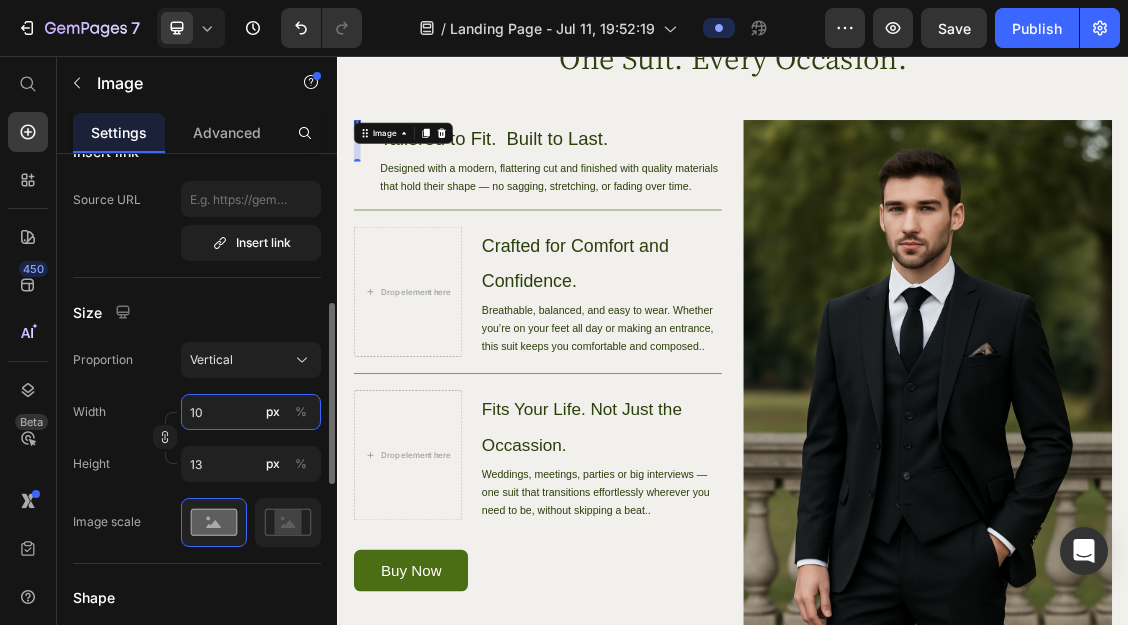 type on "100" 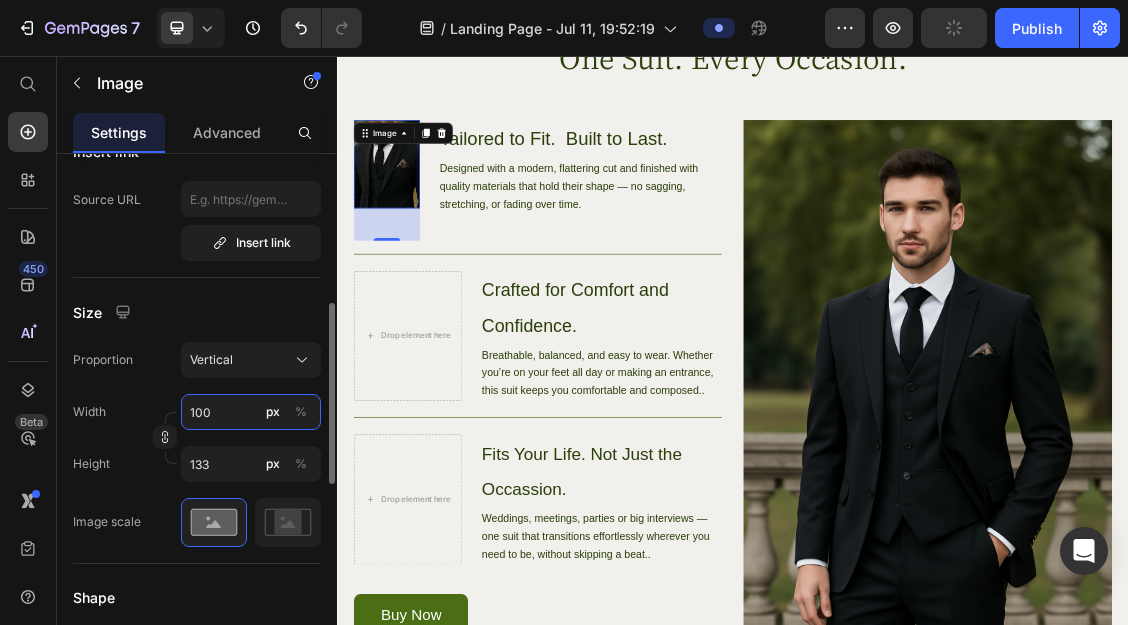 type on "90" 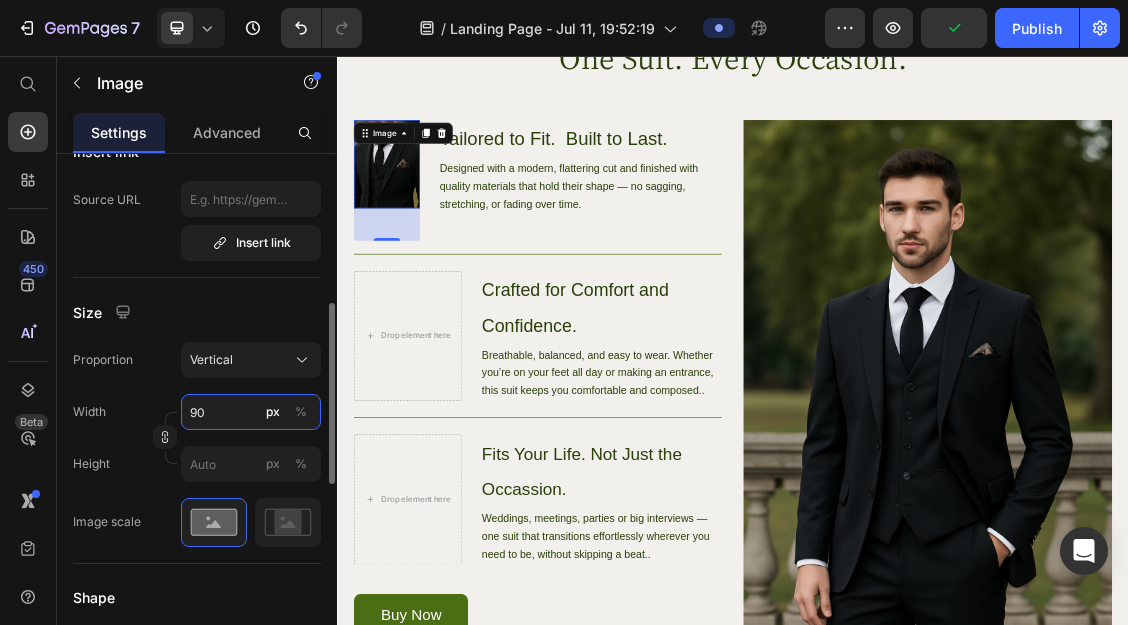 type on "100" 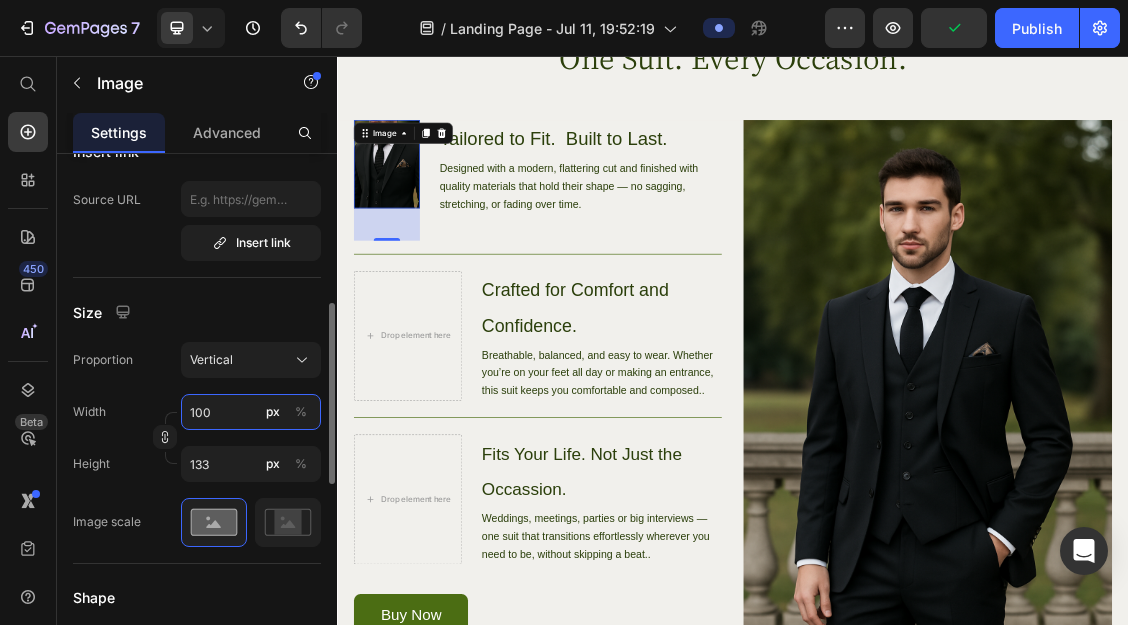 type on "100" 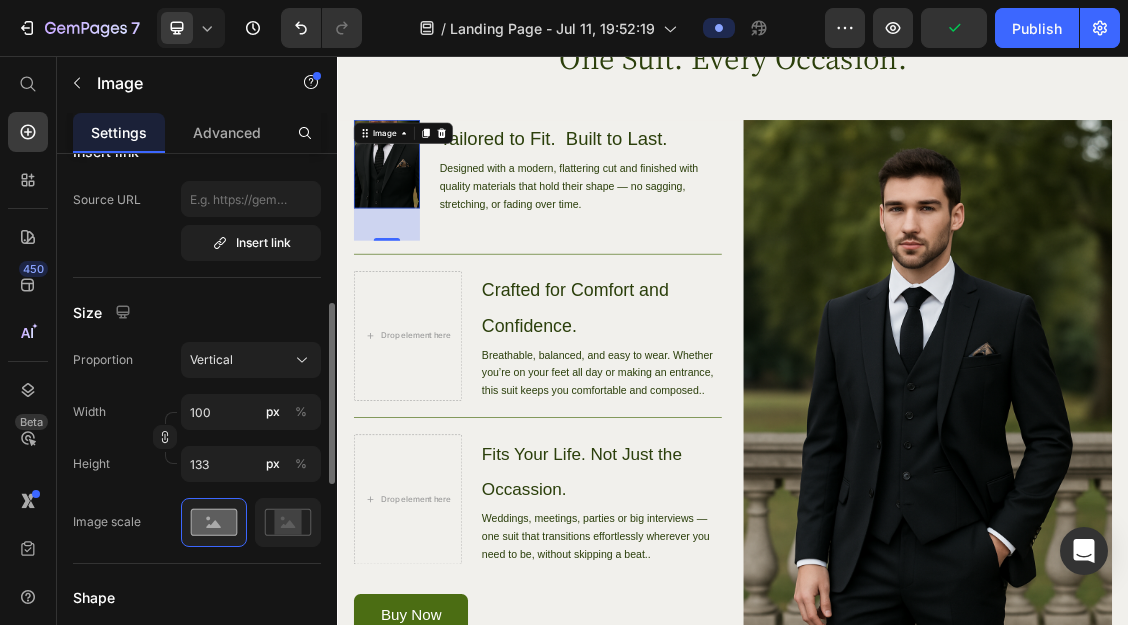 click on "Size" at bounding box center (197, 312) 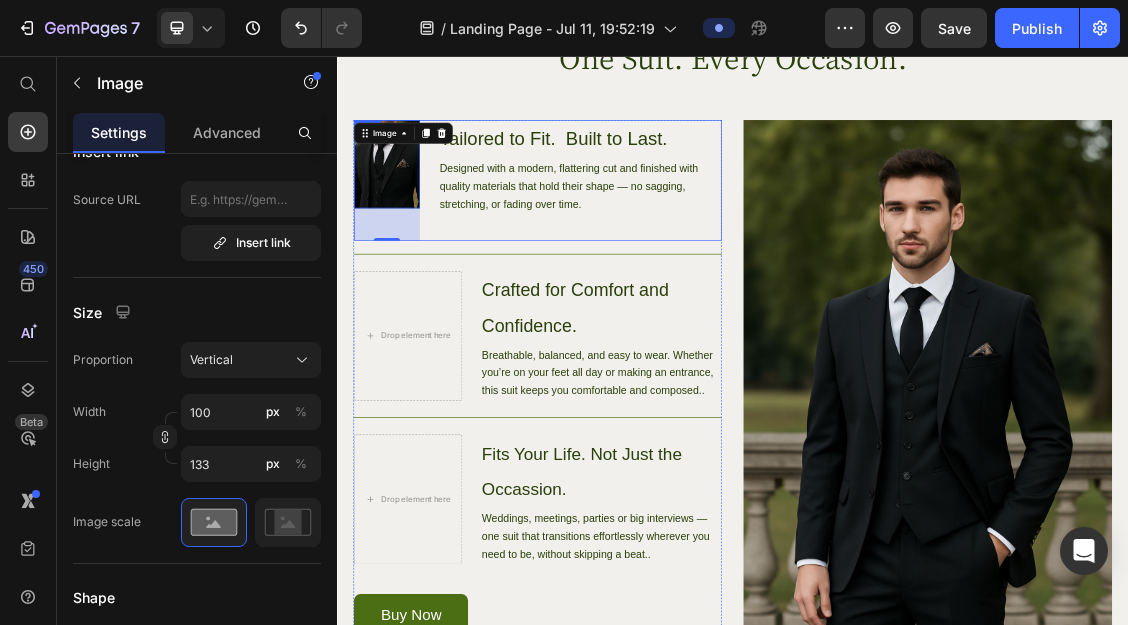 click on "Tailored to Fit.  Built to Last. Heading Designed with a modern, flattering cut and finished with quality materials that hold their shape — no sagging, stretching, or fading over time. Text Block" at bounding box center [705, 244] 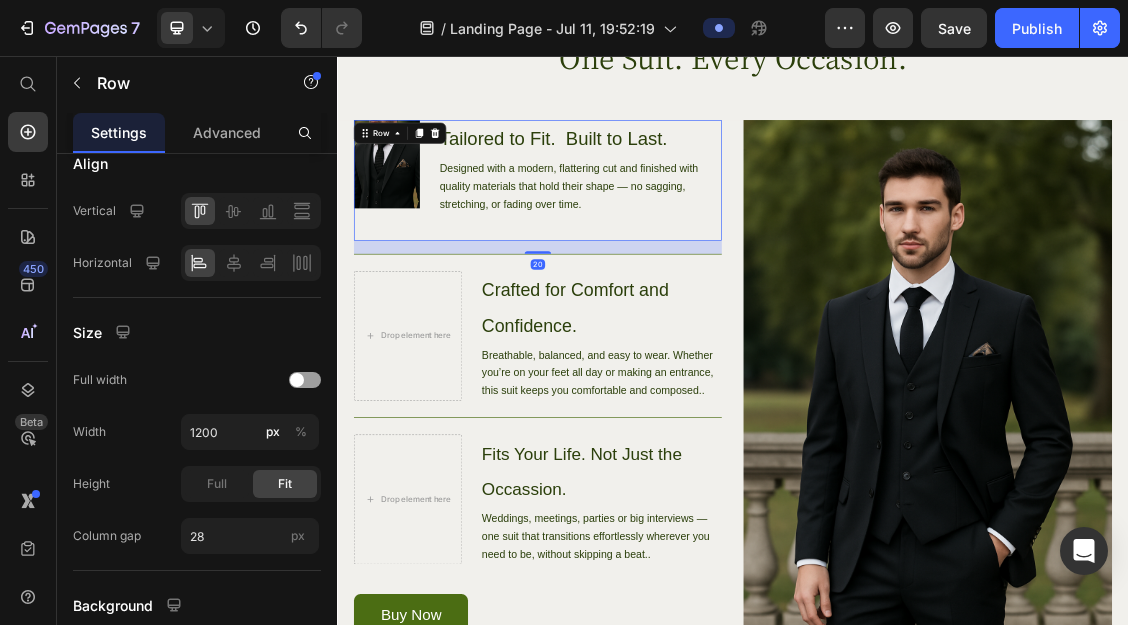scroll, scrollTop: 0, scrollLeft: 0, axis: both 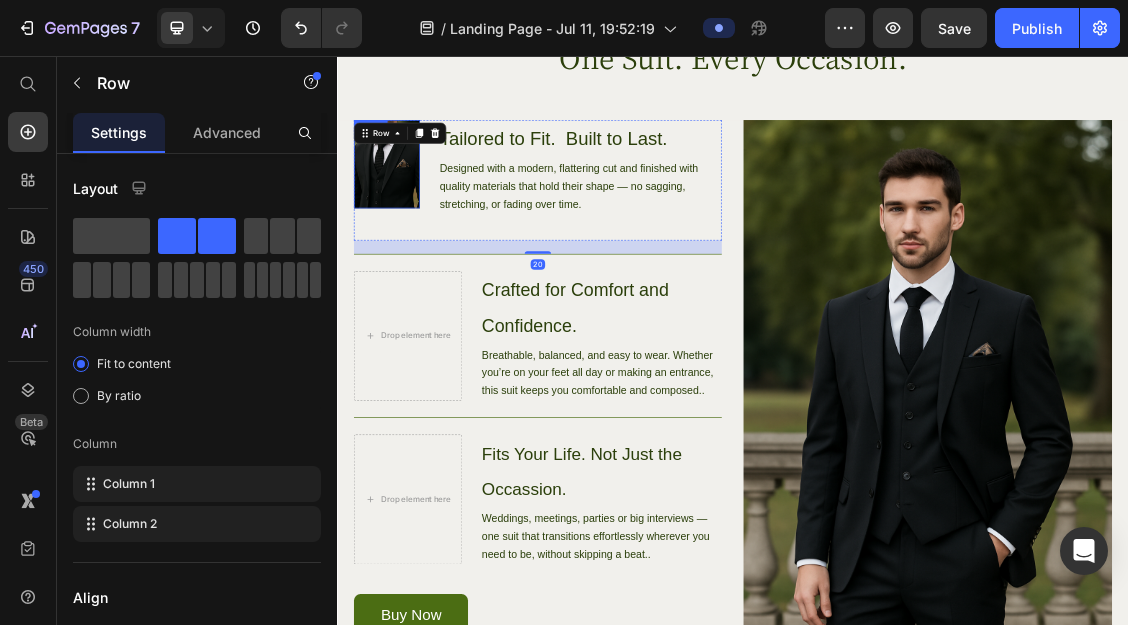 click at bounding box center (412, 219) 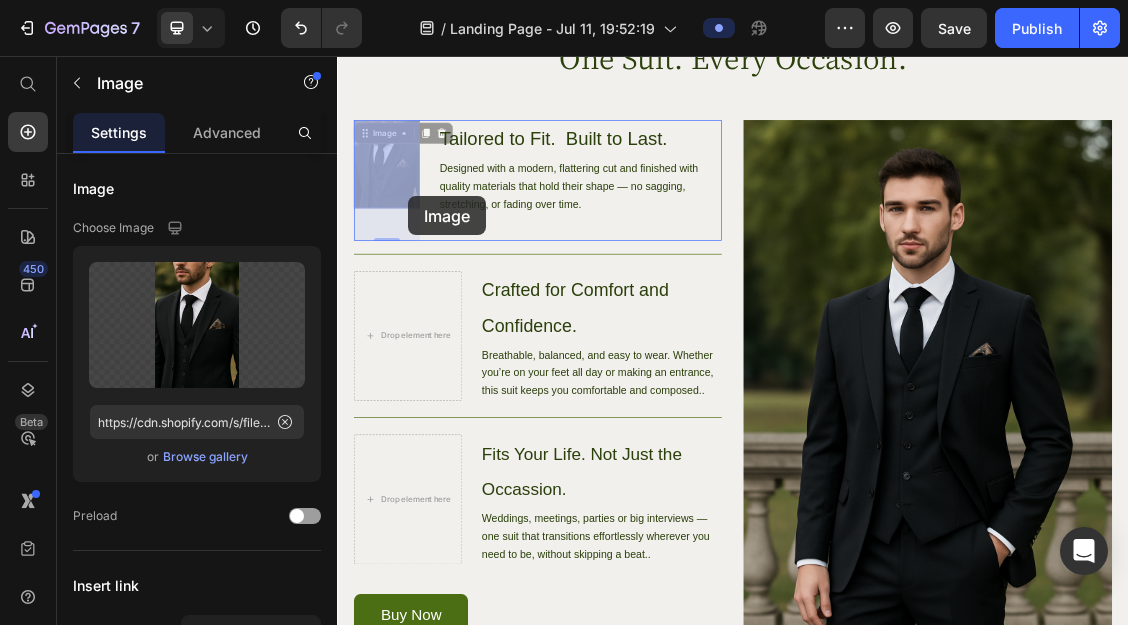 drag, startPoint x: 440, startPoint y: 237, endPoint x: 444, endPoint y: 269, distance: 32.24903 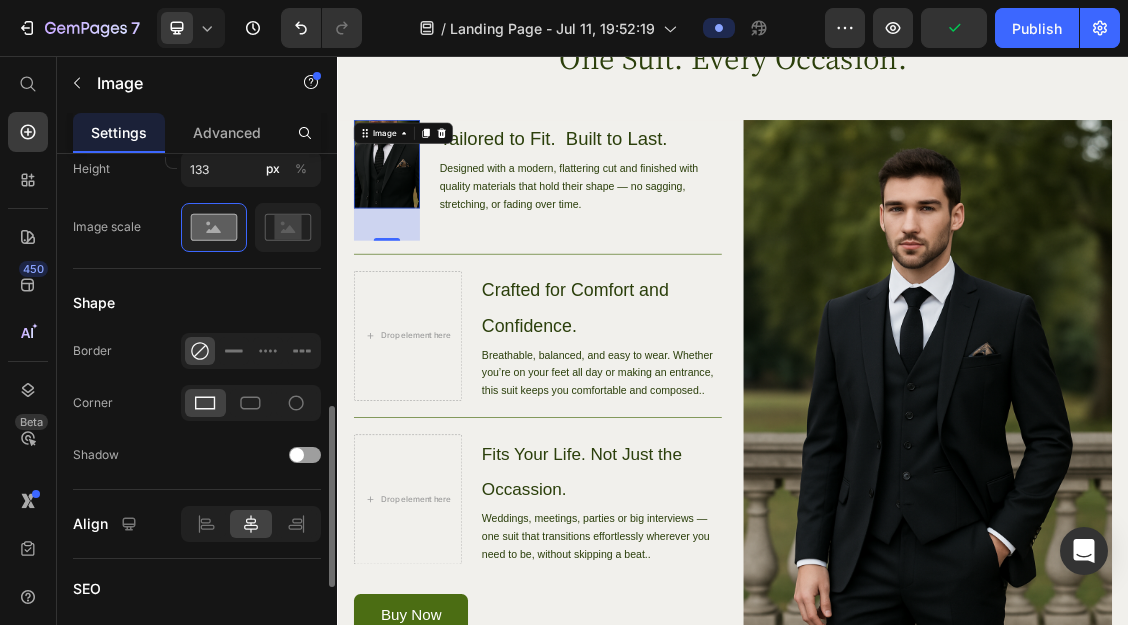 scroll, scrollTop: 732, scrollLeft: 0, axis: vertical 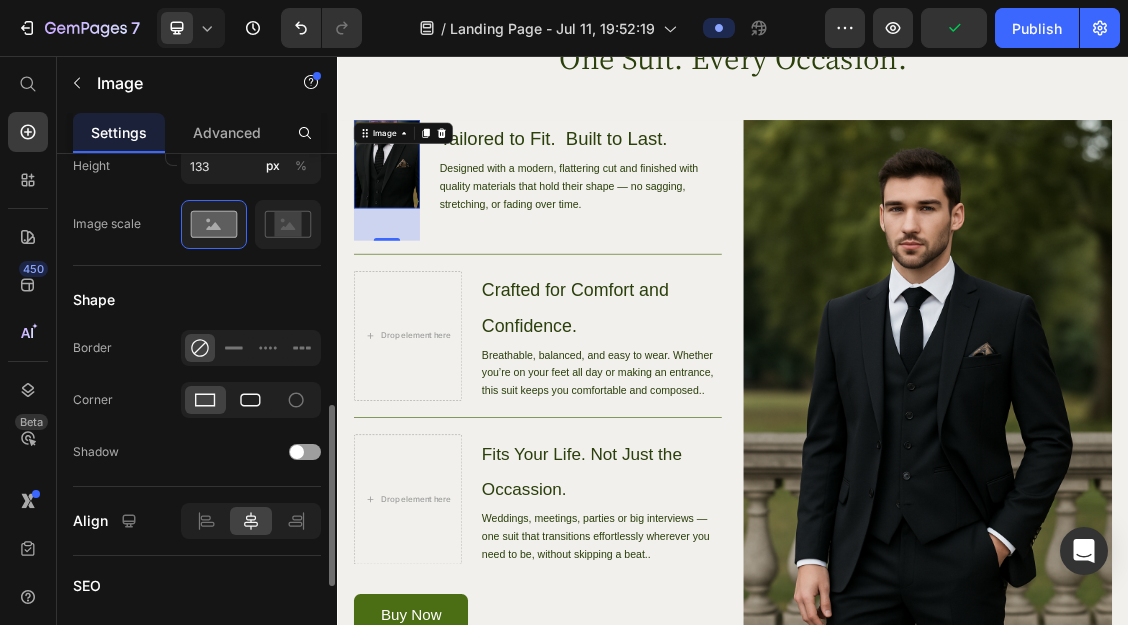 click 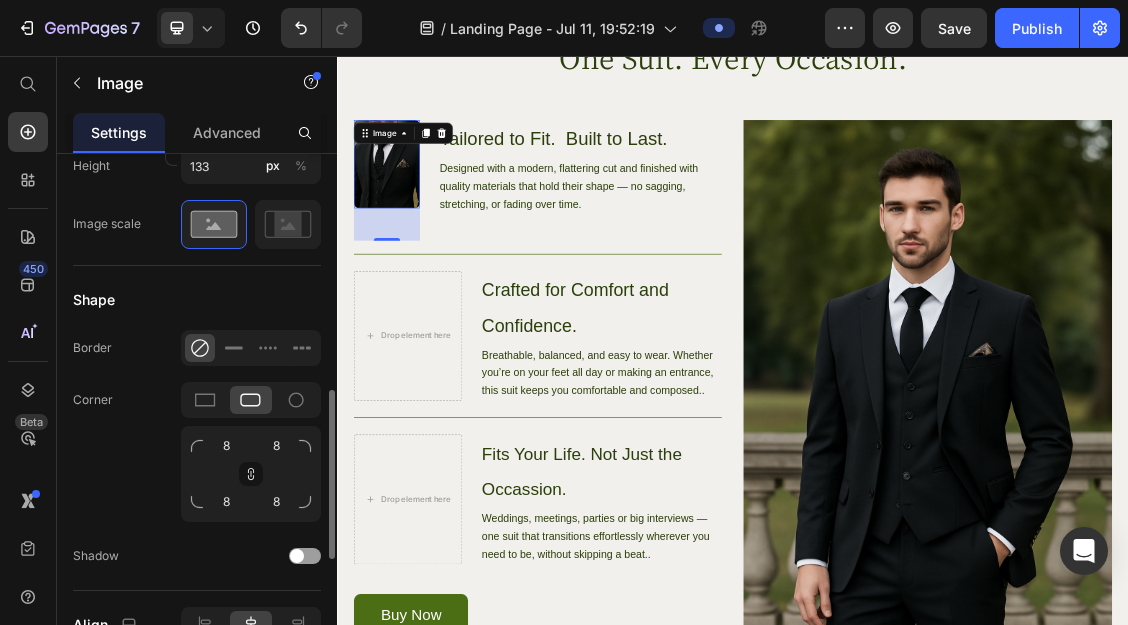 click on "Corner 8 8 8 8" 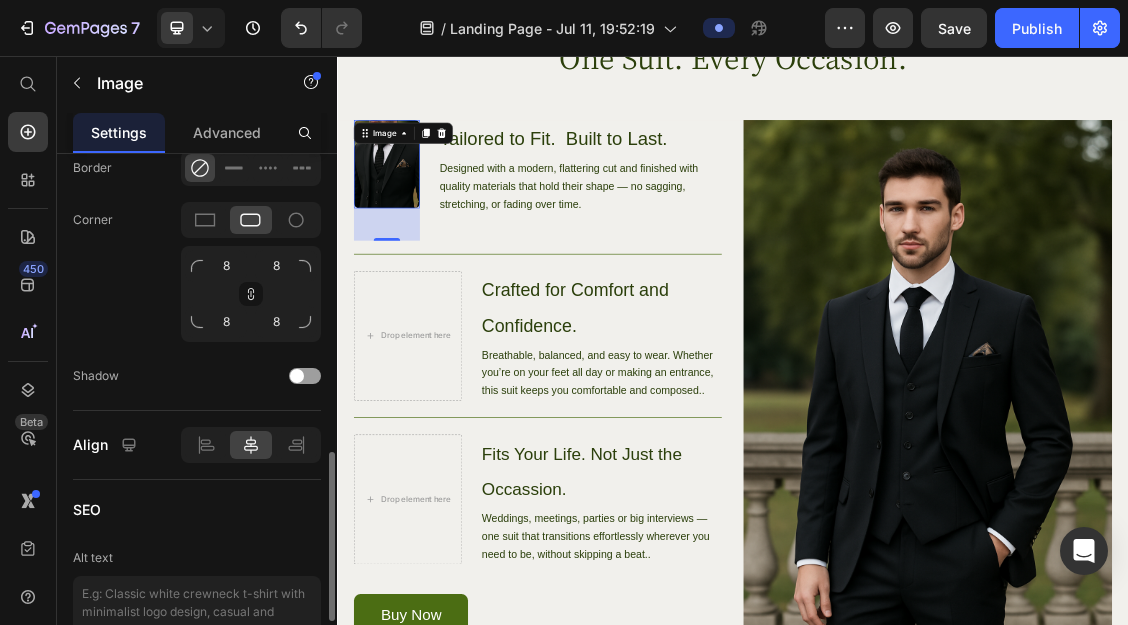 scroll, scrollTop: 916, scrollLeft: 0, axis: vertical 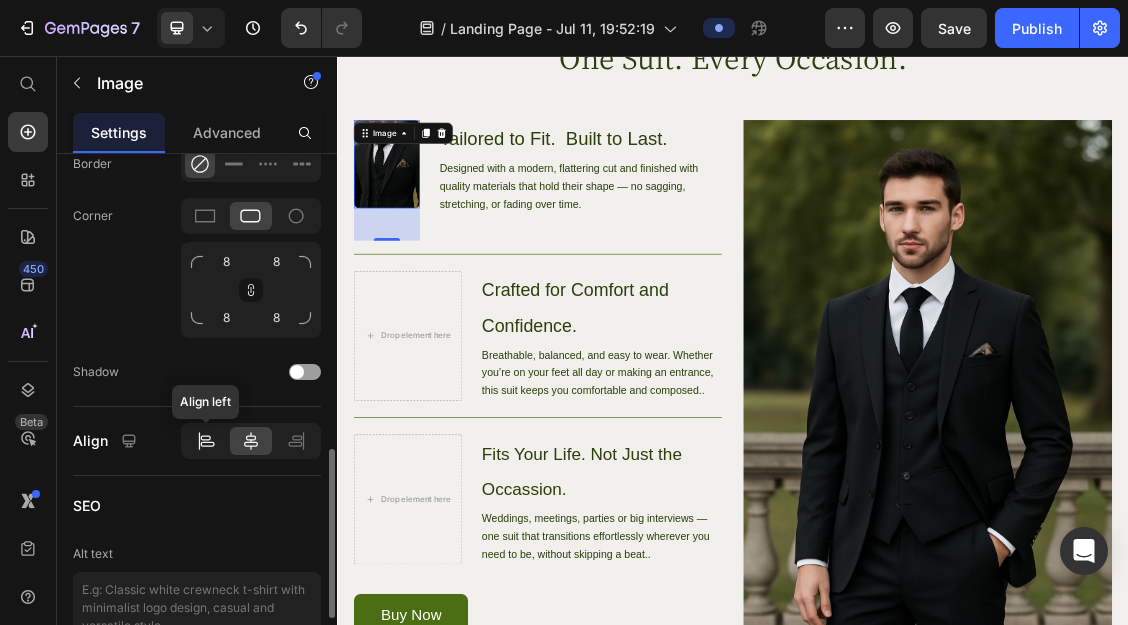 click 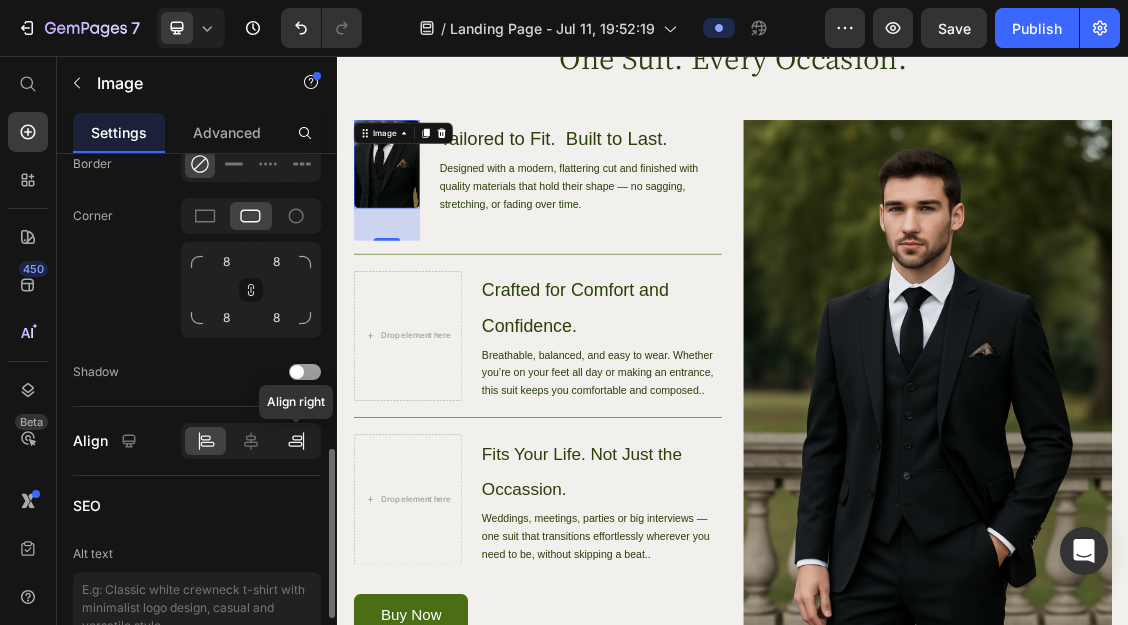 click 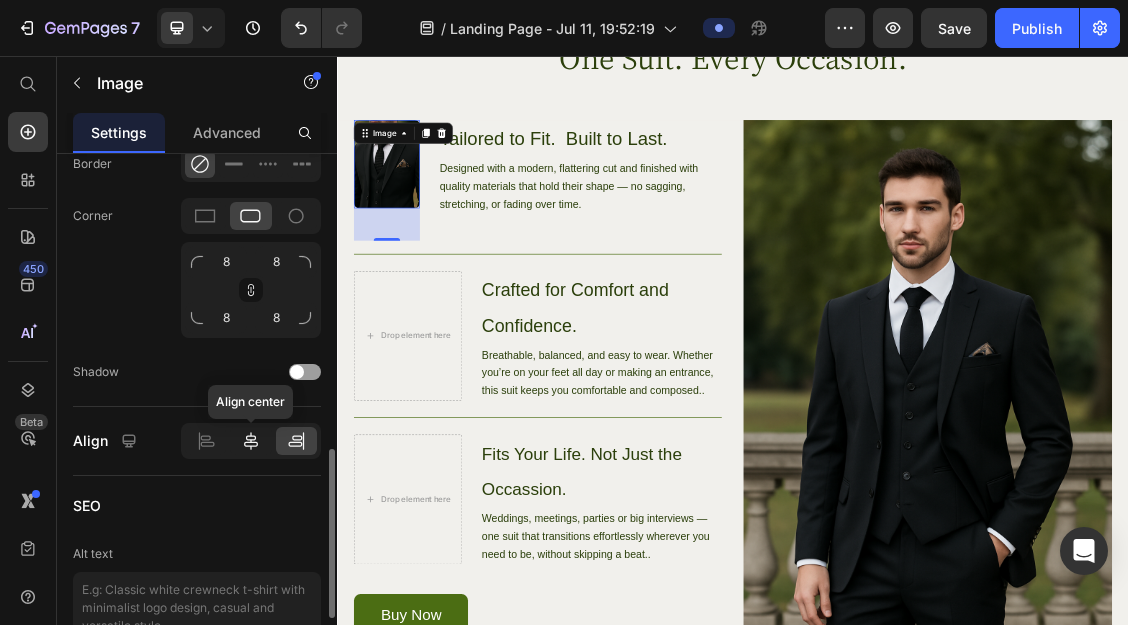 click 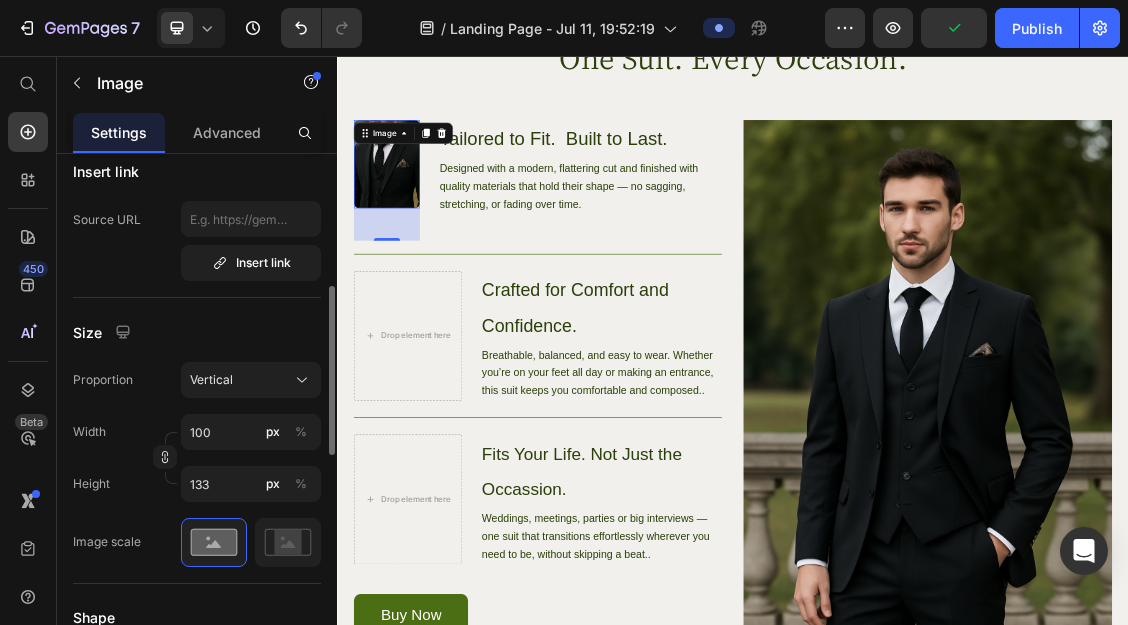 scroll, scrollTop: 413, scrollLeft: 0, axis: vertical 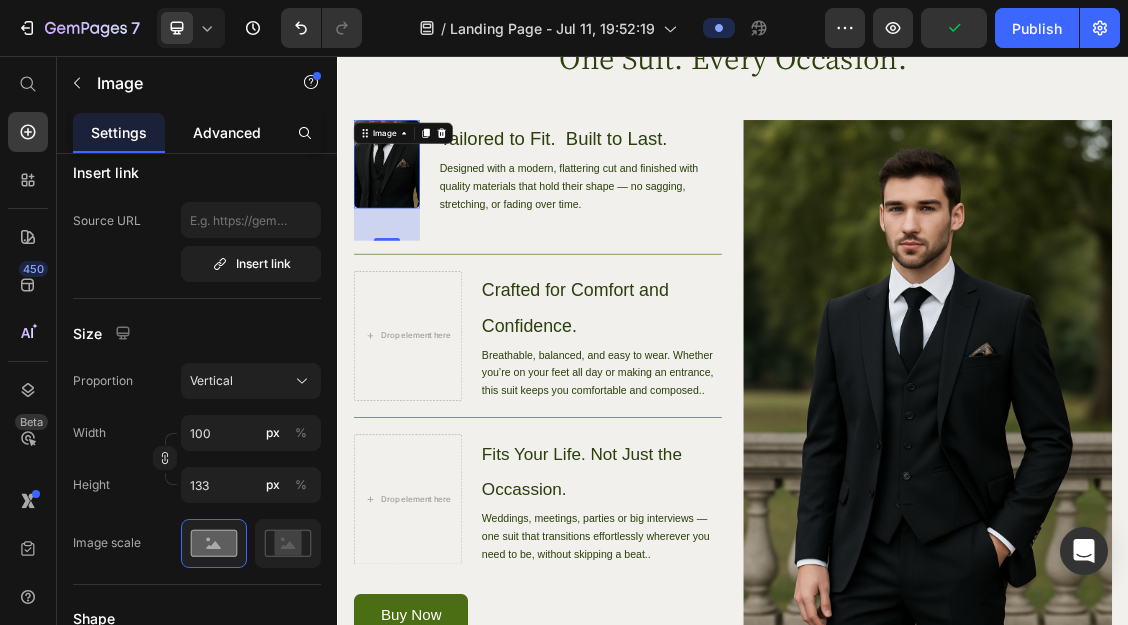click on "Advanced" 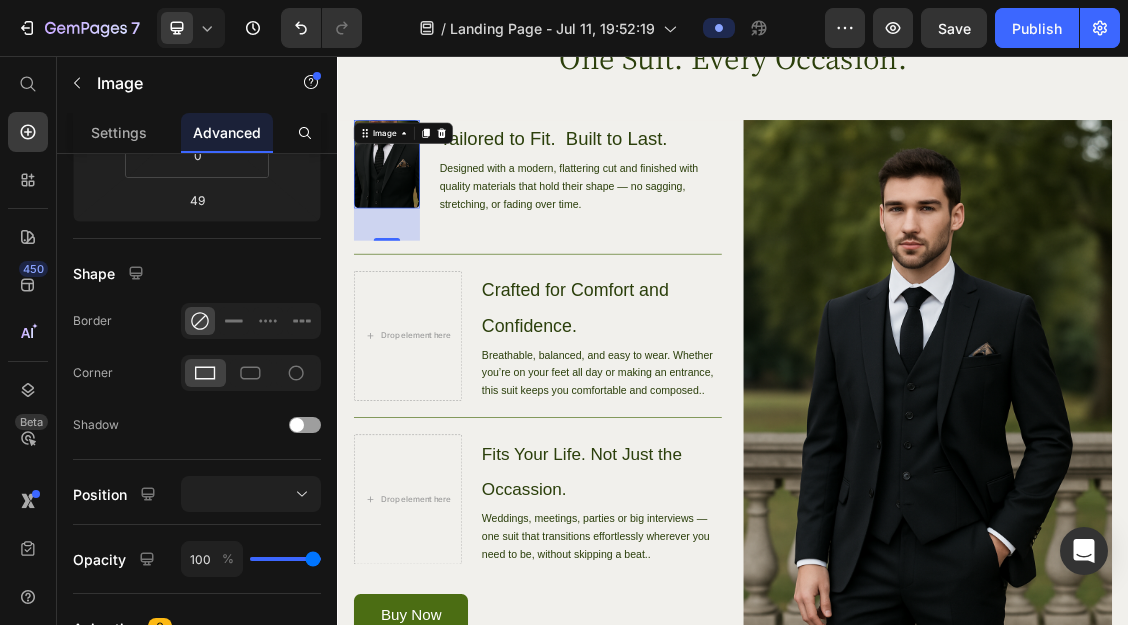 scroll, scrollTop: 0, scrollLeft: 0, axis: both 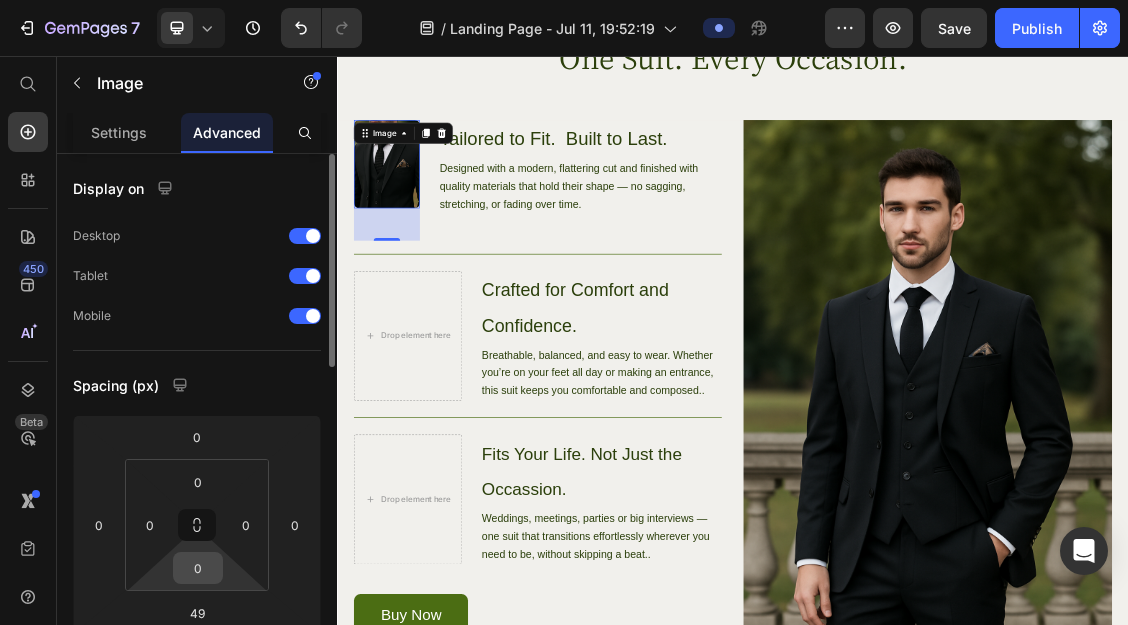 drag, startPoint x: 188, startPoint y: 520, endPoint x: 190, endPoint y: 564, distance: 44.04543 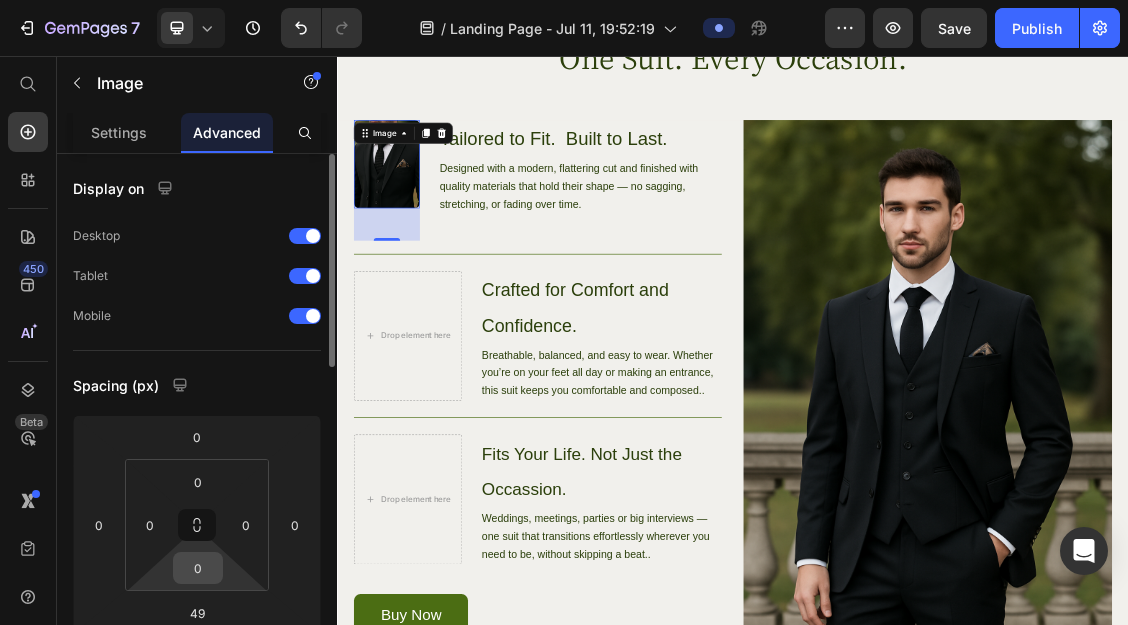 click on "0 0 0 0" at bounding box center (197, 525) 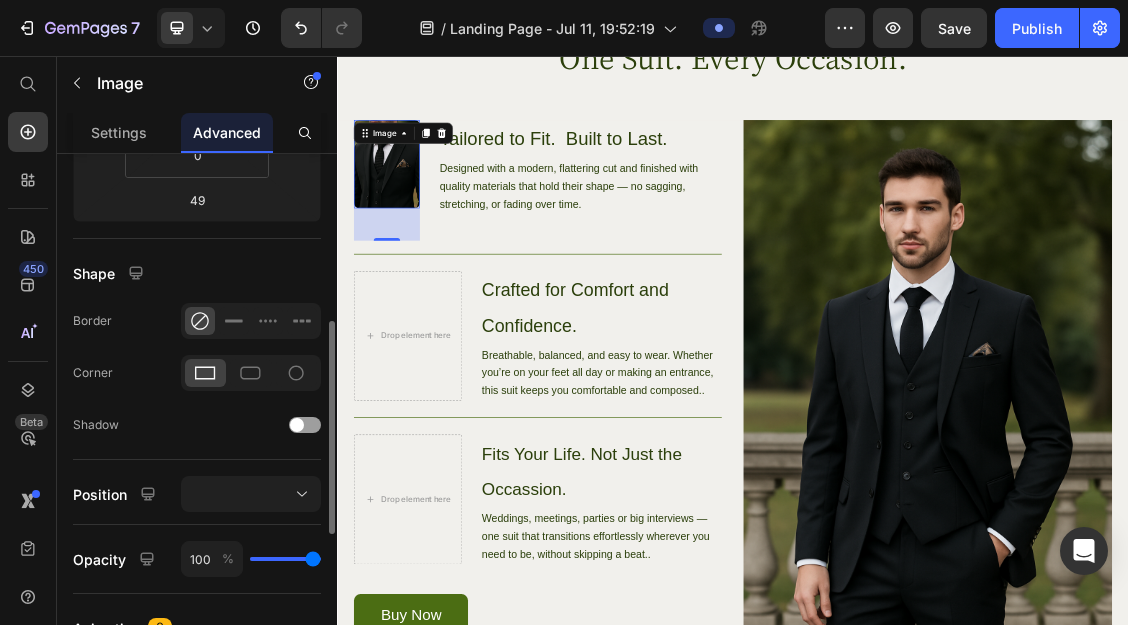scroll, scrollTop: 458, scrollLeft: 0, axis: vertical 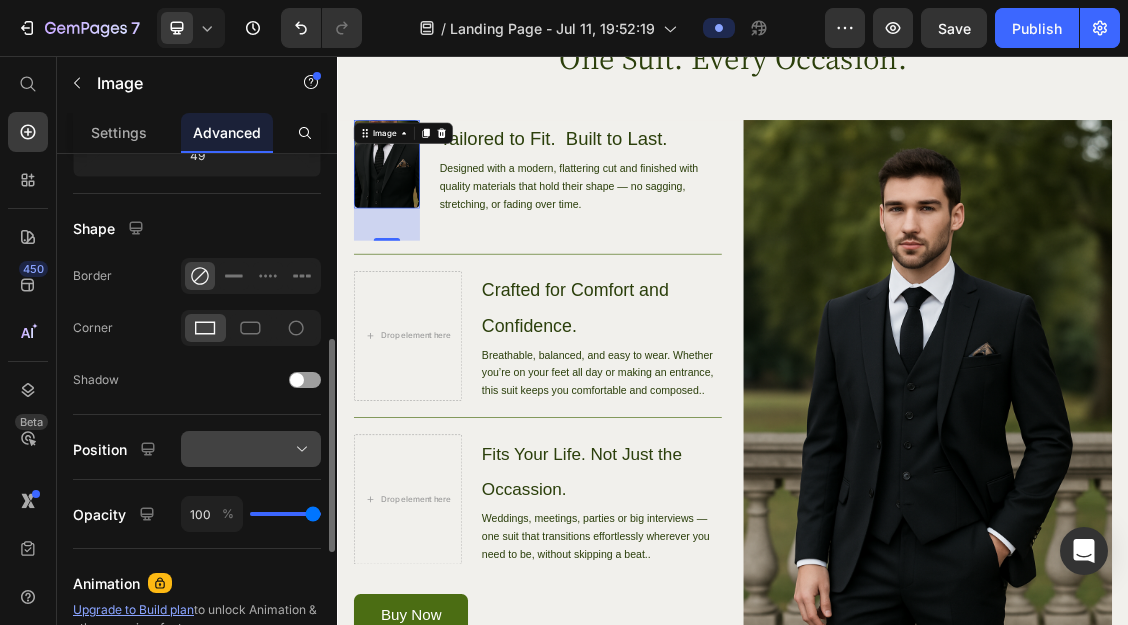 click at bounding box center [251, 449] 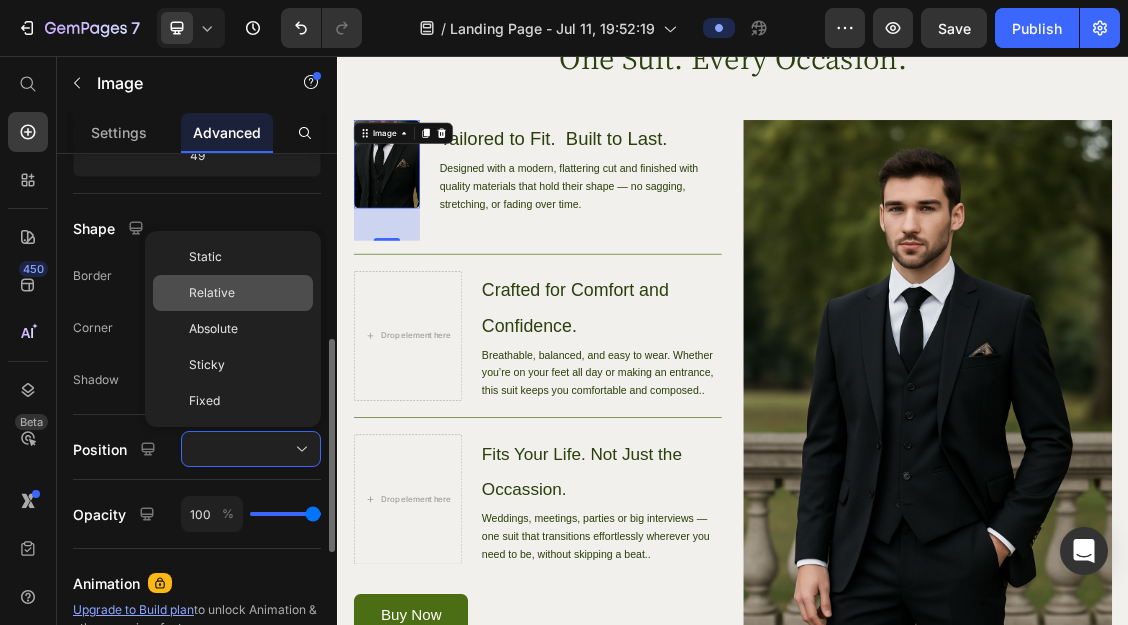 click on "Relative" at bounding box center [212, 293] 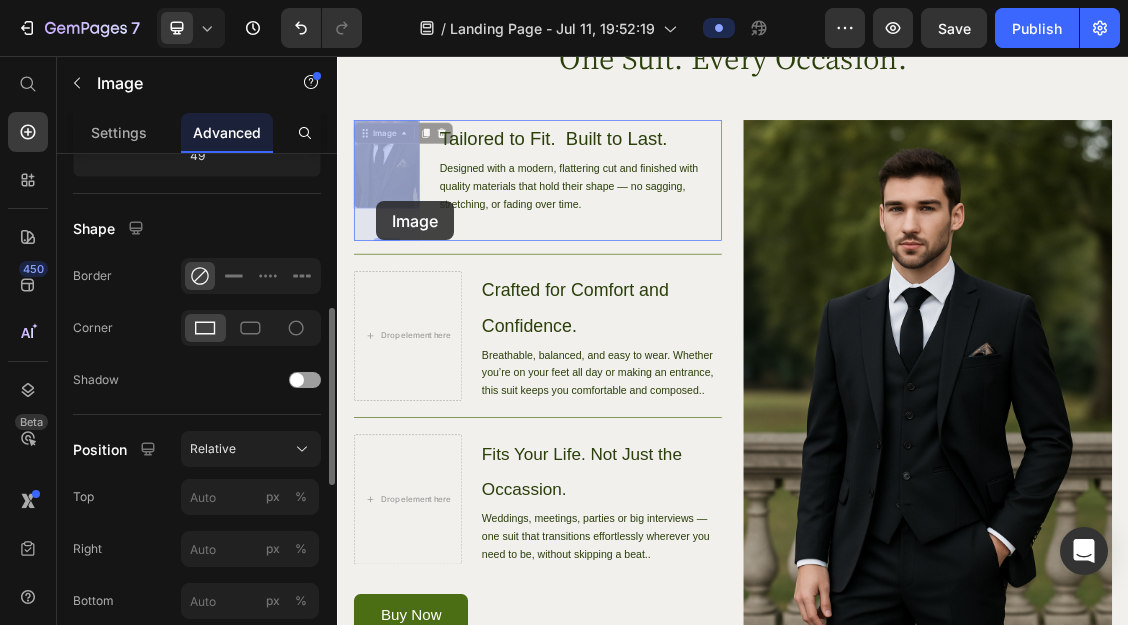 drag, startPoint x: 399, startPoint y: 220, endPoint x: 396, endPoint y: 277, distance: 57.07889 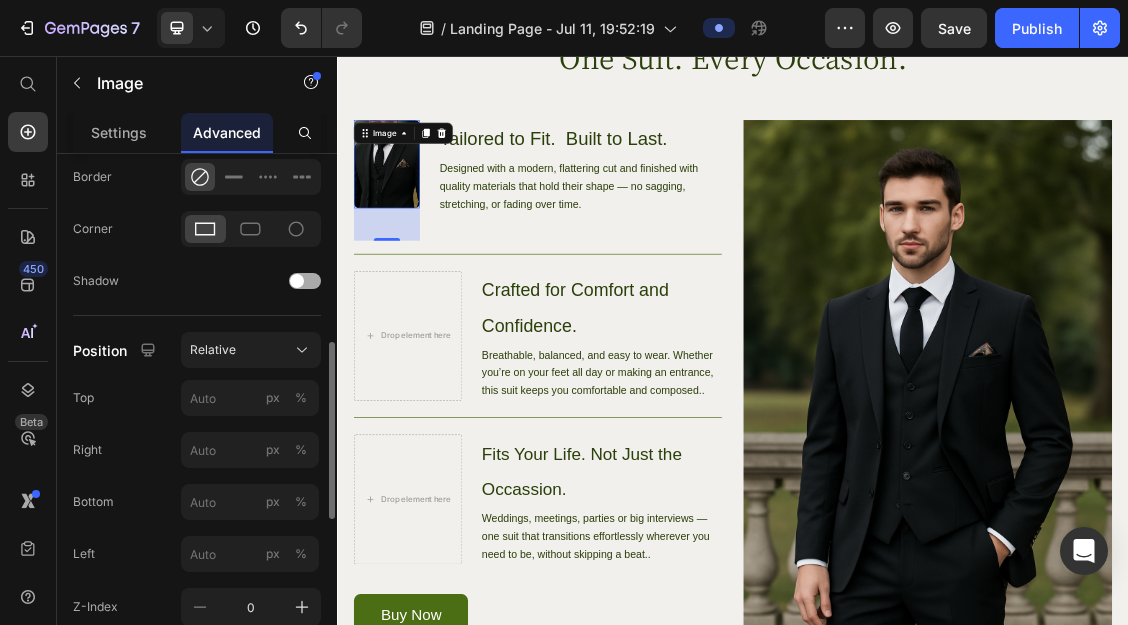 scroll, scrollTop: 558, scrollLeft: 0, axis: vertical 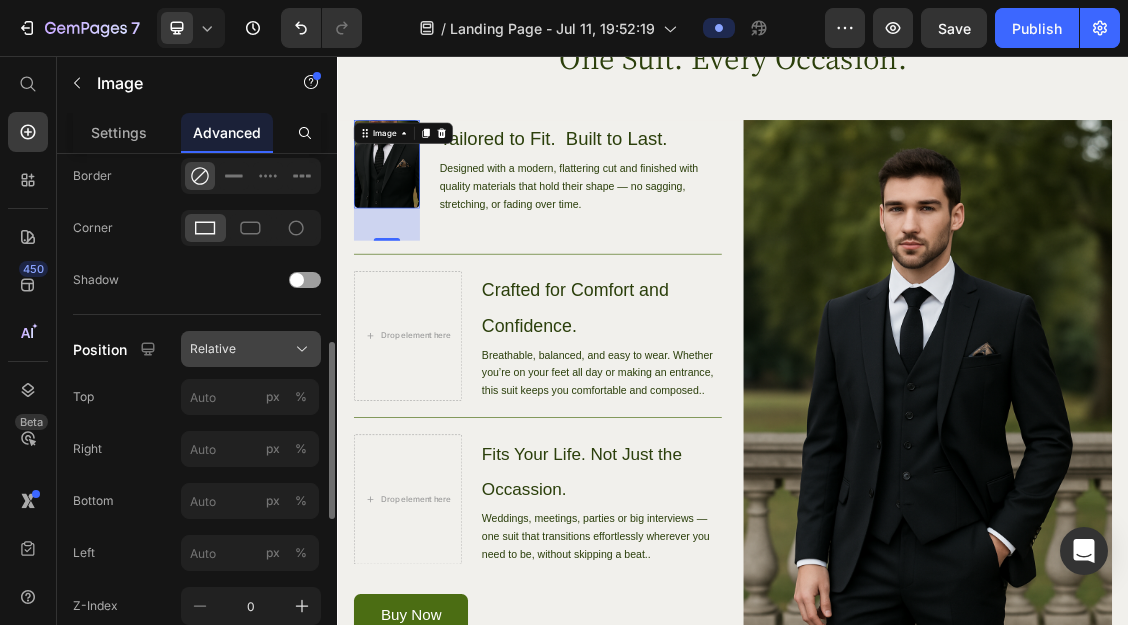 click on "Relative" 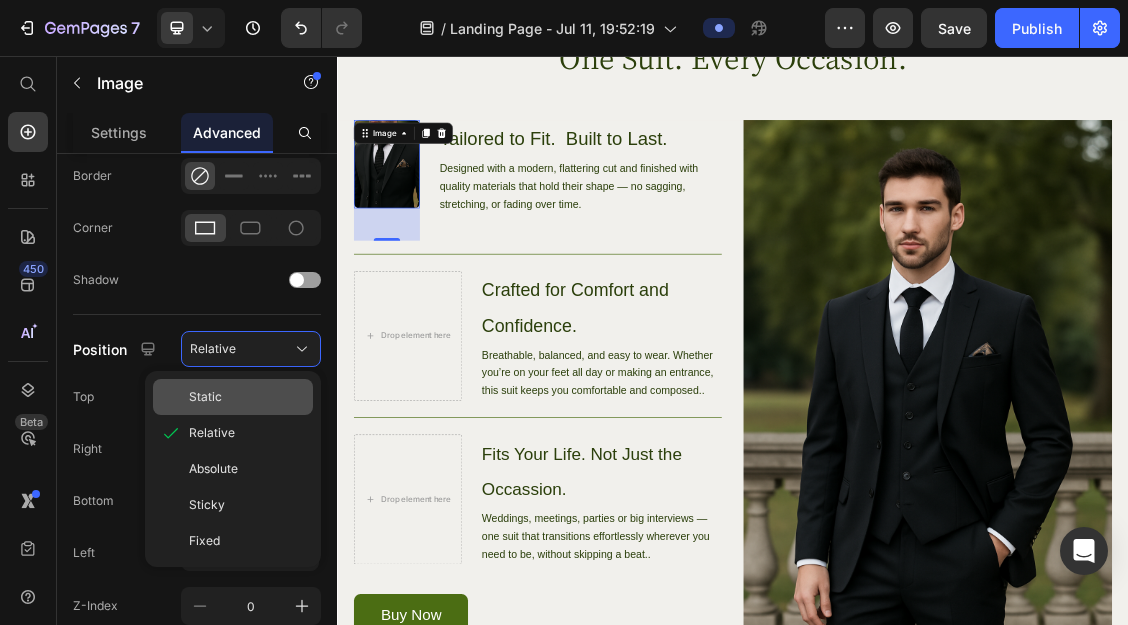 click on "Static" at bounding box center (247, 397) 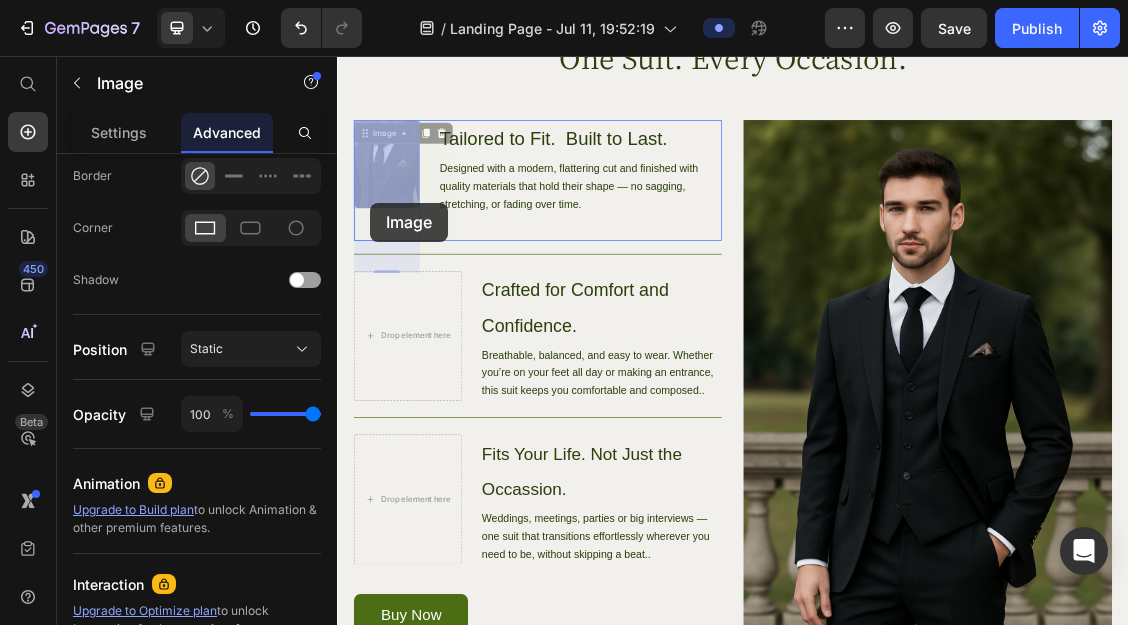 drag, startPoint x: 388, startPoint y: 249, endPoint x: 387, endPoint y: 279, distance: 30.016663 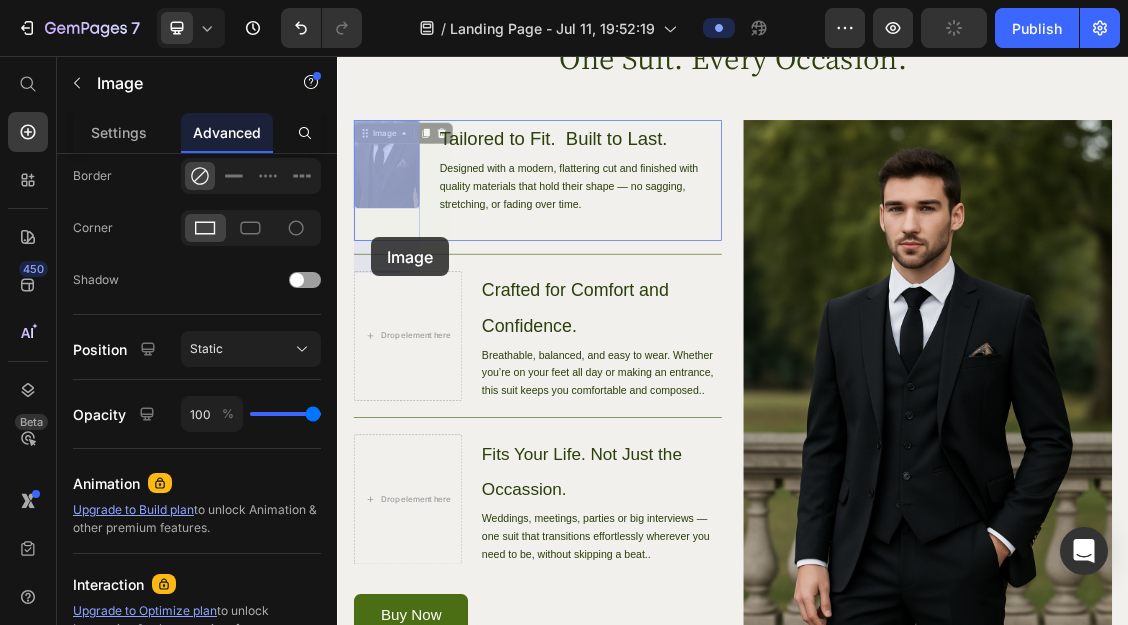 drag, startPoint x: 393, startPoint y: 263, endPoint x: 389, endPoint y: 331, distance: 68.117546 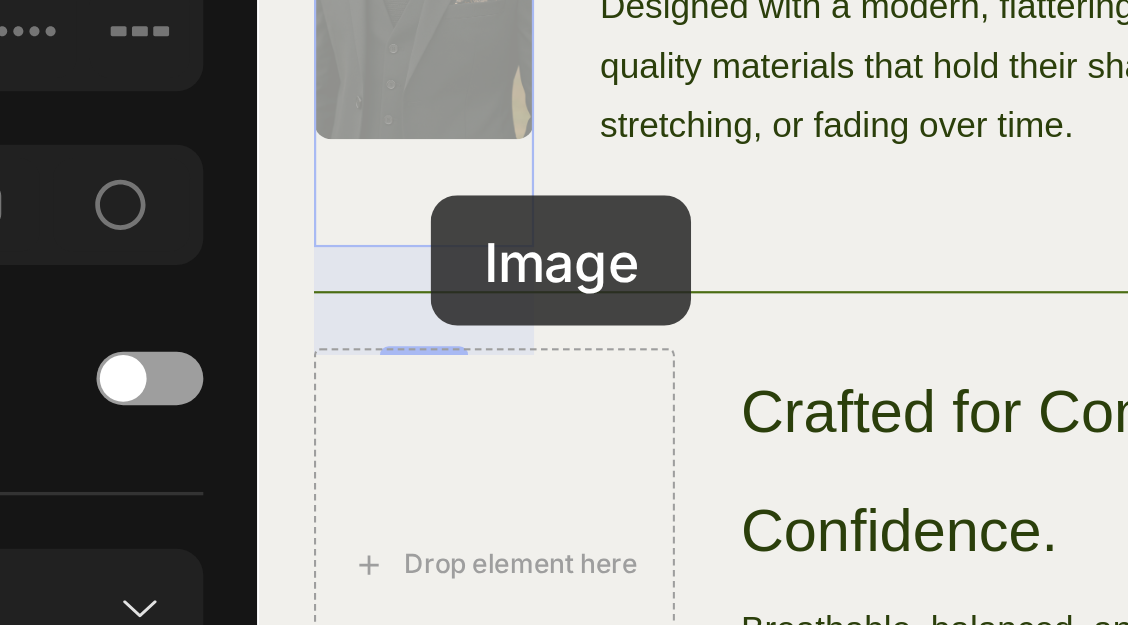 drag, startPoint x: 332, startPoint y: -154, endPoint x: 336, endPoint y: -117, distance: 37.215588 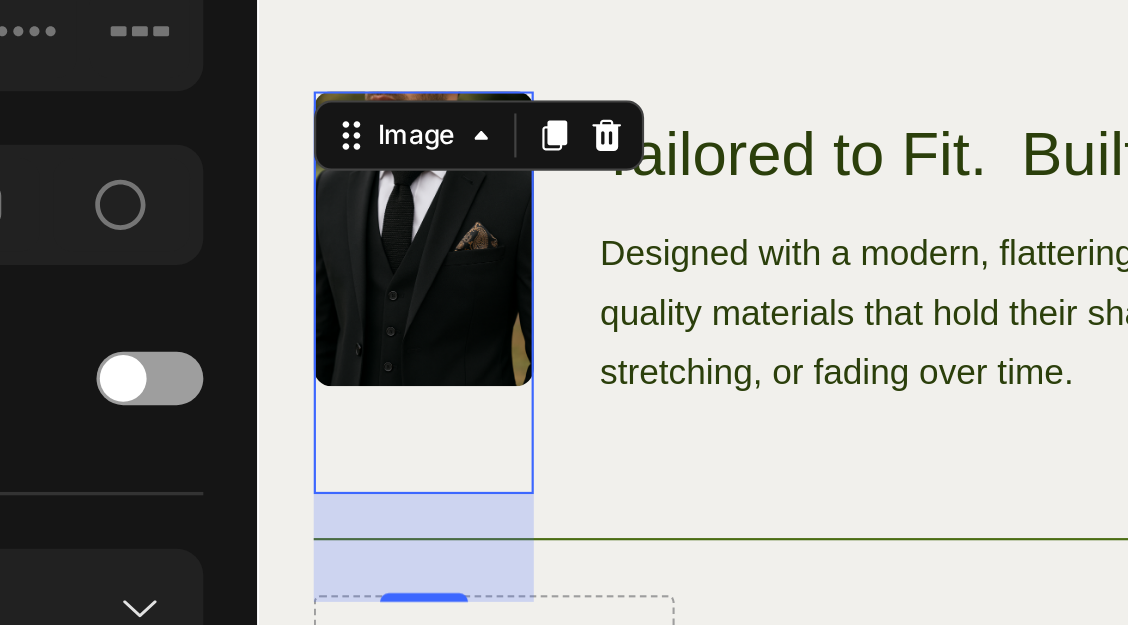 scroll, scrollTop: 1383, scrollLeft: 0, axis: vertical 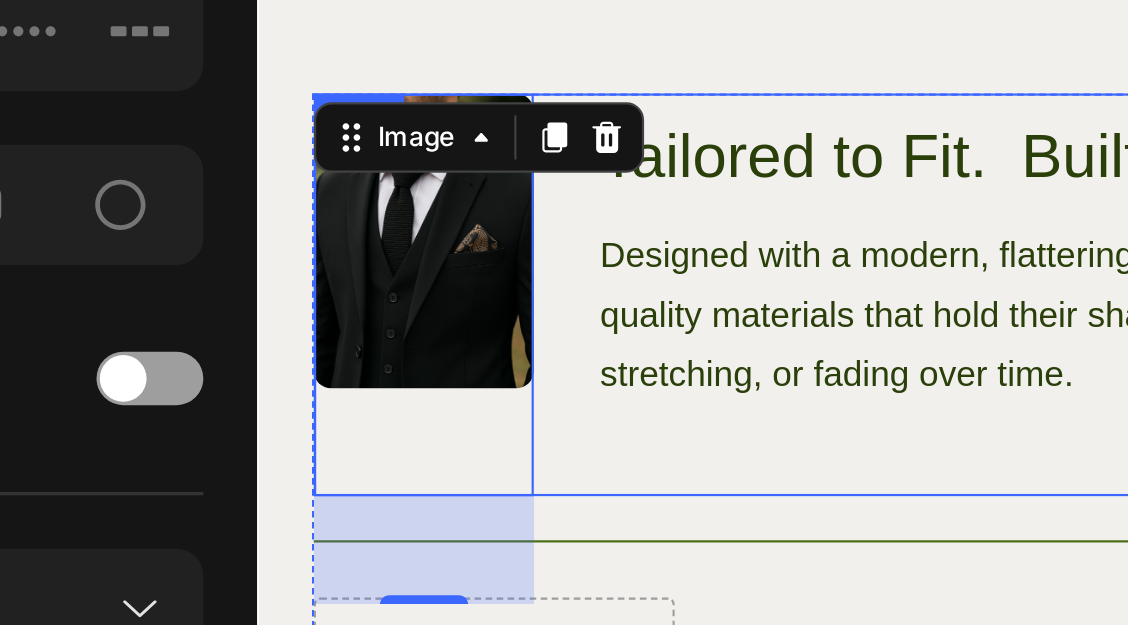 click on "Image   49 Tailored to Fit.  Built to Last. Heading Designed with a modern, flattering cut and finished with quality materials that hold their shape — no sagging, stretching, or fading over time. Text Block Row" at bounding box center (561, -67) 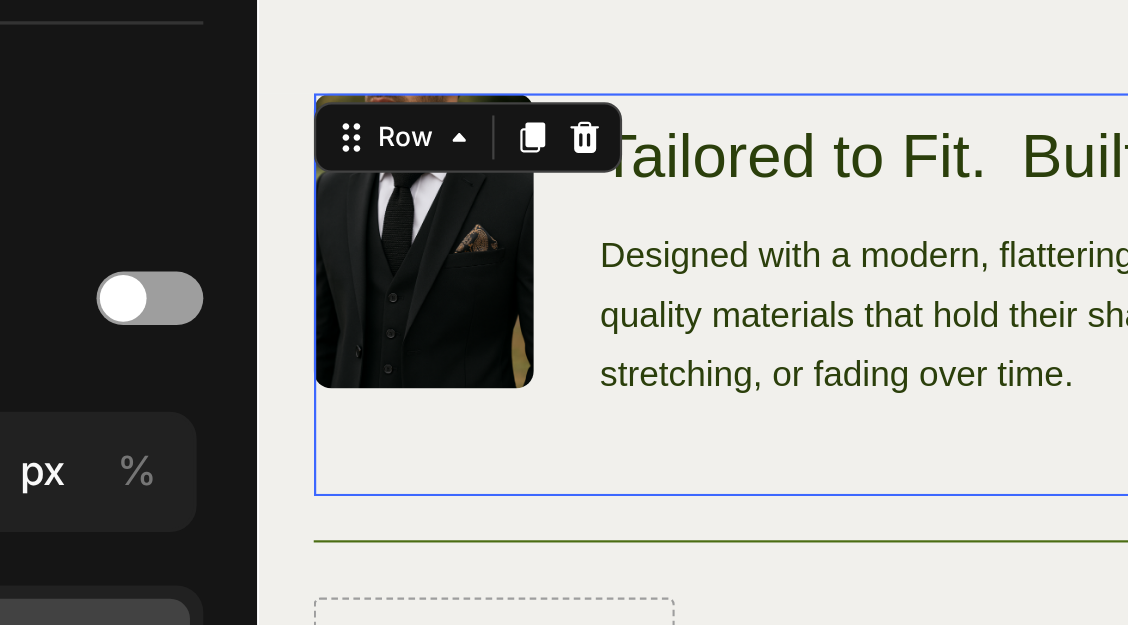 scroll, scrollTop: 0, scrollLeft: 0, axis: both 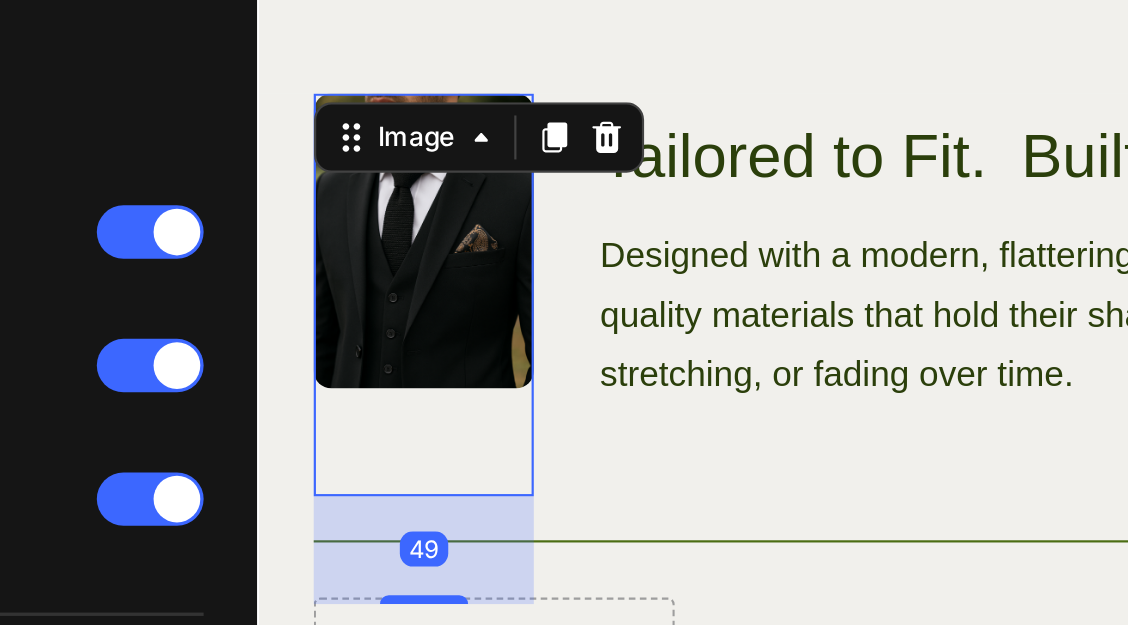 click at bounding box center (332, -67) 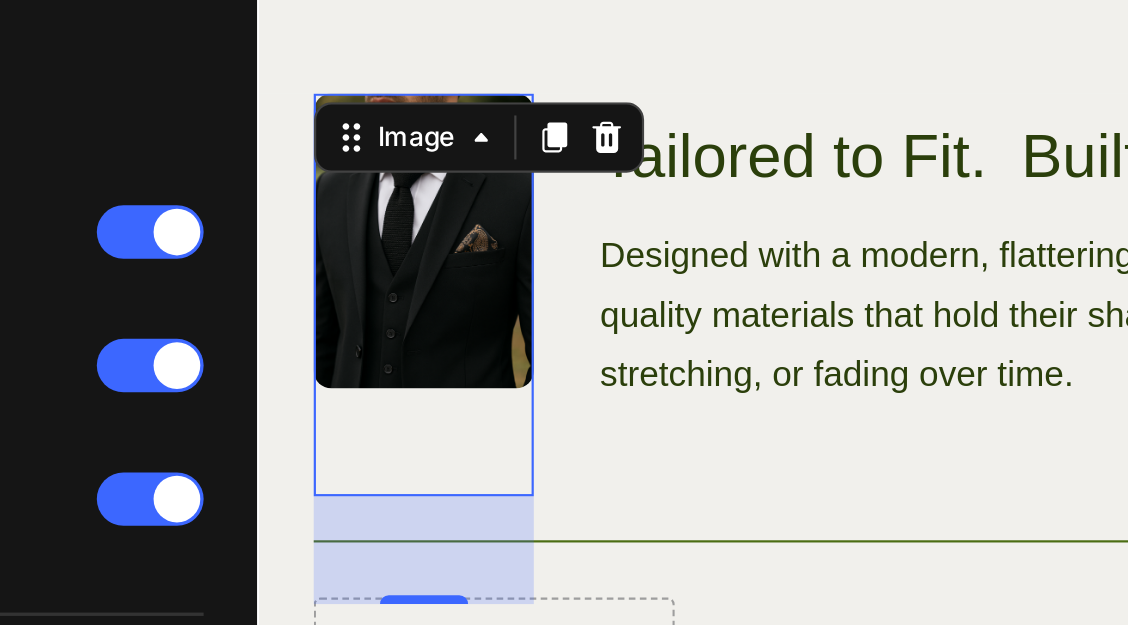 click at bounding box center (332, -67) 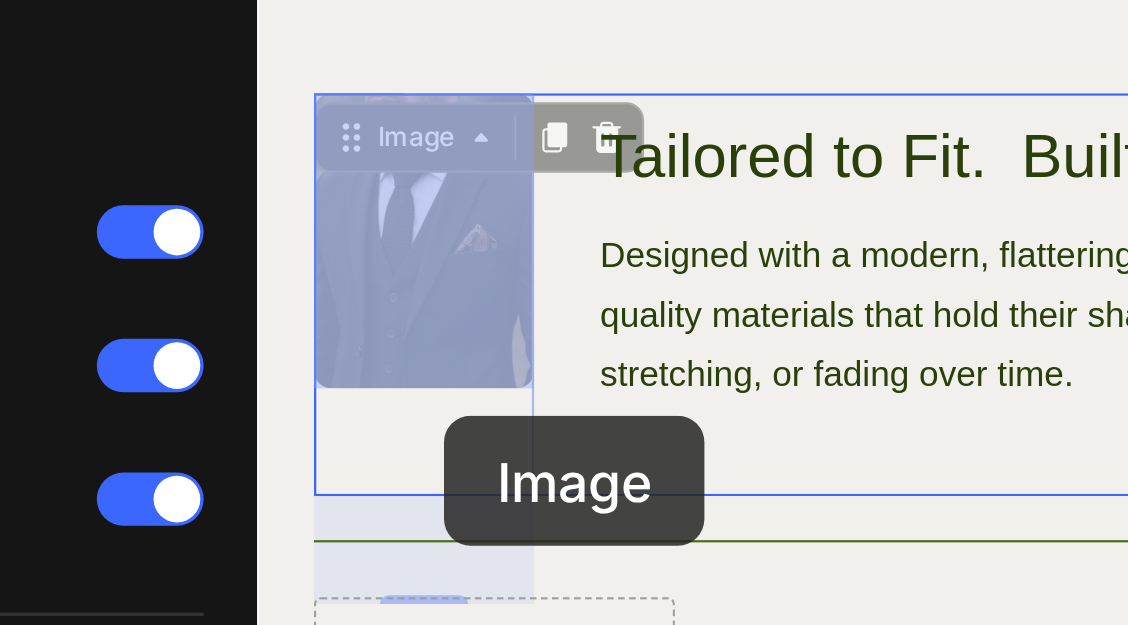 drag, startPoint x: 339, startPoint y: 20, endPoint x: 342, endPoint y: -11, distance: 31.144823 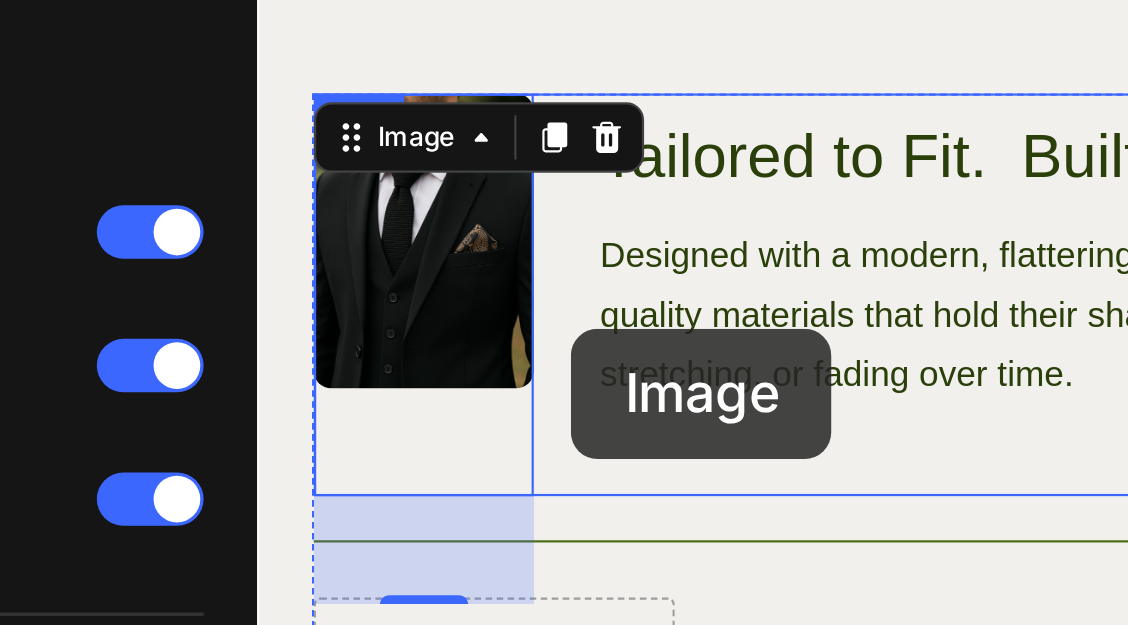drag, startPoint x: 381, startPoint y: -47, endPoint x: 400, endPoint y: -51, distance: 19.416489 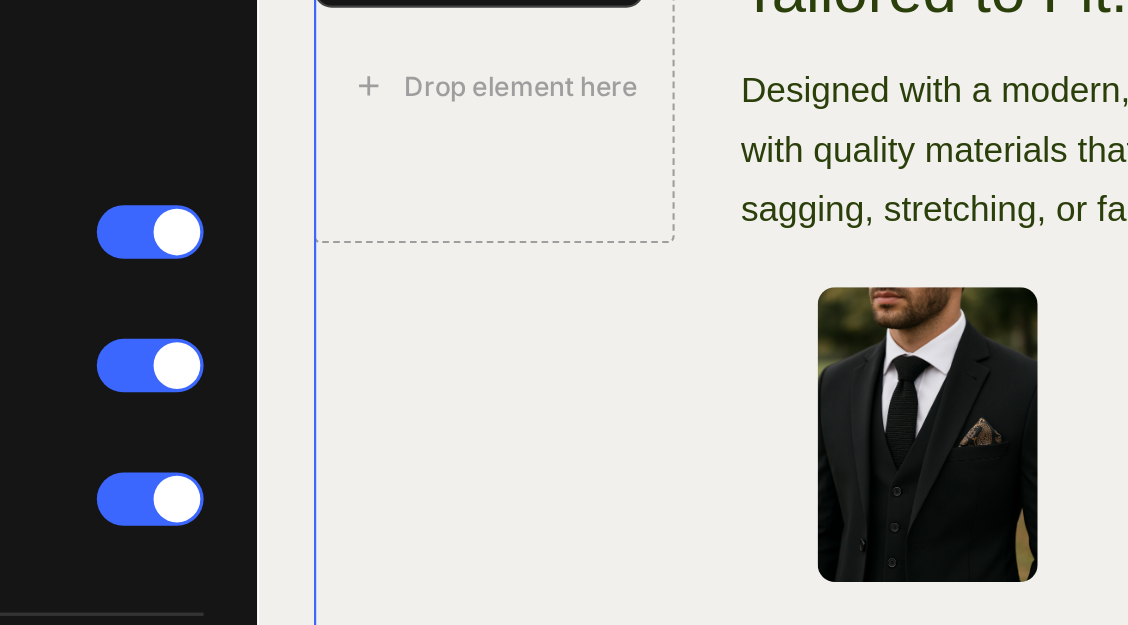 scroll, scrollTop: 1459, scrollLeft: 0, axis: vertical 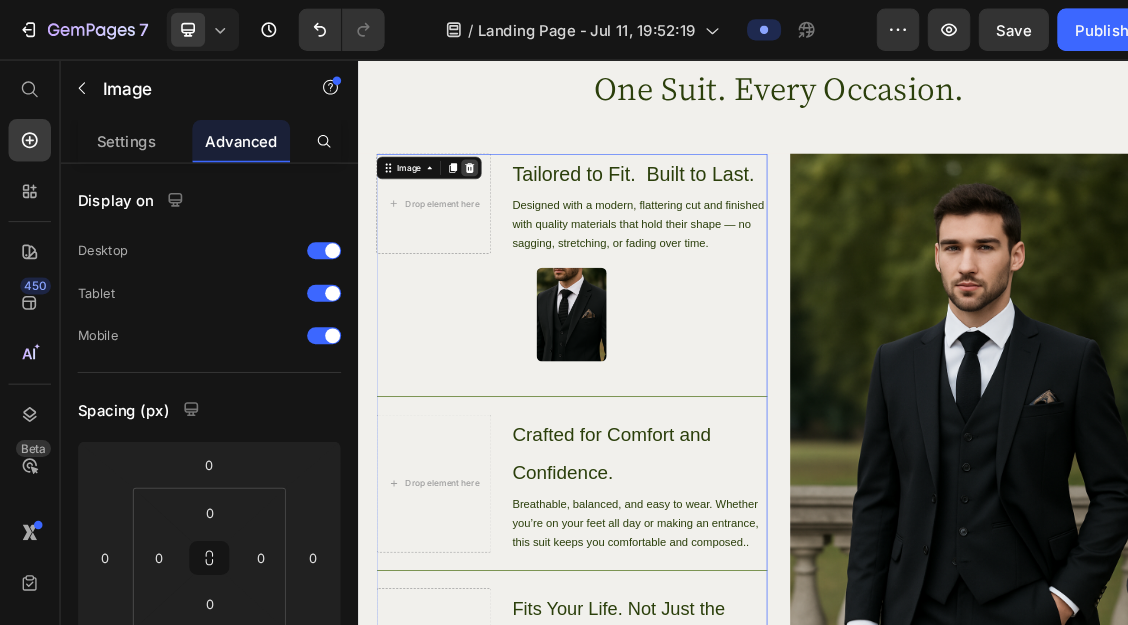 click at bounding box center (516, 213) 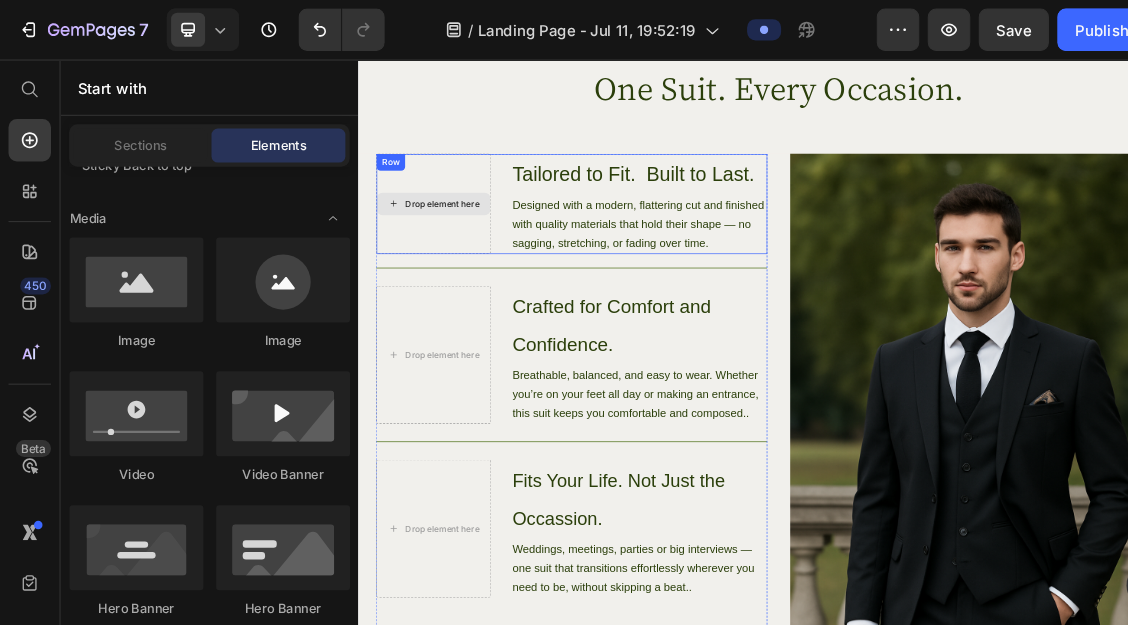 click on "Drop element here" at bounding box center [465, 265] 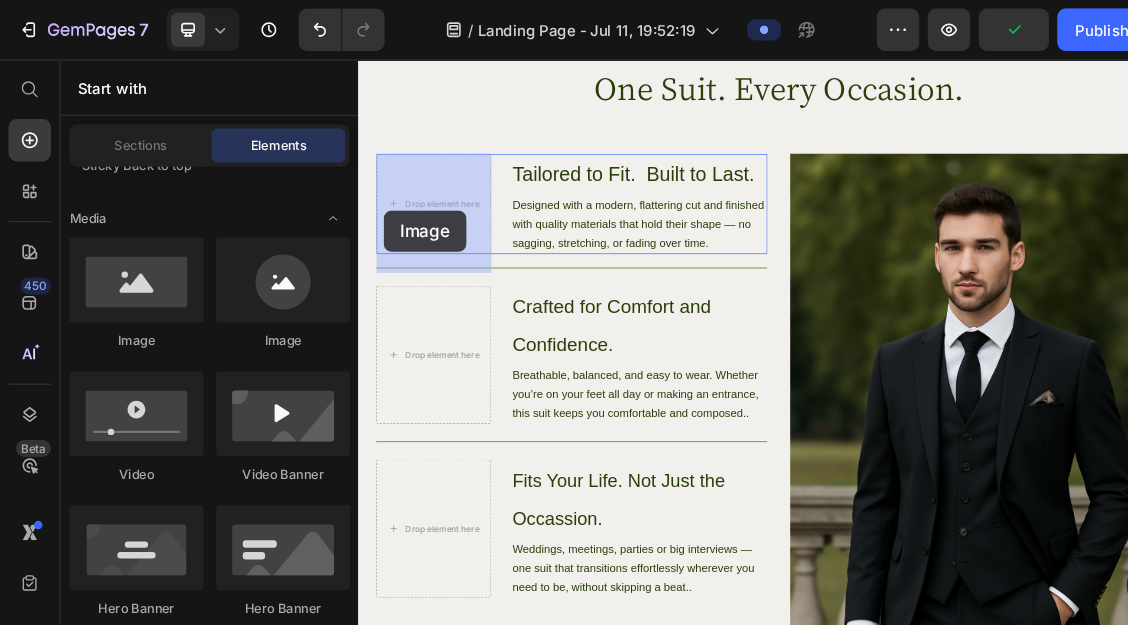 drag, startPoint x: 491, startPoint y: 322, endPoint x: 394, endPoint y: 274, distance: 108.226616 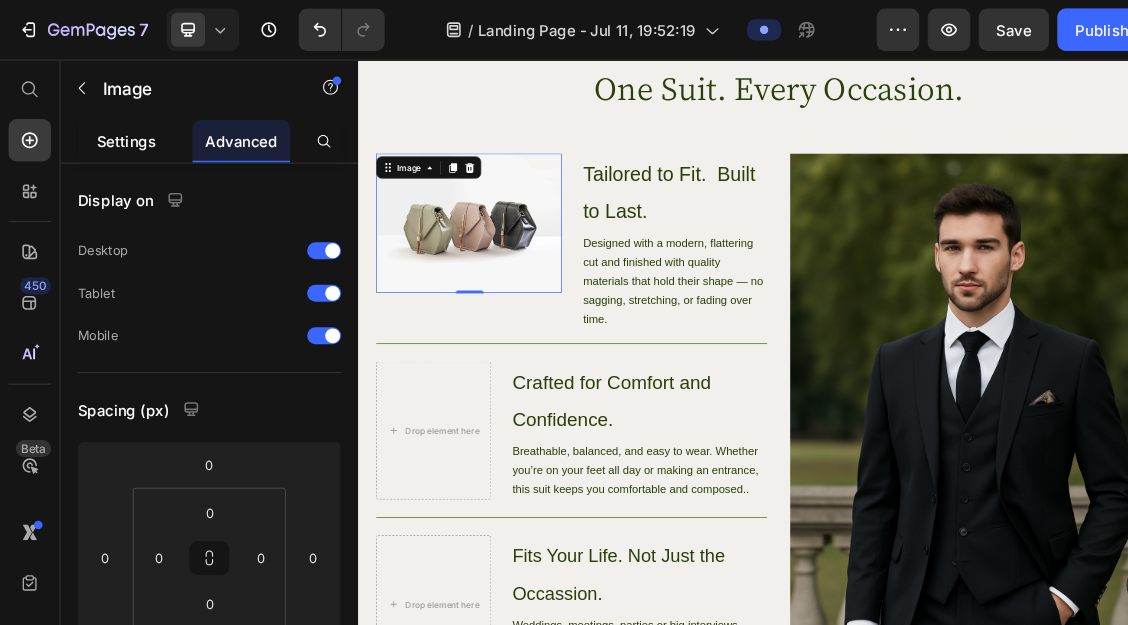 click on "Settings" at bounding box center (119, 132) 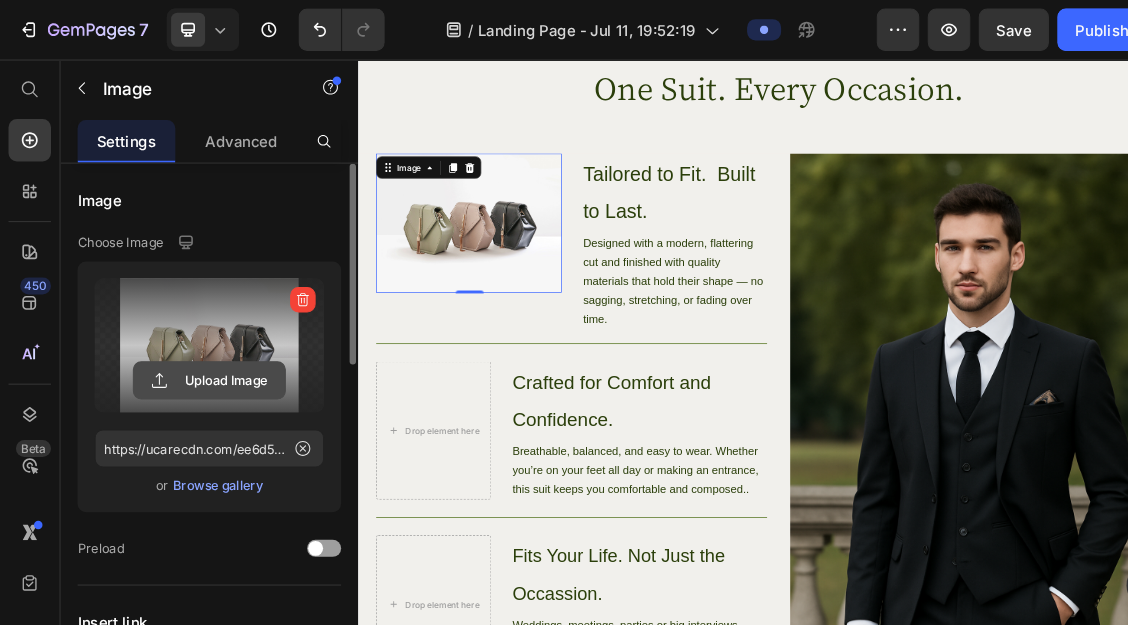 click 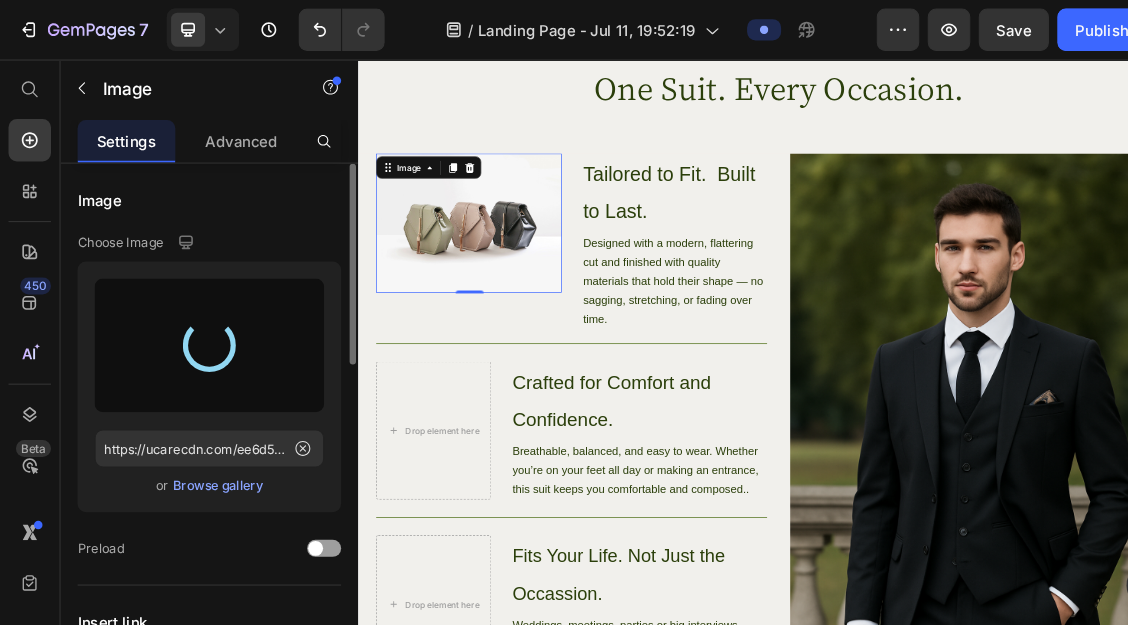 type on "https://cdn.shopify.com/s/files/1/0920/7581/9386/files/gempages_574891826889098469-70d0a78b-b0f2-4400-838e-afb217809a88.png" 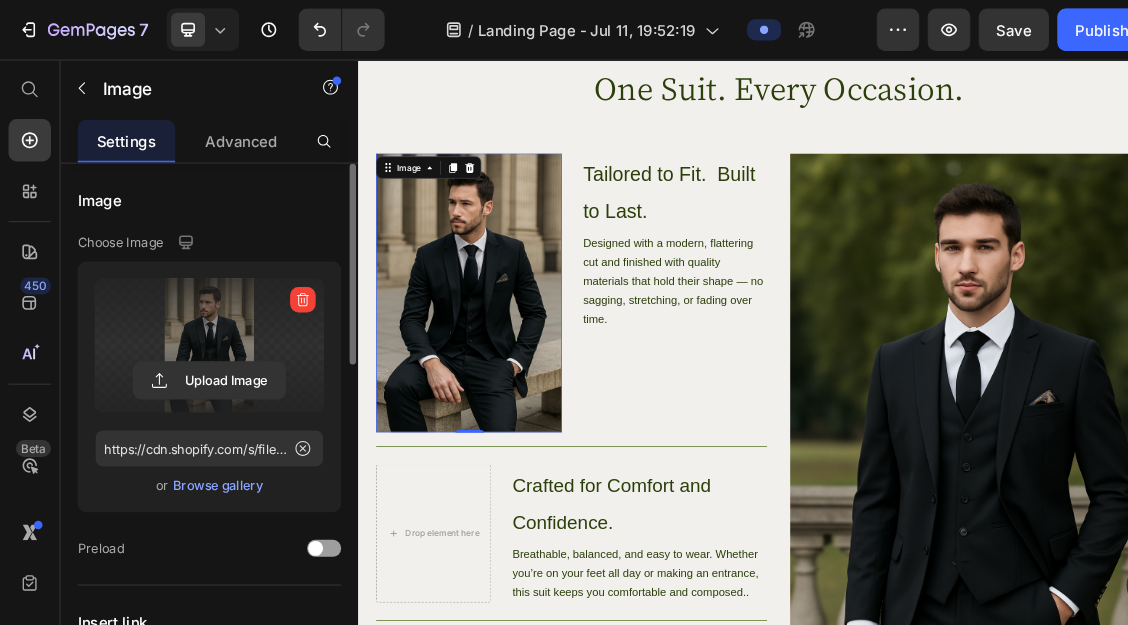 click at bounding box center (515, 392) 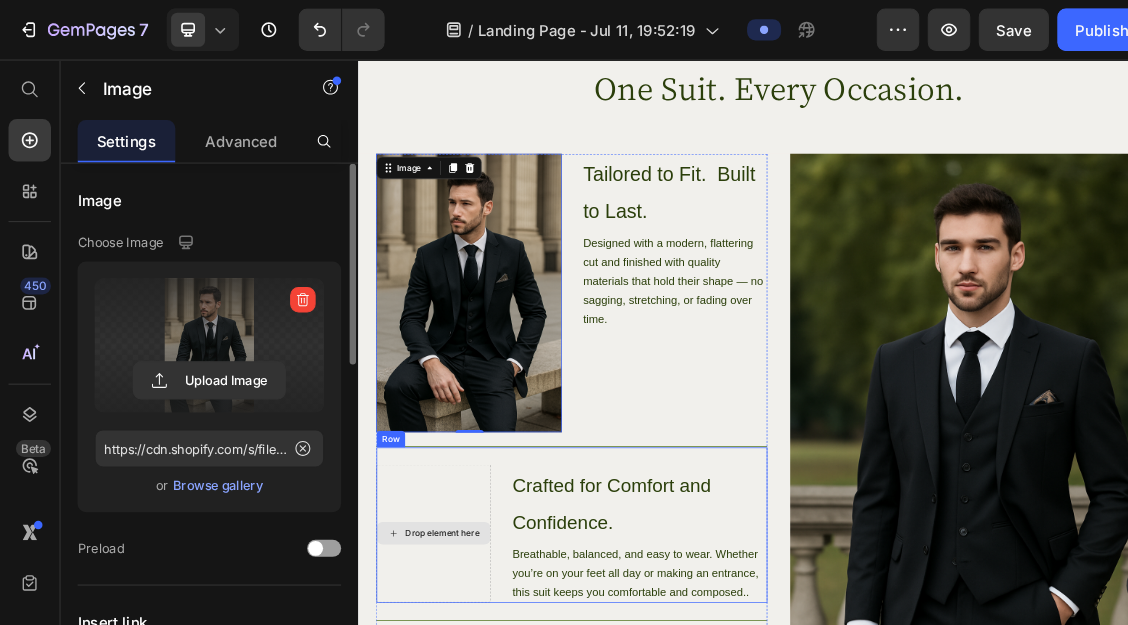 click on "Drop element here" at bounding box center [465, 735] 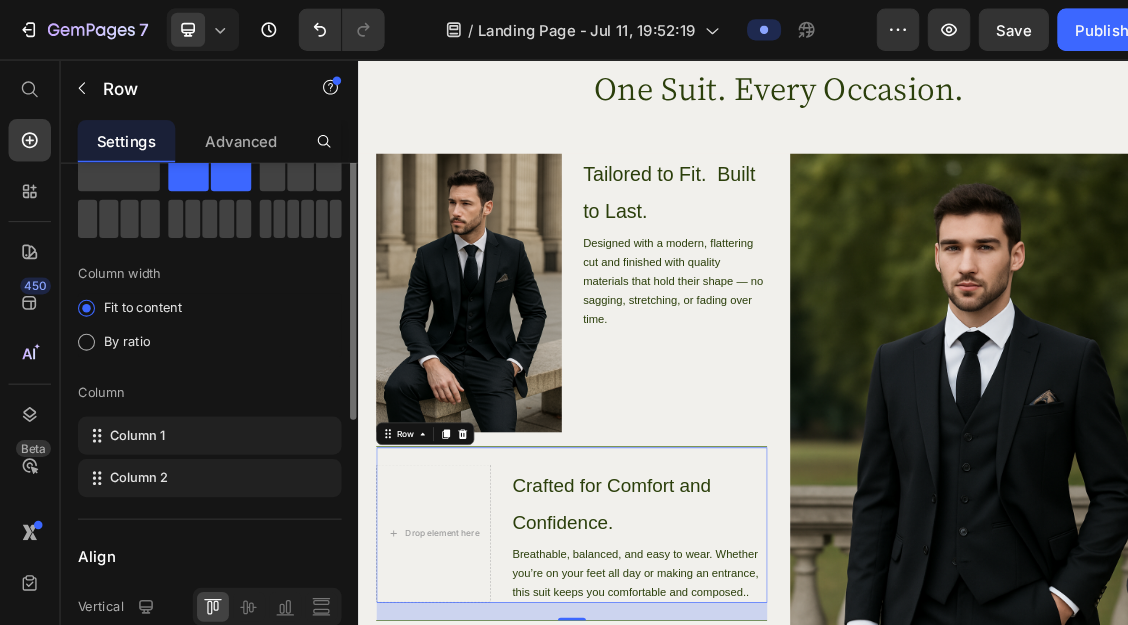 scroll, scrollTop: 75, scrollLeft: 0, axis: vertical 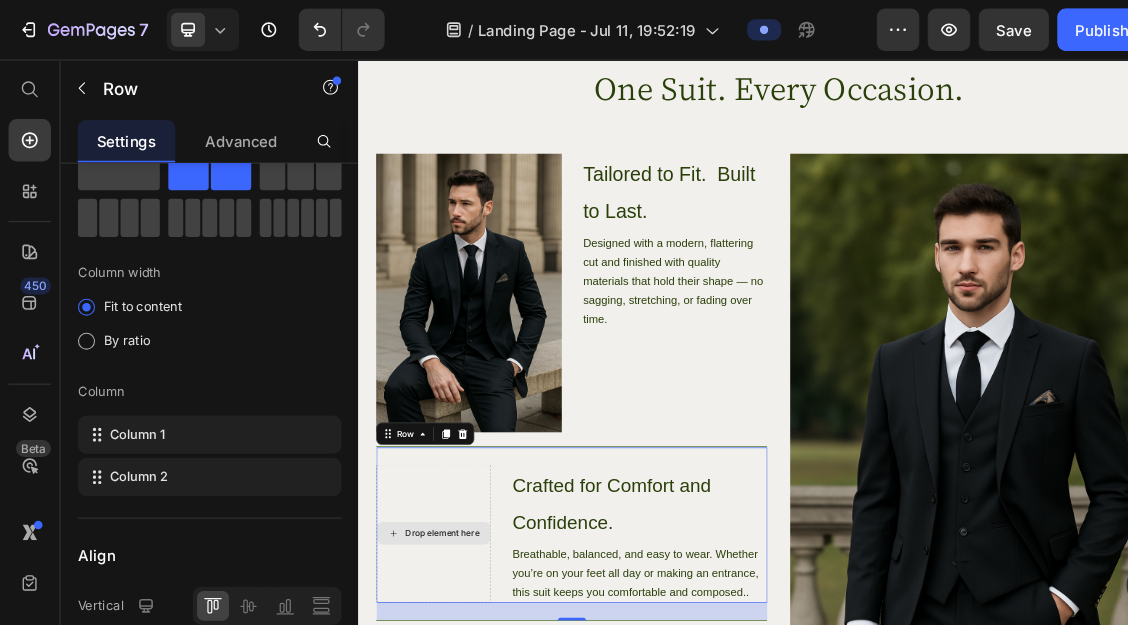 click on "Drop element here" at bounding box center [465, 735] 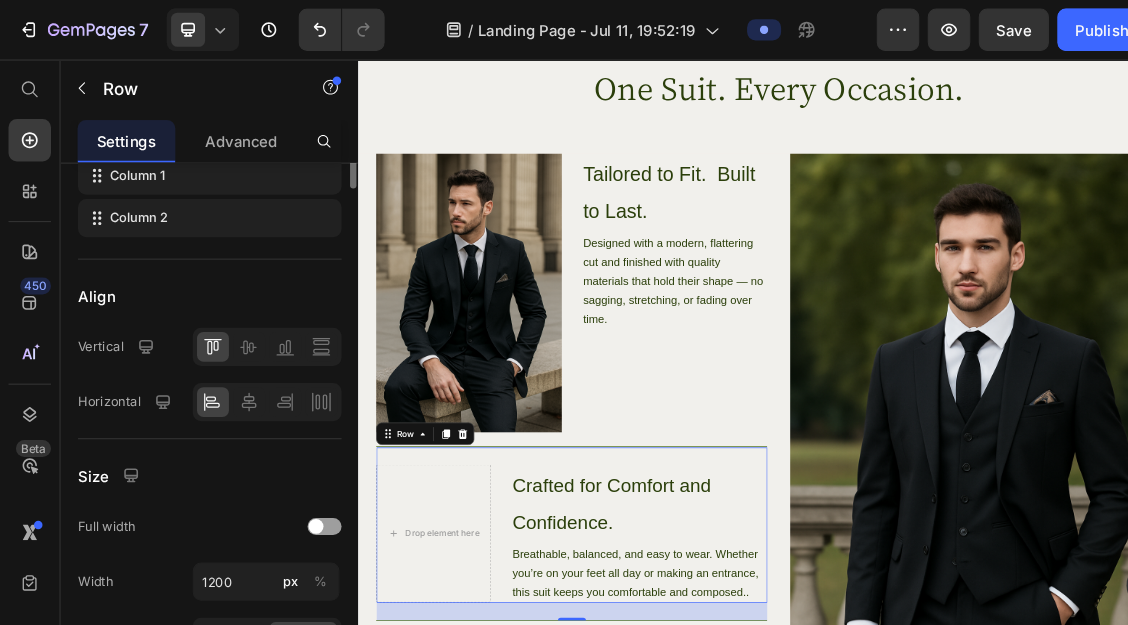 scroll, scrollTop: 0, scrollLeft: 0, axis: both 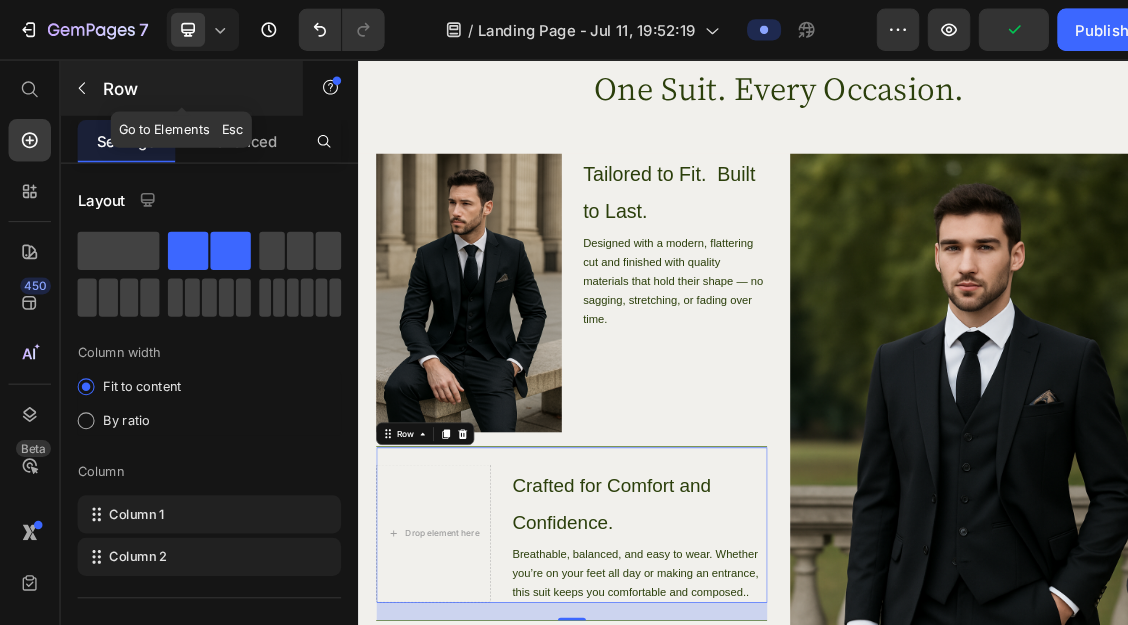 click 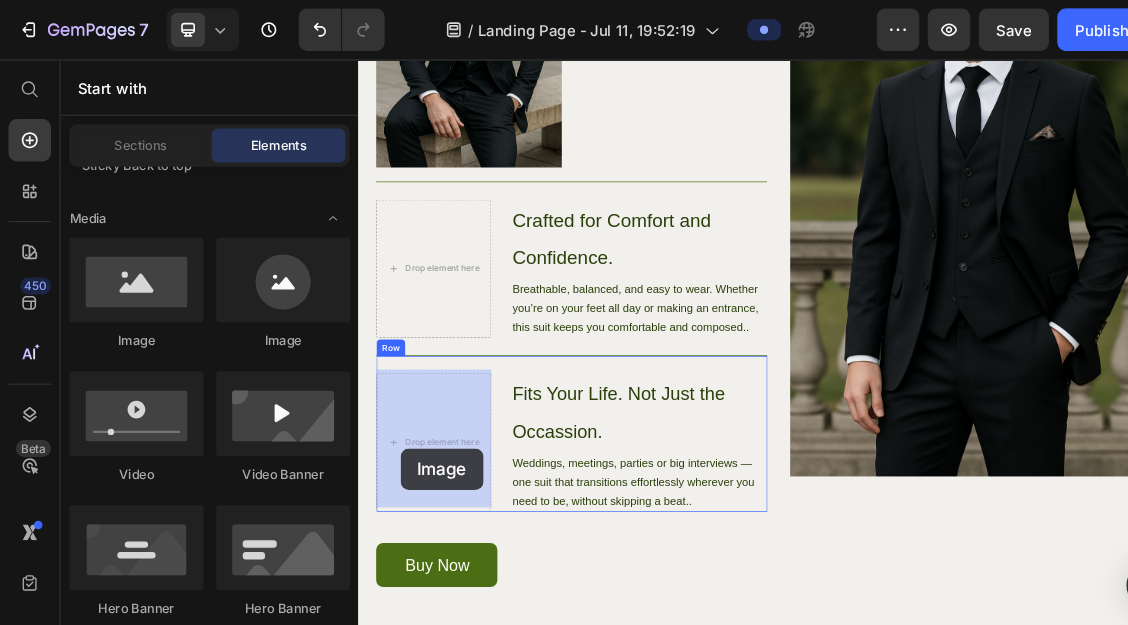 scroll, scrollTop: 1921, scrollLeft: 0, axis: vertical 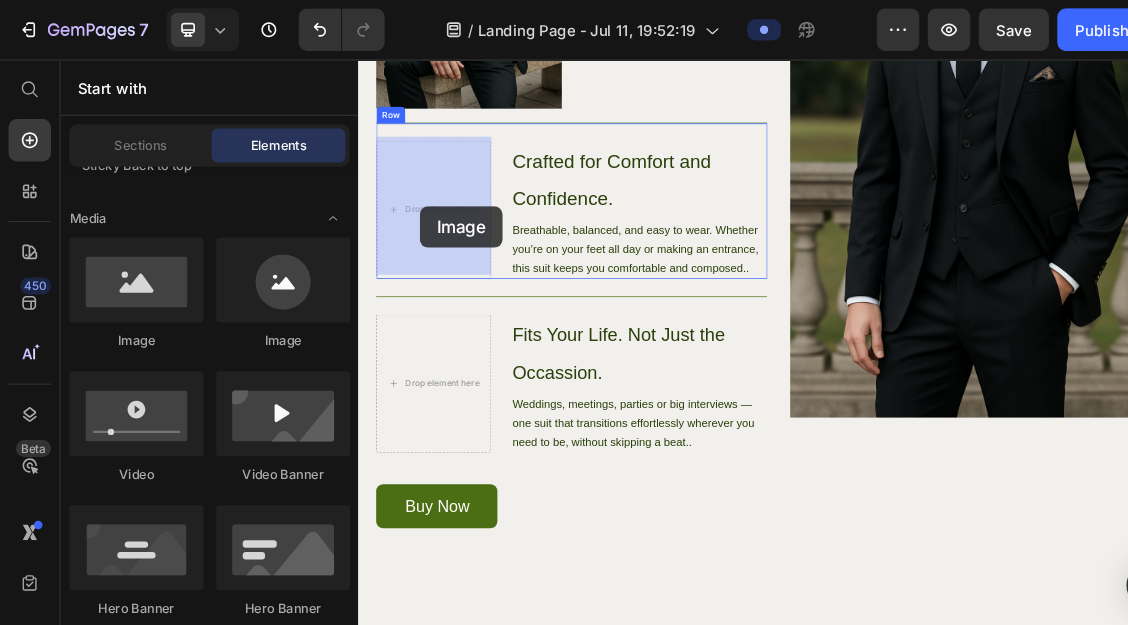 drag, startPoint x: 488, startPoint y: 356, endPoint x: 446, endPoint y: 268, distance: 97.50897 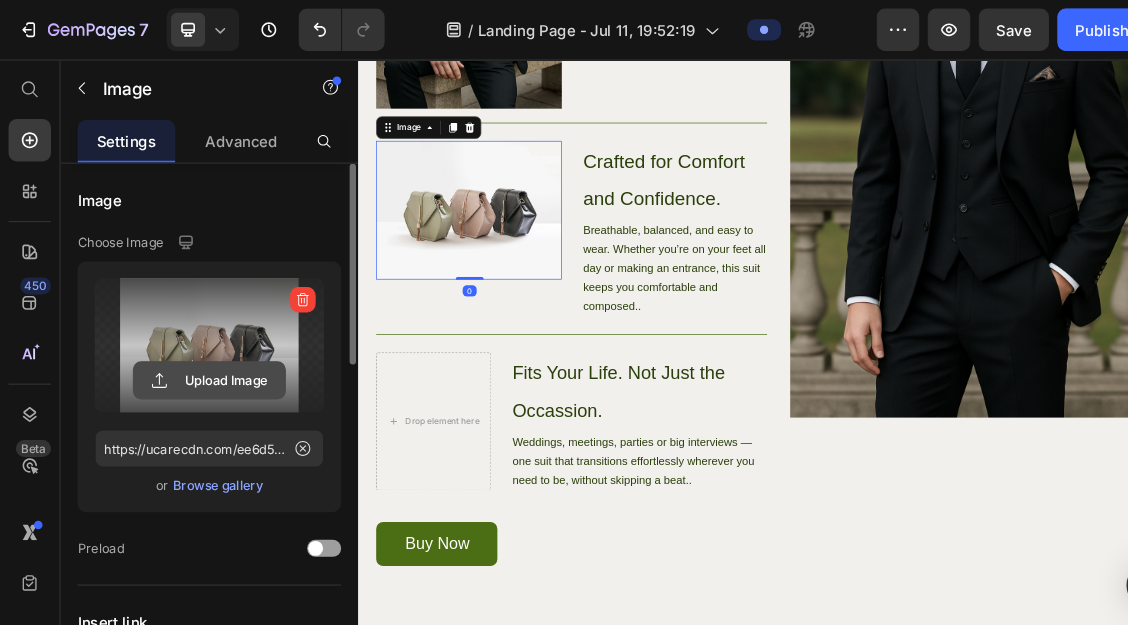 click on "Upload Image" at bounding box center (197, 358) 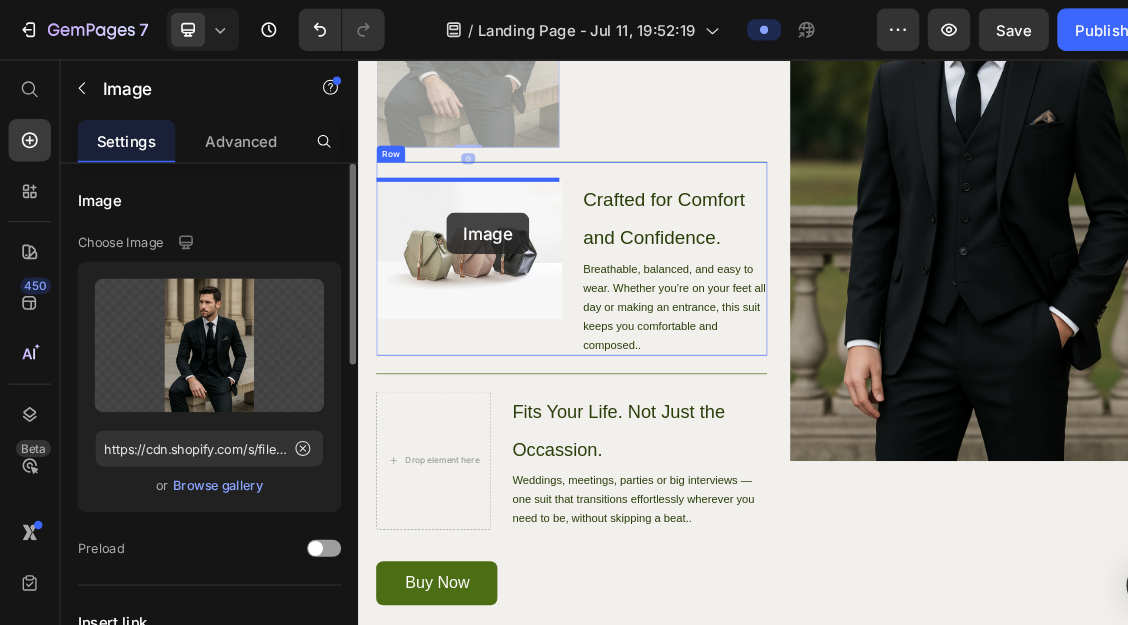 scroll, scrollTop: 1789, scrollLeft: 0, axis: vertical 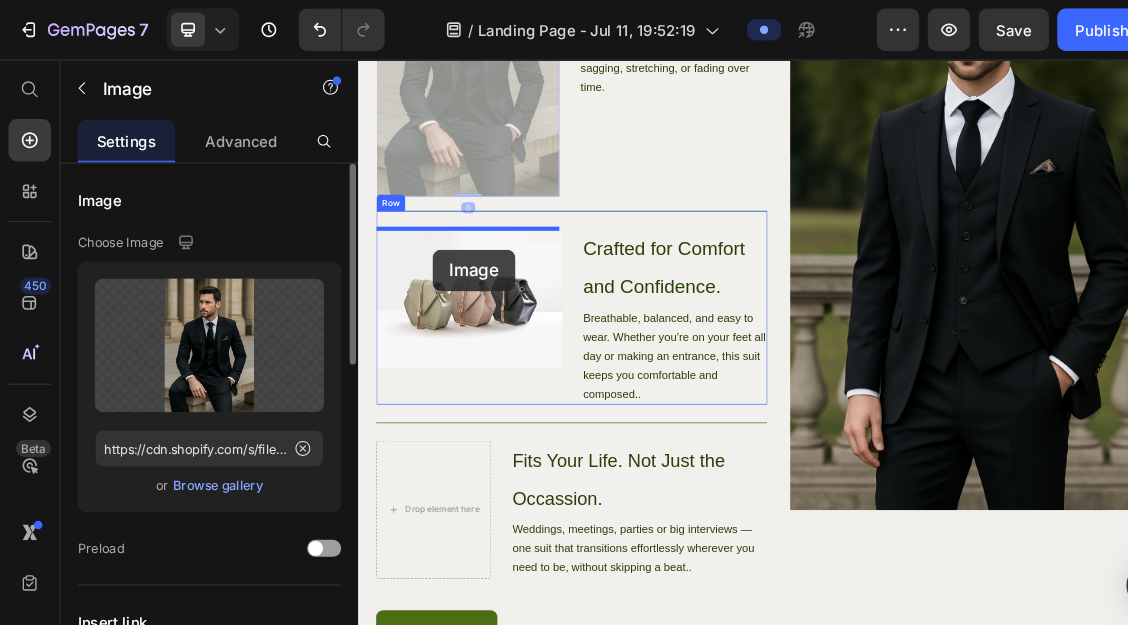 drag, startPoint x: 501, startPoint y: 283, endPoint x: 464, endPoint y: 330, distance: 59.816387 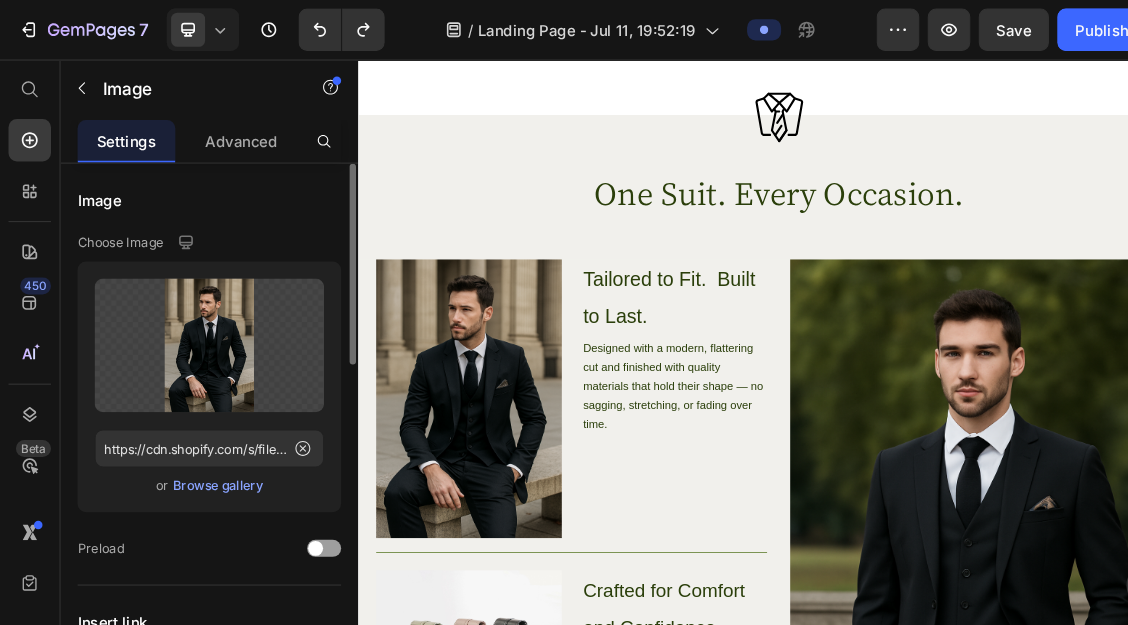 scroll, scrollTop: 1507, scrollLeft: 0, axis: vertical 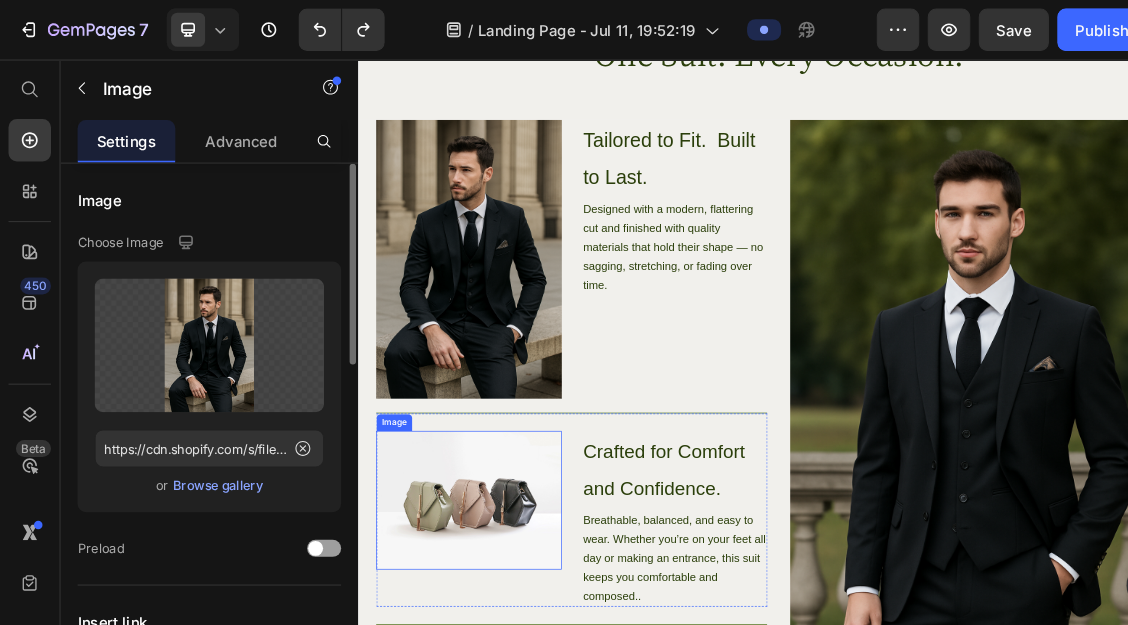 click at bounding box center (515, 688) 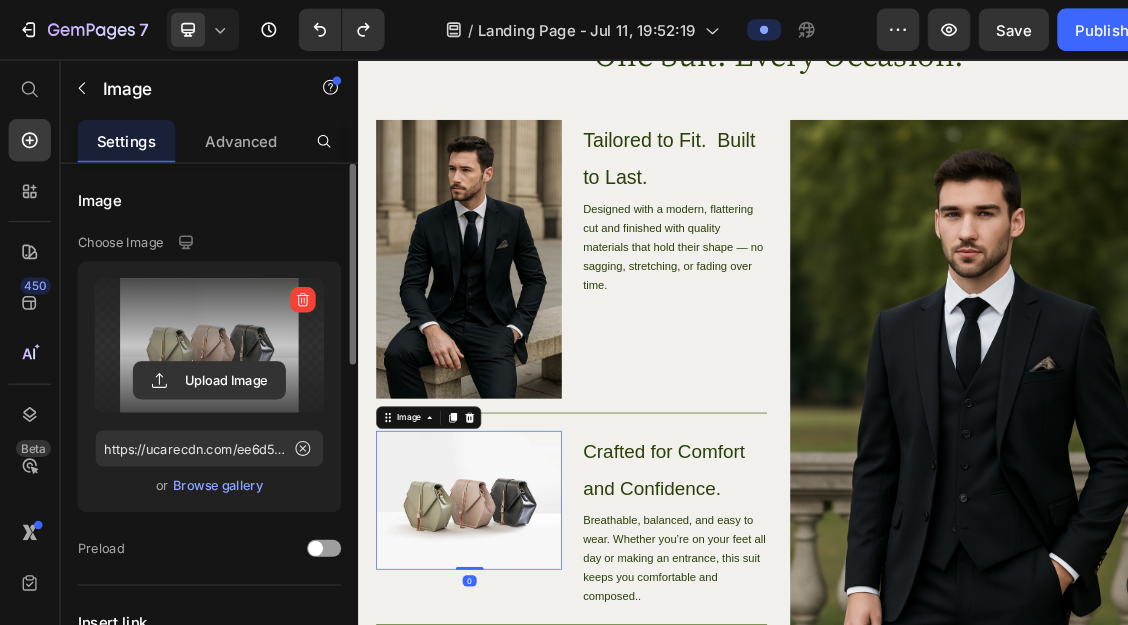 click at bounding box center (197, 325) 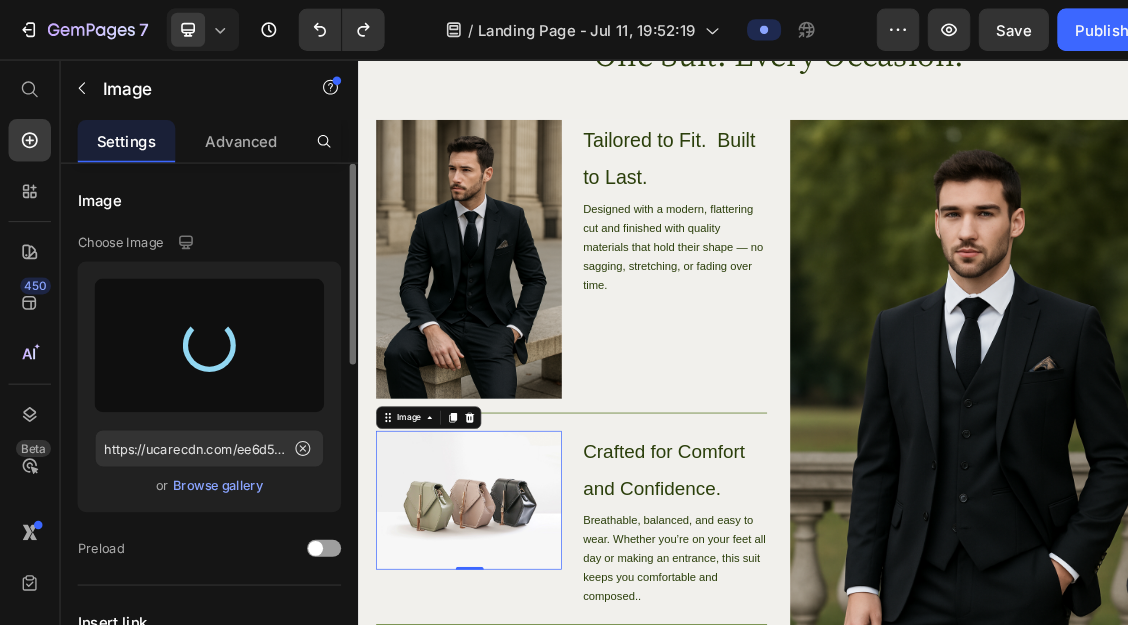type on "https://cdn.shopify.com/s/files/1/0920/7581/9386/files/gempages_574891826889098469-70d0a78b-b0f2-4400-838e-afb217809a88.png" 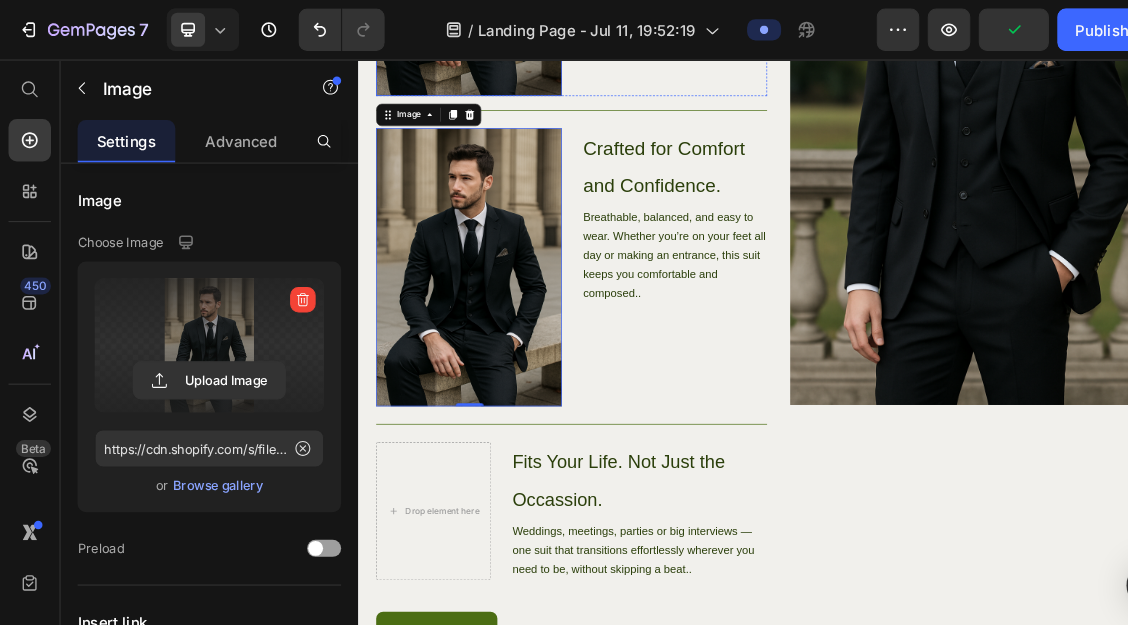 scroll, scrollTop: 1940, scrollLeft: 0, axis: vertical 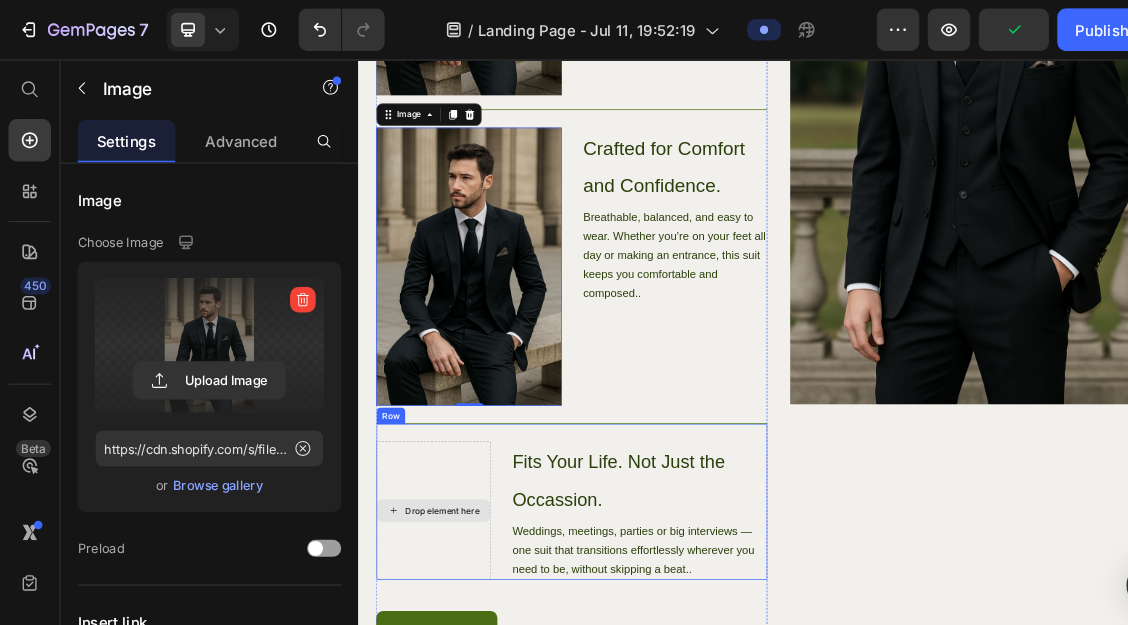click on "Drop element here" at bounding box center (477, 703) 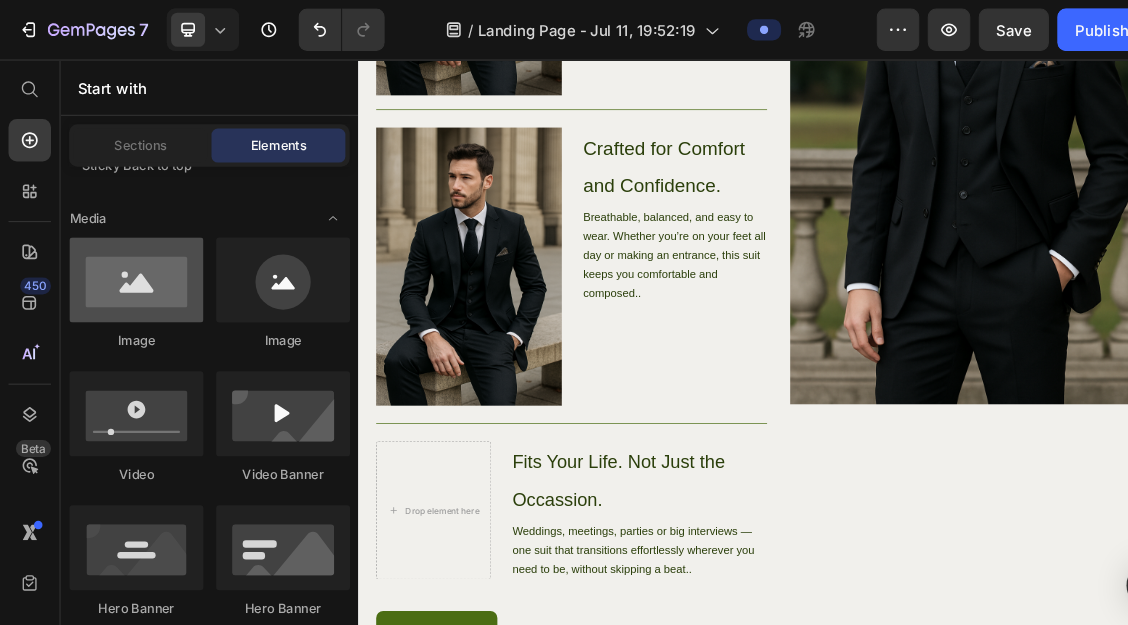 click at bounding box center (128, 263) 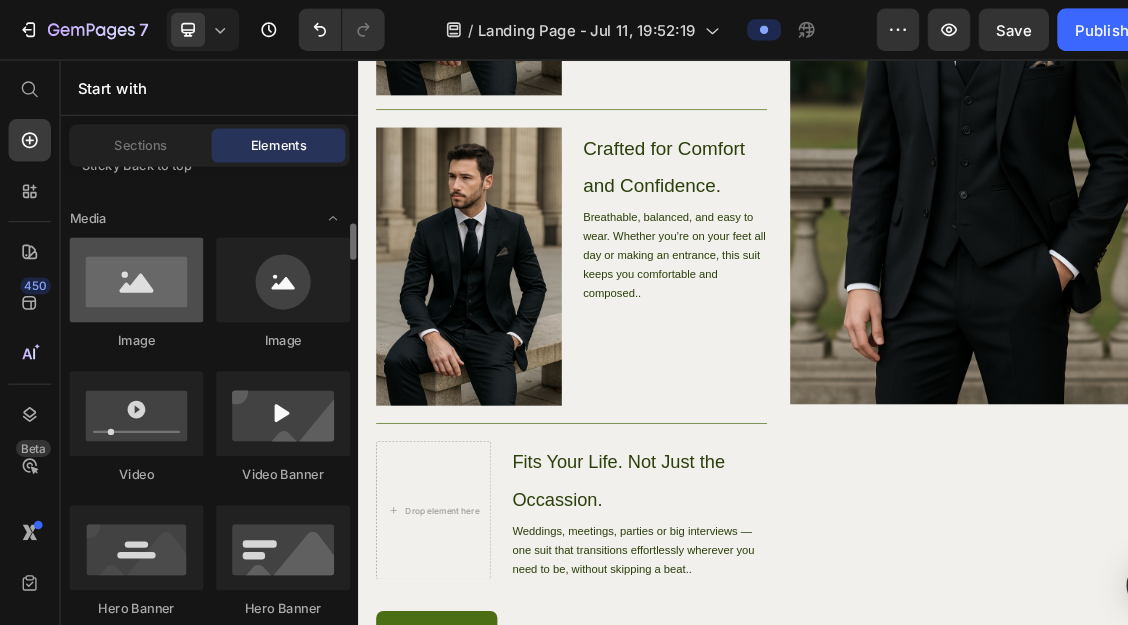 click at bounding box center (128, 263) 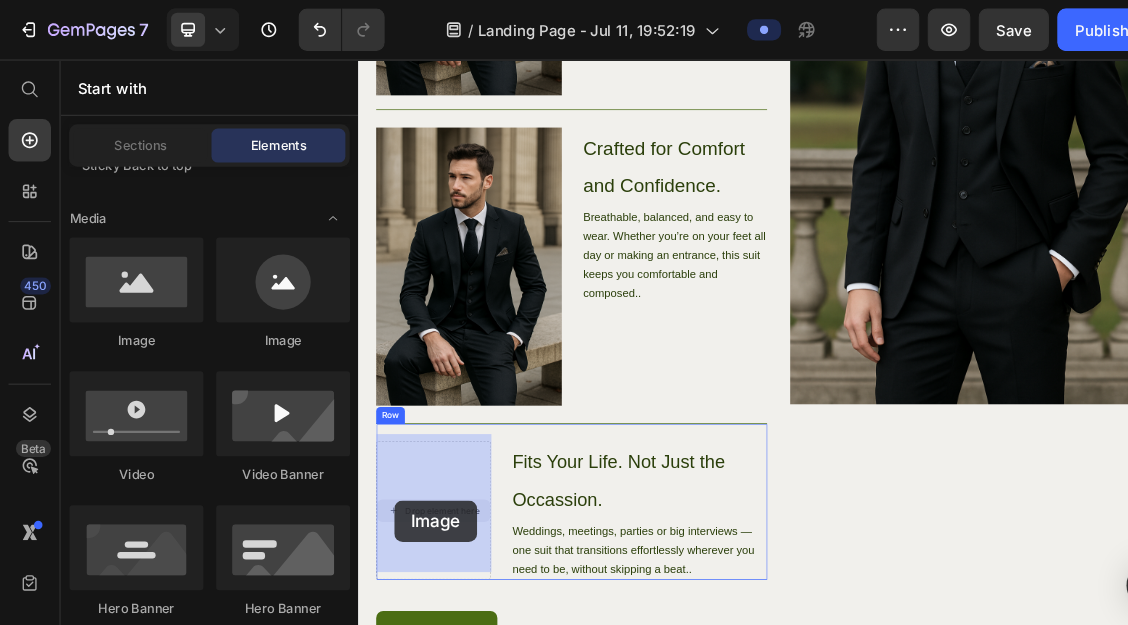 drag, startPoint x: 482, startPoint y: 337, endPoint x: 413, endPoint y: 689, distance: 358.69904 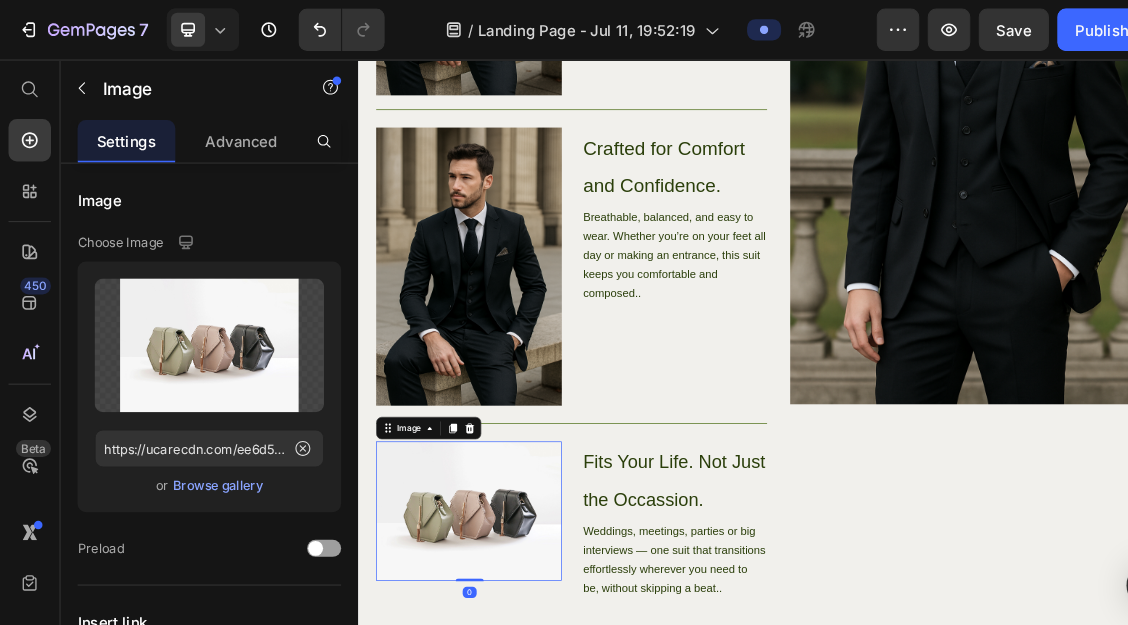 scroll, scrollTop: 2042, scrollLeft: 0, axis: vertical 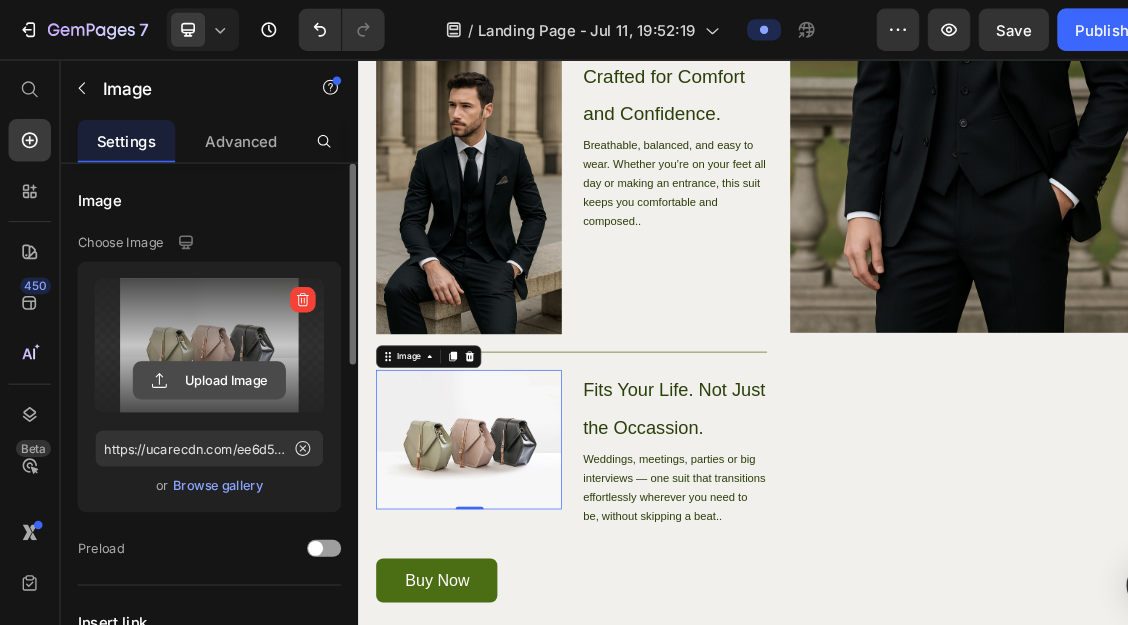 click 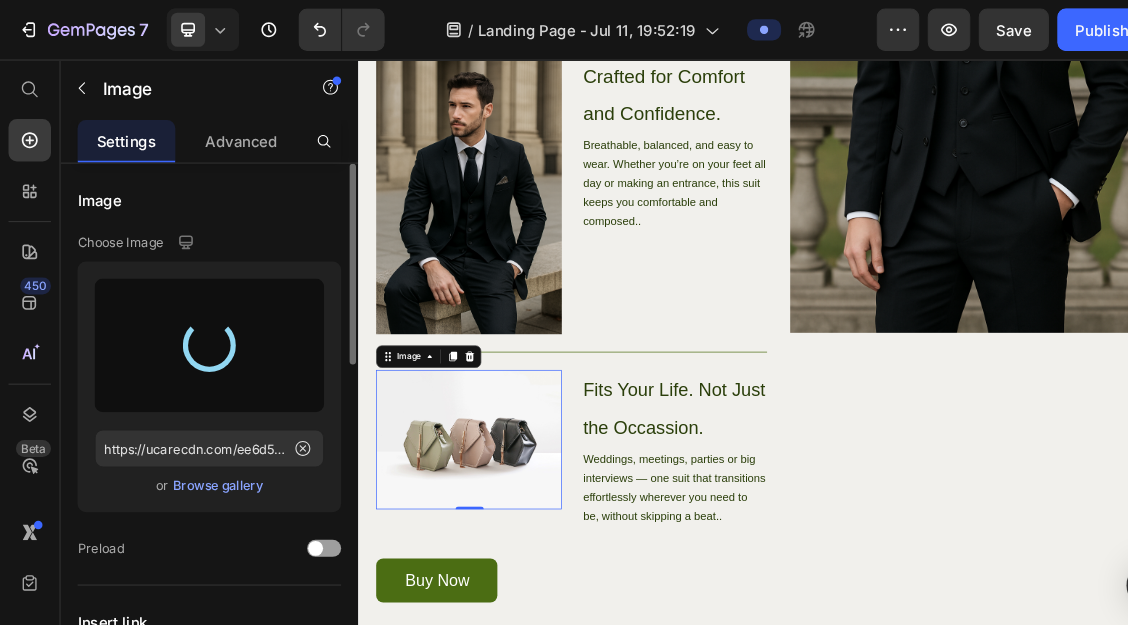 type on "https://cdn.shopify.com/s/files/1/0920/7581/9386/files/gempages_574891826889098469-ccd1aefd-01ad-466f-ae5d-6139886d3792.png" 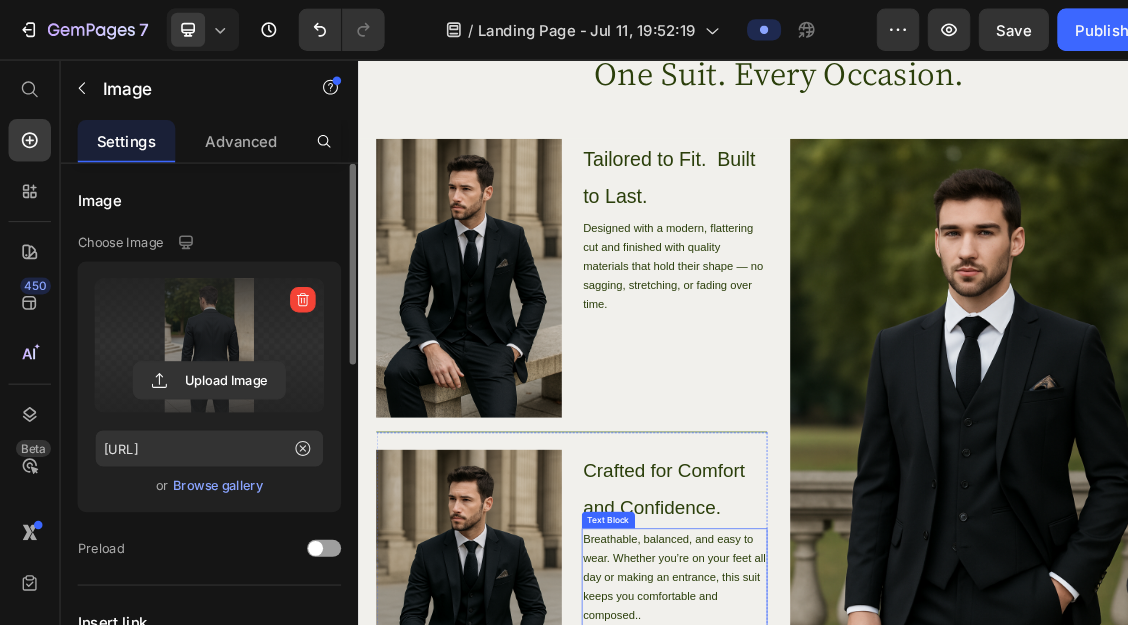 scroll, scrollTop: 1479, scrollLeft: 0, axis: vertical 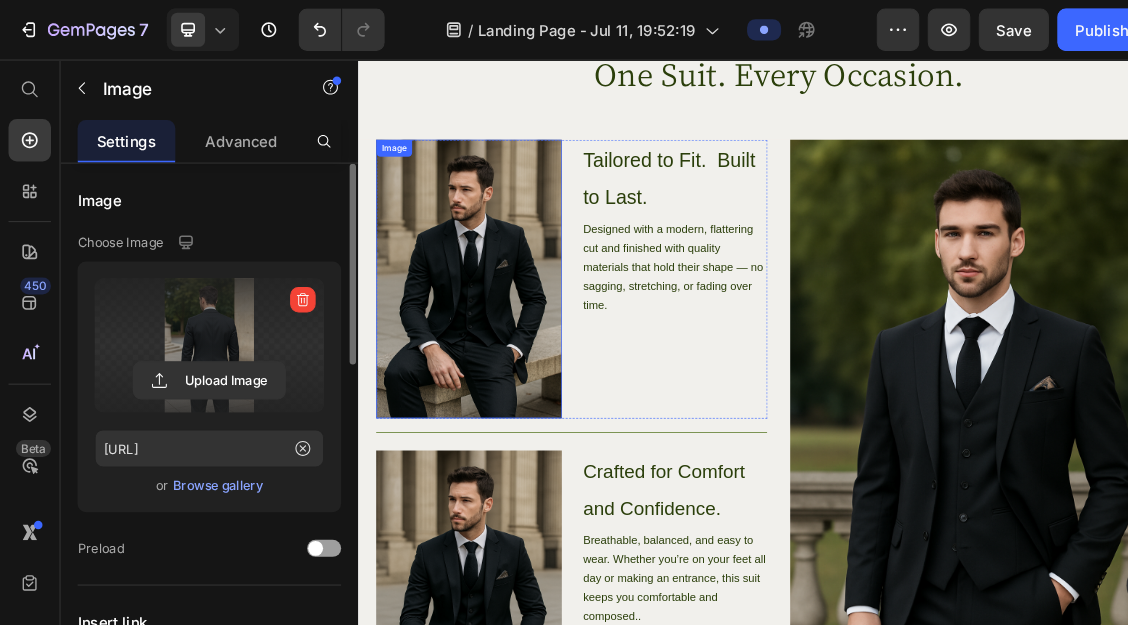click at bounding box center [515, 372] 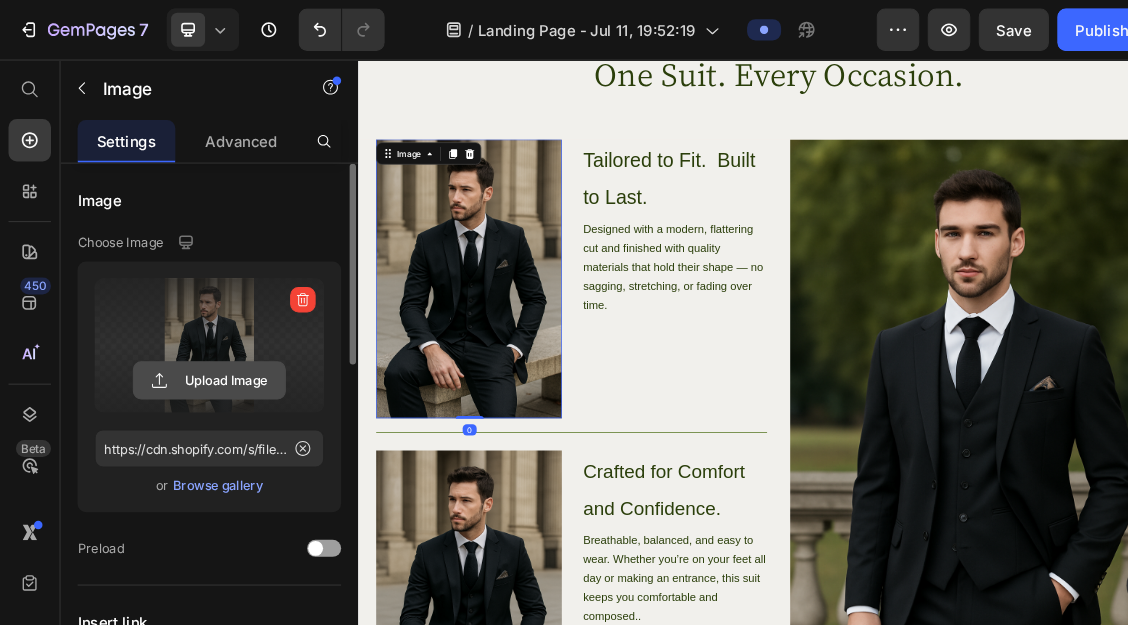 click 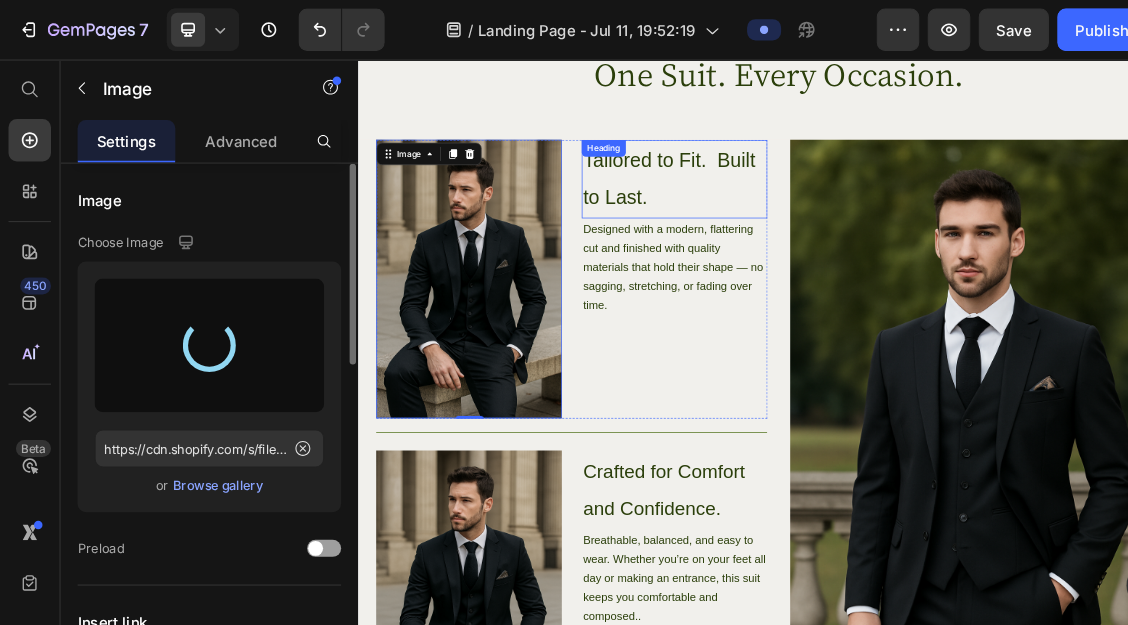 type on "https://cdn.shopify.com/s/files/1/0920/7581/9386/files/gempages_574891826889098469-1ce35776-6e09-4406-a8bf-dea9e7bb1963.png" 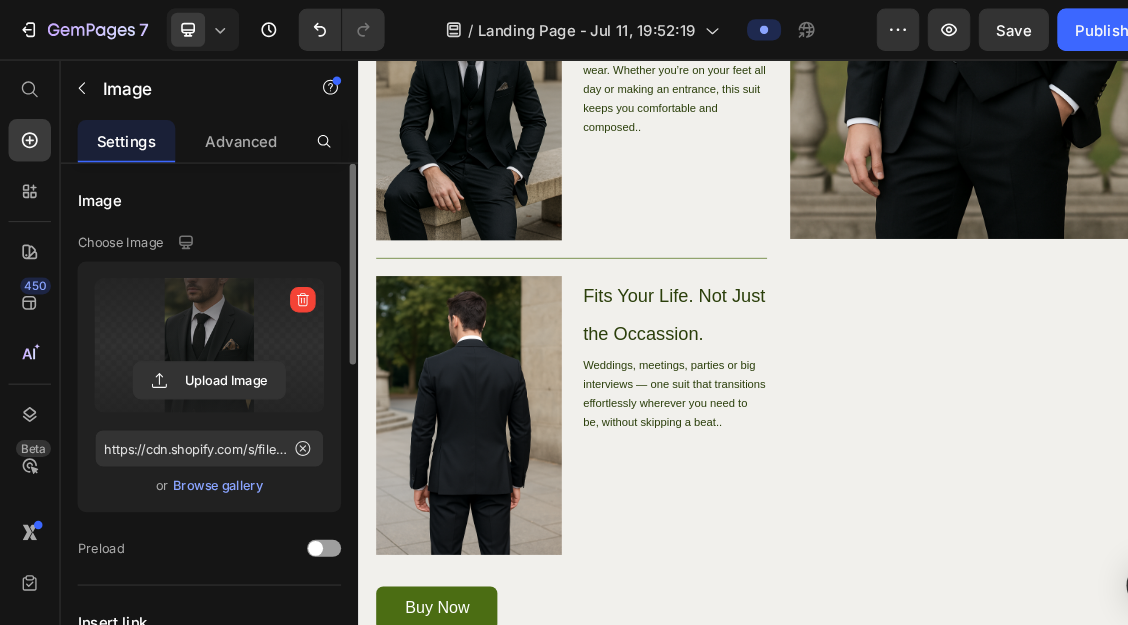 scroll, scrollTop: 2189, scrollLeft: 0, axis: vertical 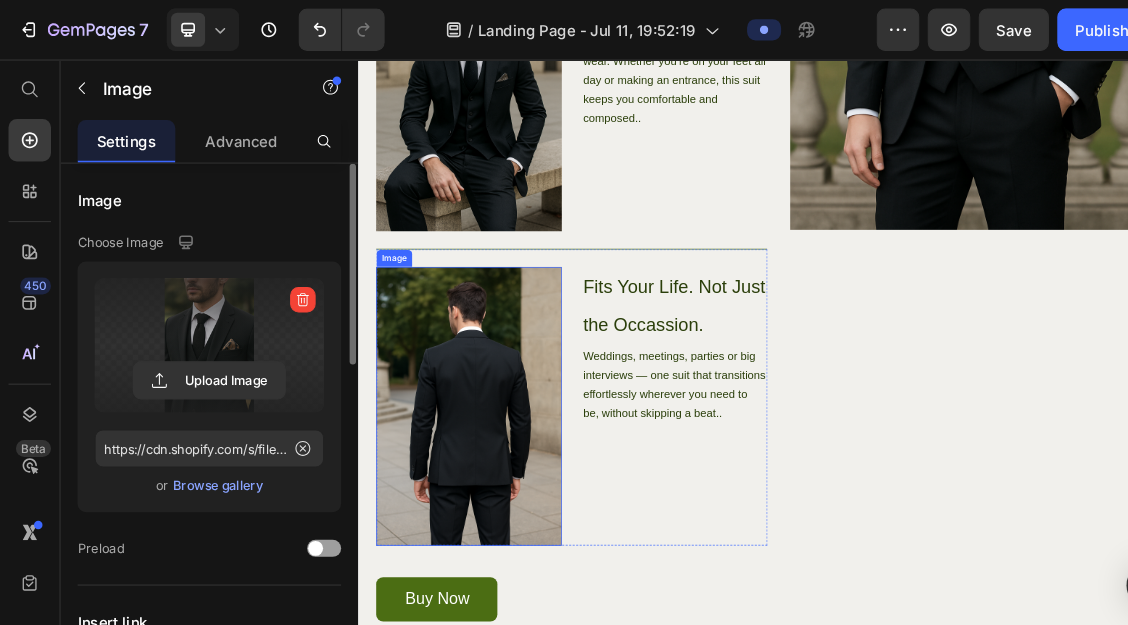 click at bounding box center [515, 554] 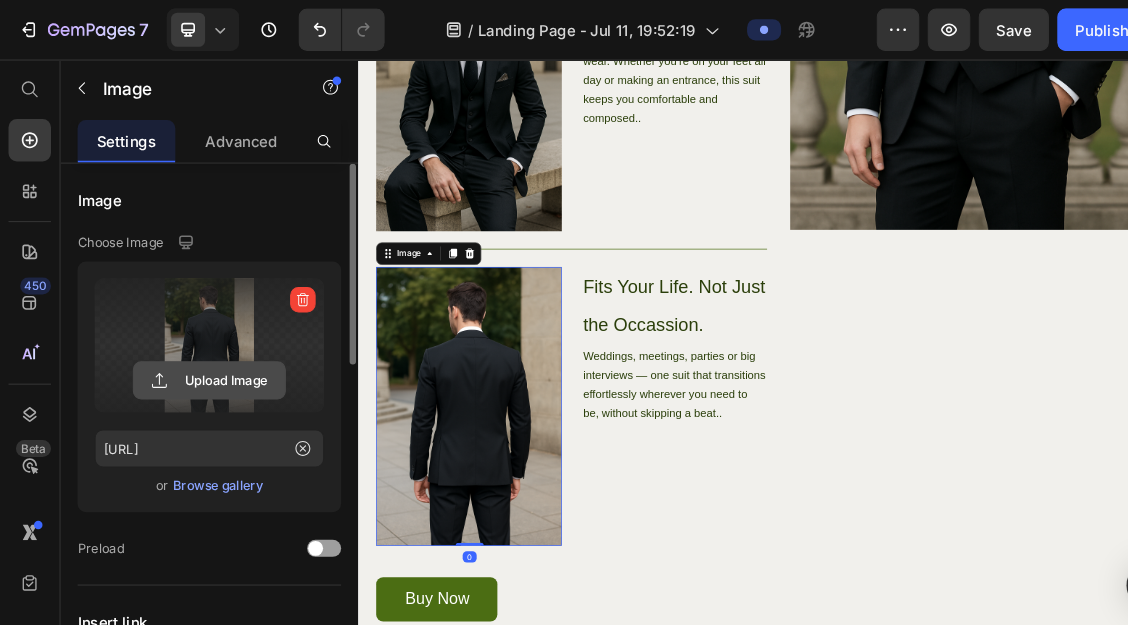 click 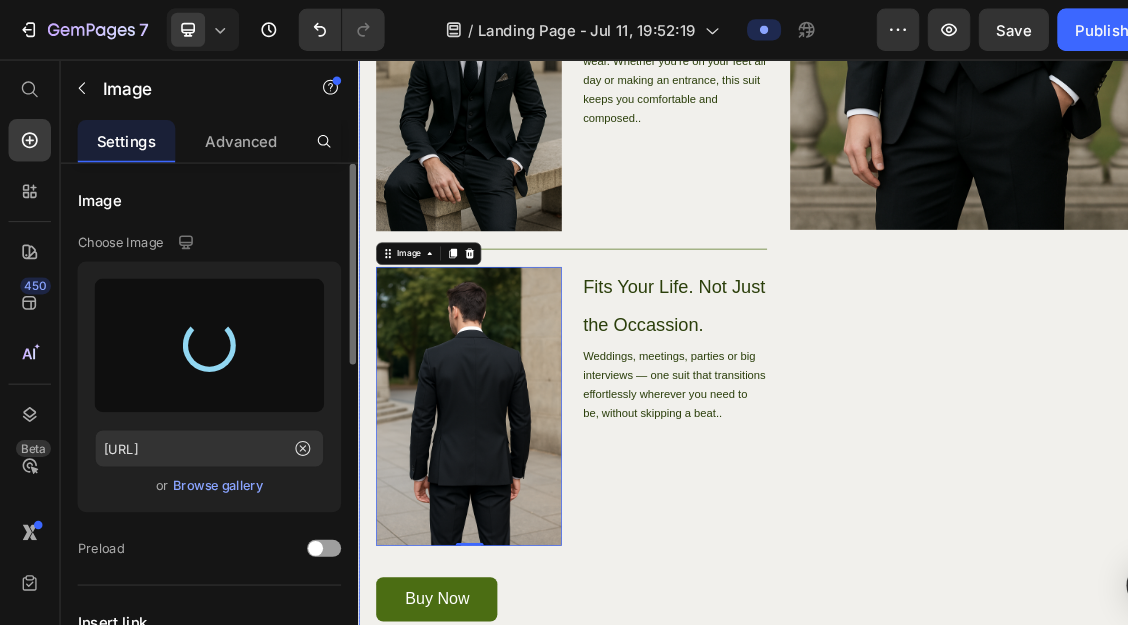 type on "https://cdn.shopify.com/s/files/1/0920/7581/9386/files/gempages_574891826889098469-73185897-bae8-4665-881c-a1b58b275453.png" 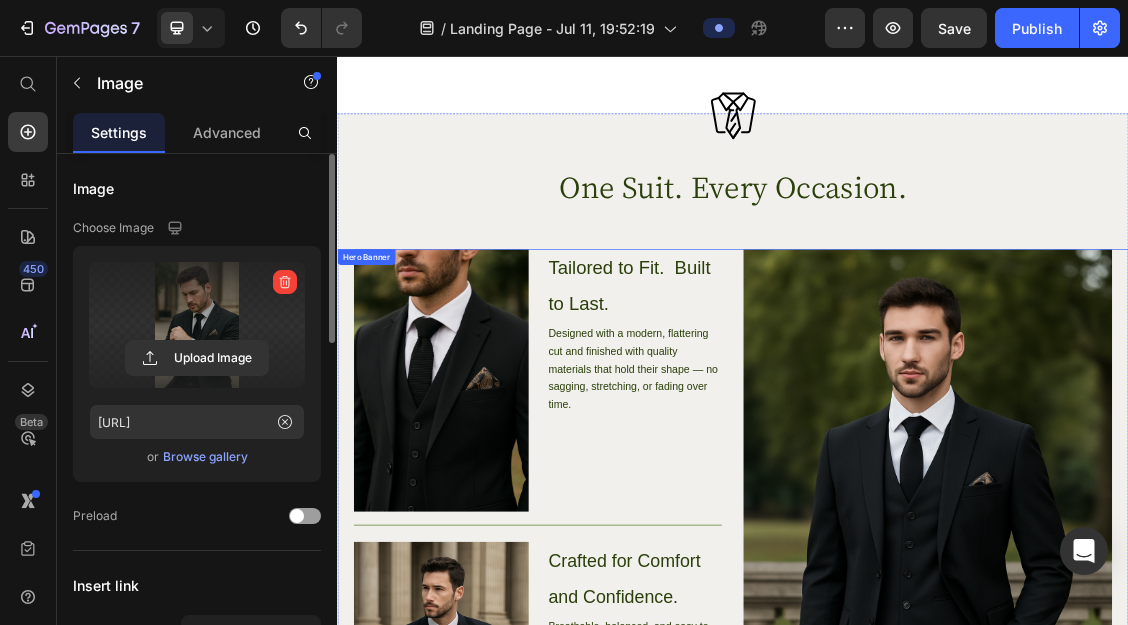 scroll, scrollTop: 1220, scrollLeft: 0, axis: vertical 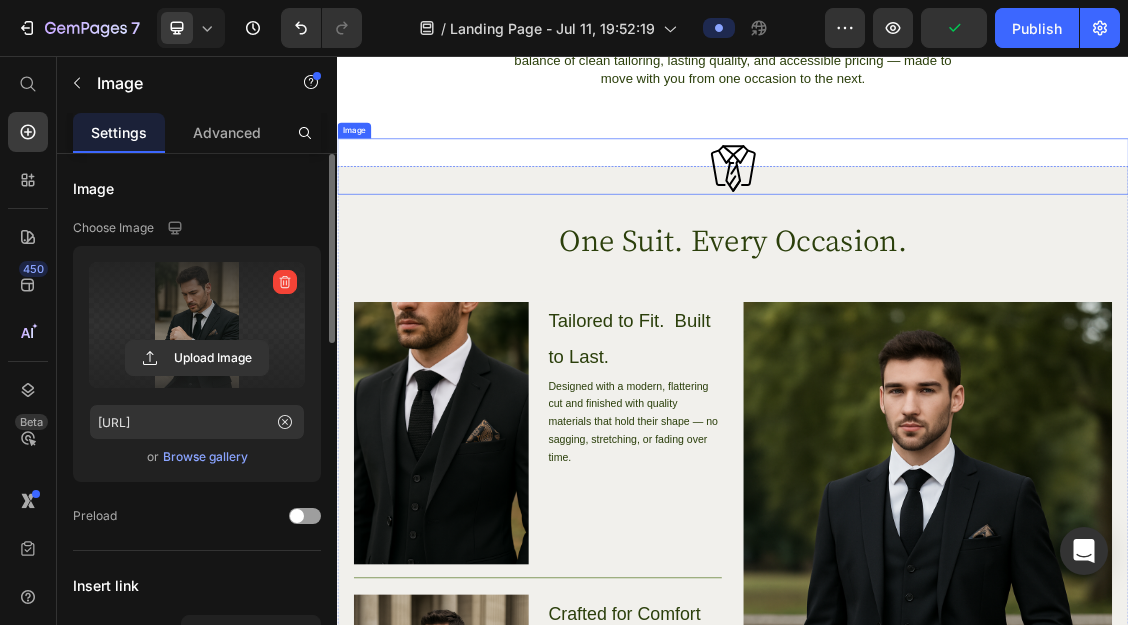 click at bounding box center (937, 223) 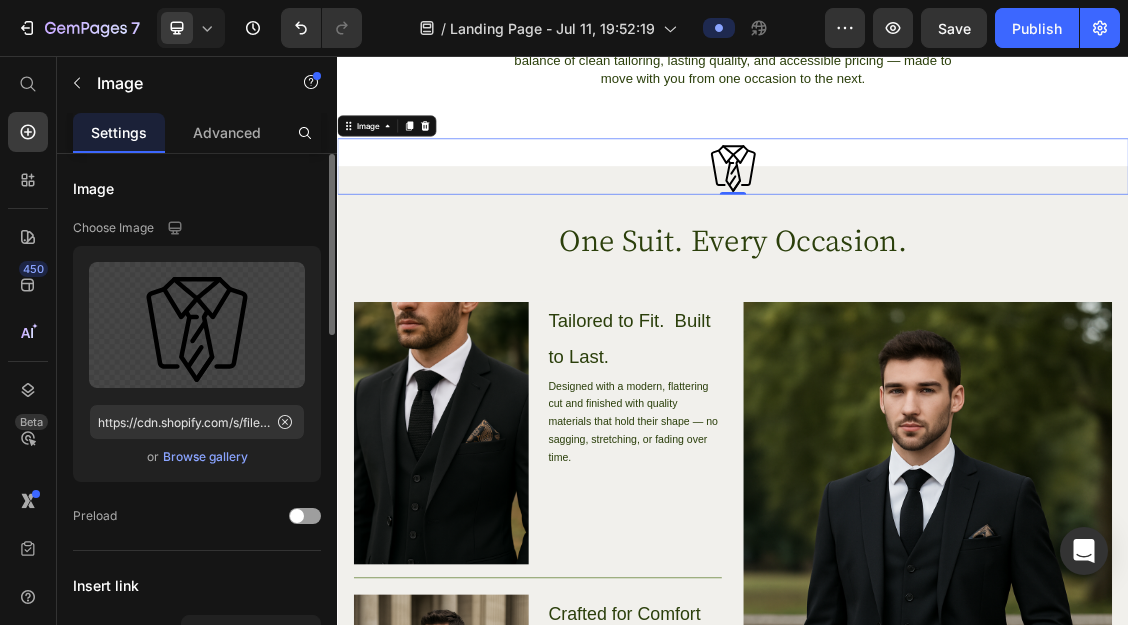 click on "Browse gallery" at bounding box center (205, 457) 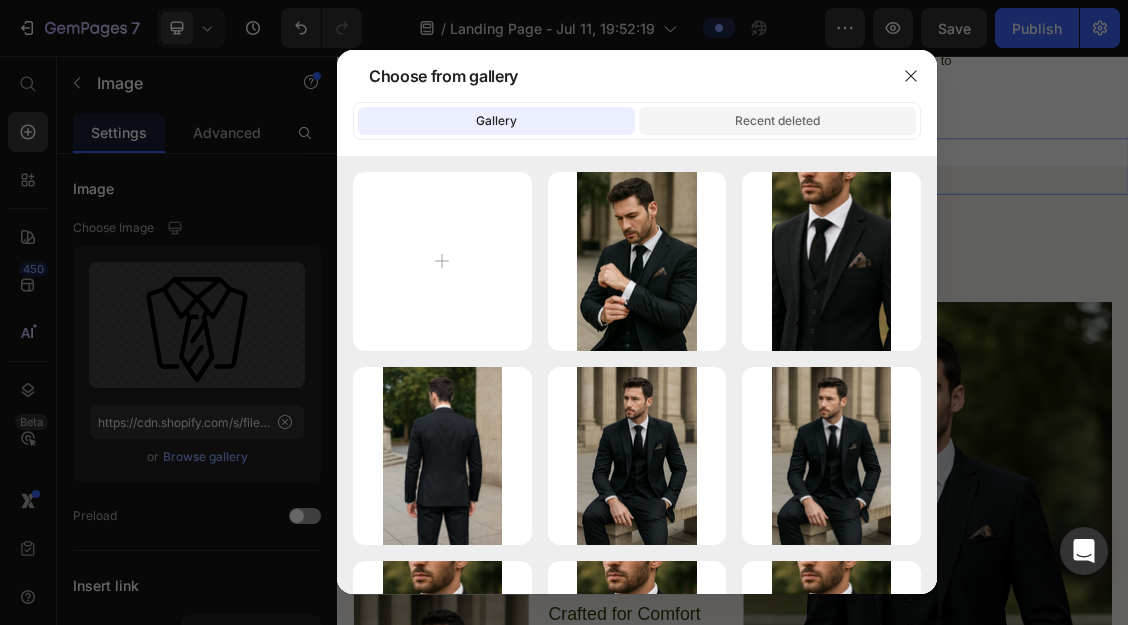click on "Recent deleted" 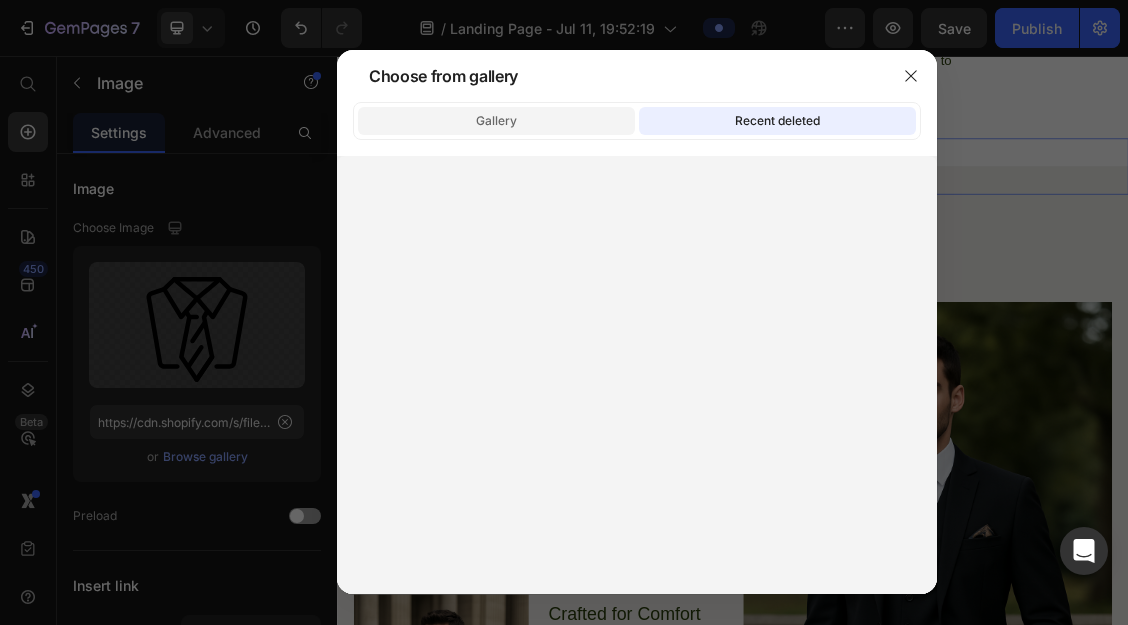 click on "Gallery" 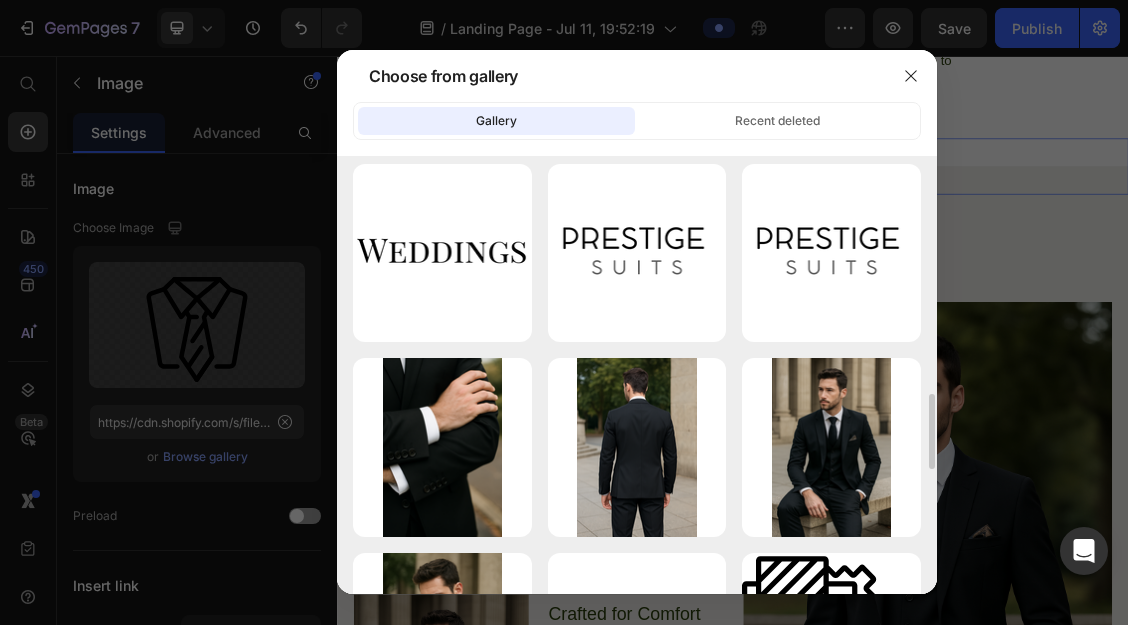 scroll, scrollTop: 1373, scrollLeft: 0, axis: vertical 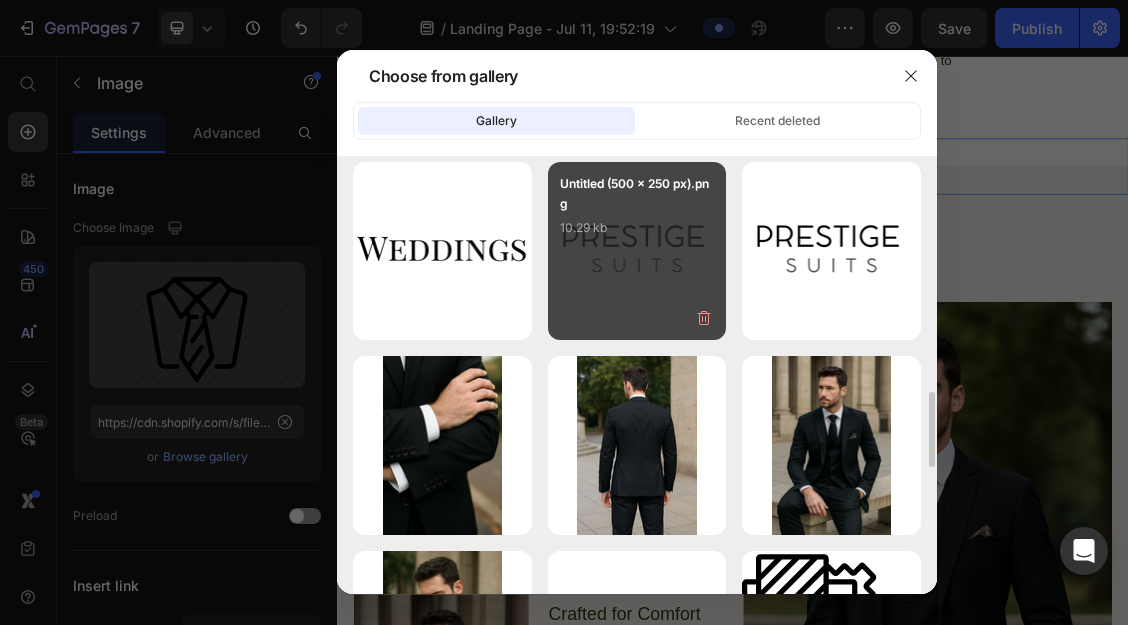 click on "10.29 kb" at bounding box center (637, 228) 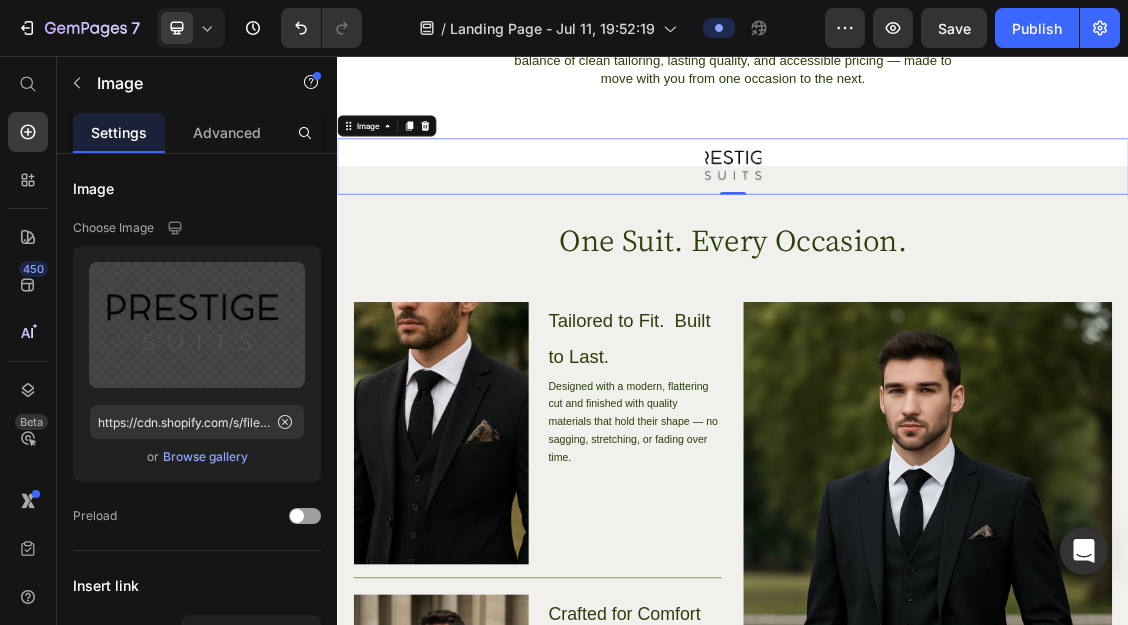 click at bounding box center (937, 223) 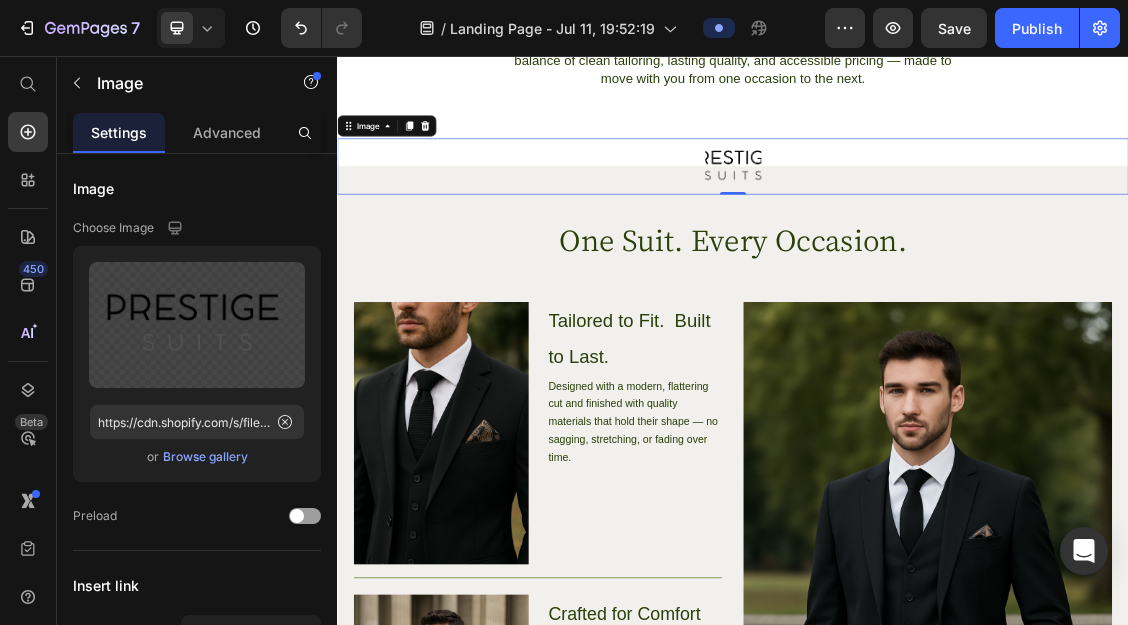 click at bounding box center [937, 223] 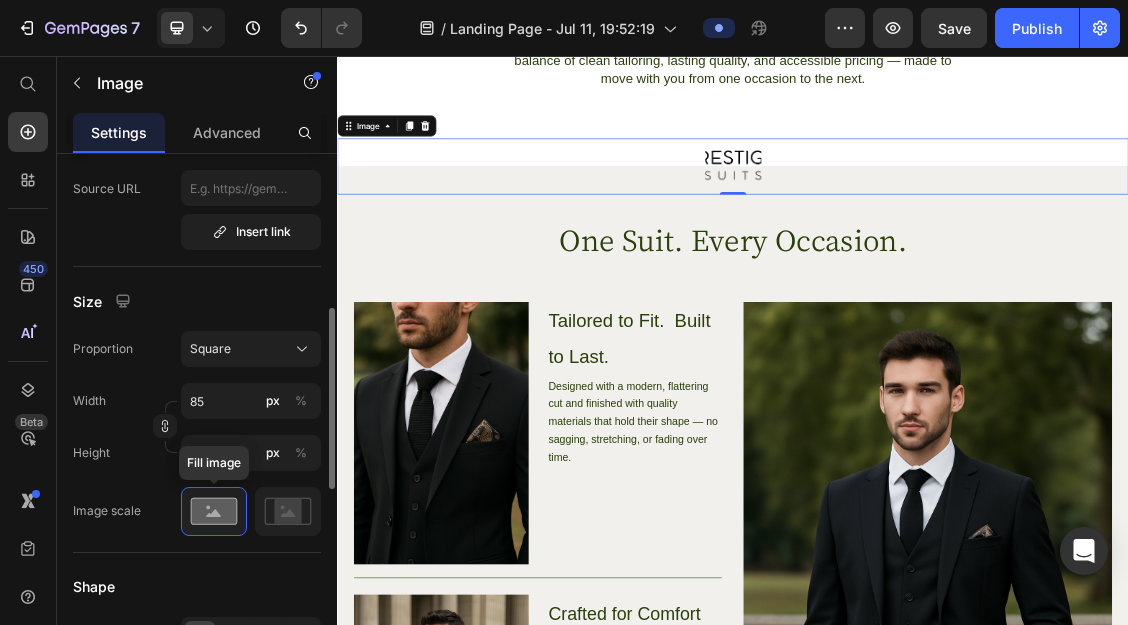scroll, scrollTop: 447, scrollLeft: 0, axis: vertical 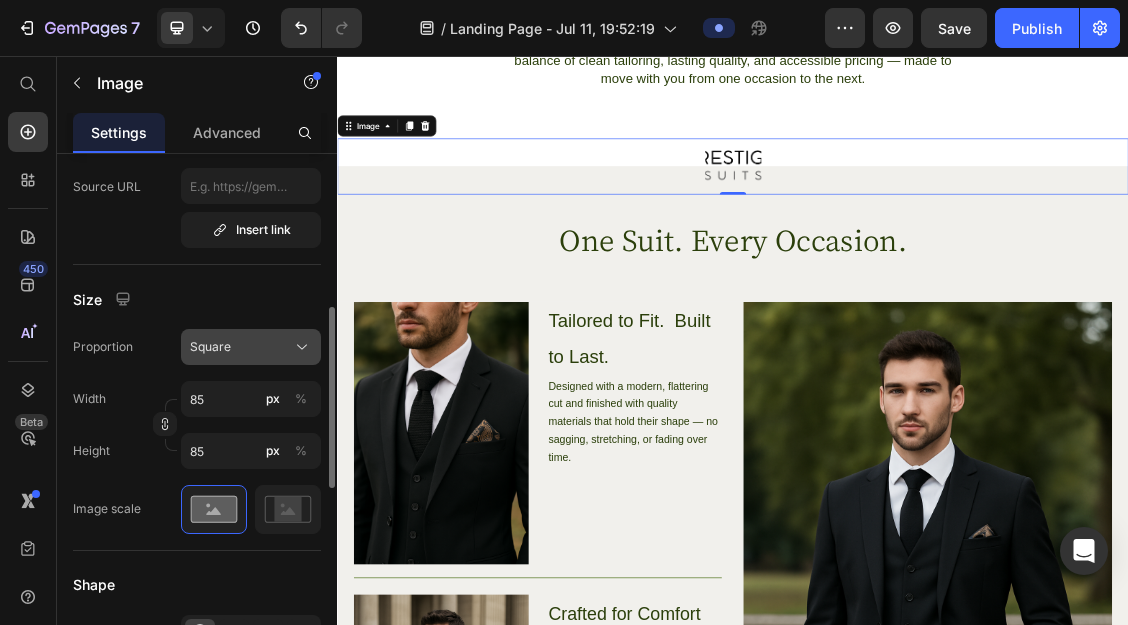 click on "Square" 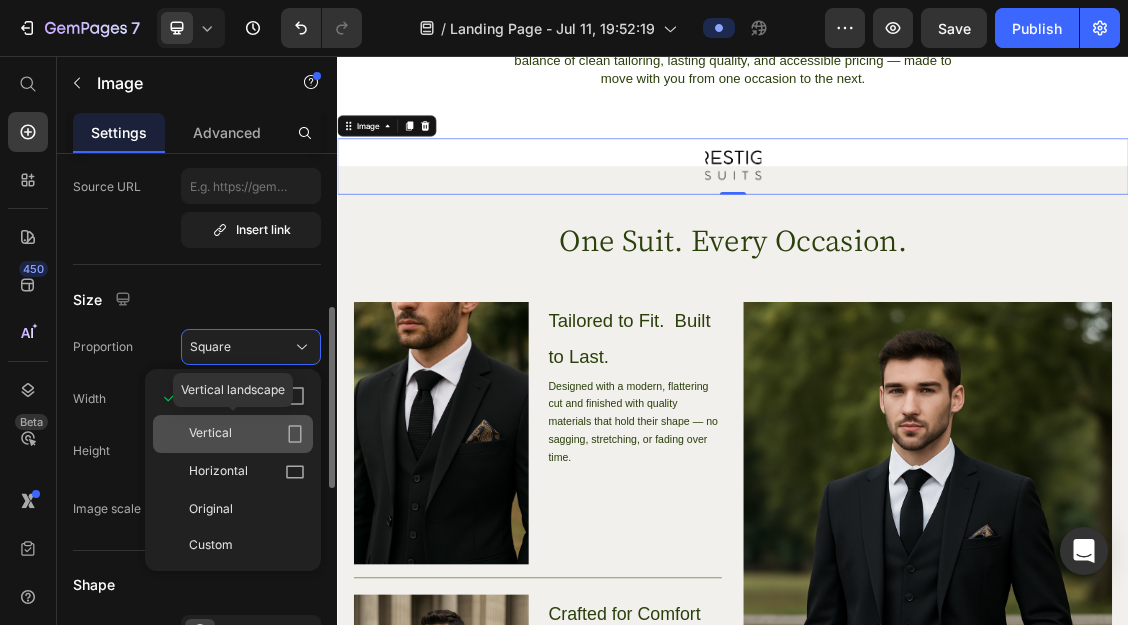 click on "Vertical" at bounding box center (210, 434) 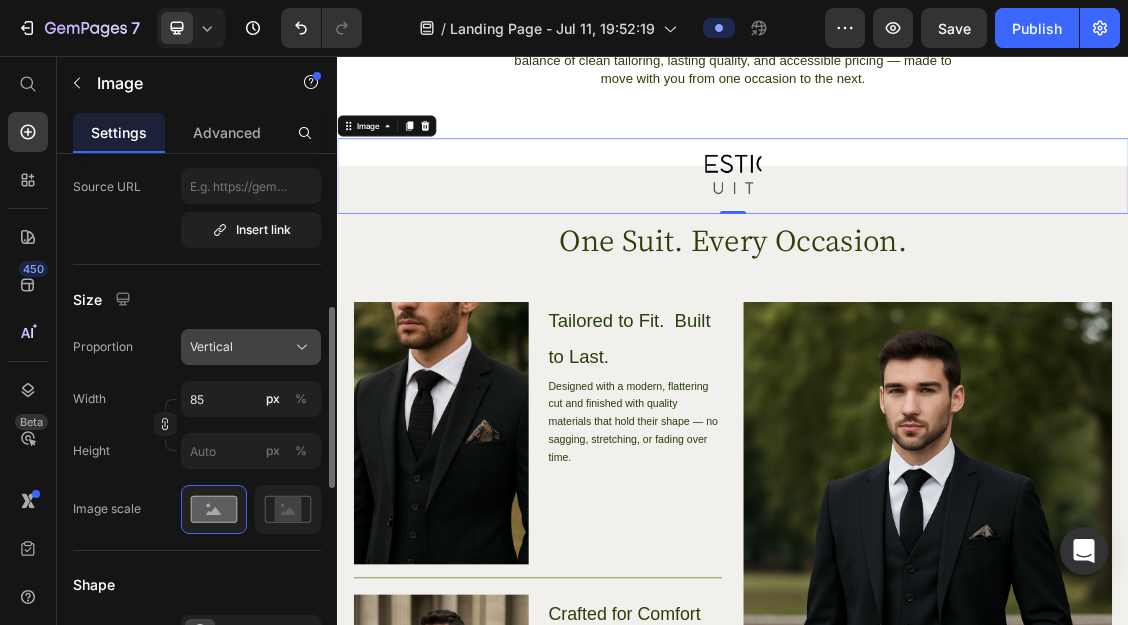 click on "Vertical" 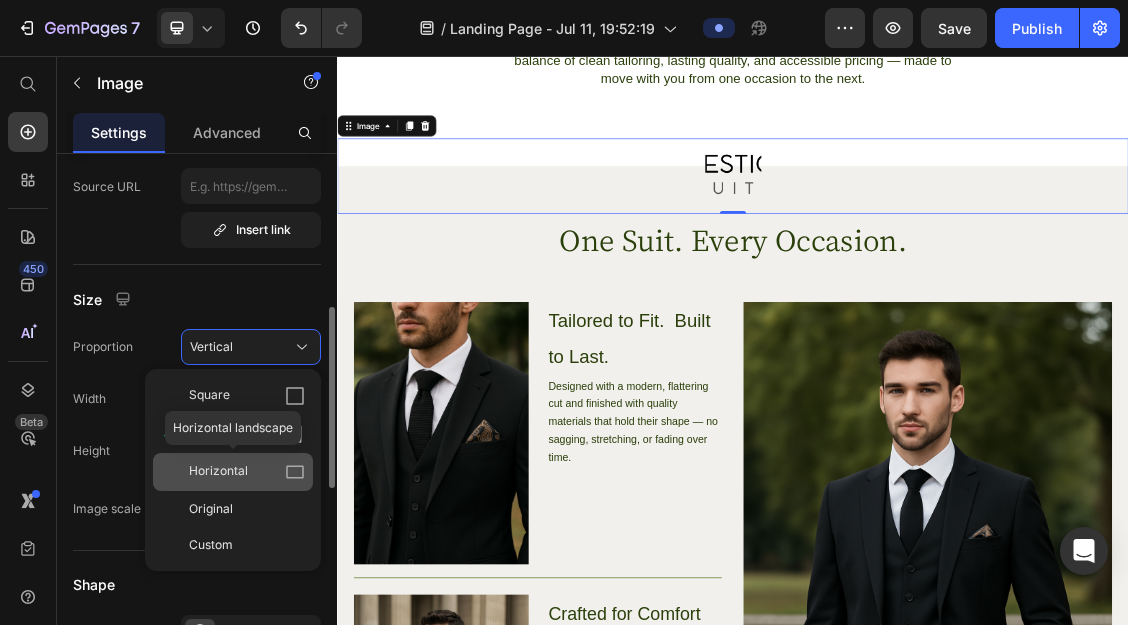 click on "Horizontal" at bounding box center (218, 472) 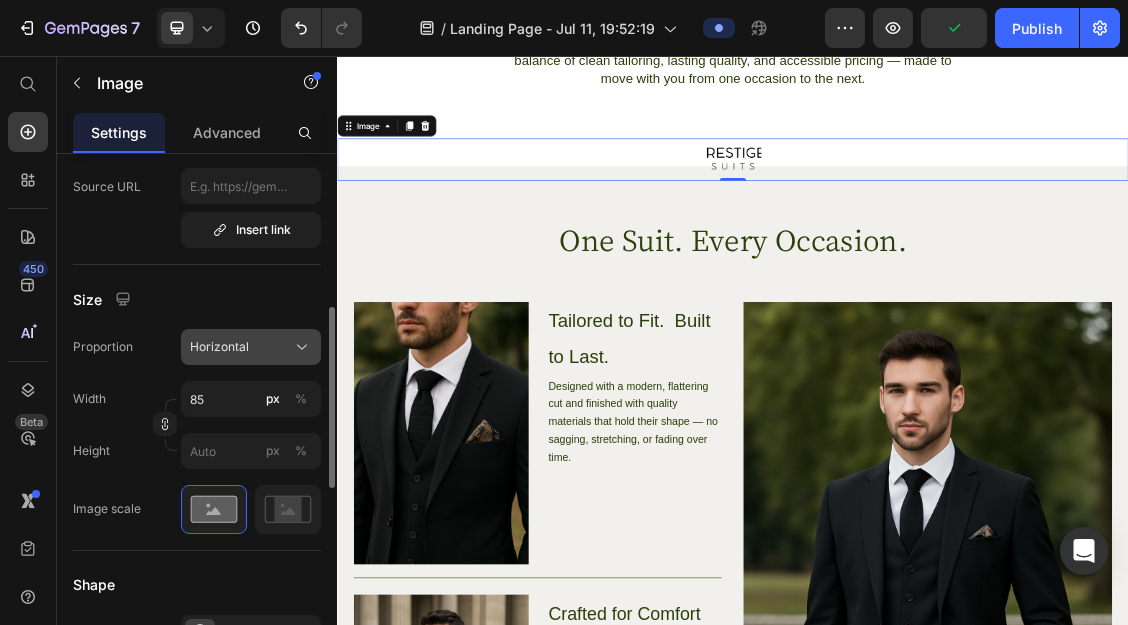 click on "Horizontal" 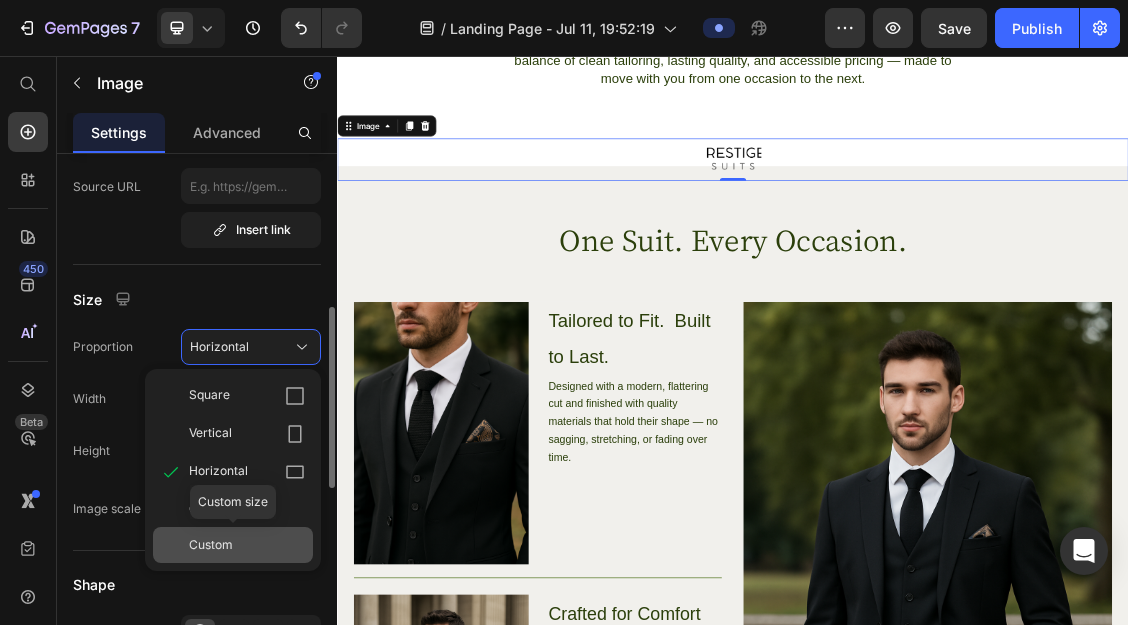 click on "Custom" 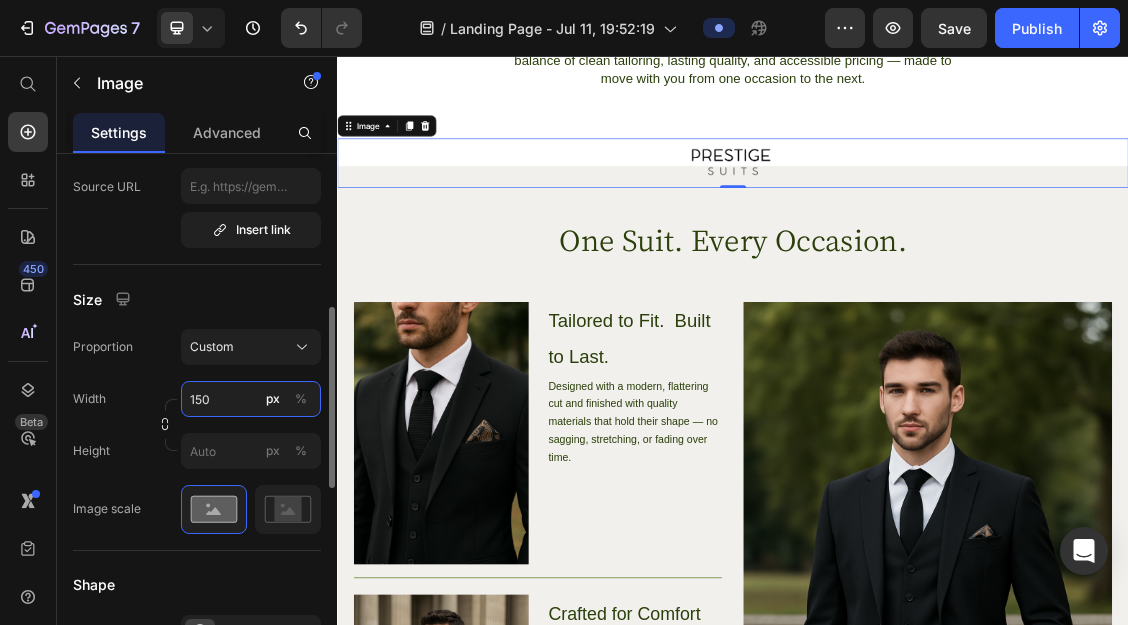 type on "150" 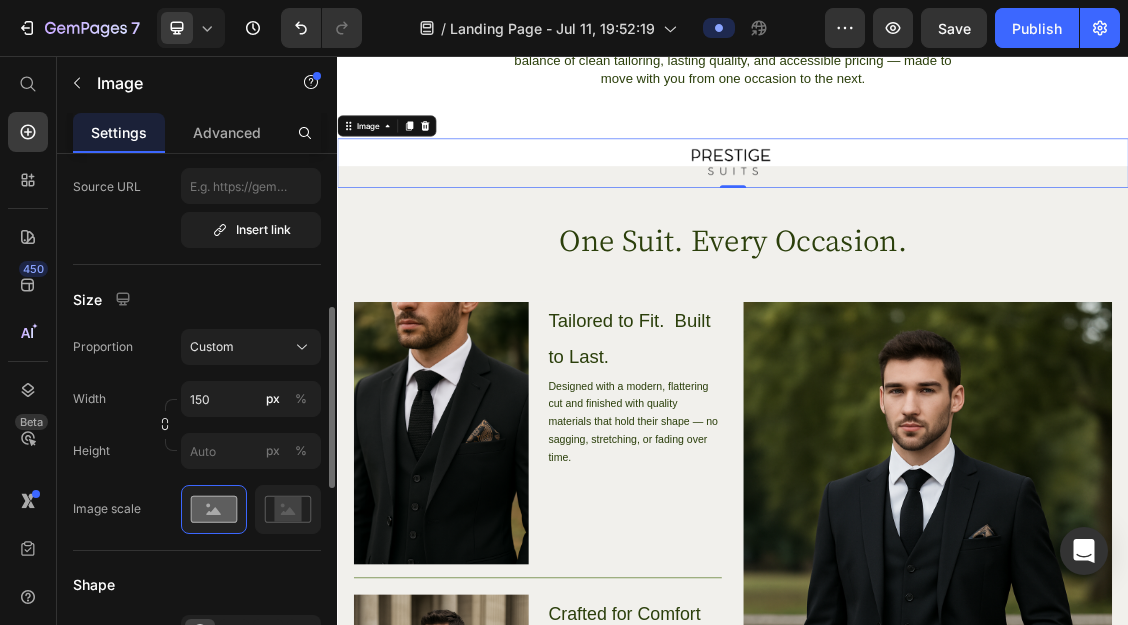 click at bounding box center [937, 218] 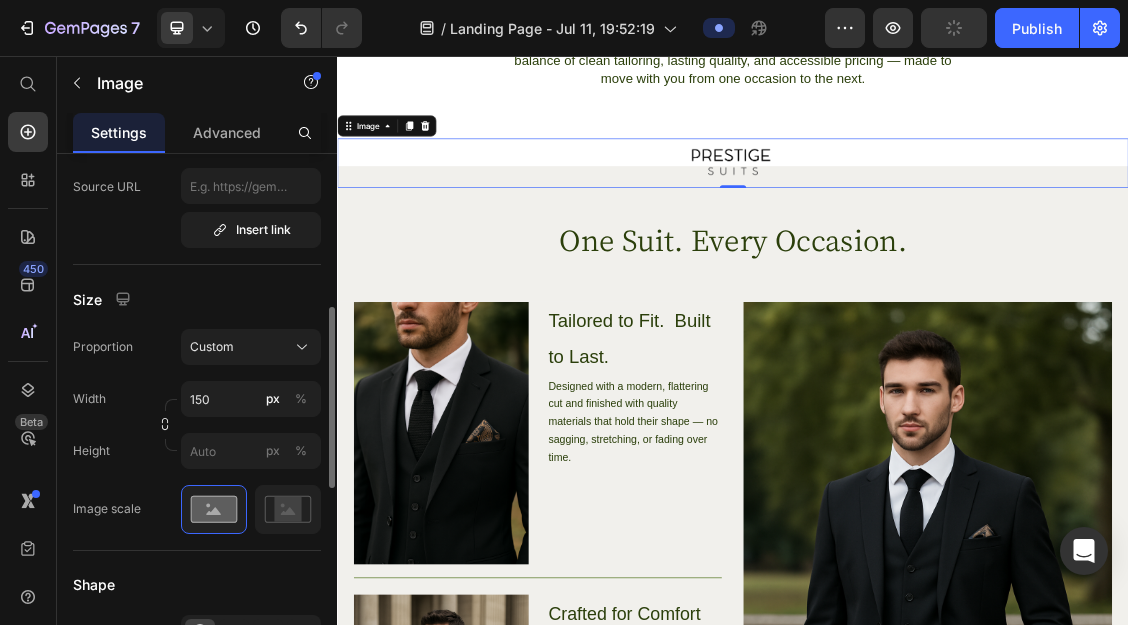 click at bounding box center [937, 218] 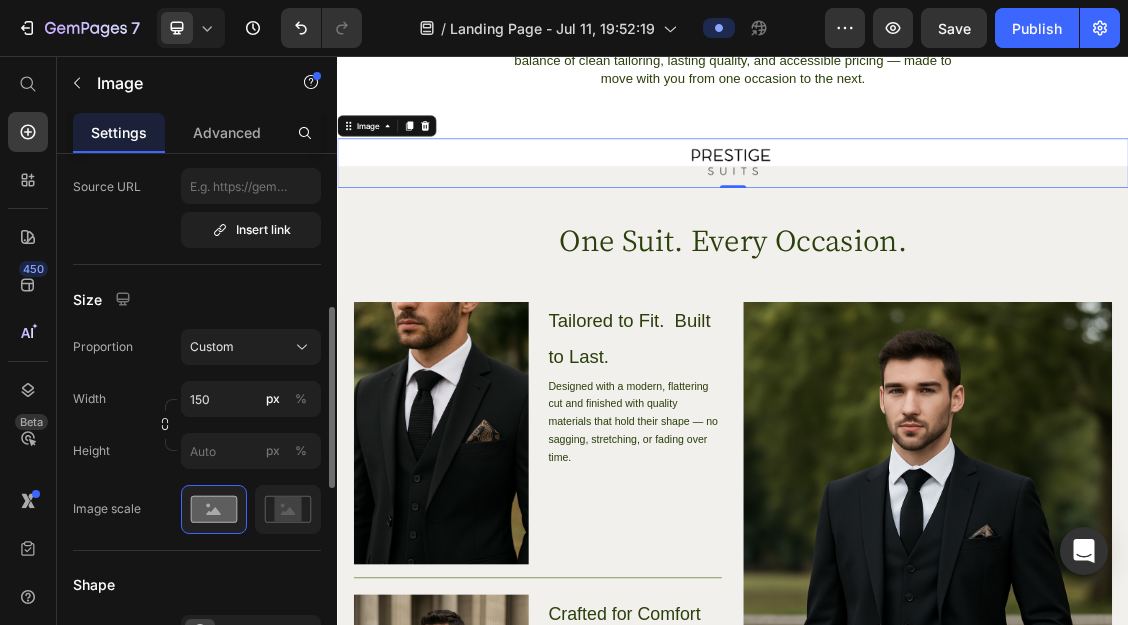 click at bounding box center [937, 218] 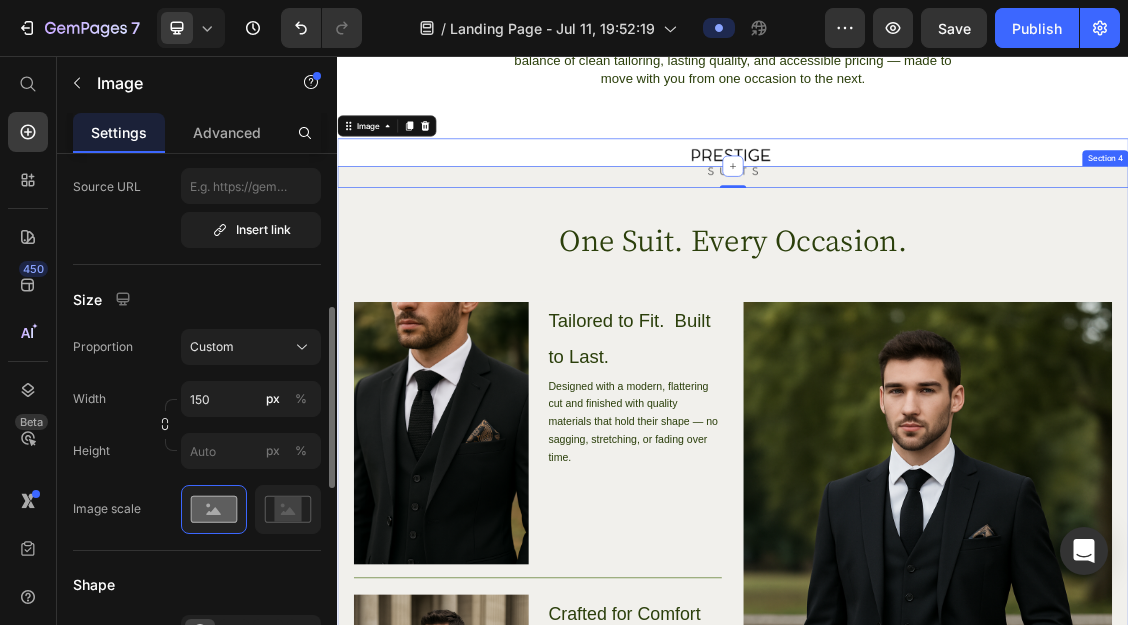 click on "Image   0 One Suit. Every Occasion. Heading Row Image Tailored to Fit.  Built to Last. Heading Designed with a modern, flattering cut and finished with quality materials that hold their shape — no sagging, stretching, or fading over time. Text Block Row Image Crafted for Comfort and Confidence. Heading Breathable, balanced, and easy to wear. Whether you’re on your feet all day or making an entrance, this suit keeps you comfortable and composed.. Text Block Row Image Fits Your Life. Not Just the Occassion. Heading Weddings, meetings, parties or big interviews — one suit that transitions effortlessly wherever you need to be, without skipping a beat.. Text Block Row Buy Now Button Row Image Hero Banner Section 4" at bounding box center (937, 1055) 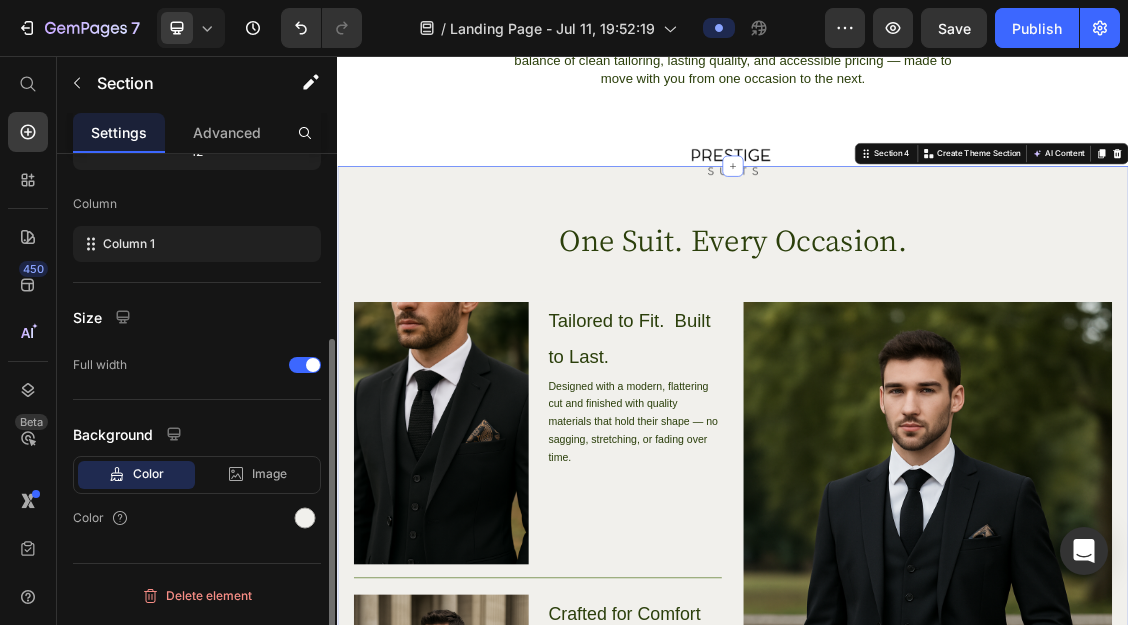 scroll, scrollTop: 0, scrollLeft: 0, axis: both 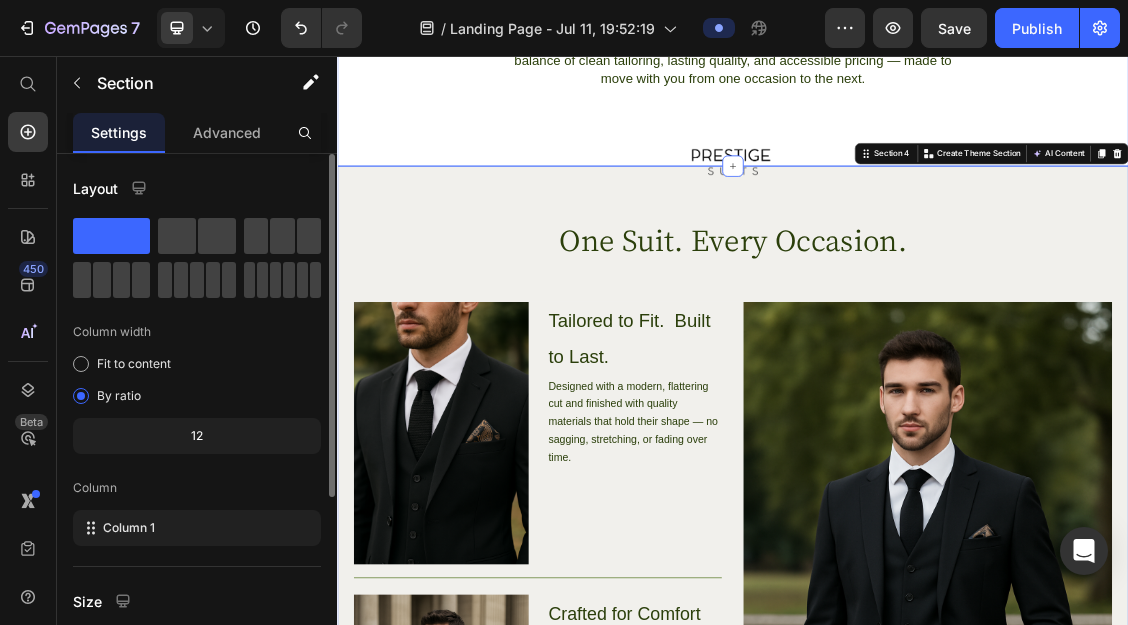 click on "Tired of choosing between fit, quality, and price? Heading Suits are often one of two things — overpriced or underwhelming. At Prestige, we believe you shouldn’t have to compromise. Our suits offer the perfect balance of clean tailoring, lasting quality, and accessible pricing — made to move with you from one occasion to the next. Text Block Row Section 3" at bounding box center [937, 3] 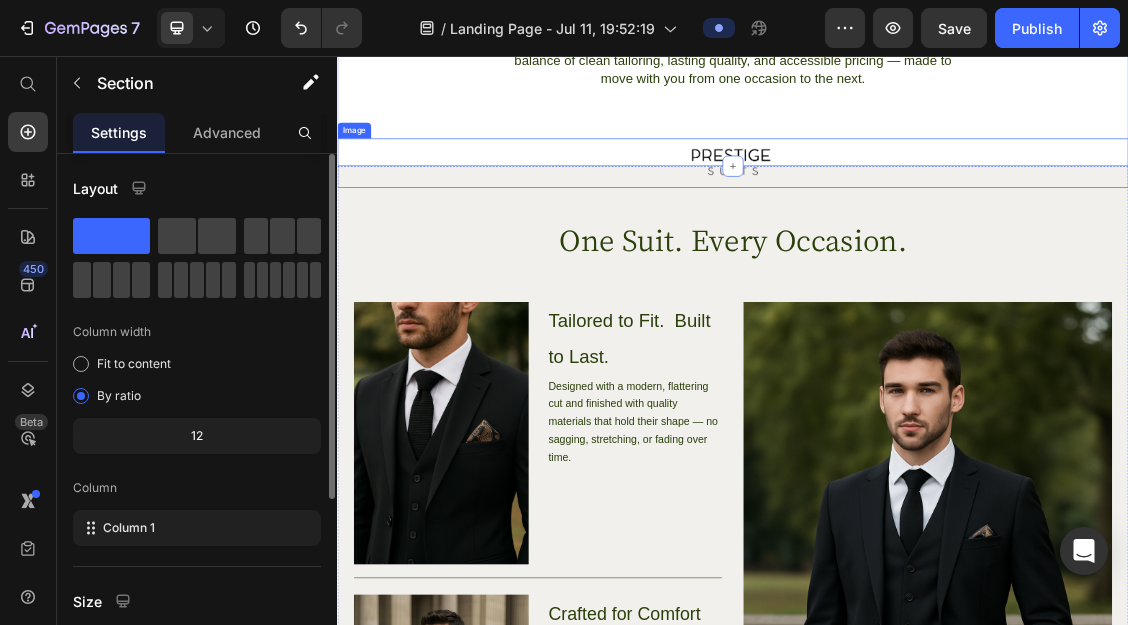 click at bounding box center (937, 218) 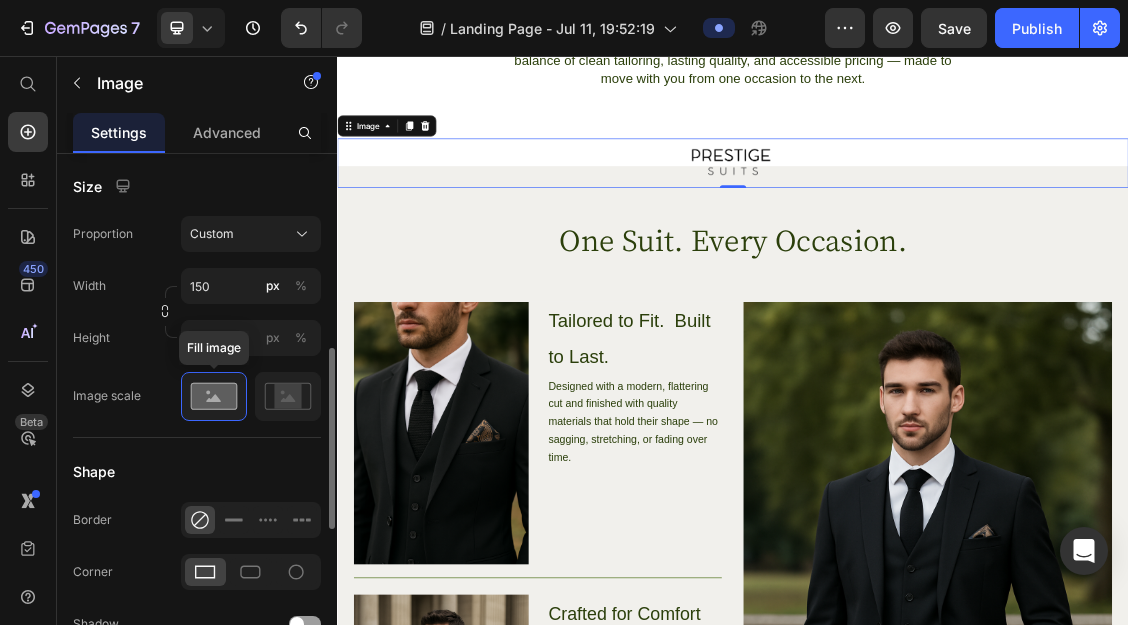 scroll, scrollTop: 678, scrollLeft: 0, axis: vertical 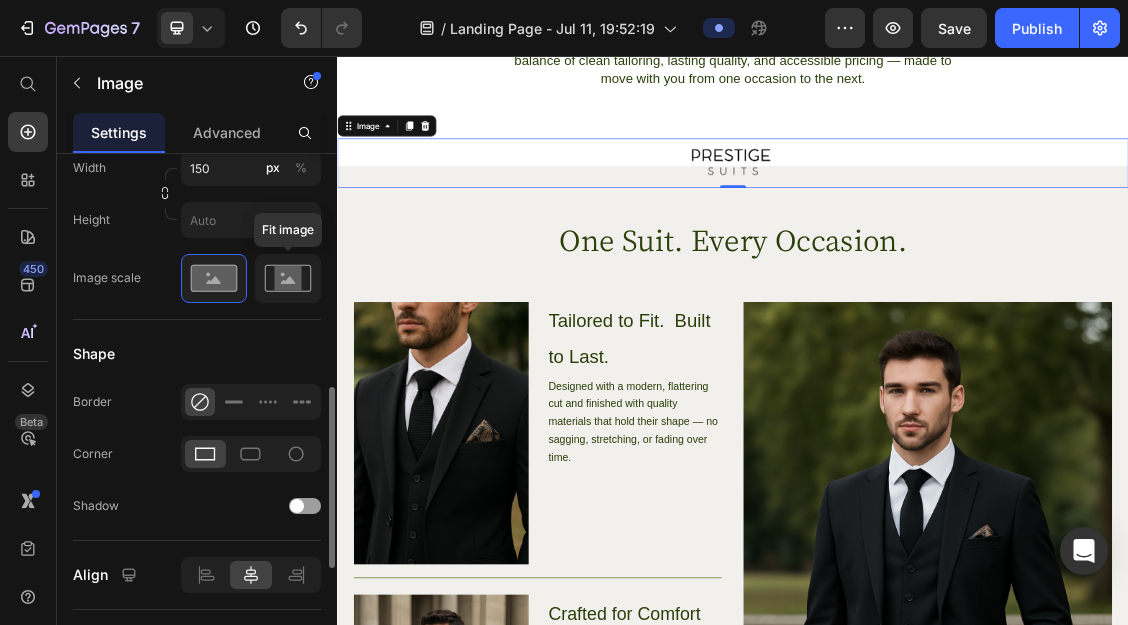 click 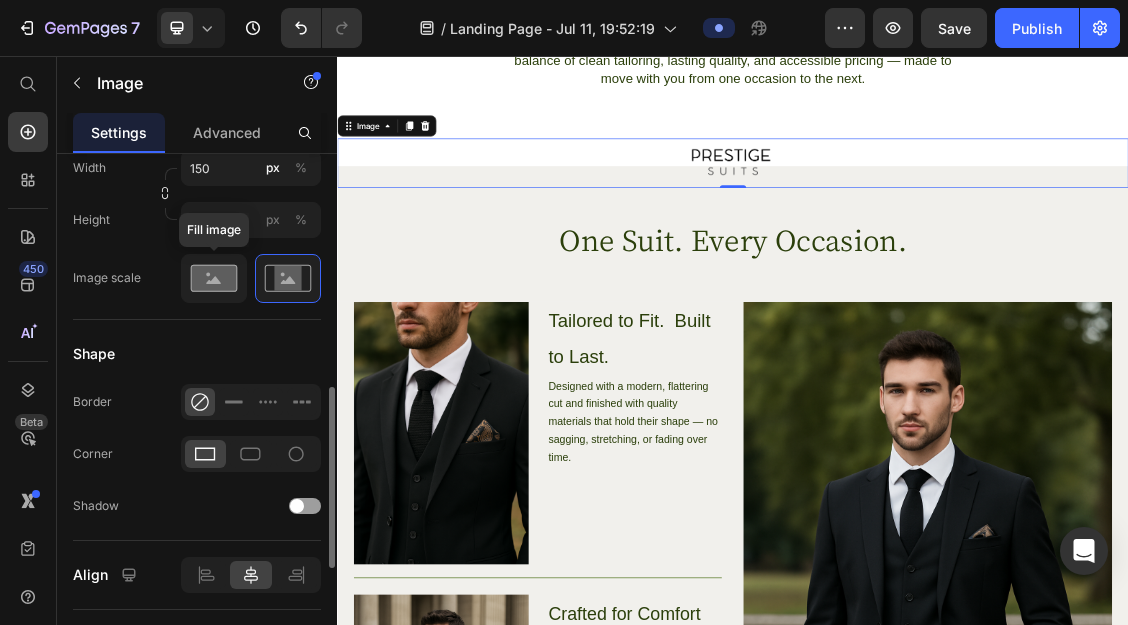 click 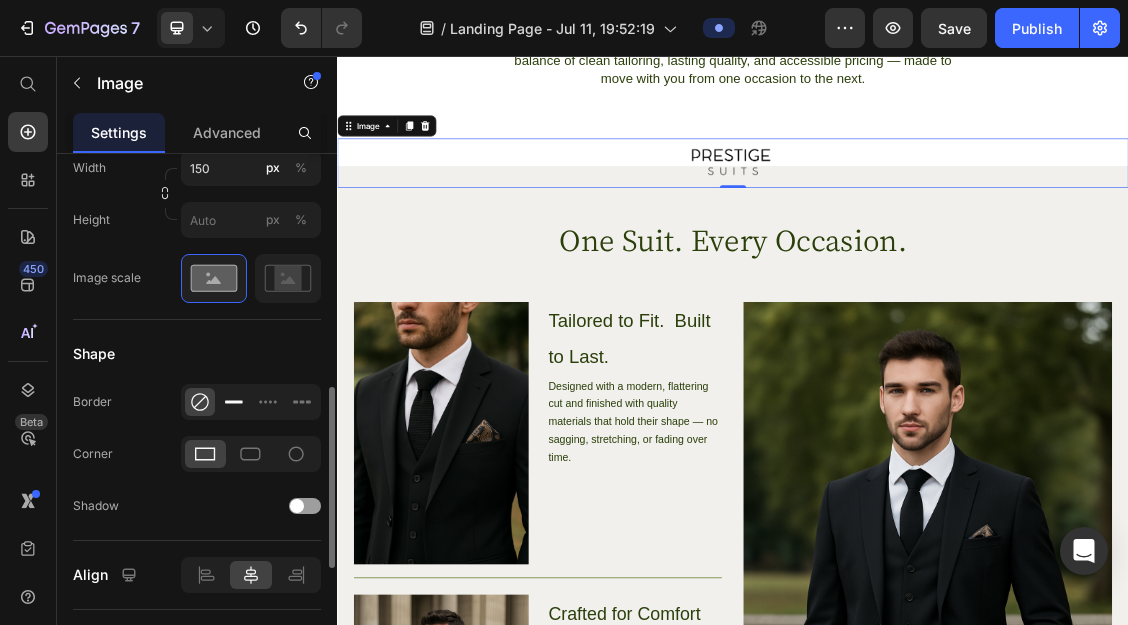 click 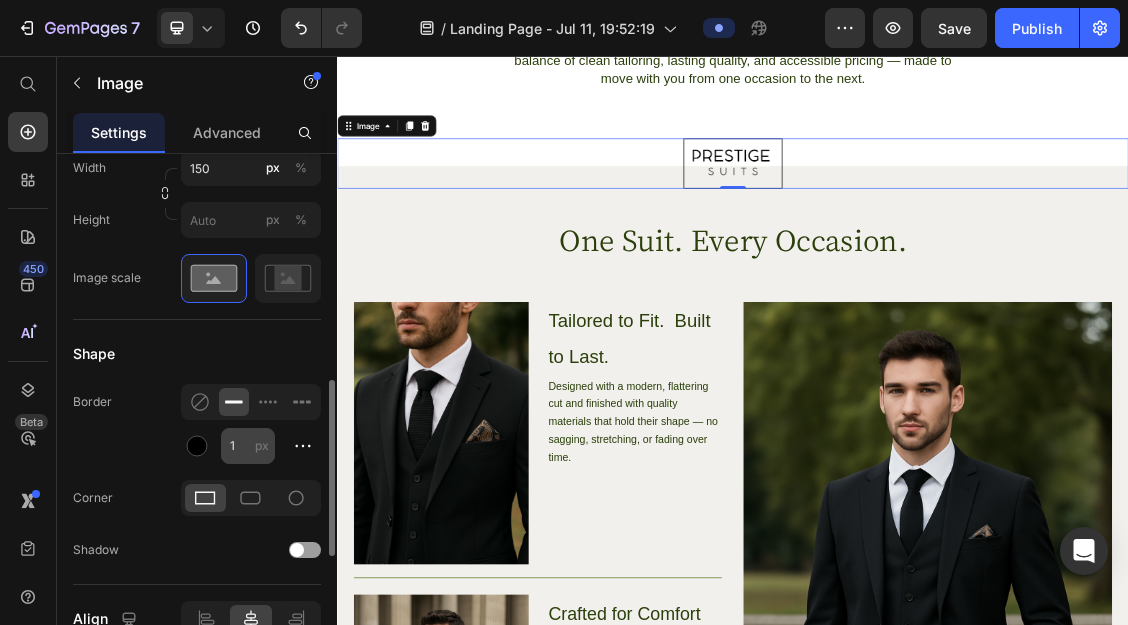 click on "px" at bounding box center (262, 445) 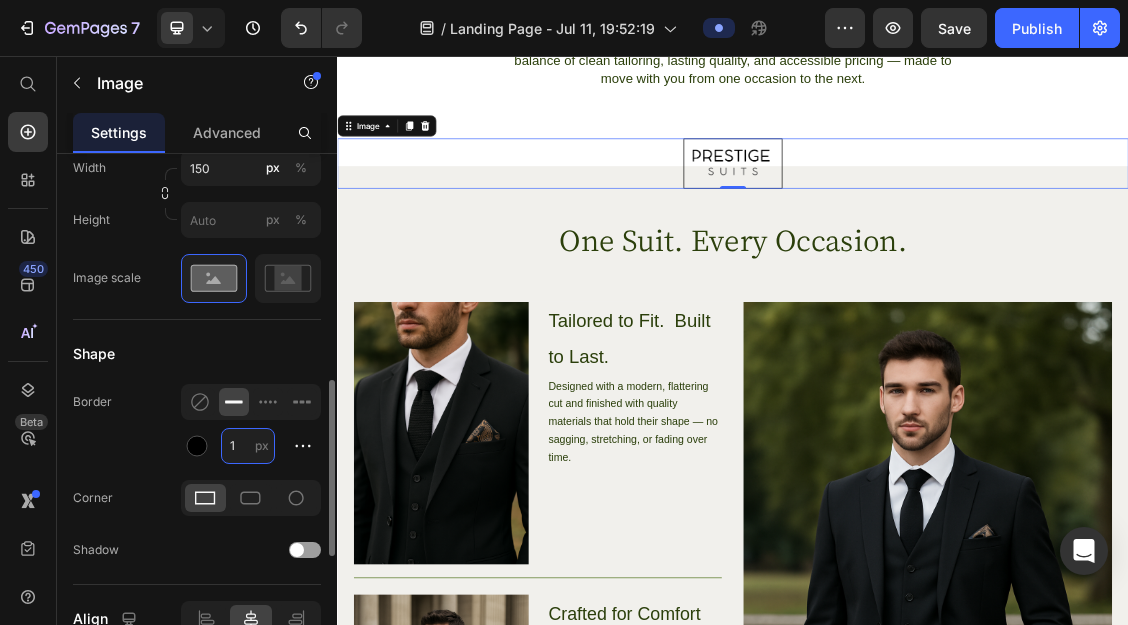 click on "1" at bounding box center [248, 446] 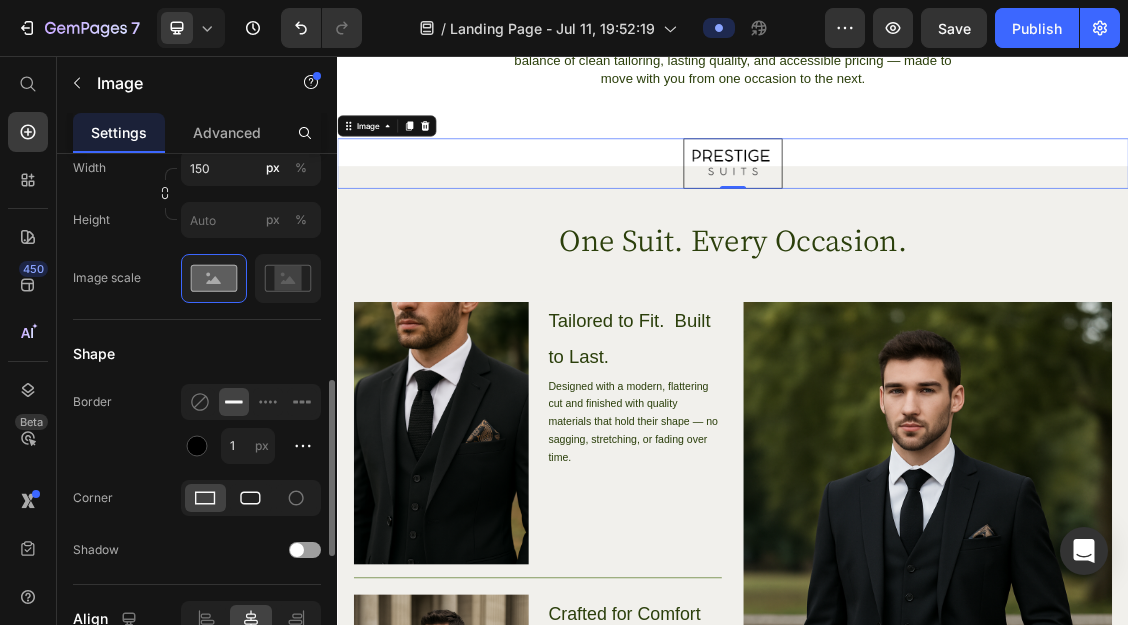 click 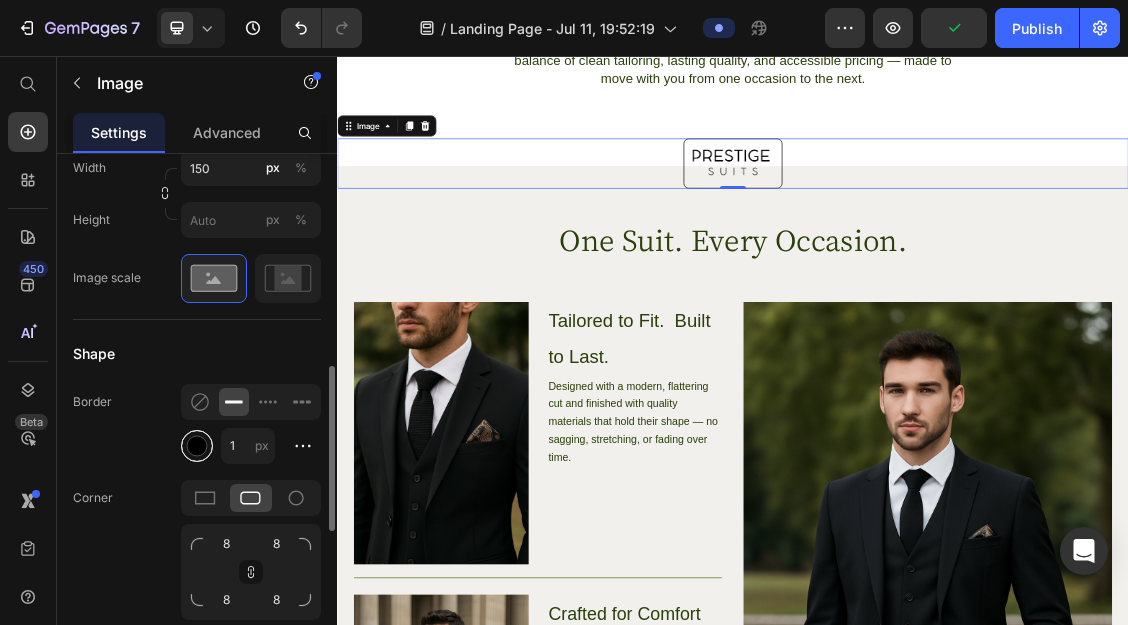 click at bounding box center (197, 445) 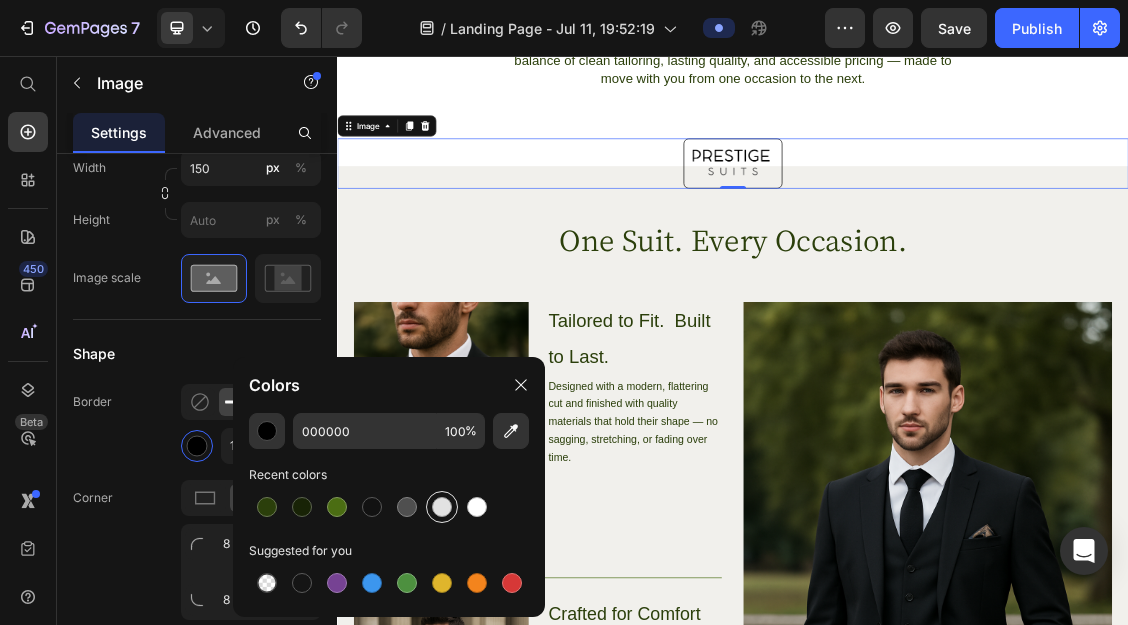 click at bounding box center (442, 507) 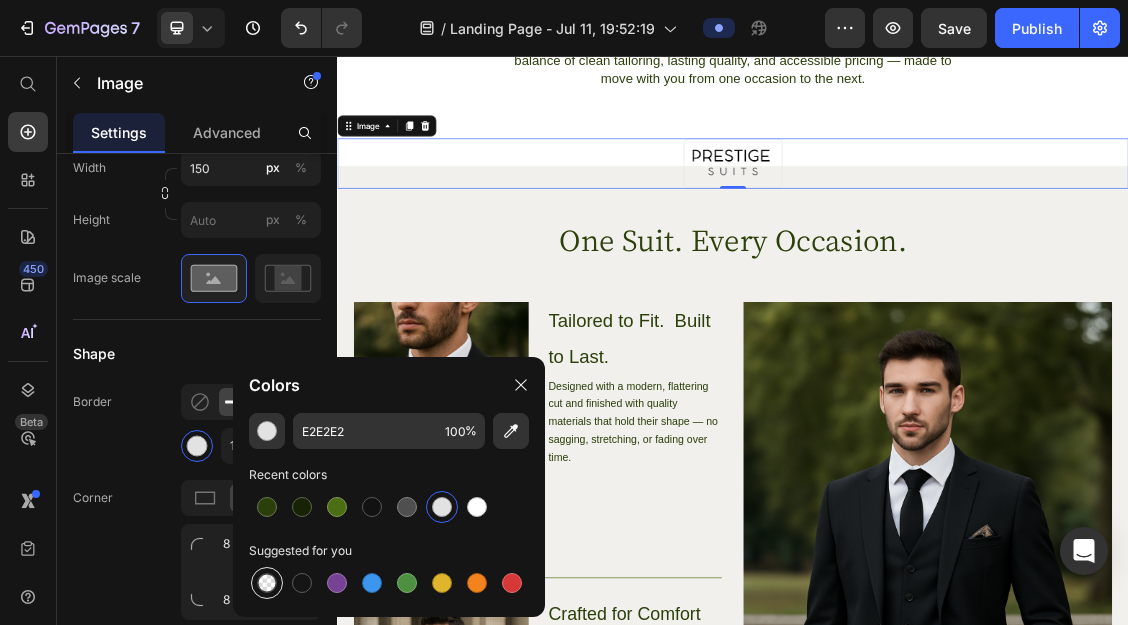 click at bounding box center (267, 583) 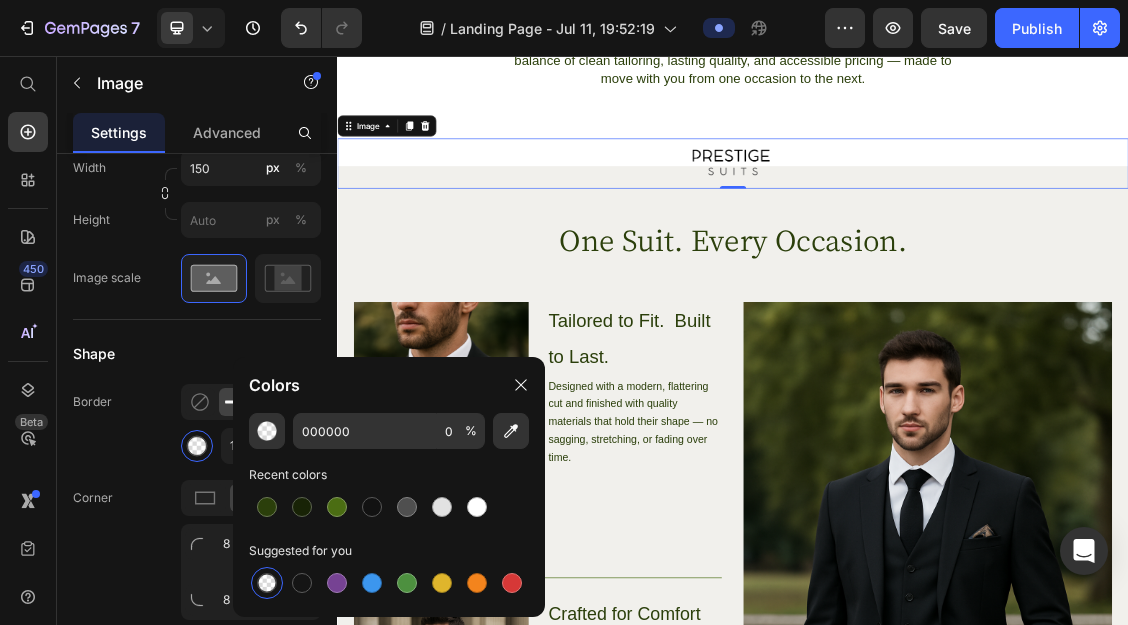 click on "Shape" at bounding box center [197, 354] 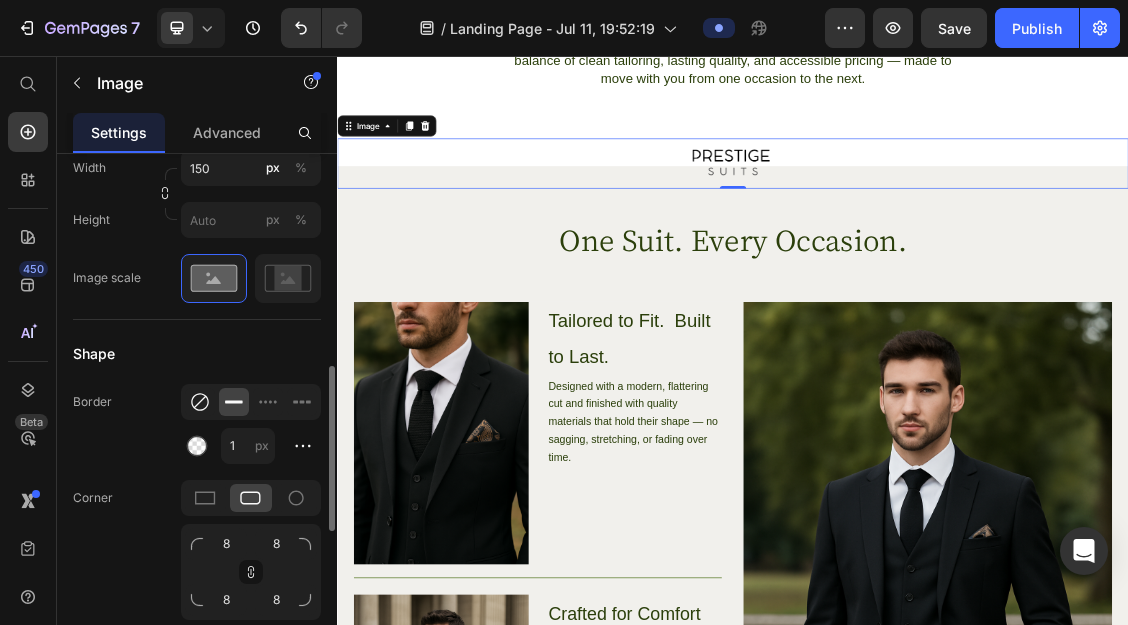 click 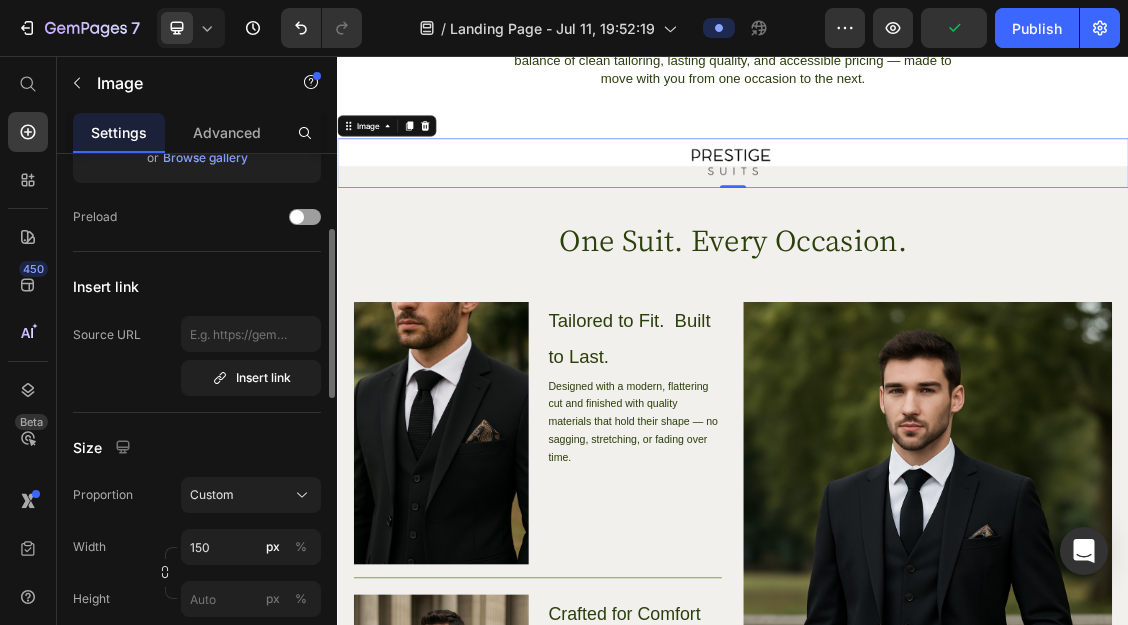 scroll, scrollTop: 0, scrollLeft: 0, axis: both 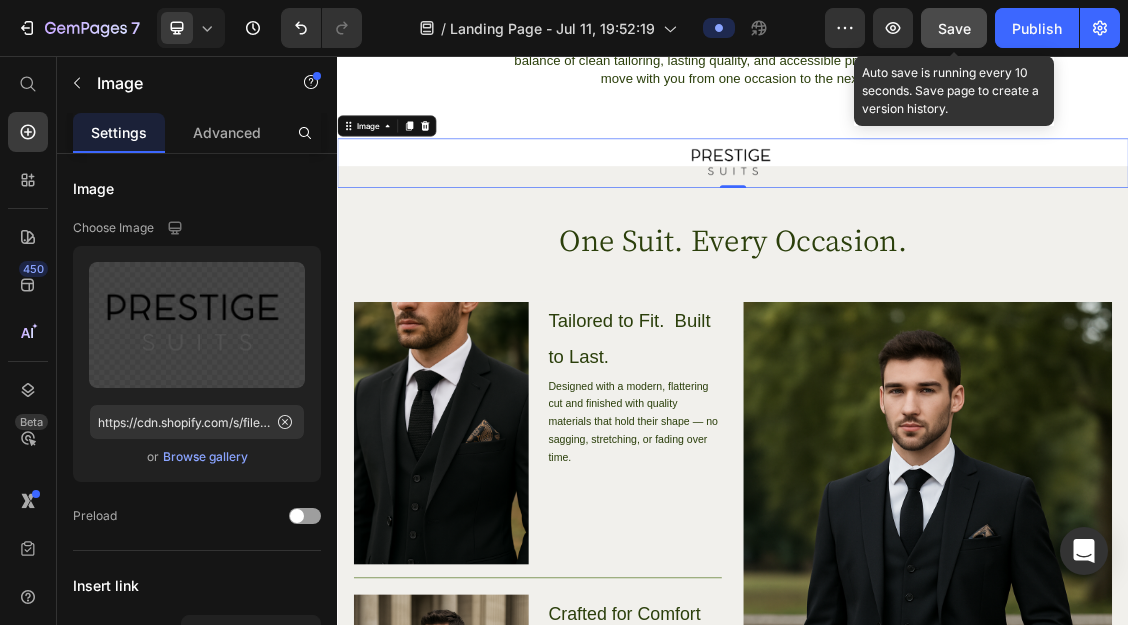 click on "Save" at bounding box center [954, 28] 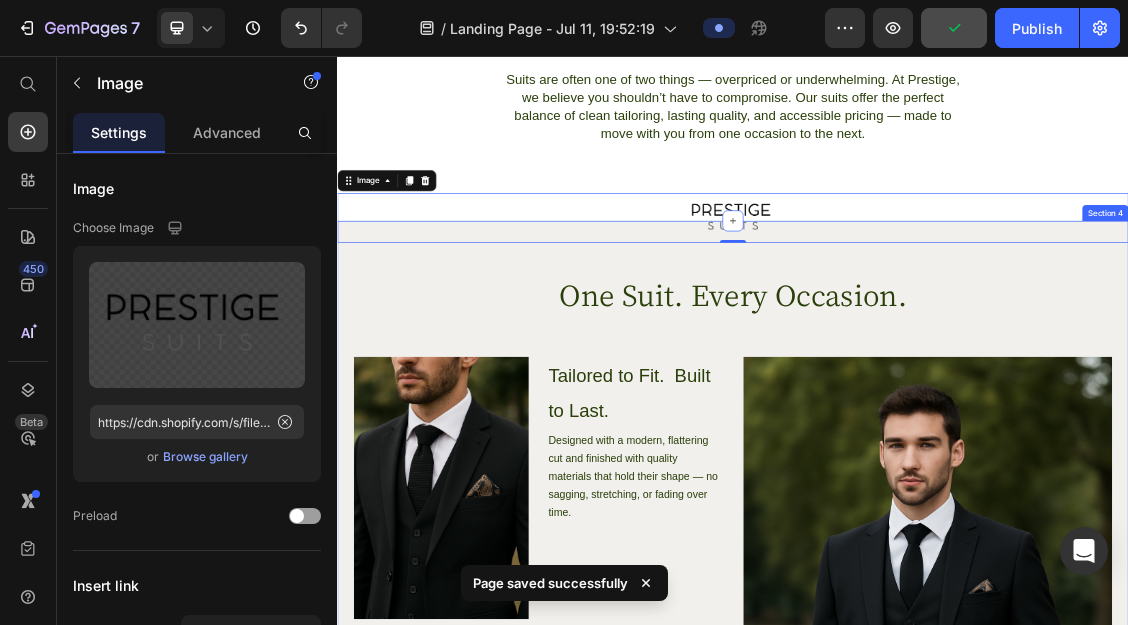 scroll, scrollTop: 1136, scrollLeft: 0, axis: vertical 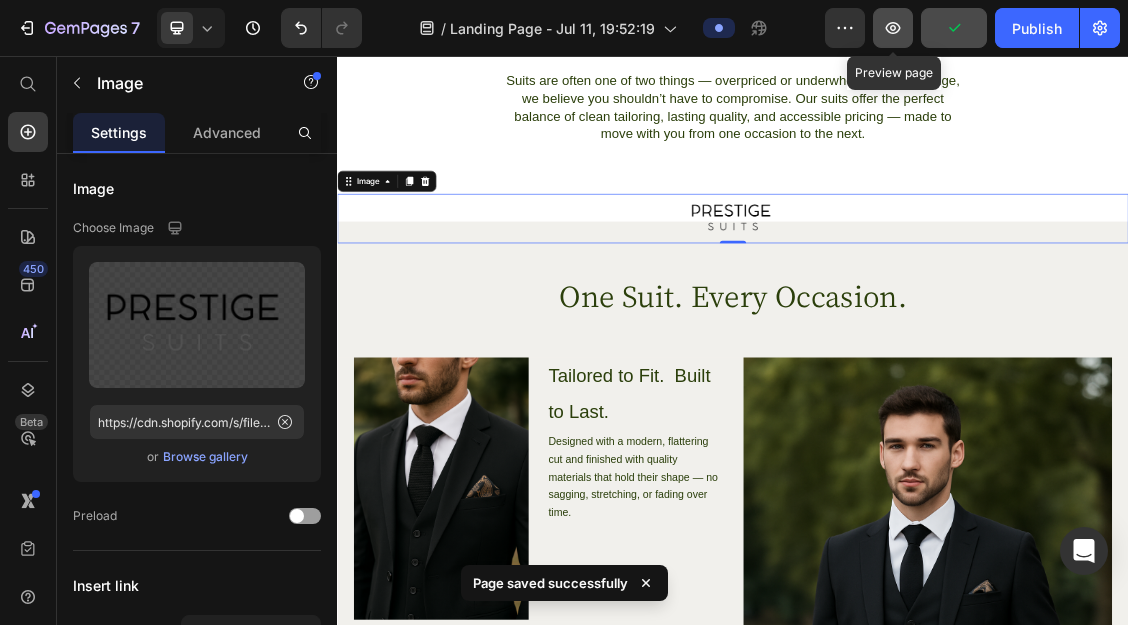 click 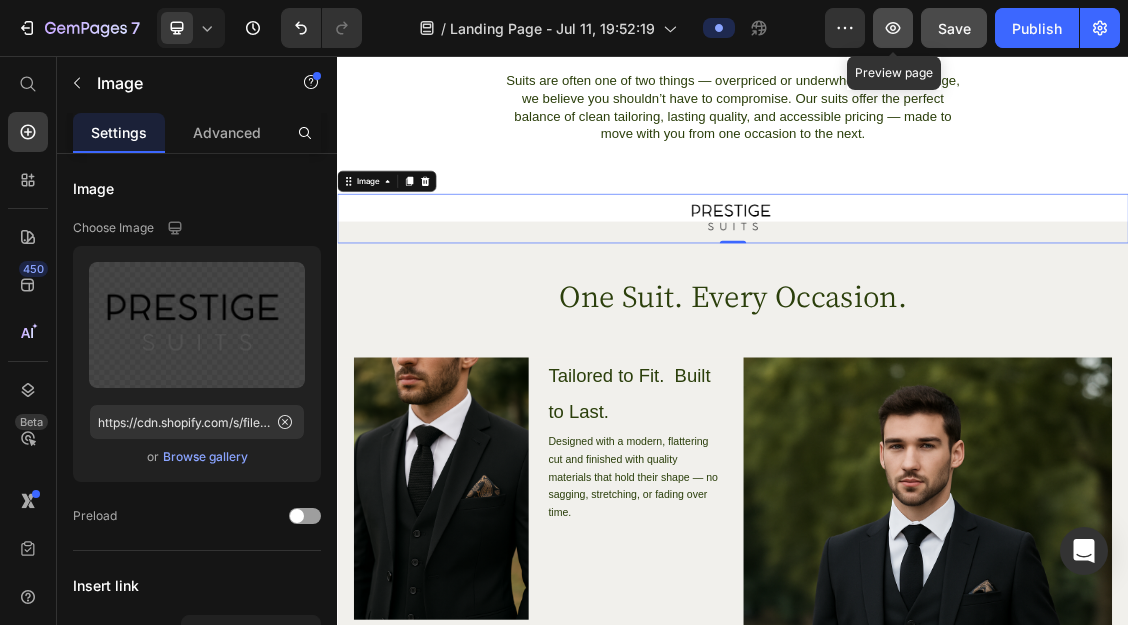 click 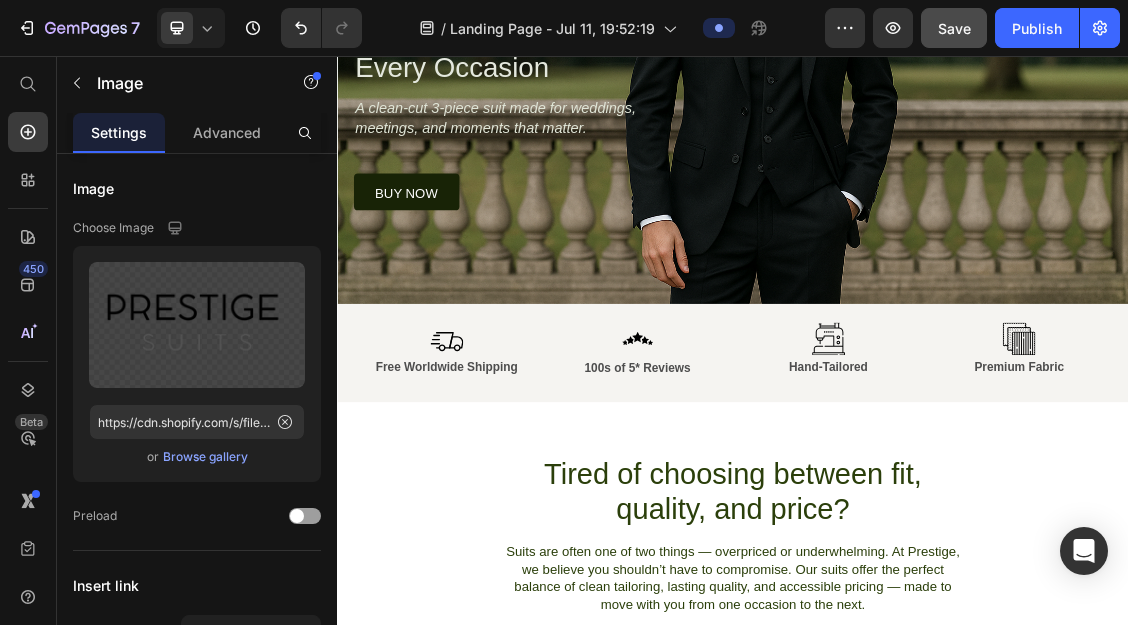 scroll, scrollTop: 0, scrollLeft: 0, axis: both 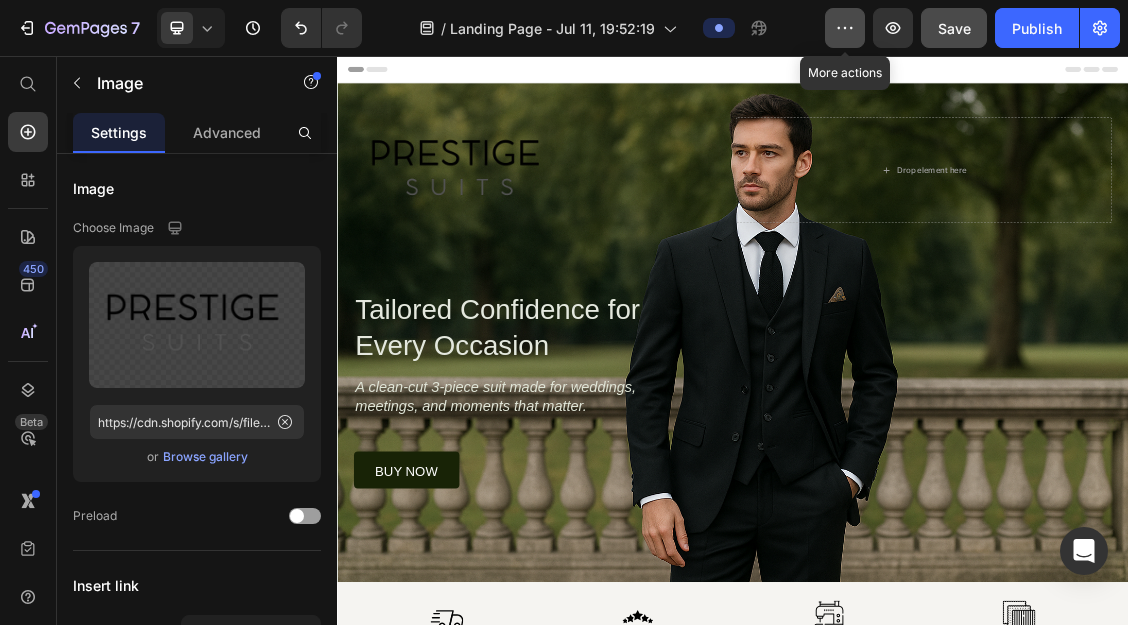 click 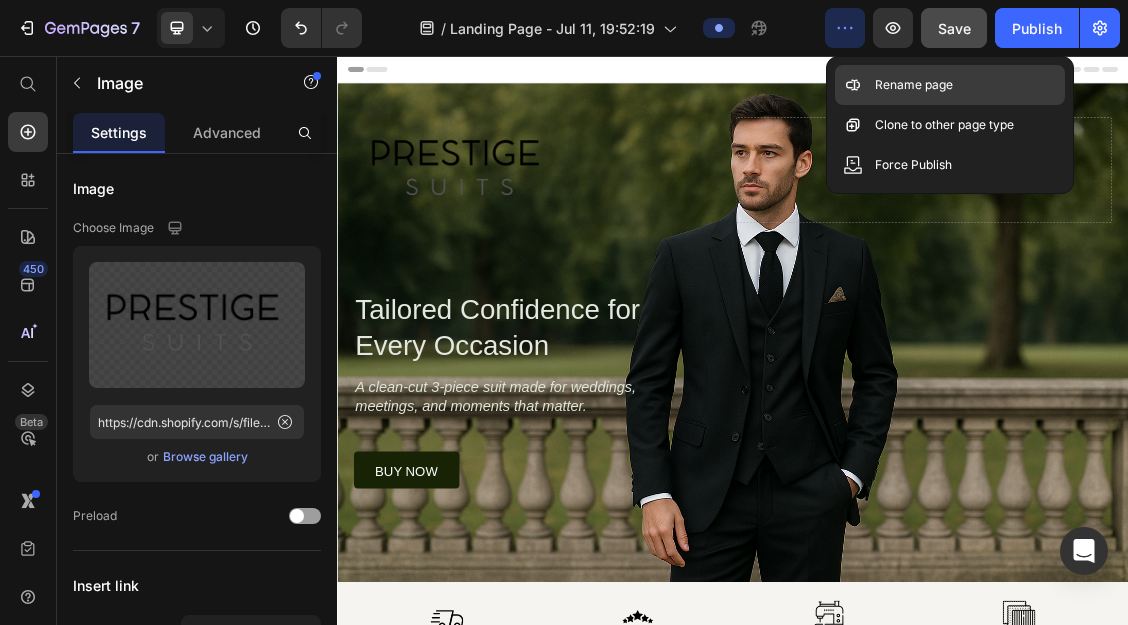 click on "Rename page" 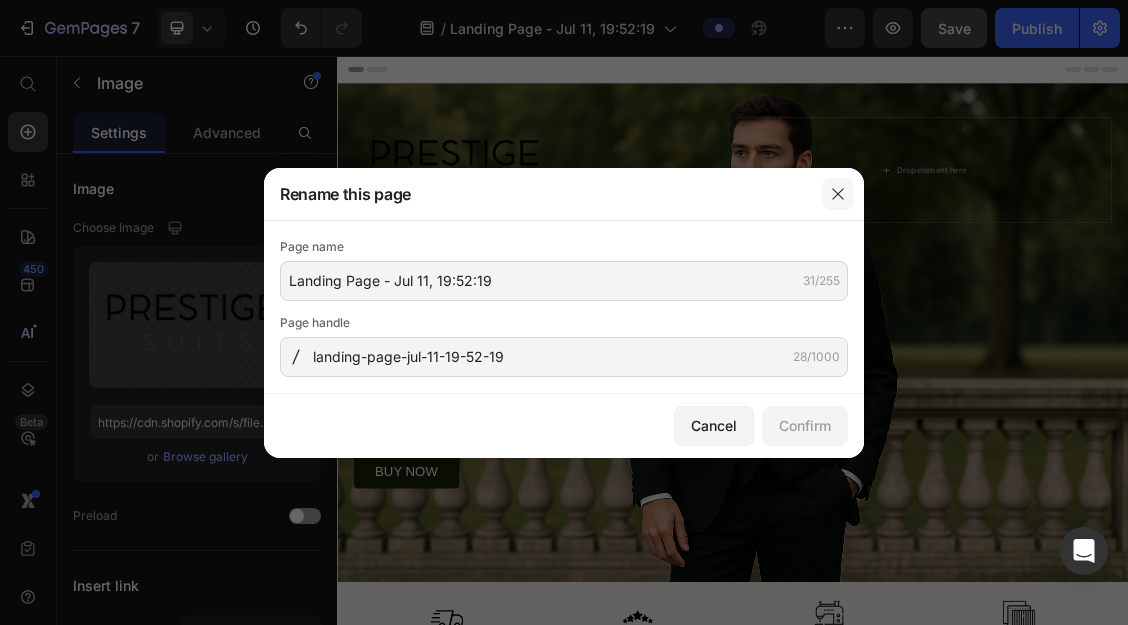 click at bounding box center [838, 194] 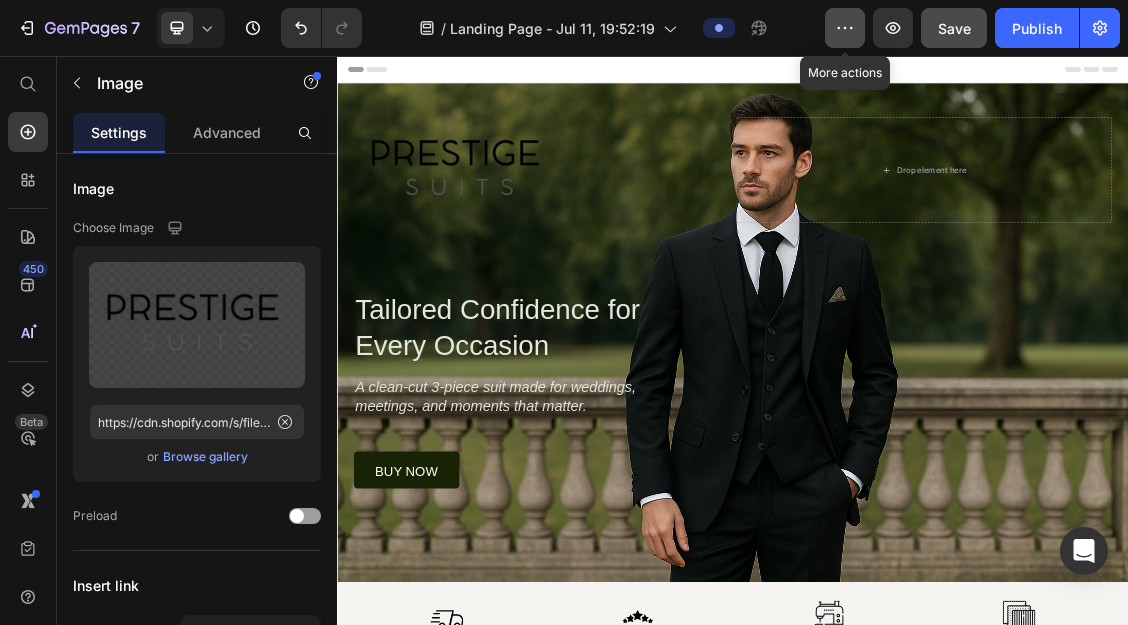 click 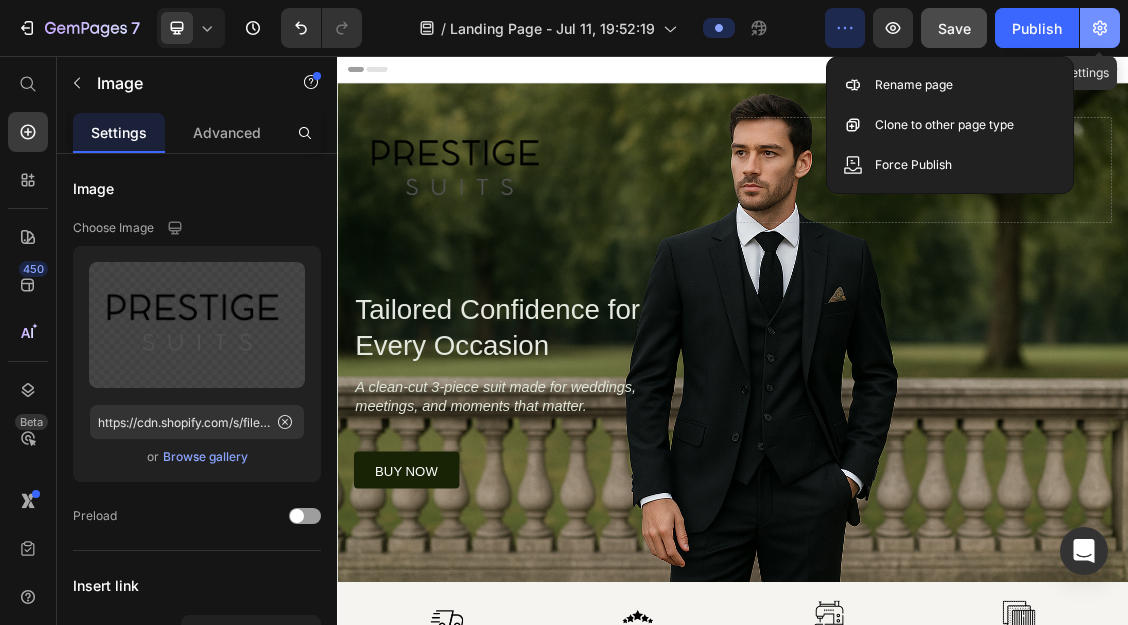 click 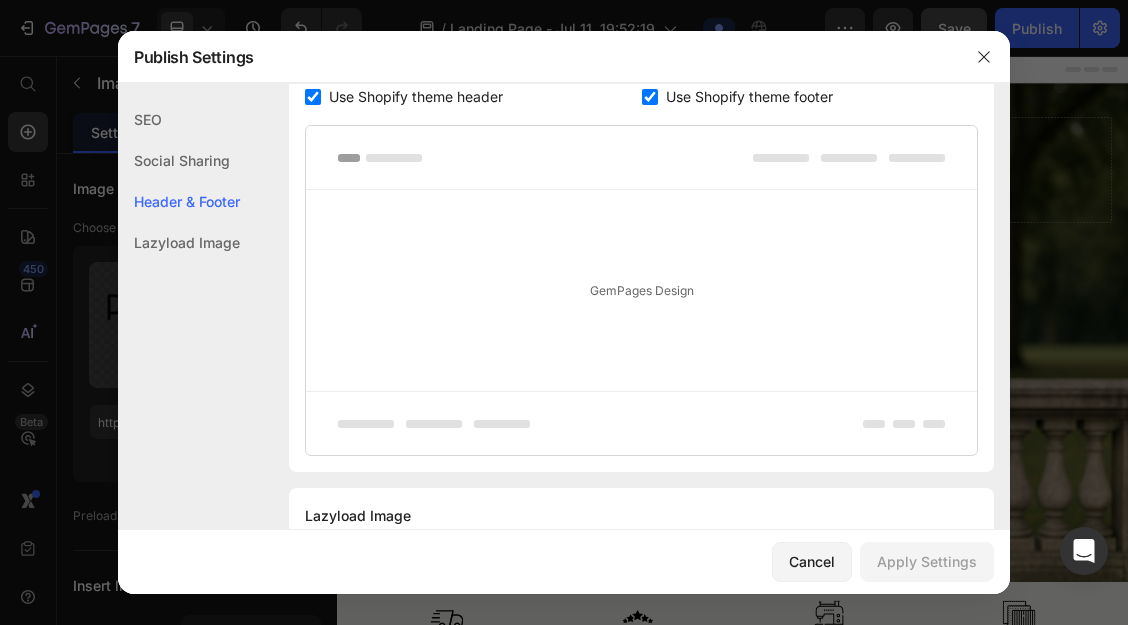 scroll, scrollTop: 1140, scrollLeft: 0, axis: vertical 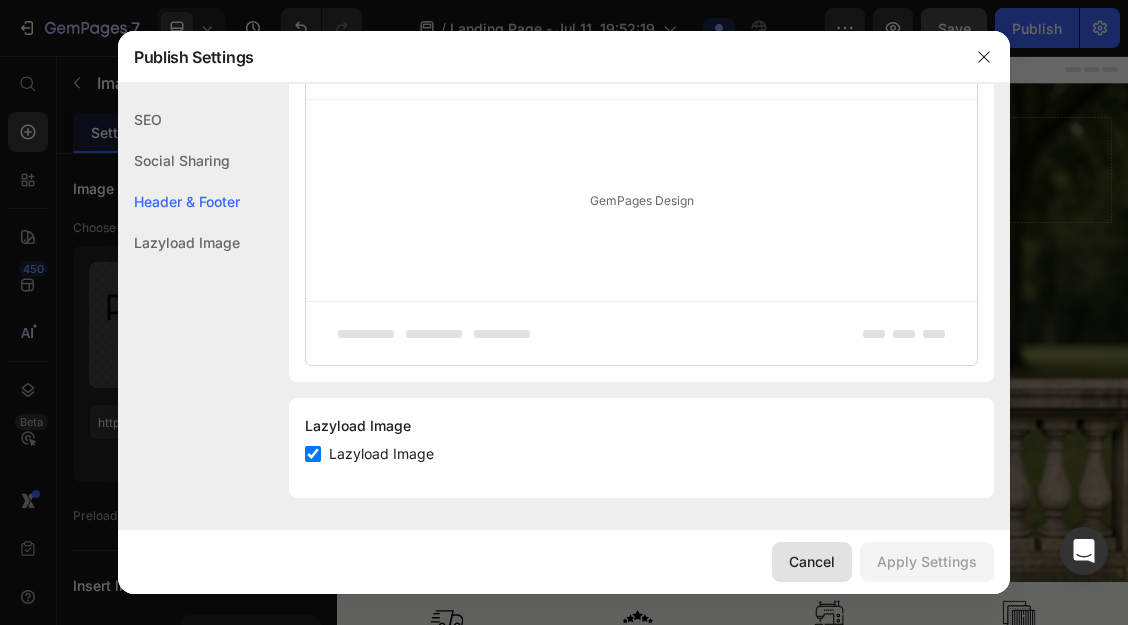 click on "Cancel" at bounding box center [812, 561] 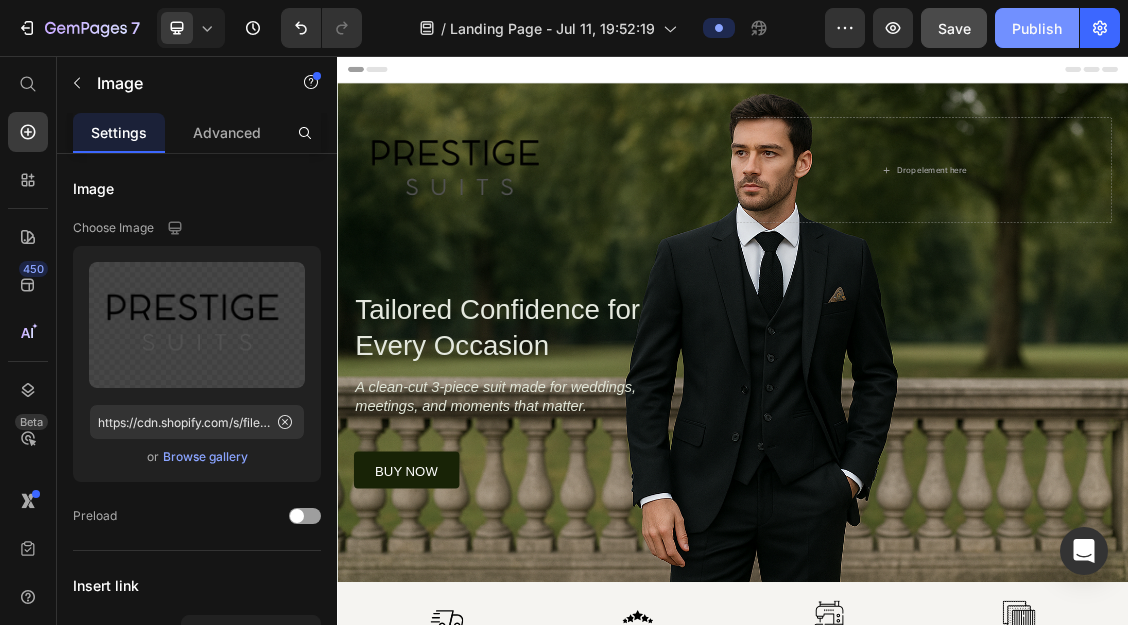 click on "Publish" at bounding box center [1037, 28] 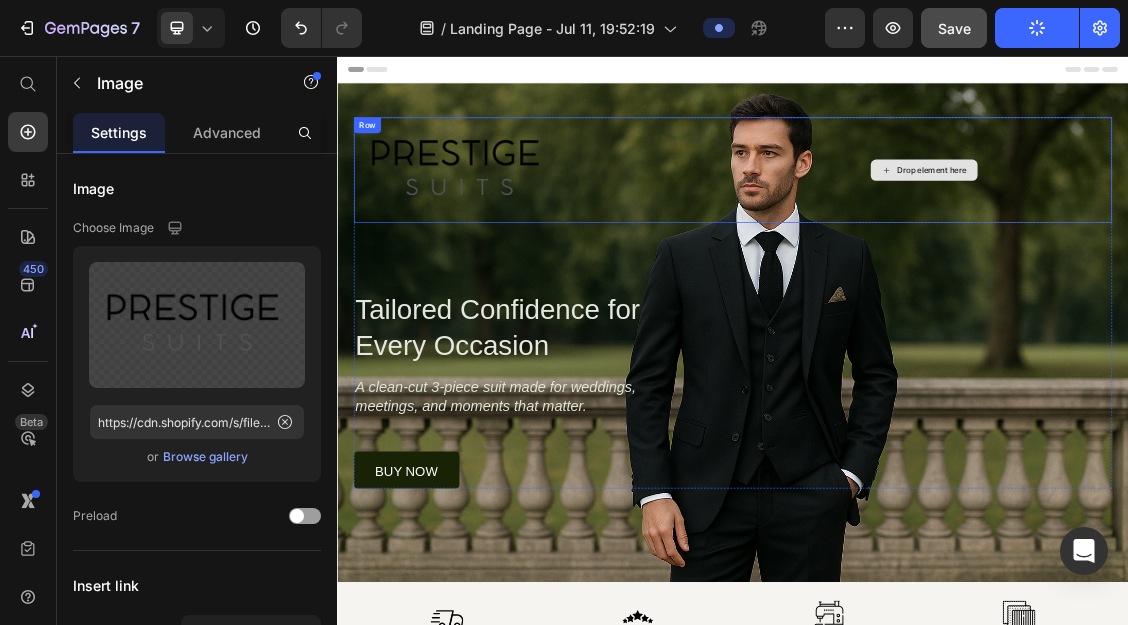 click on "Drop element here" at bounding box center (1226, 229) 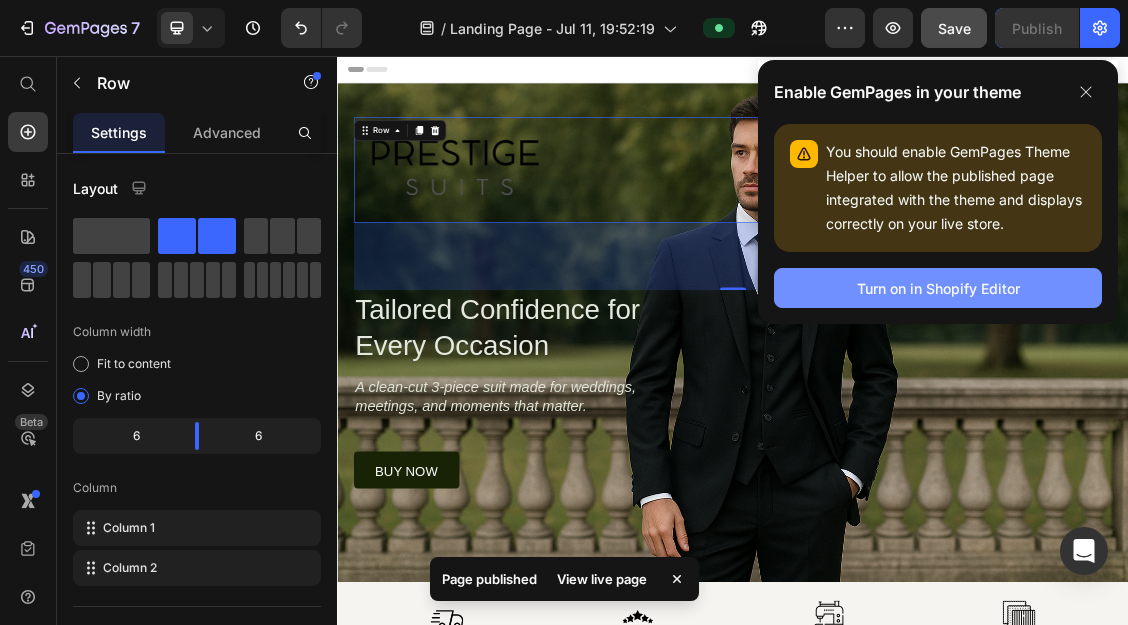 click on "Turn on in Shopify Editor" at bounding box center (938, 288) 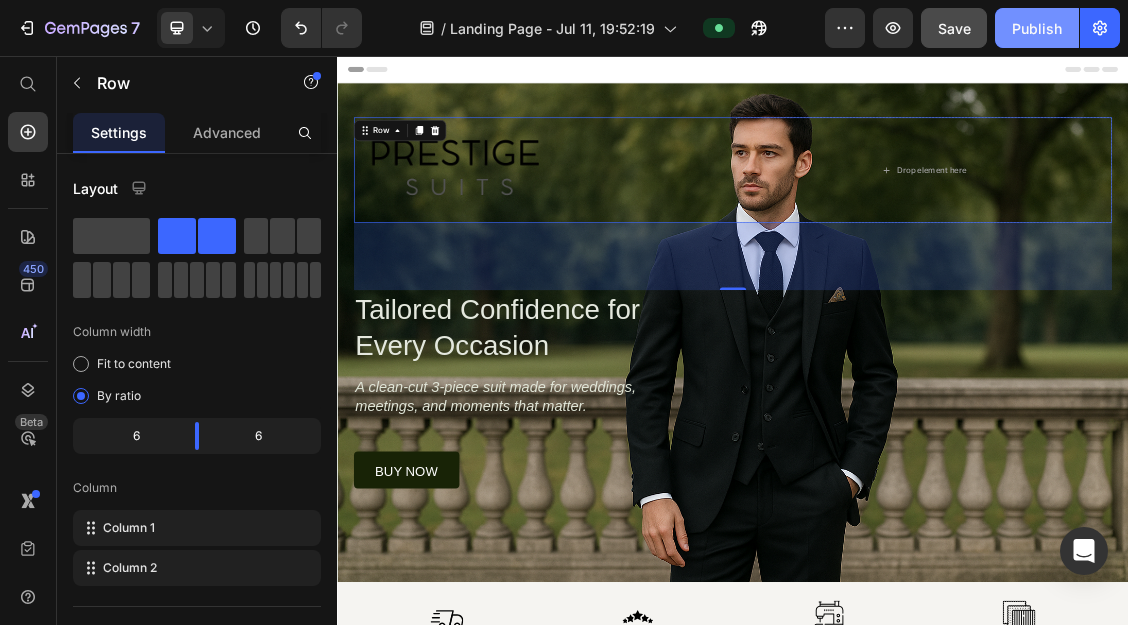 click on "Publish" 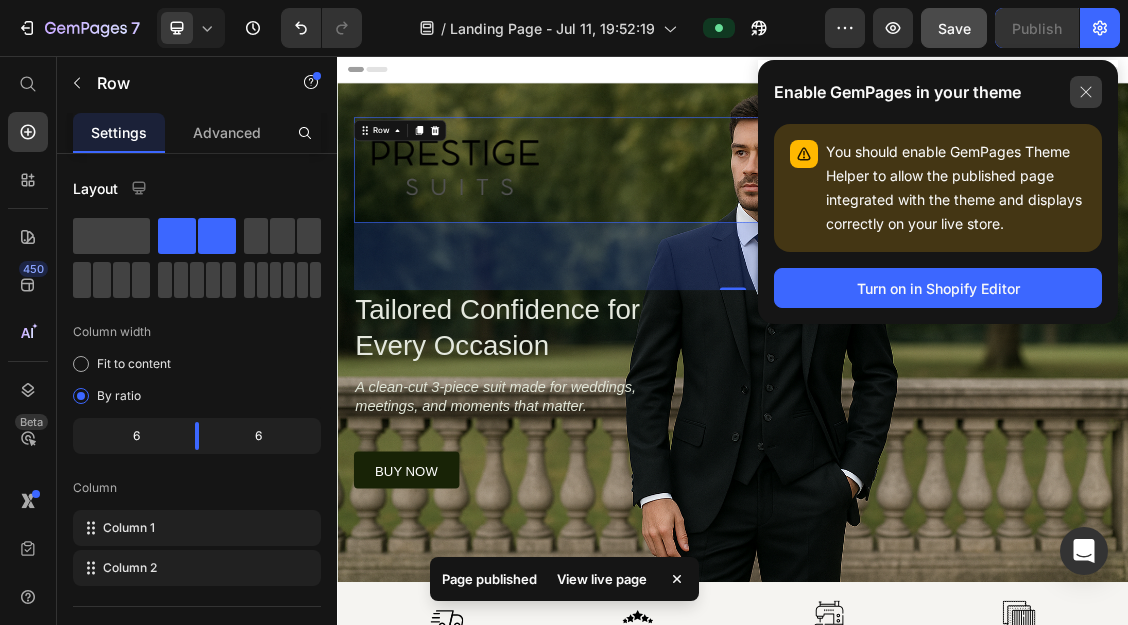 click 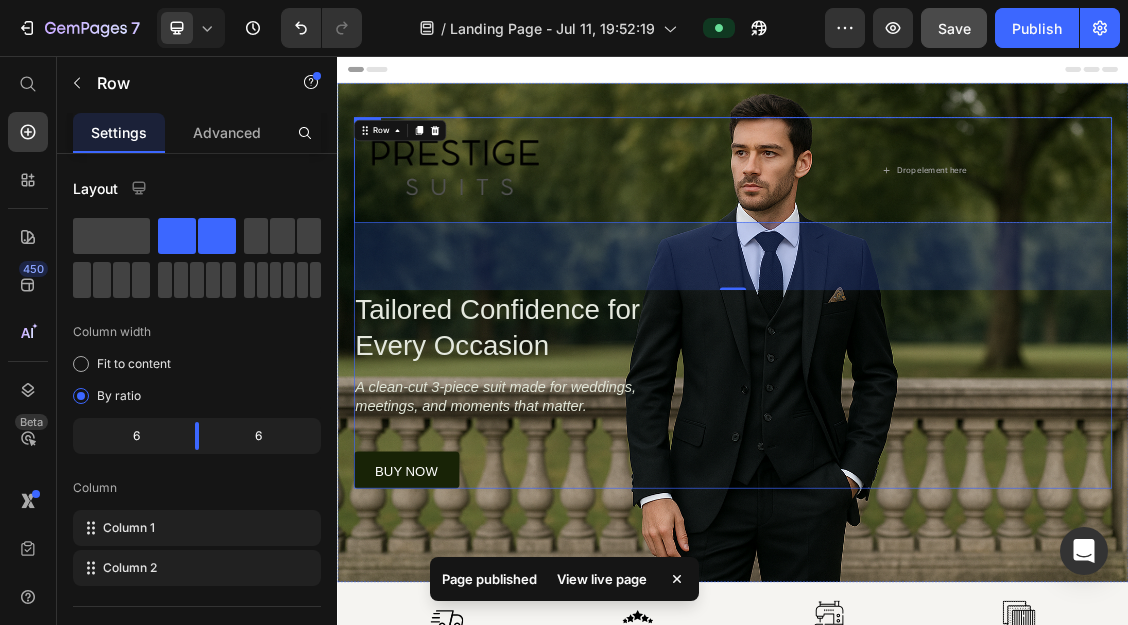 scroll, scrollTop: 300, scrollLeft: 0, axis: vertical 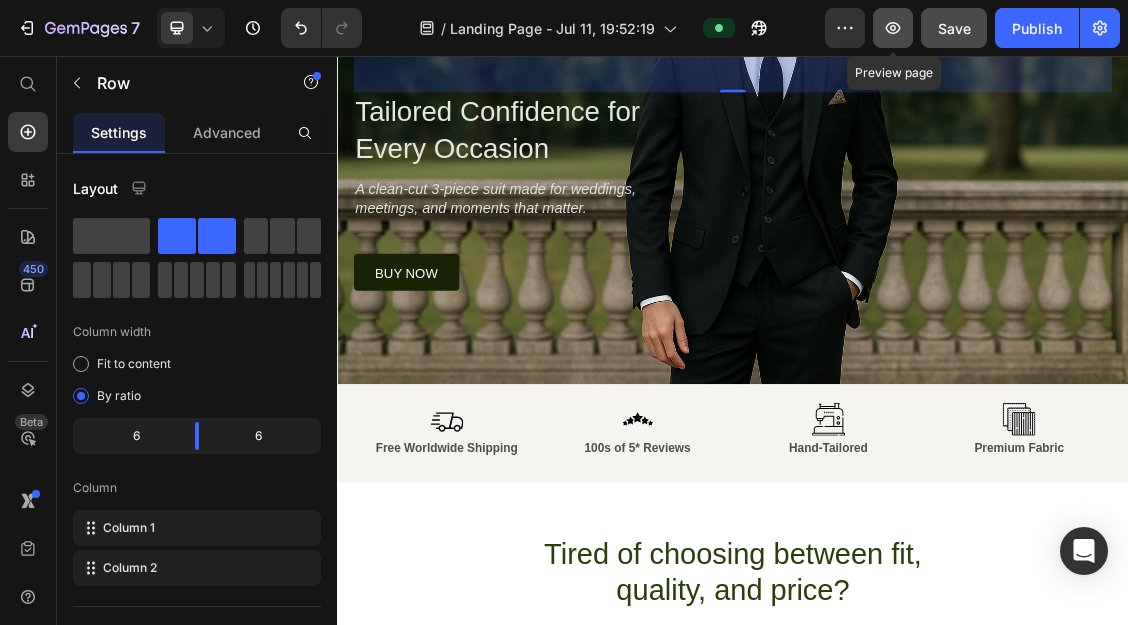 click 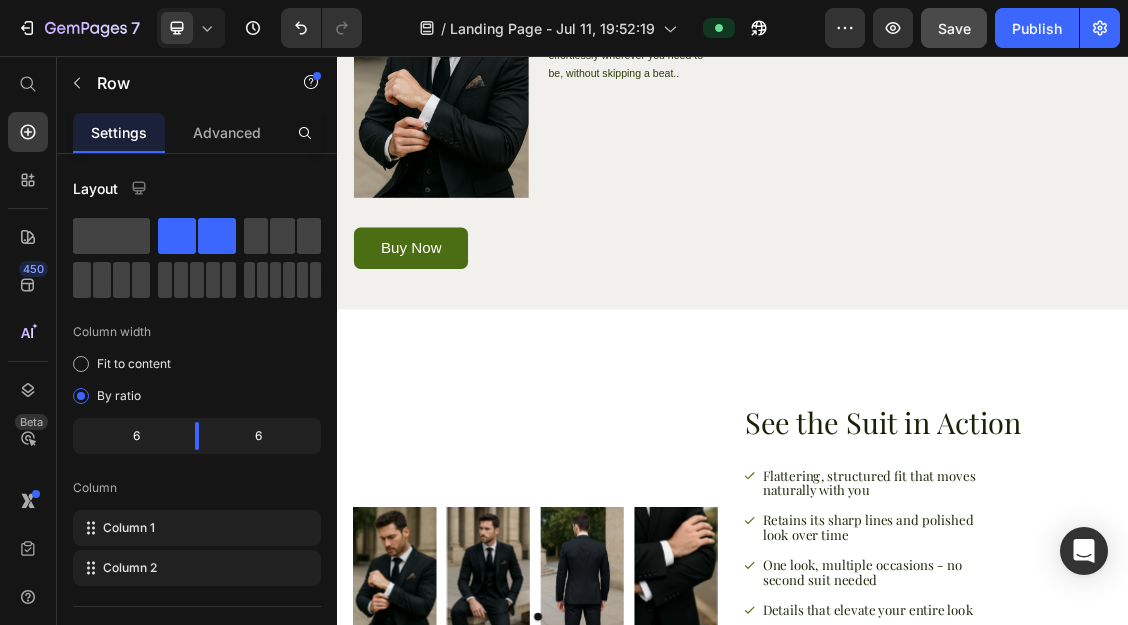 scroll, scrollTop: 2937, scrollLeft: 0, axis: vertical 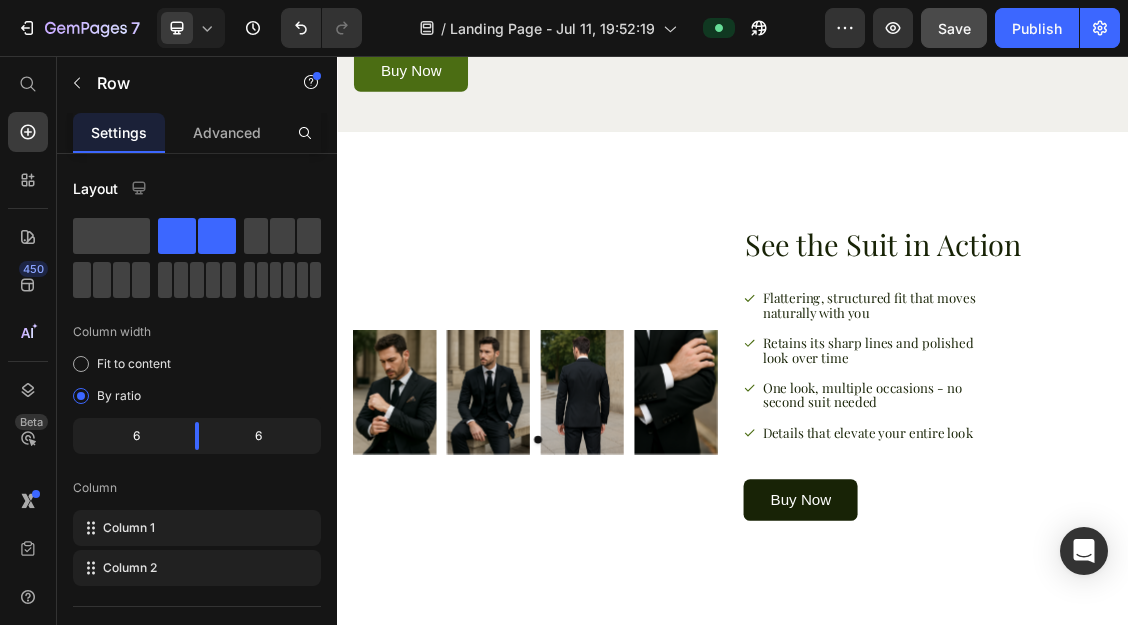 click at bounding box center [425, 565] 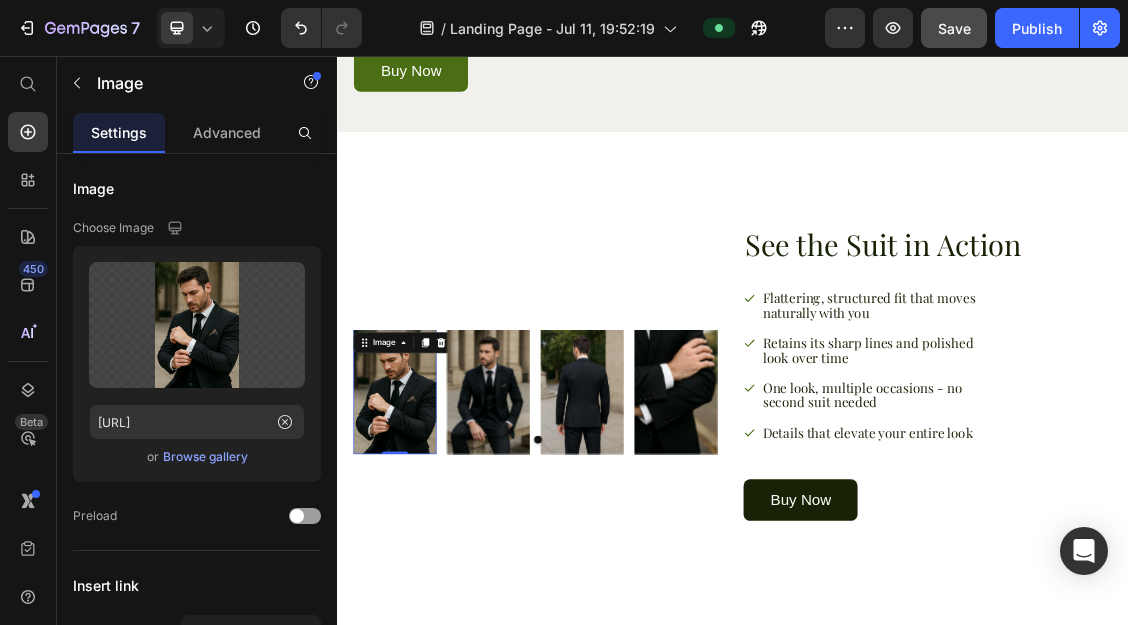 click at bounding box center (425, 565) 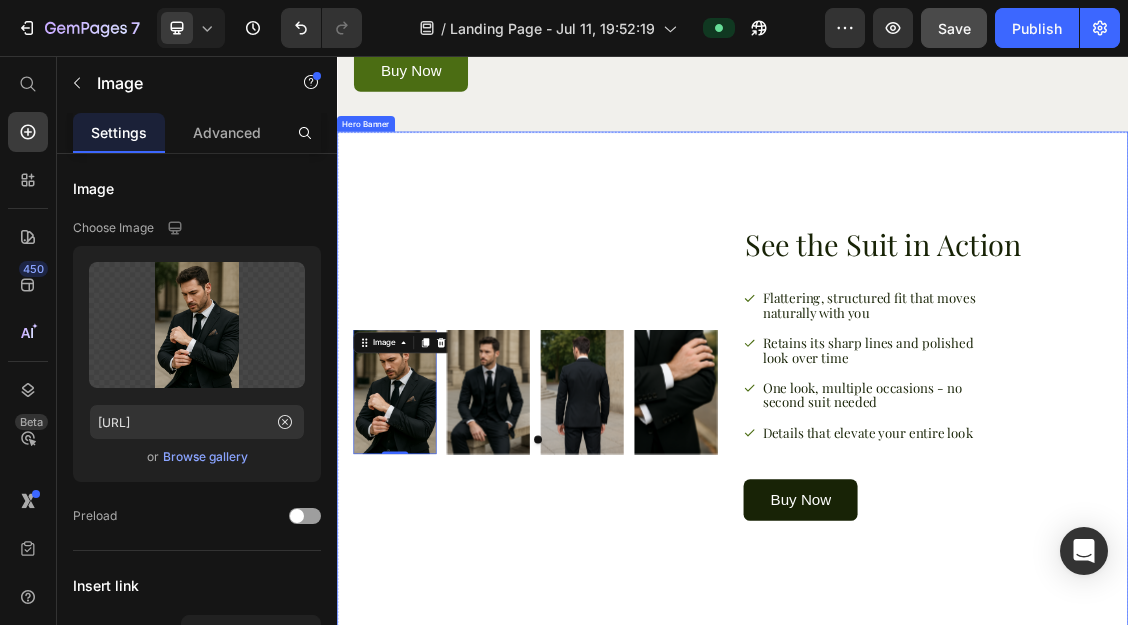 click on "Image   0 Image Image Image
Carousel" at bounding box center [641, 565] 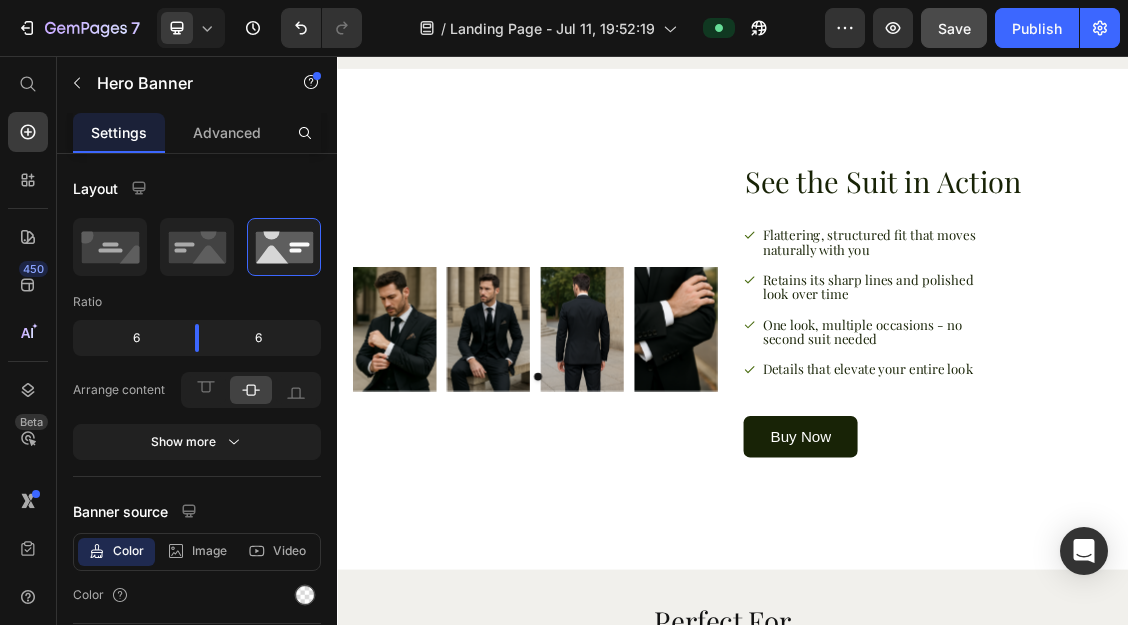scroll, scrollTop: 3032, scrollLeft: 0, axis: vertical 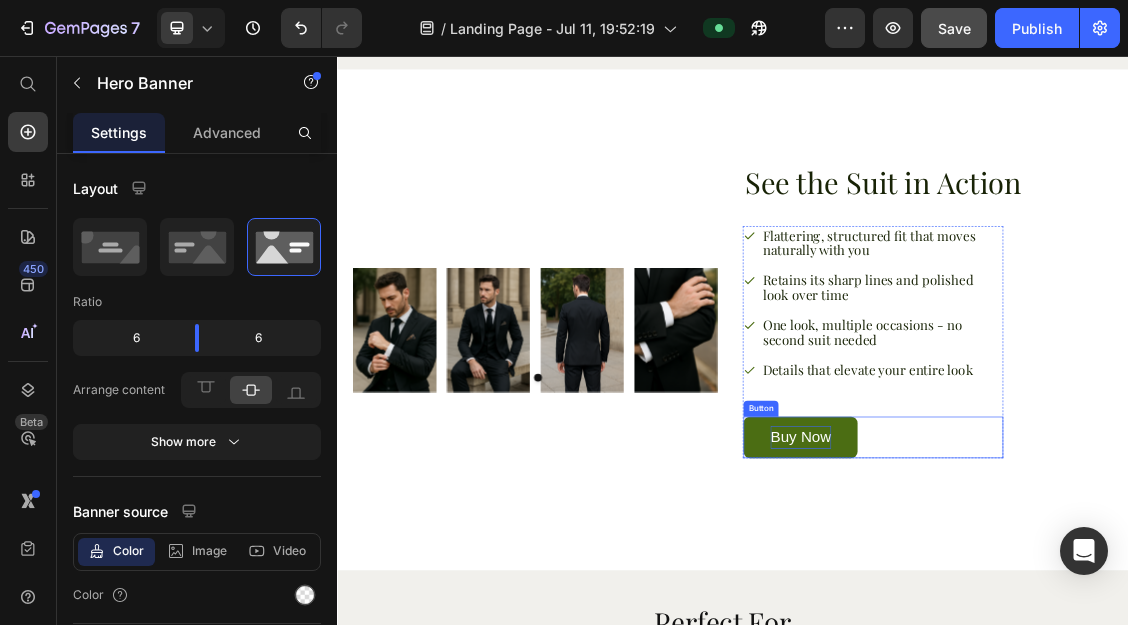 click on "Buy Now" at bounding box center (1040, 634) 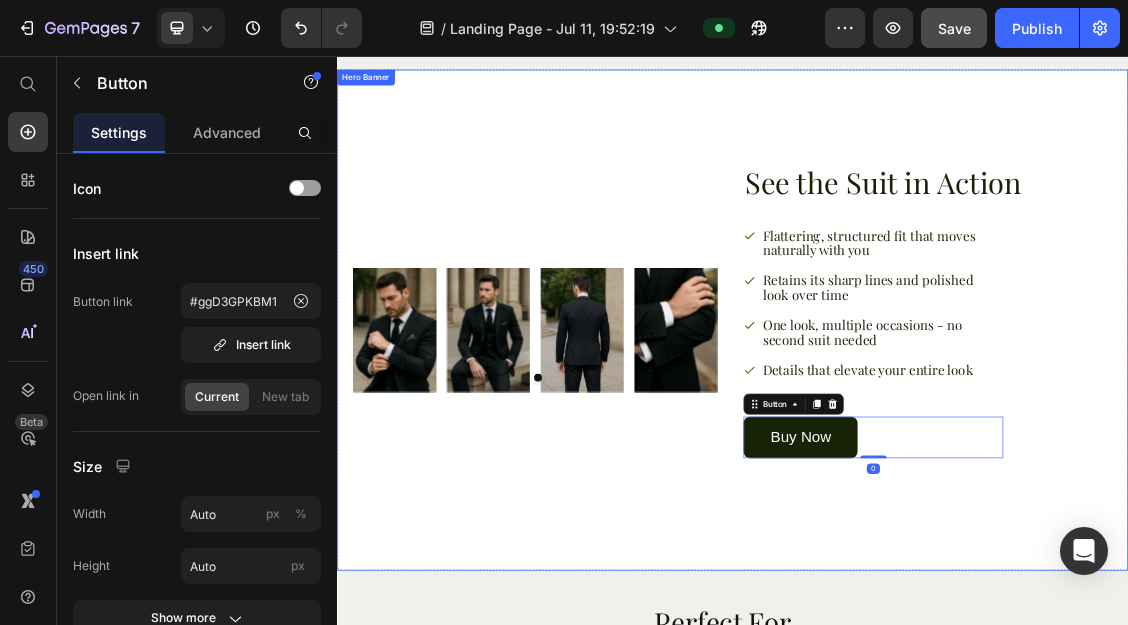 click on "See the Suit in Action Heading
Flattering, structured fit that moves naturally with you
Retains its sharp lines and polished look over time
One look, multiple occasions - no second suit needed
Details that elevate your entire look Item List Buy Now Button   0 Row
Image Image Image Image
Carousel" at bounding box center [937, 455] 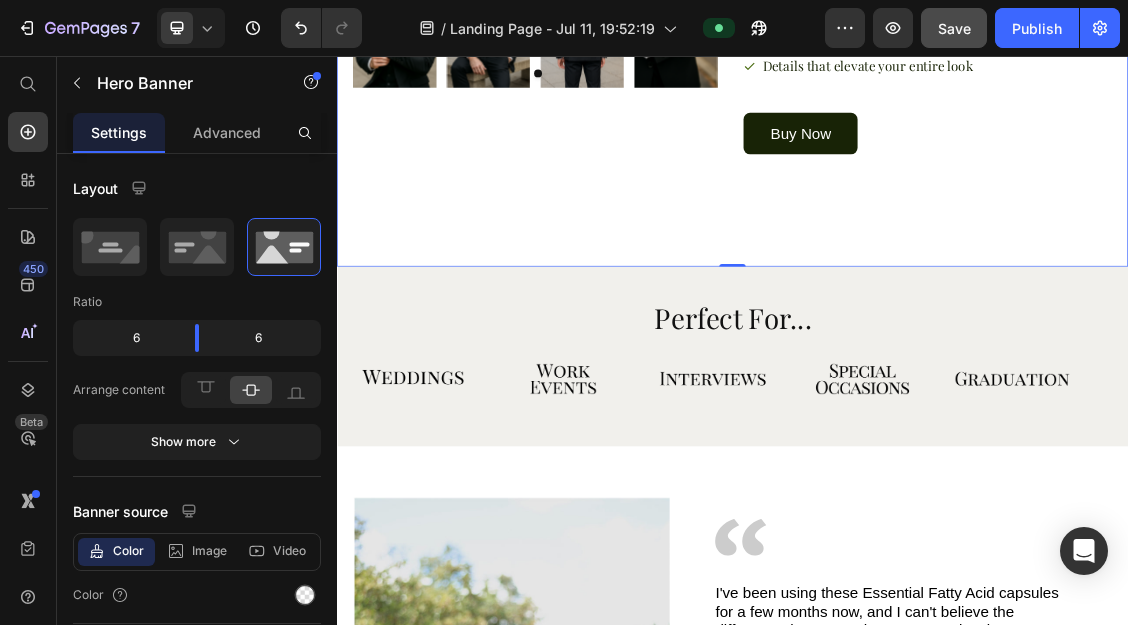 scroll, scrollTop: 4061, scrollLeft: 0, axis: vertical 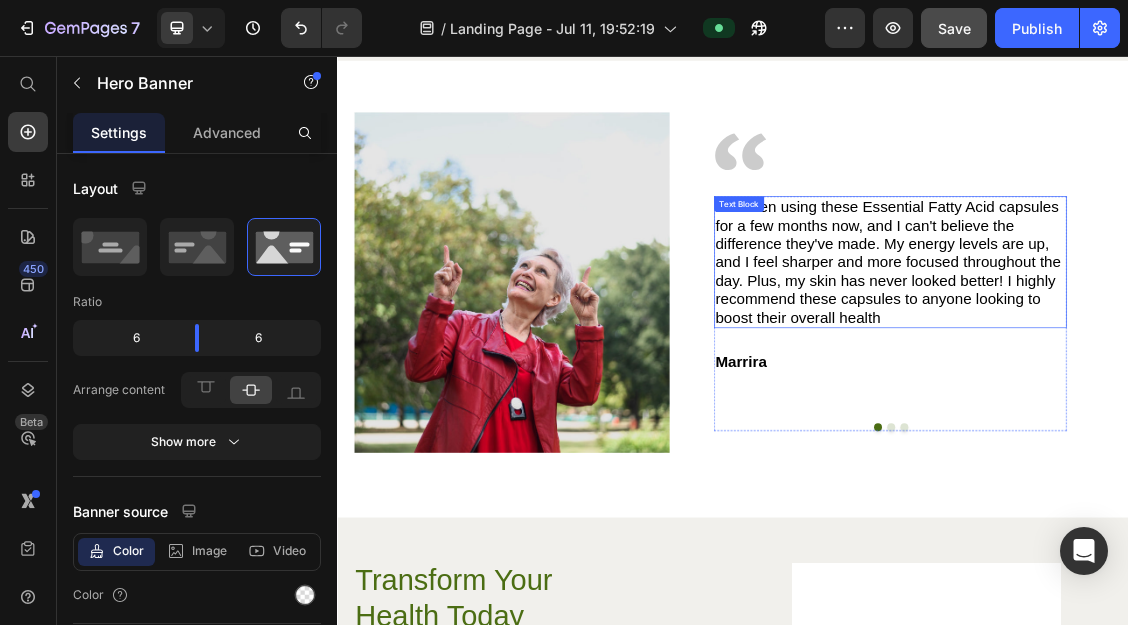 click on "I've been using these Essential Fatty Acid capsules for a few months now, and I can't believe the difference they've made. My energy levels are up, and I feel sharper and more focused throughout the day. Plus, my skin has never looked better! I highly recommend these capsules to anyone looking to boost their overall health" at bounding box center (1176, 369) 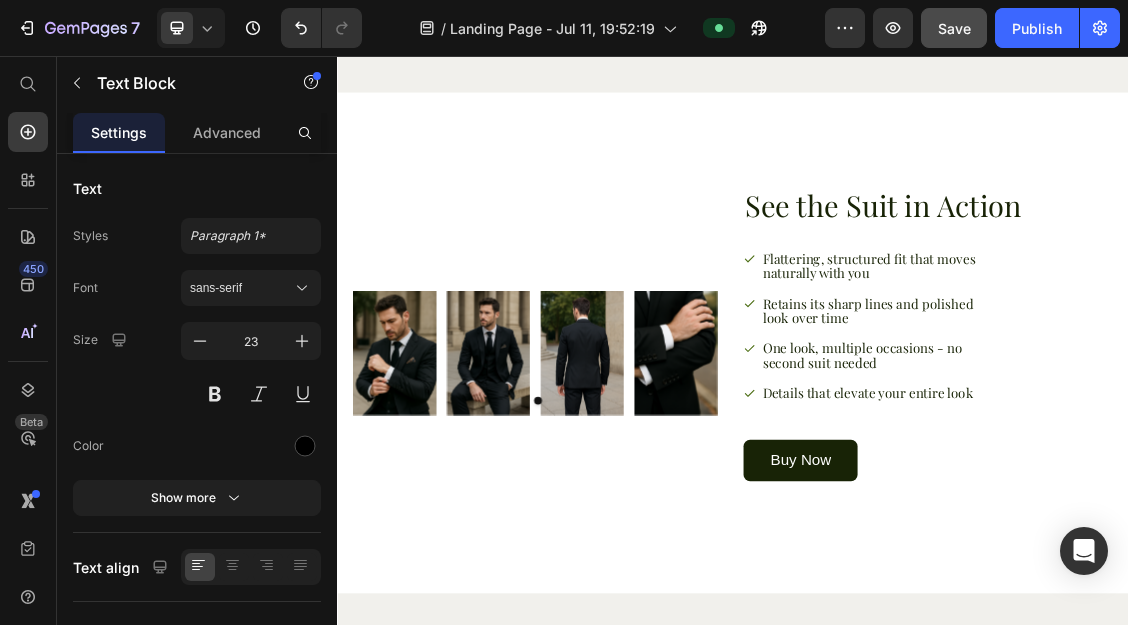 scroll, scrollTop: 3002, scrollLeft: 0, axis: vertical 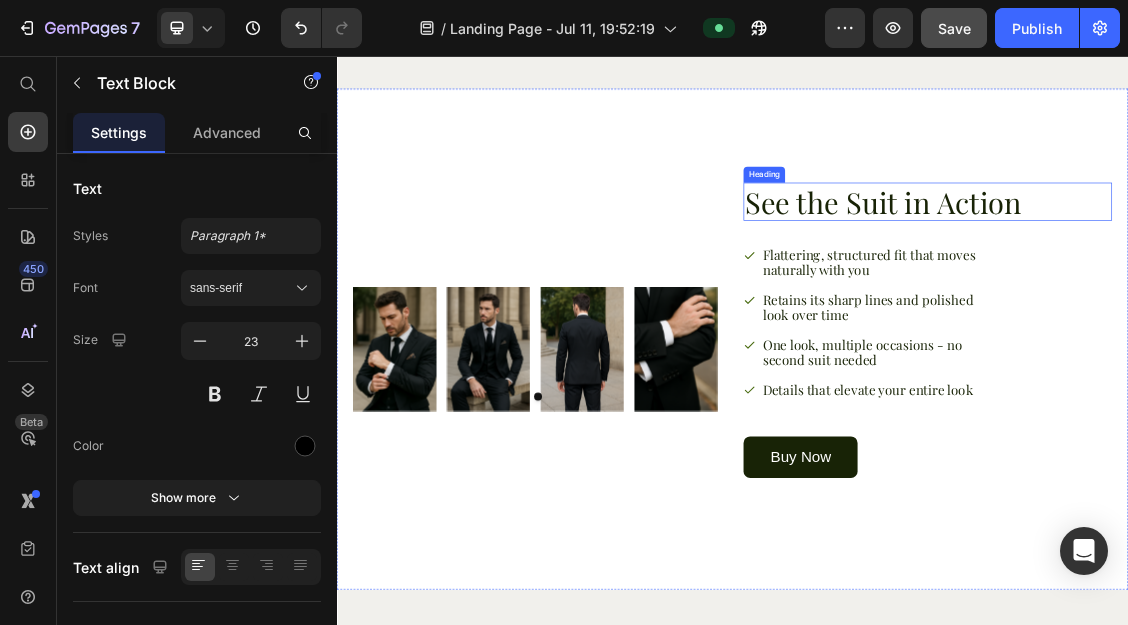 click on "See the Suit in Action" at bounding box center (1209, 277) 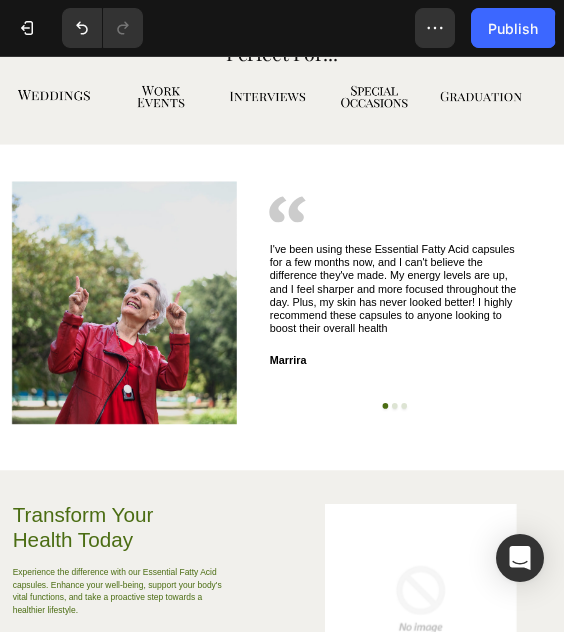 scroll, scrollTop: 3890, scrollLeft: 0, axis: vertical 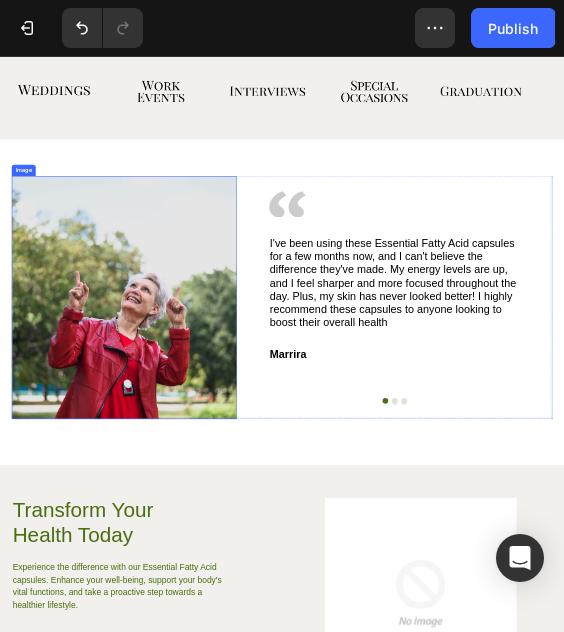 click at bounding box center [264, 570] 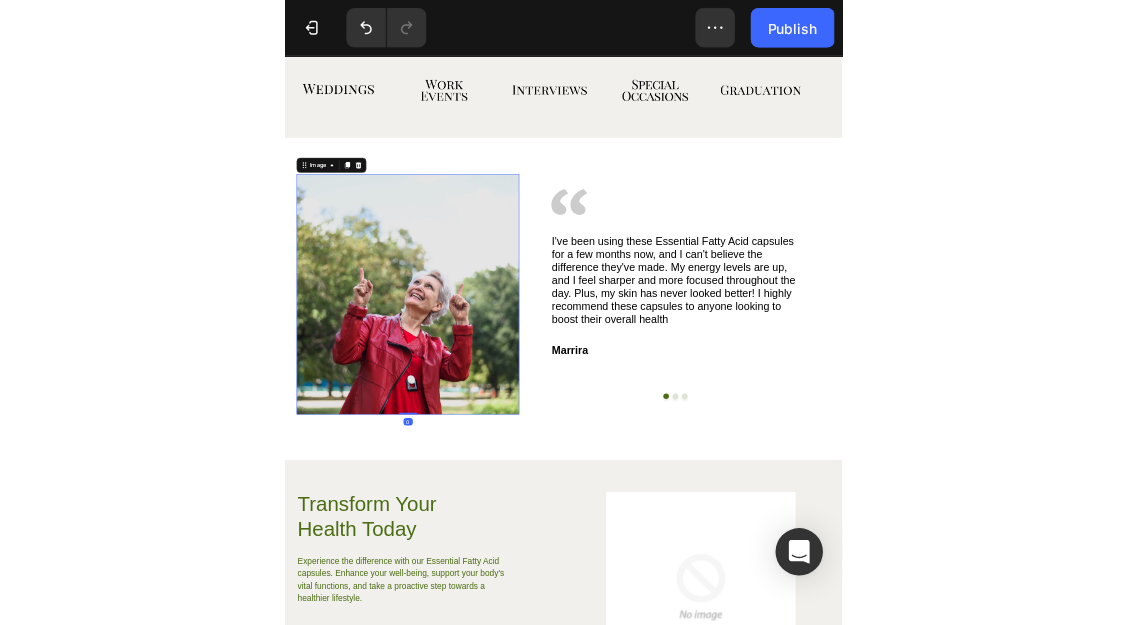 scroll, scrollTop: 3798, scrollLeft: 0, axis: vertical 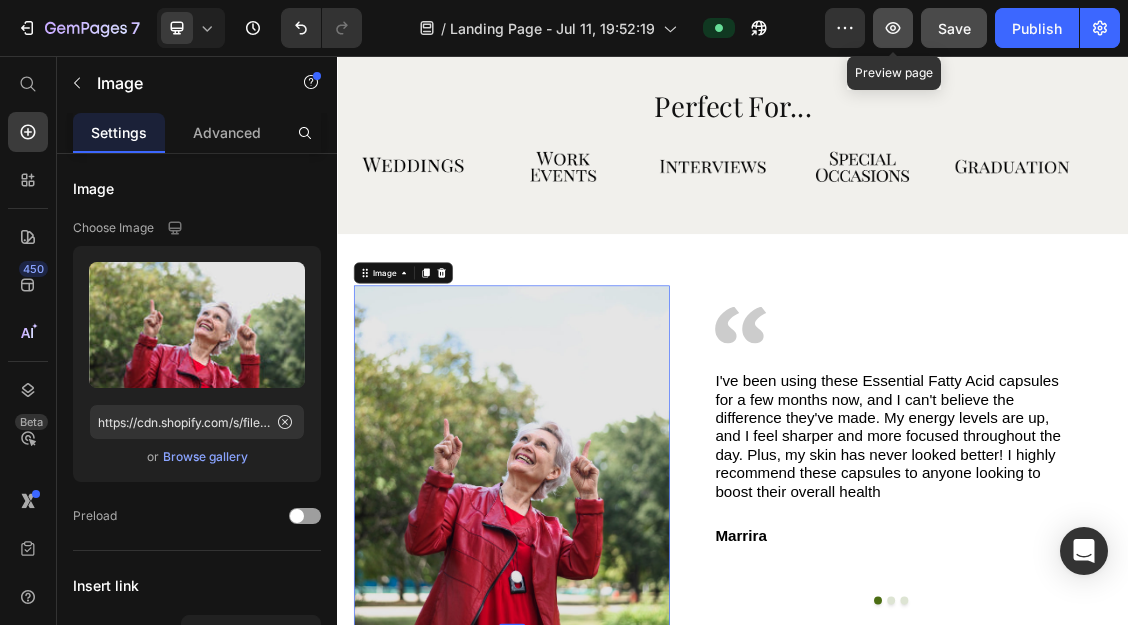 click 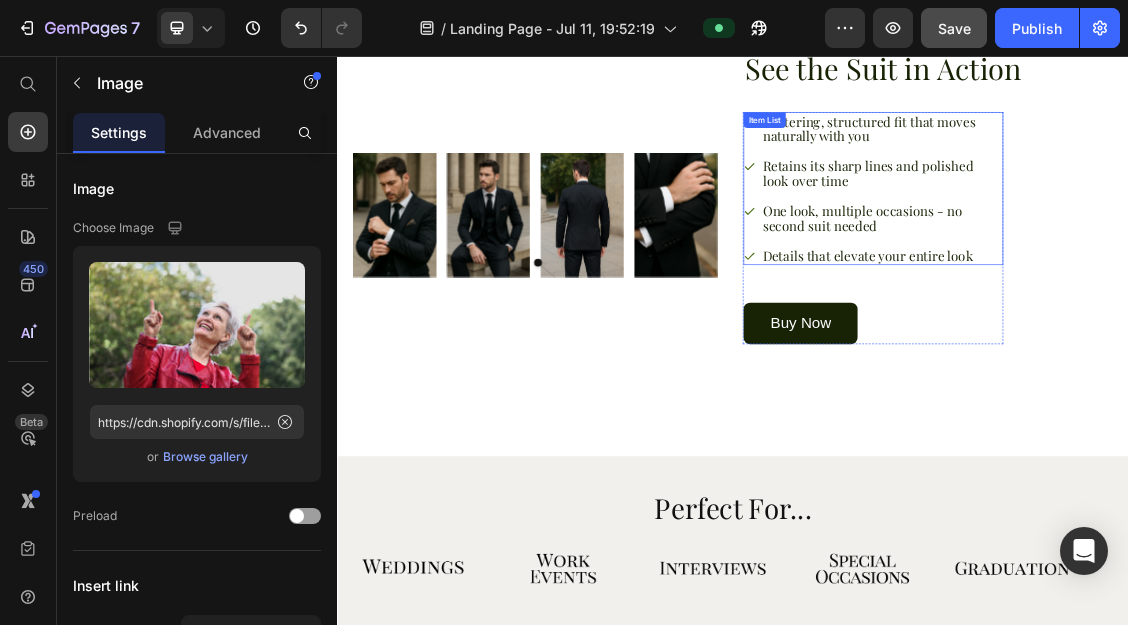 scroll, scrollTop: 3143, scrollLeft: 0, axis: vertical 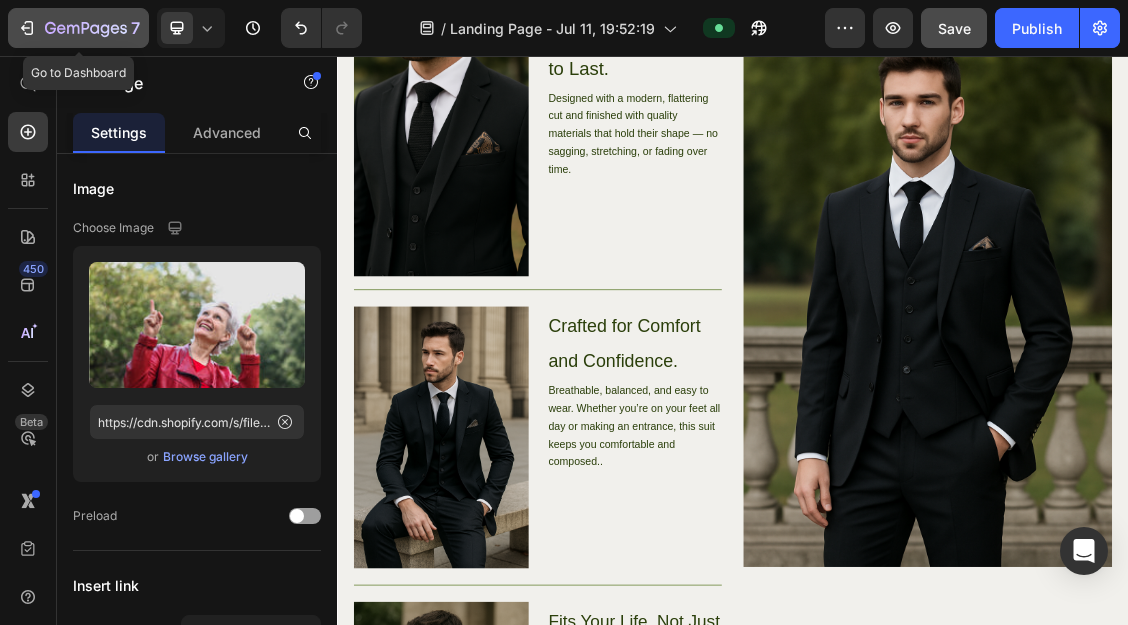 click 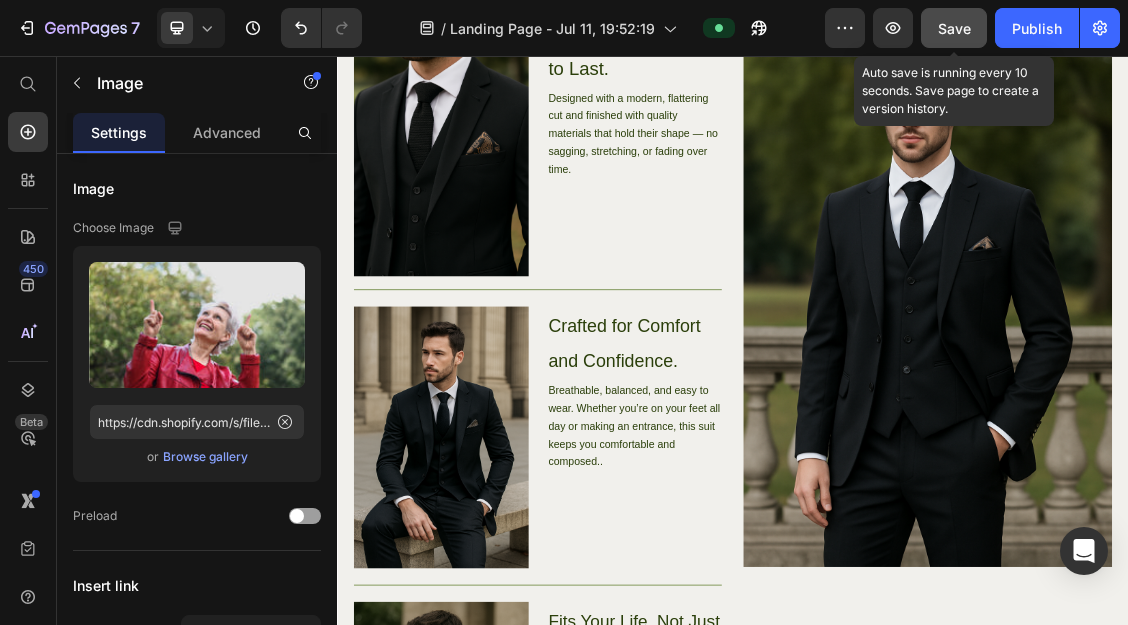 click on "Save" 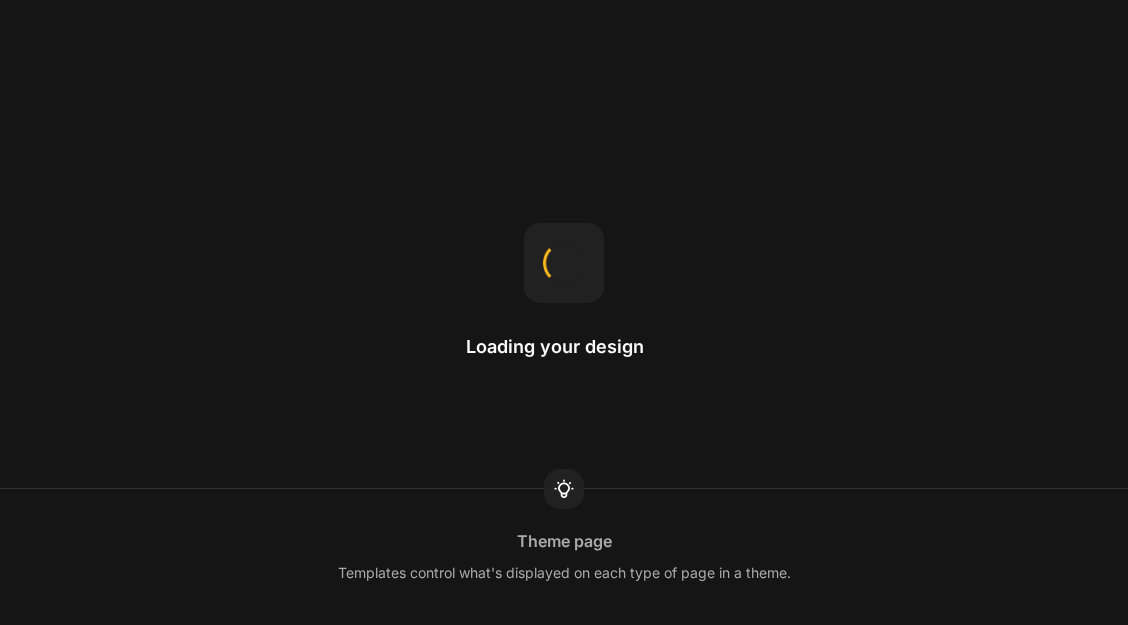 scroll, scrollTop: 0, scrollLeft: 0, axis: both 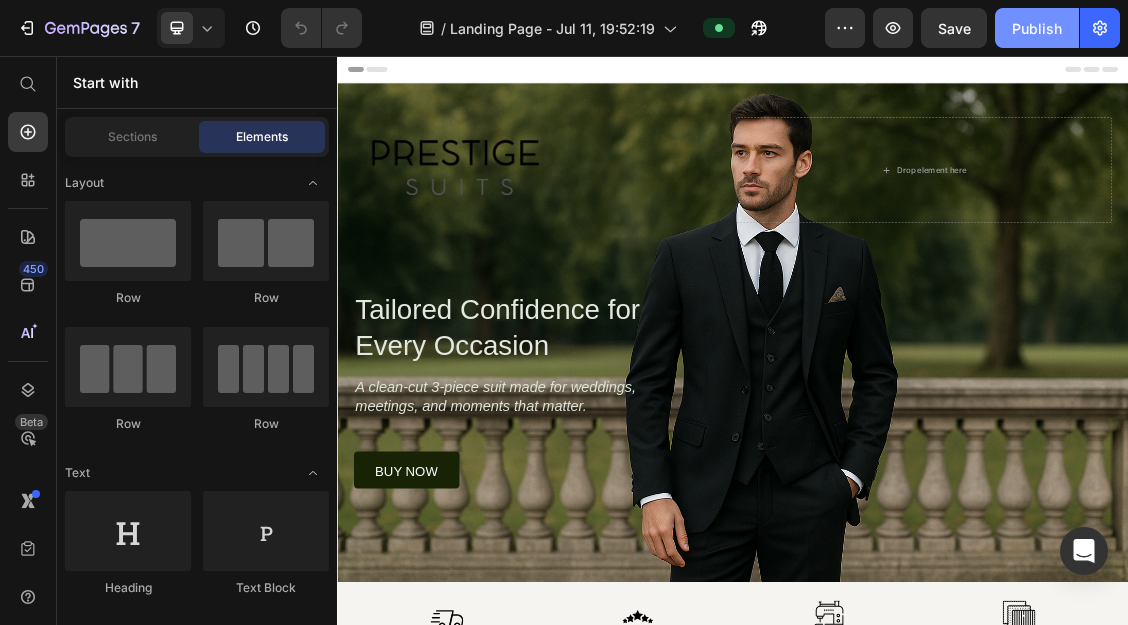 click on "Publish" at bounding box center (1037, 28) 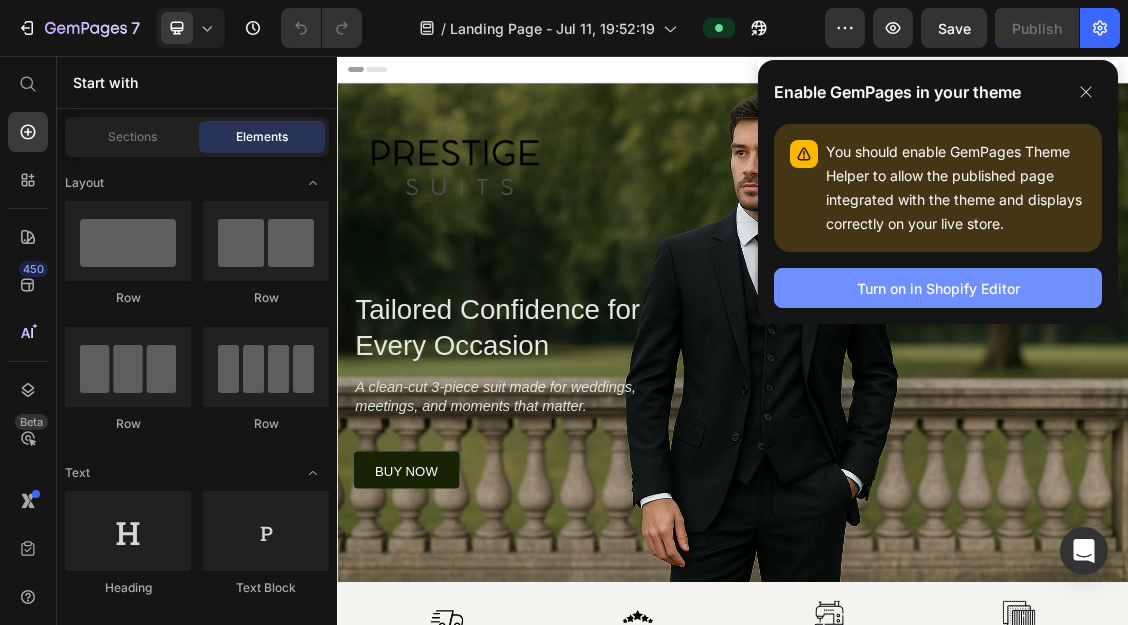click on "Turn on in Shopify Editor" at bounding box center [938, 288] 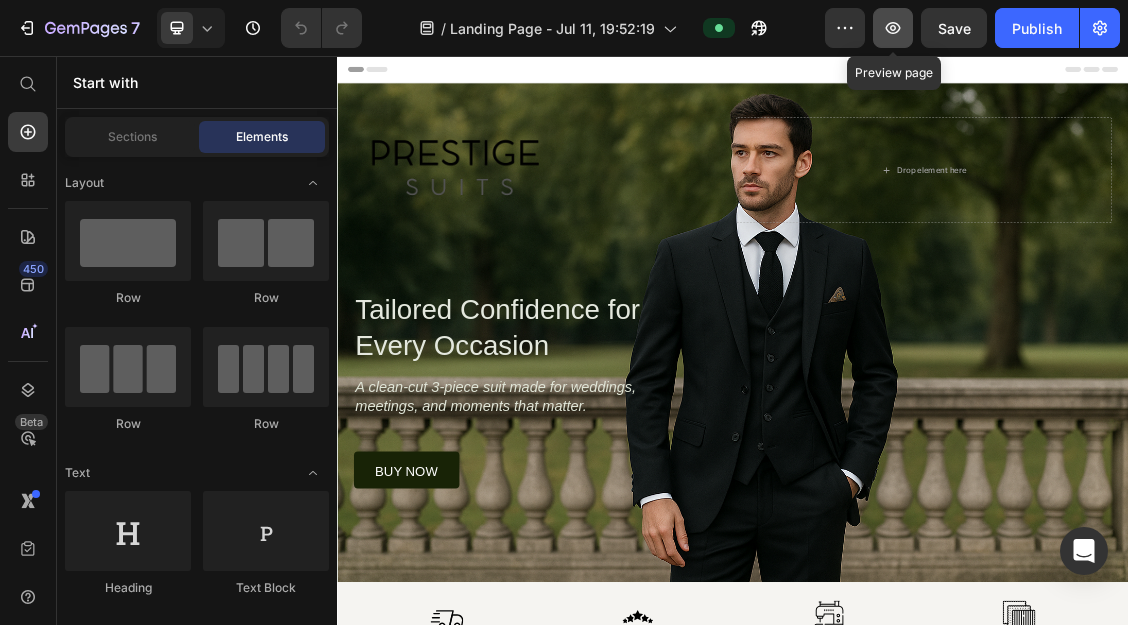 click 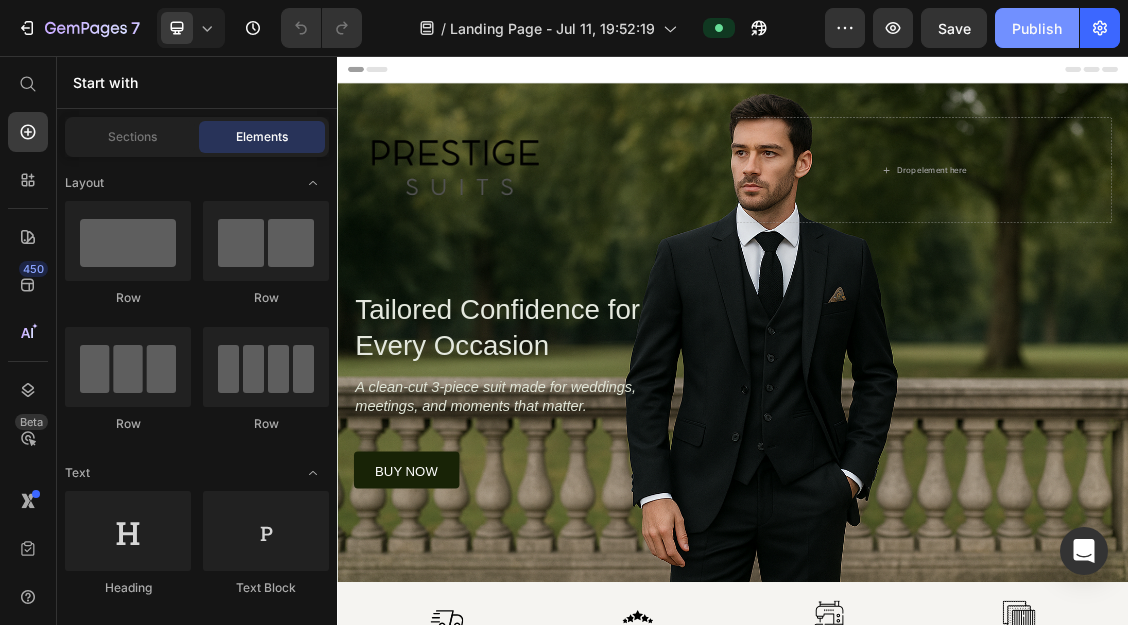 click on "Publish" at bounding box center (1037, 28) 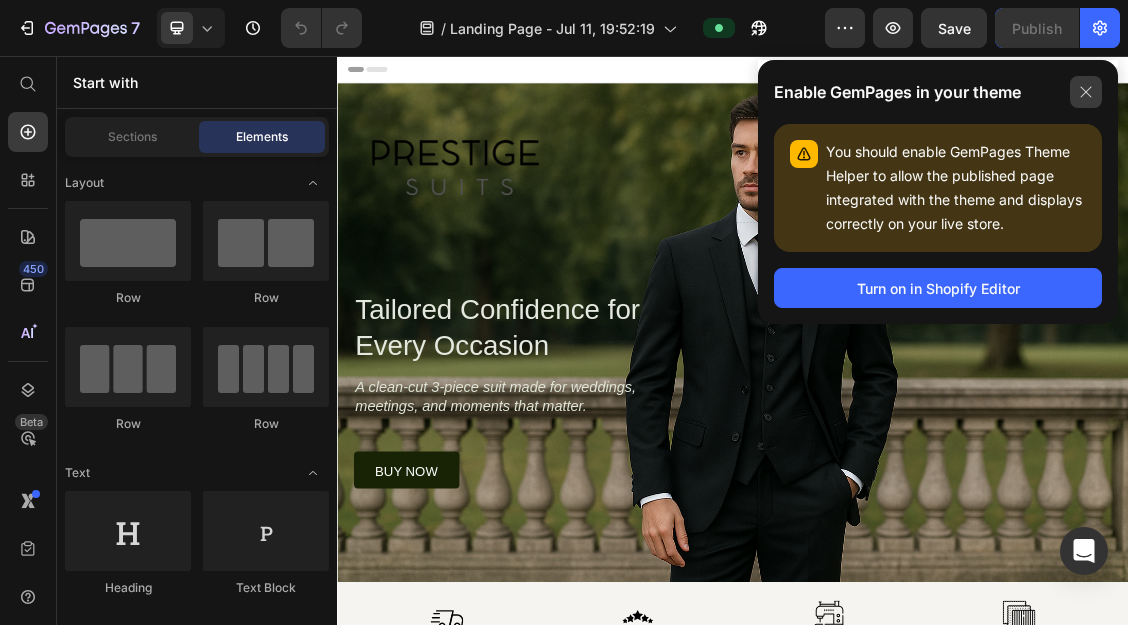click 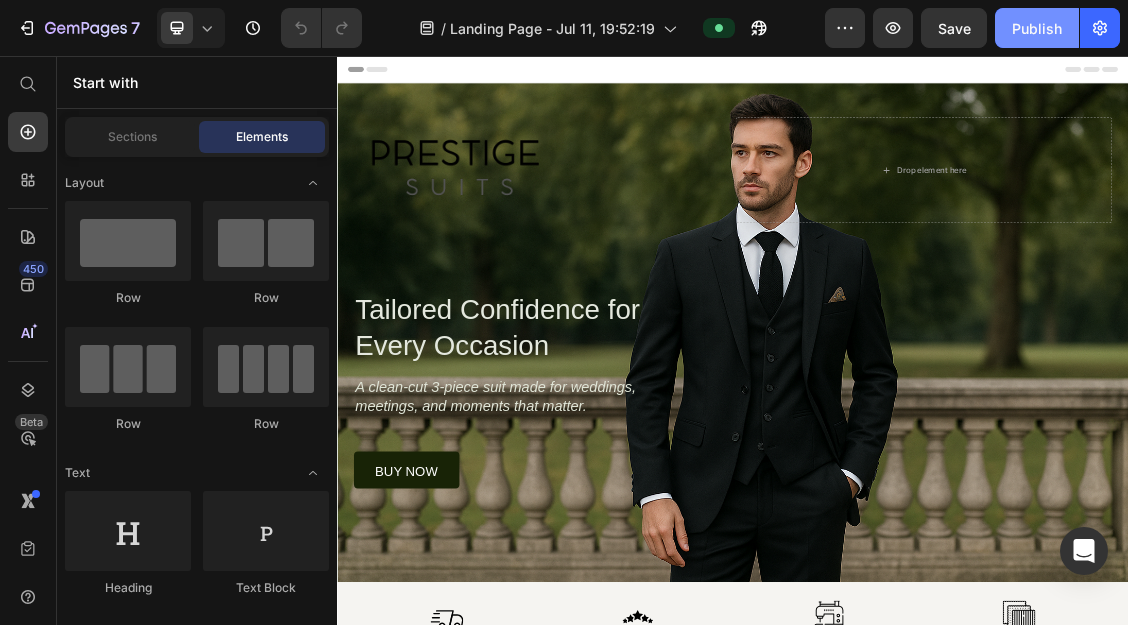 click on "Publish" at bounding box center (1037, 28) 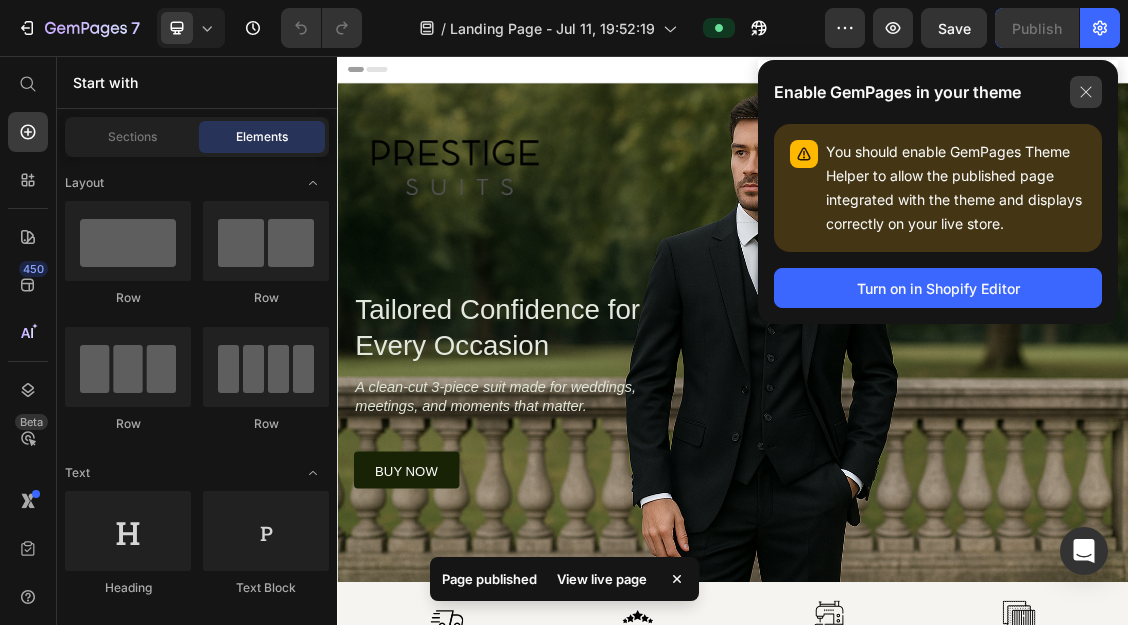 click 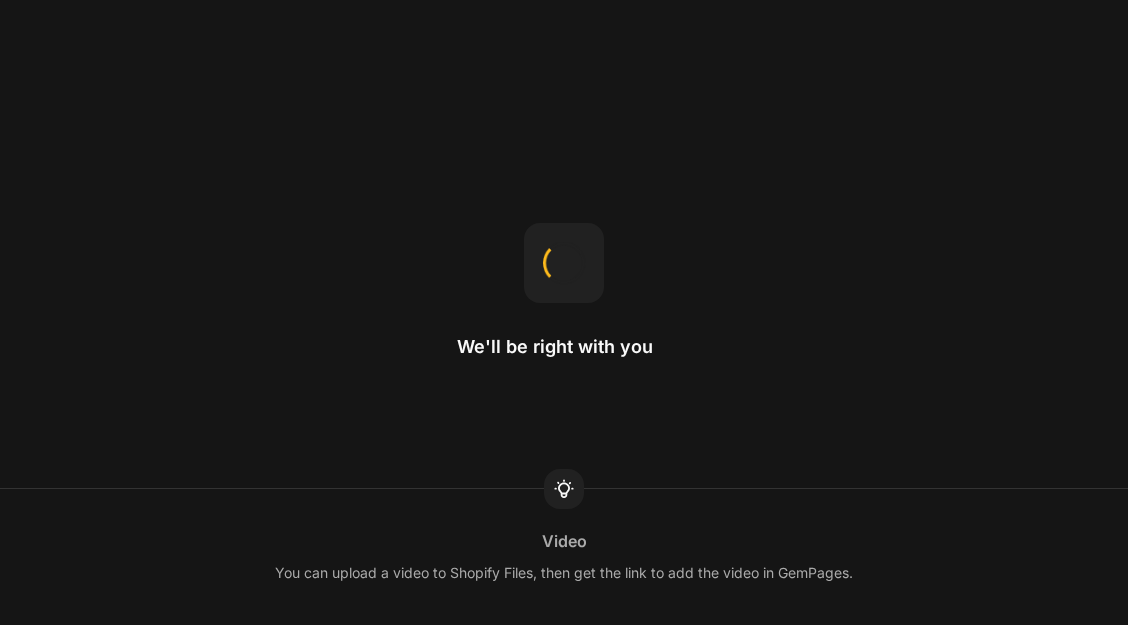 scroll, scrollTop: 0, scrollLeft: 0, axis: both 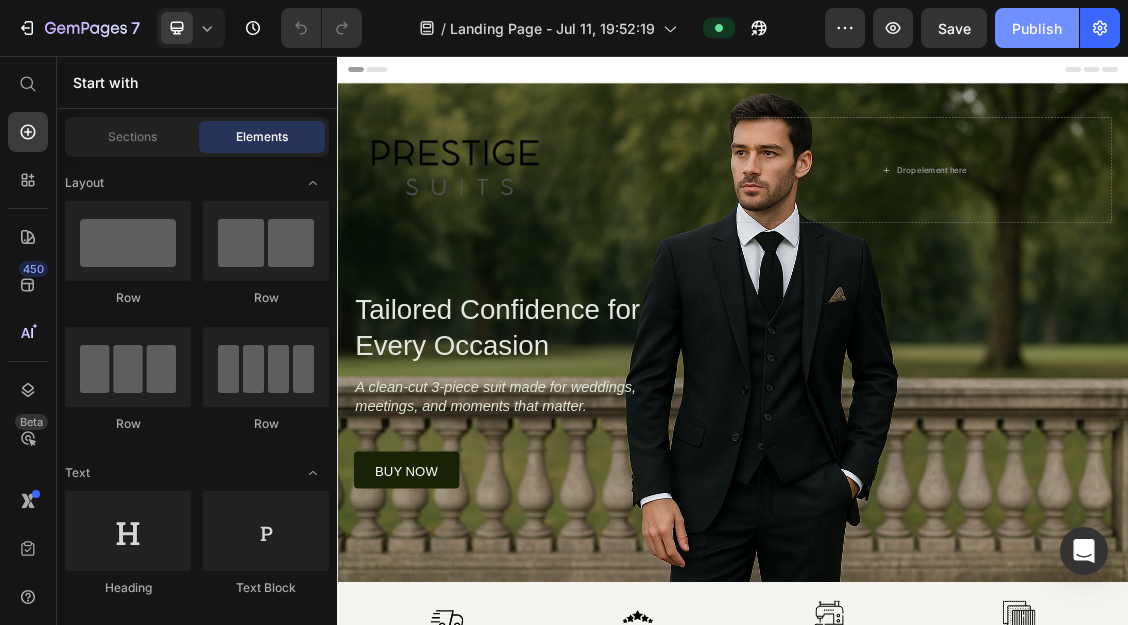click on "Publish" at bounding box center [1037, 28] 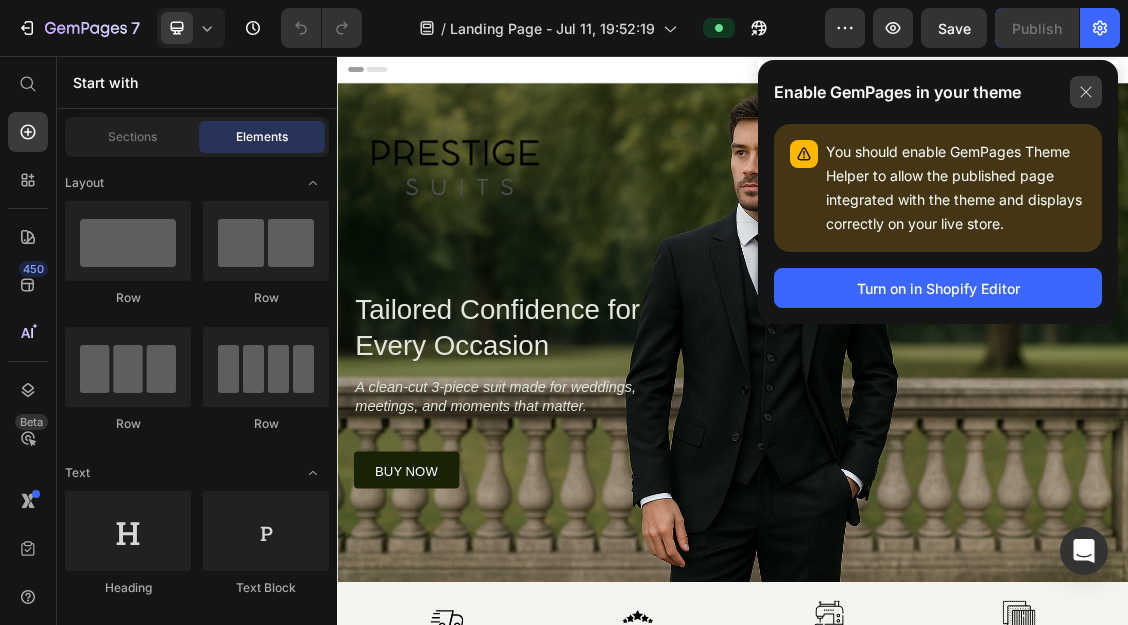 click 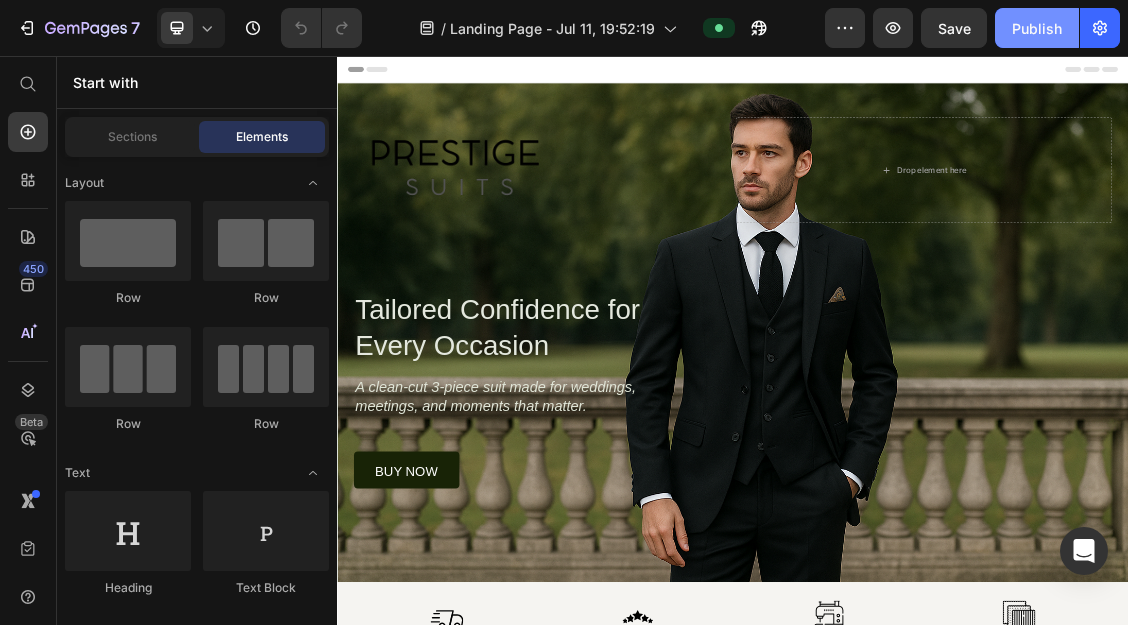 click on "Publish" at bounding box center [1037, 28] 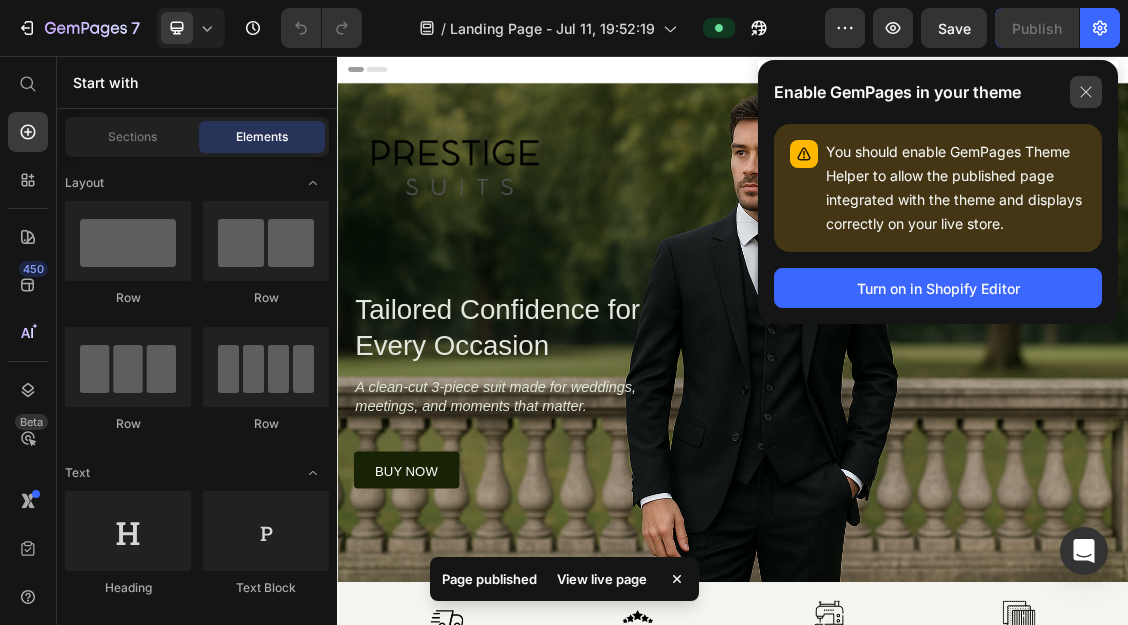 click 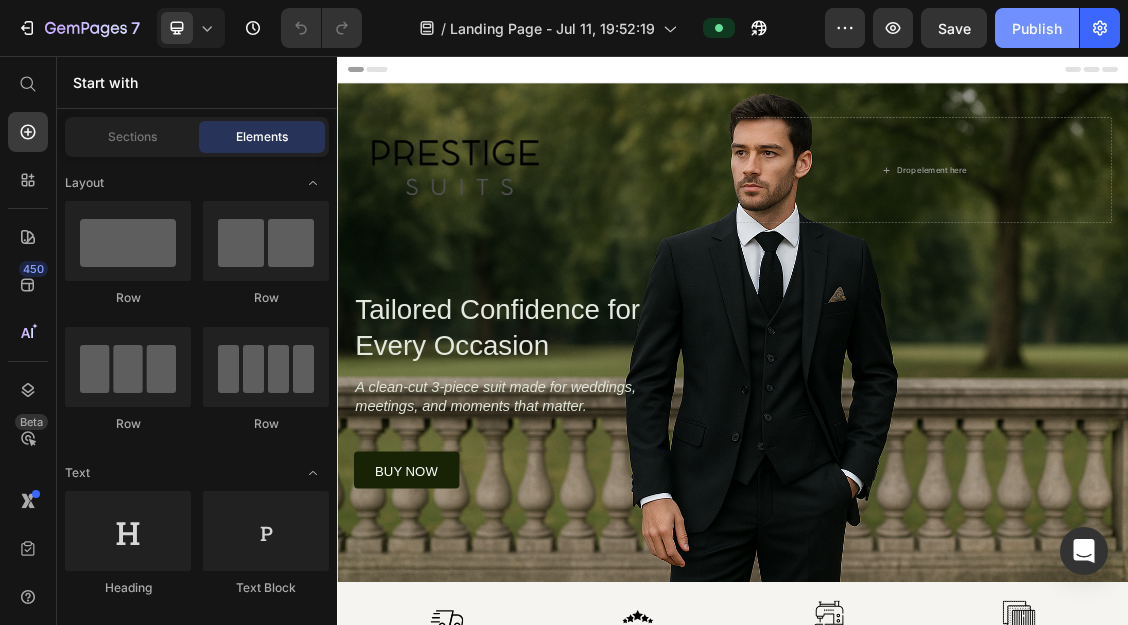 click on "Publish" 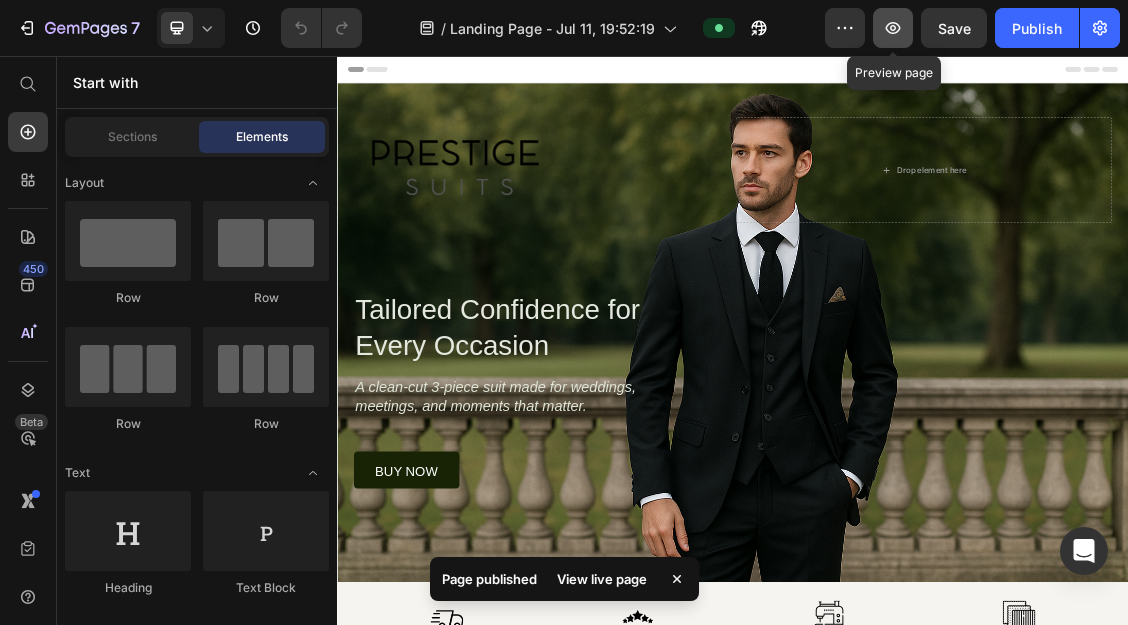 click 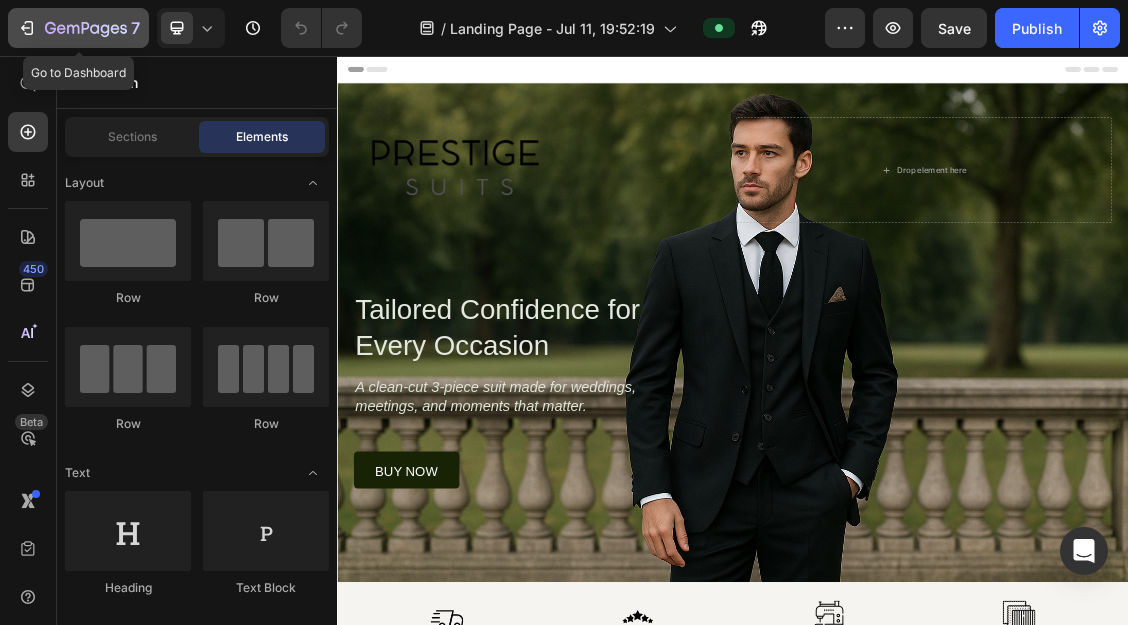 click 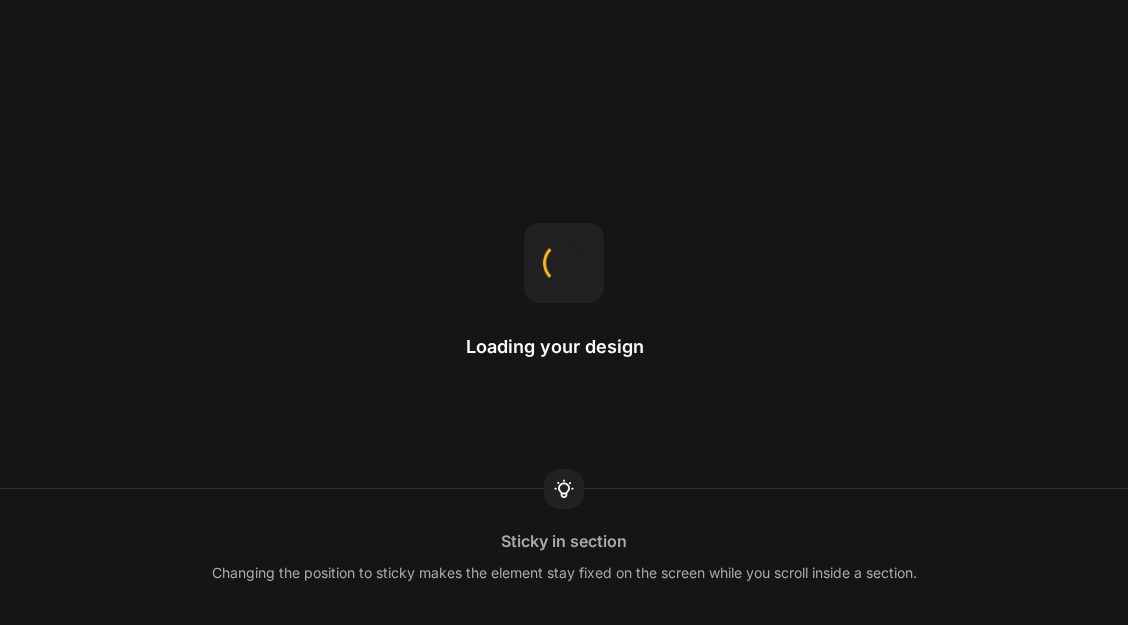 scroll, scrollTop: 0, scrollLeft: 0, axis: both 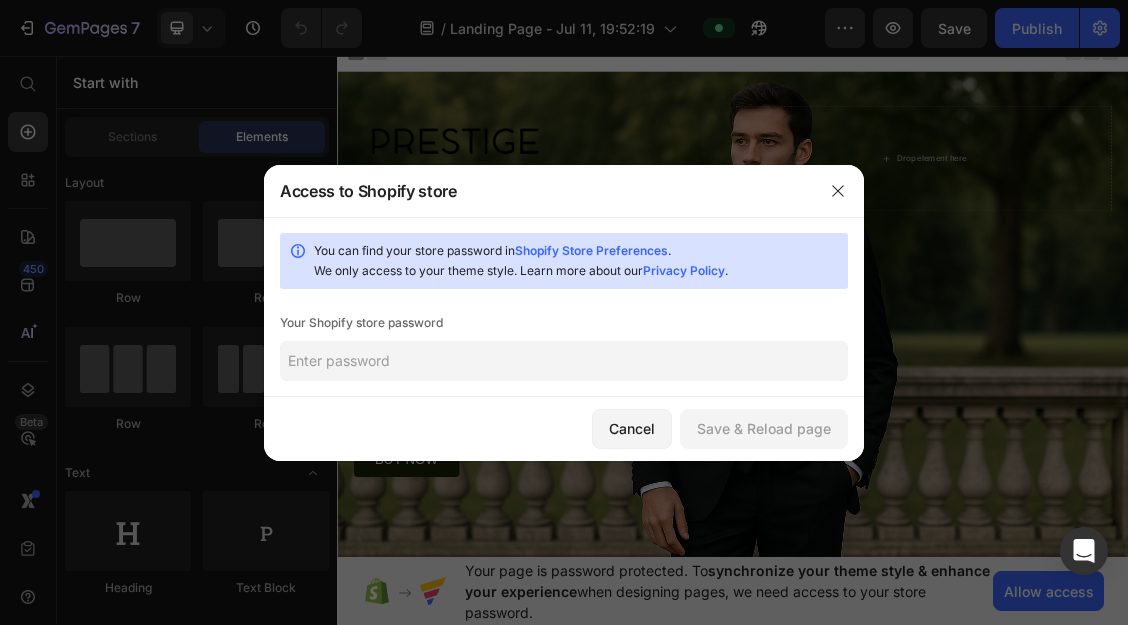 click 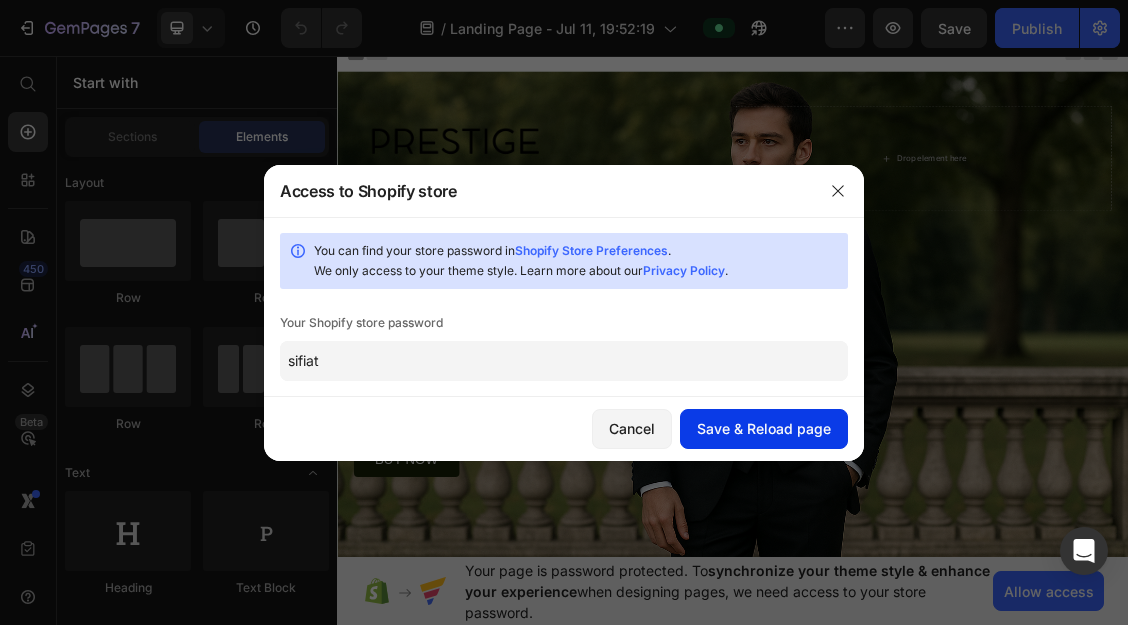 type on "sifiat" 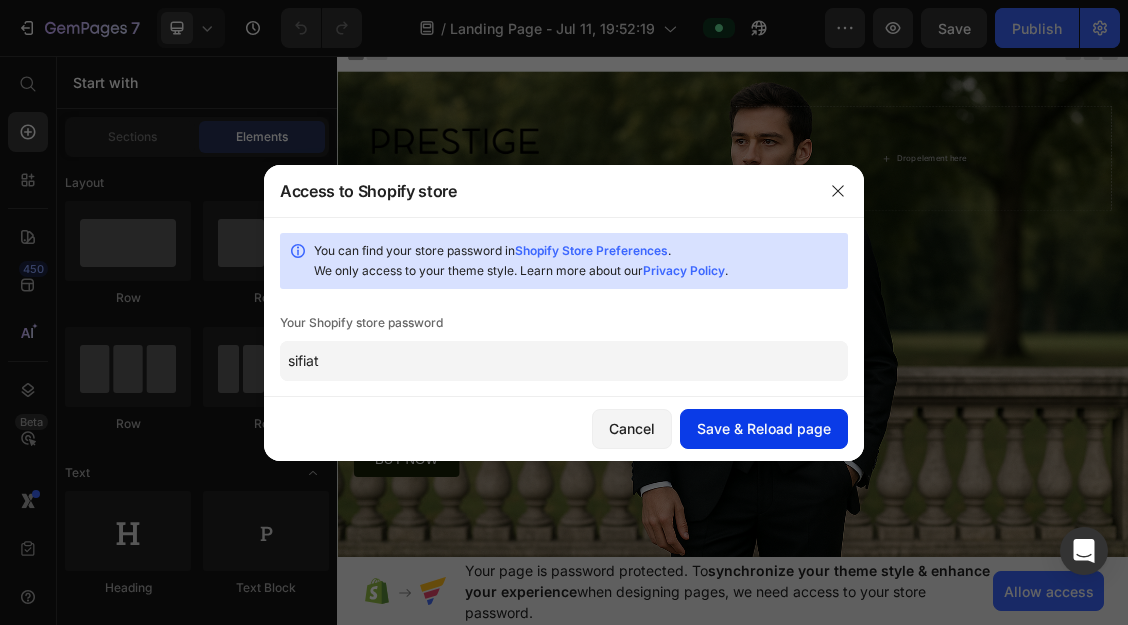 click on "Save & Reload page" 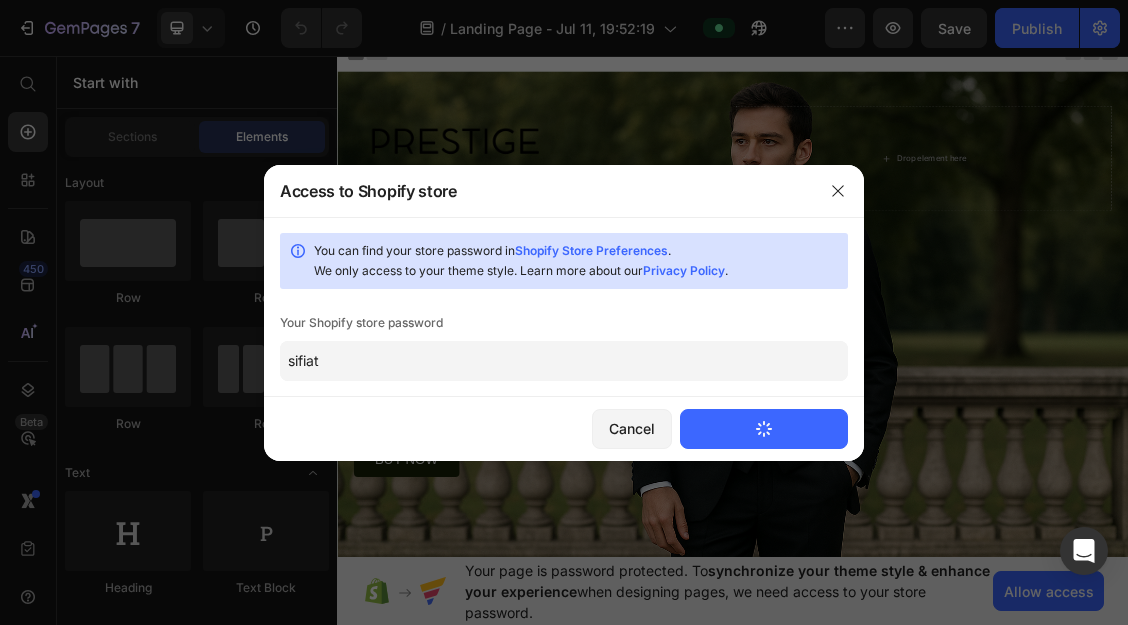 type 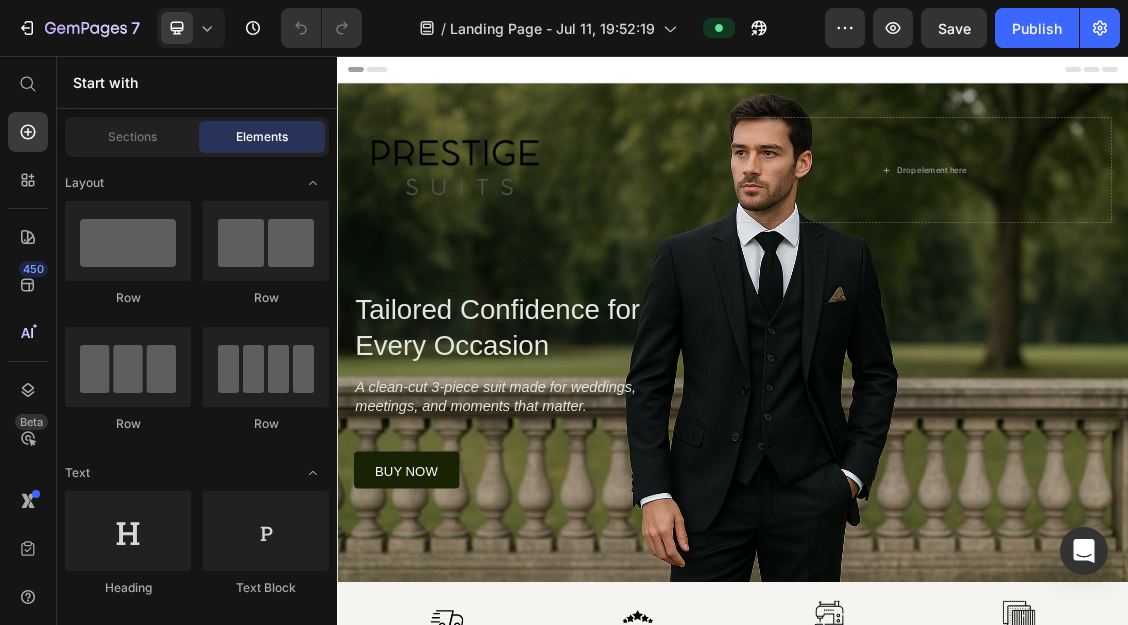 scroll, scrollTop: 0, scrollLeft: 0, axis: both 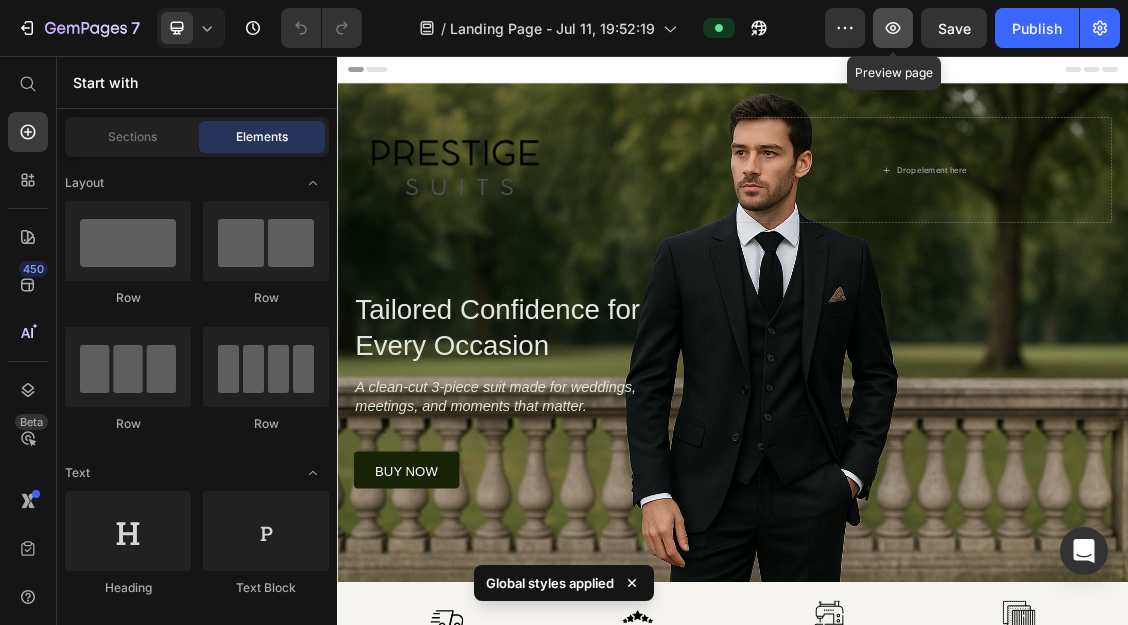 click 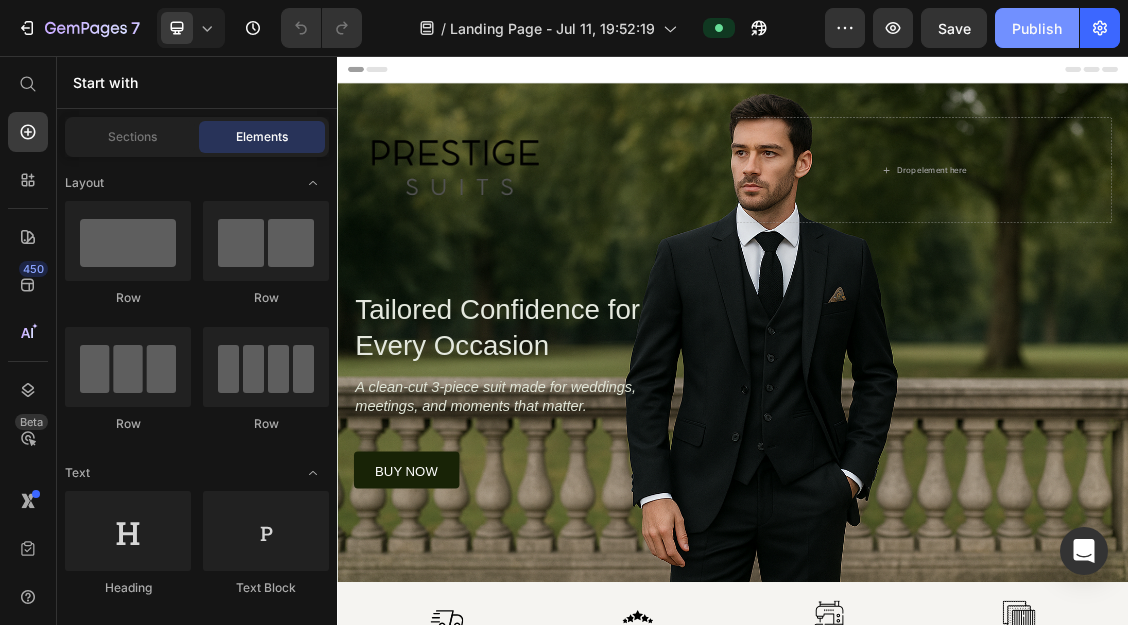 click on "Publish" at bounding box center (1037, 28) 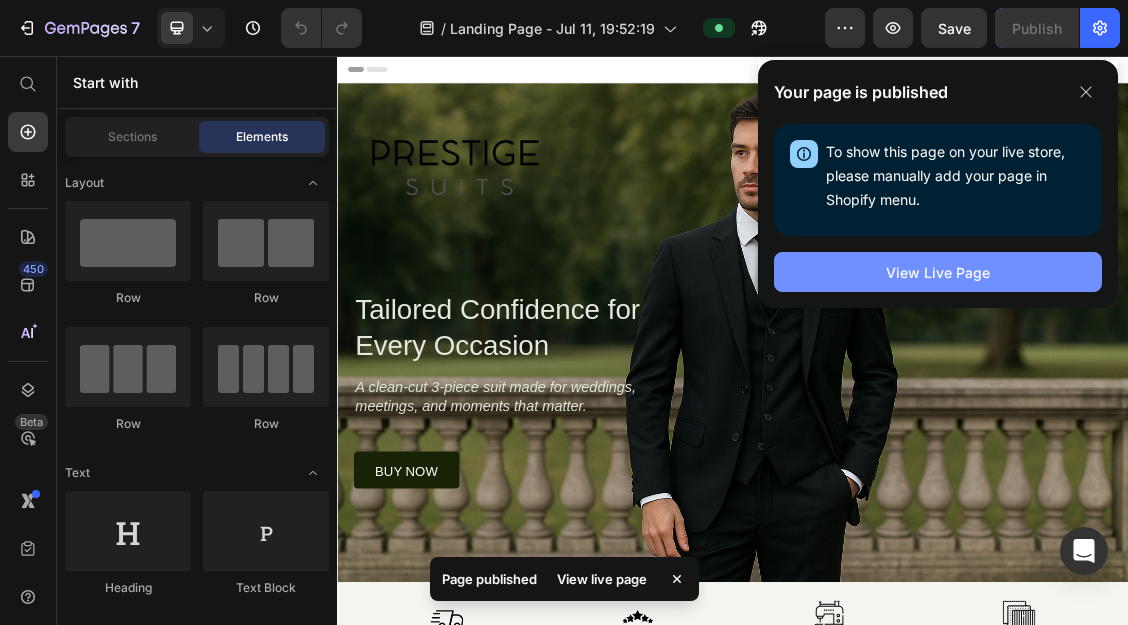 click on "View Live Page" at bounding box center [938, 272] 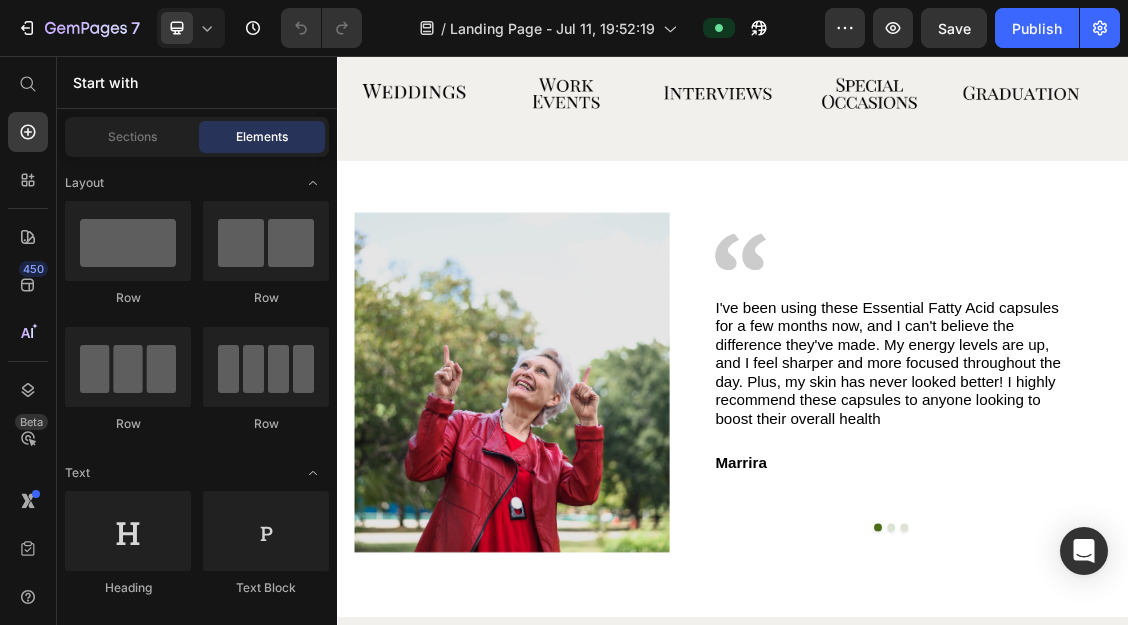 scroll, scrollTop: 3110, scrollLeft: 0, axis: vertical 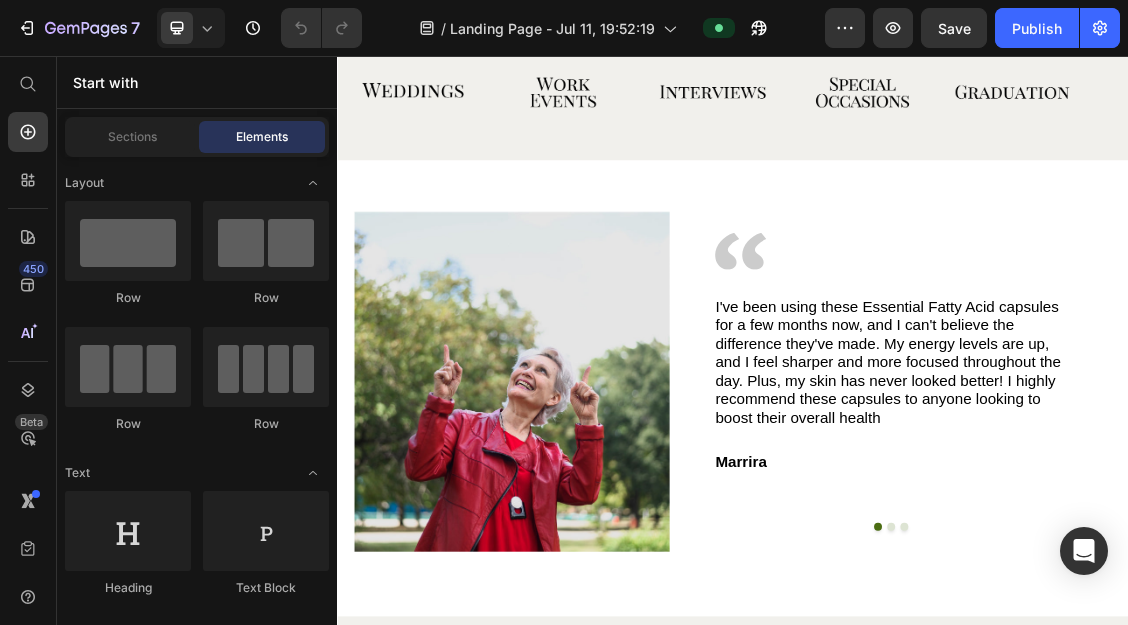 click on "Image Image Image Image" at bounding box center (641, -425) 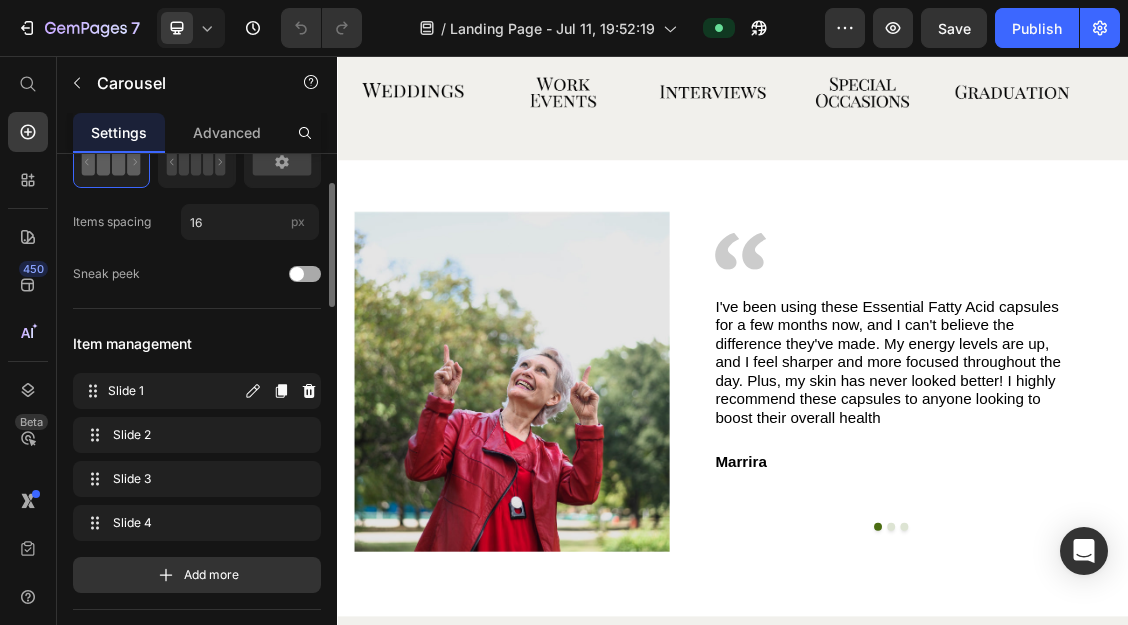 scroll, scrollTop: 143, scrollLeft: 0, axis: vertical 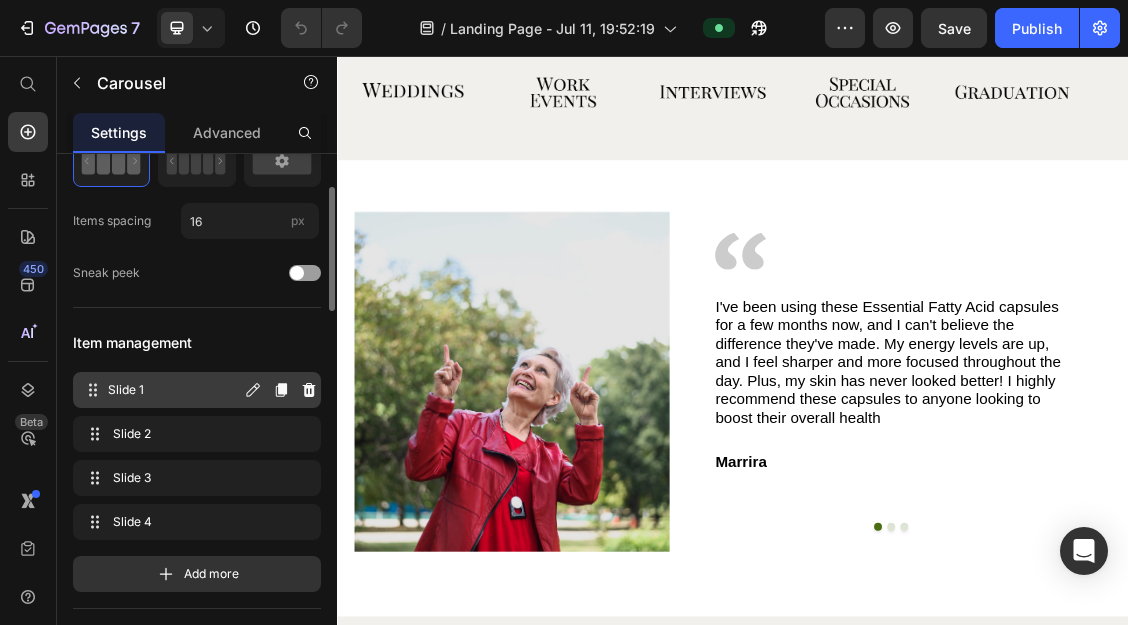 click on "Slide 1" at bounding box center (174, 390) 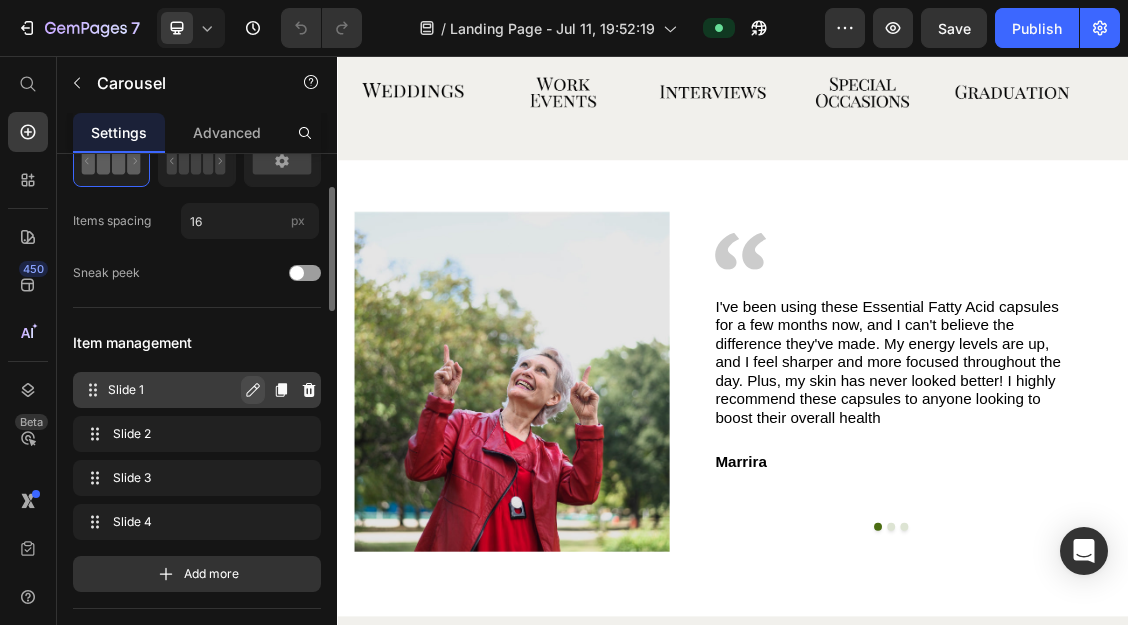 click 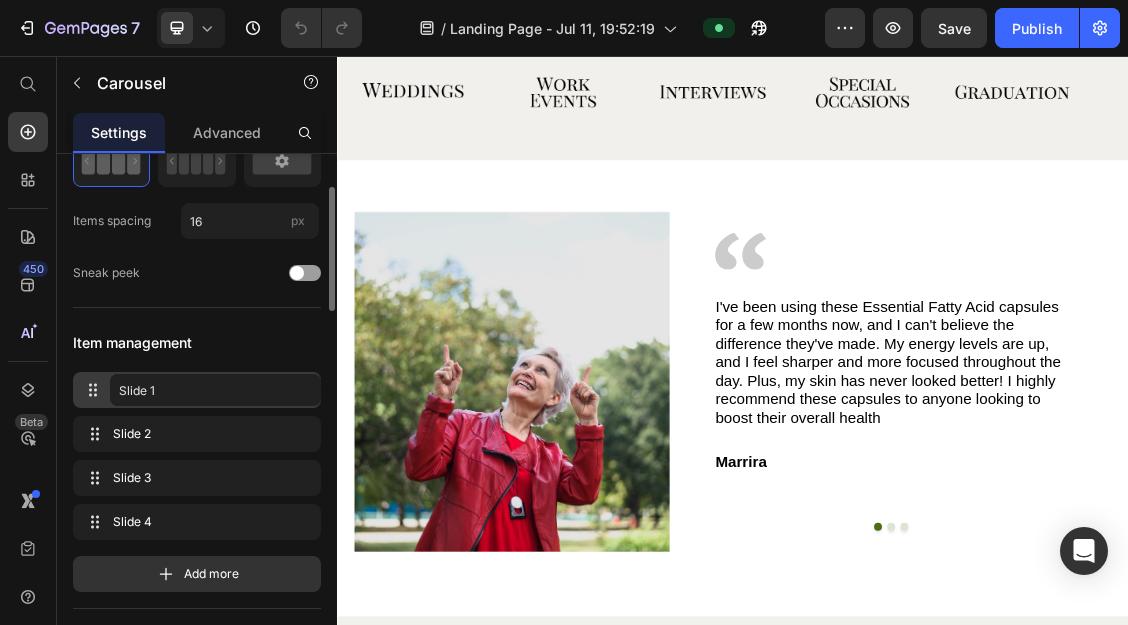 click on "Item management" at bounding box center [197, 342] 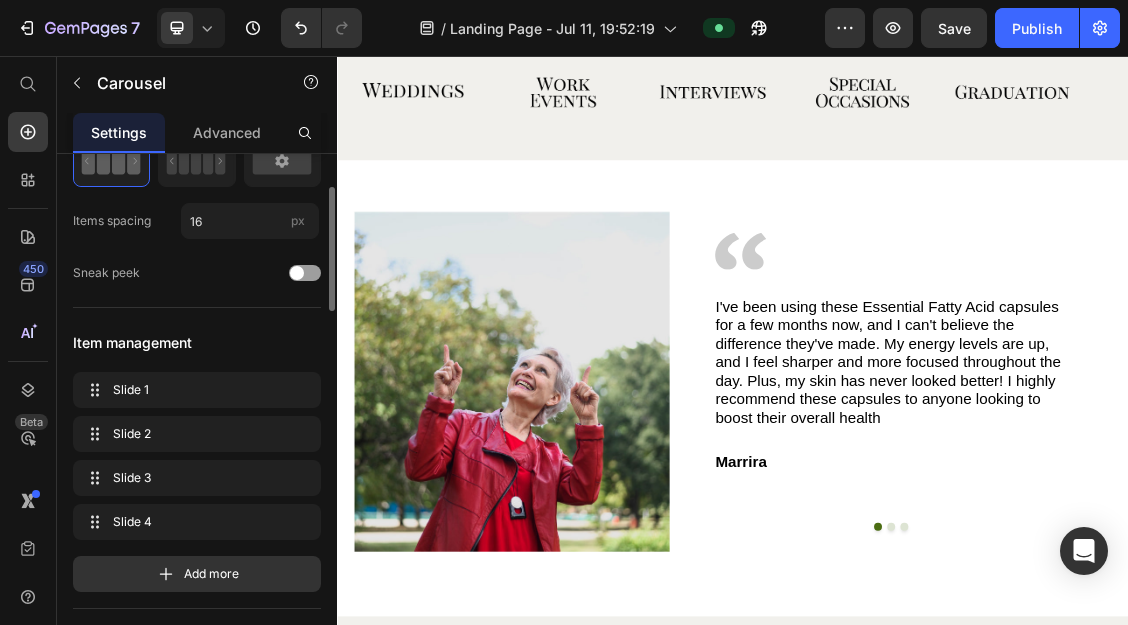 click on "Display Items spacing 16 px Sneak peek" 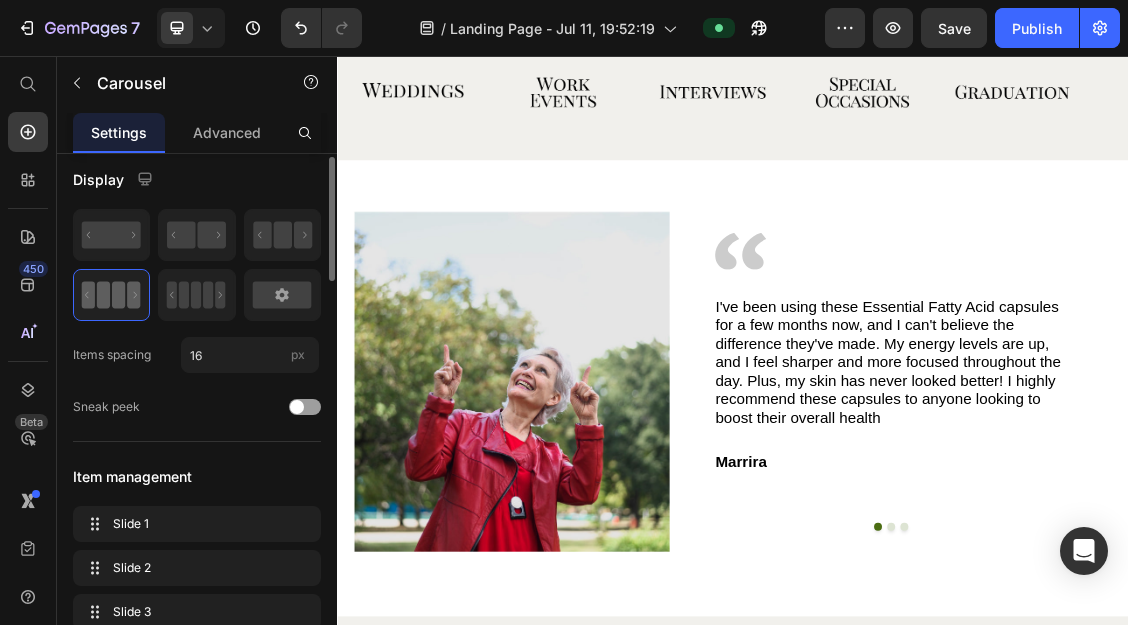 scroll, scrollTop: 5, scrollLeft: 0, axis: vertical 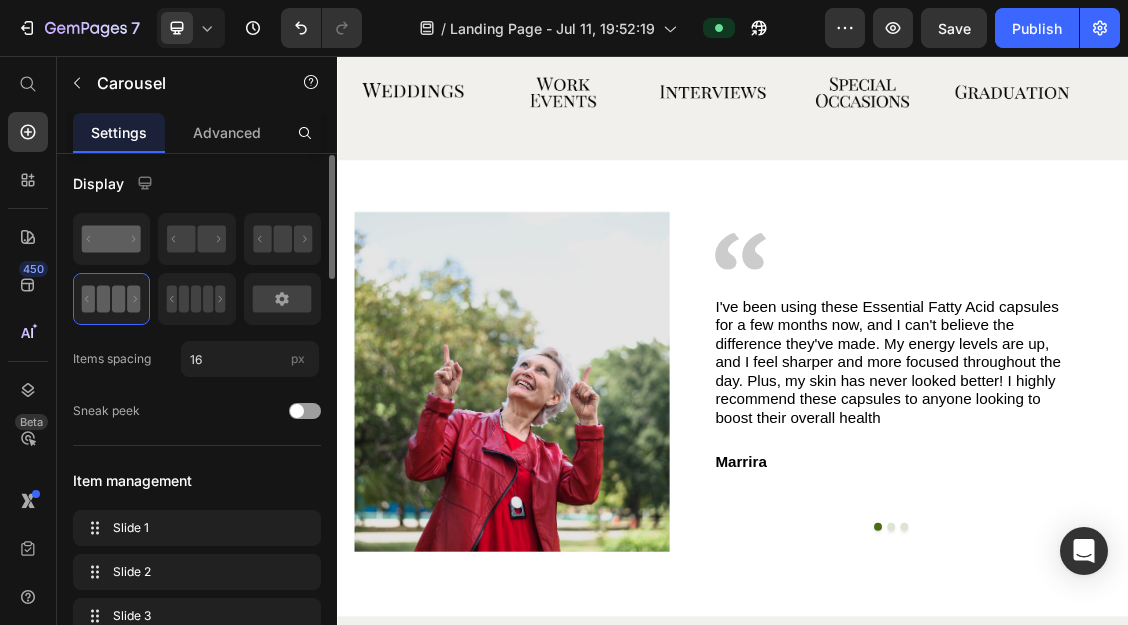 click 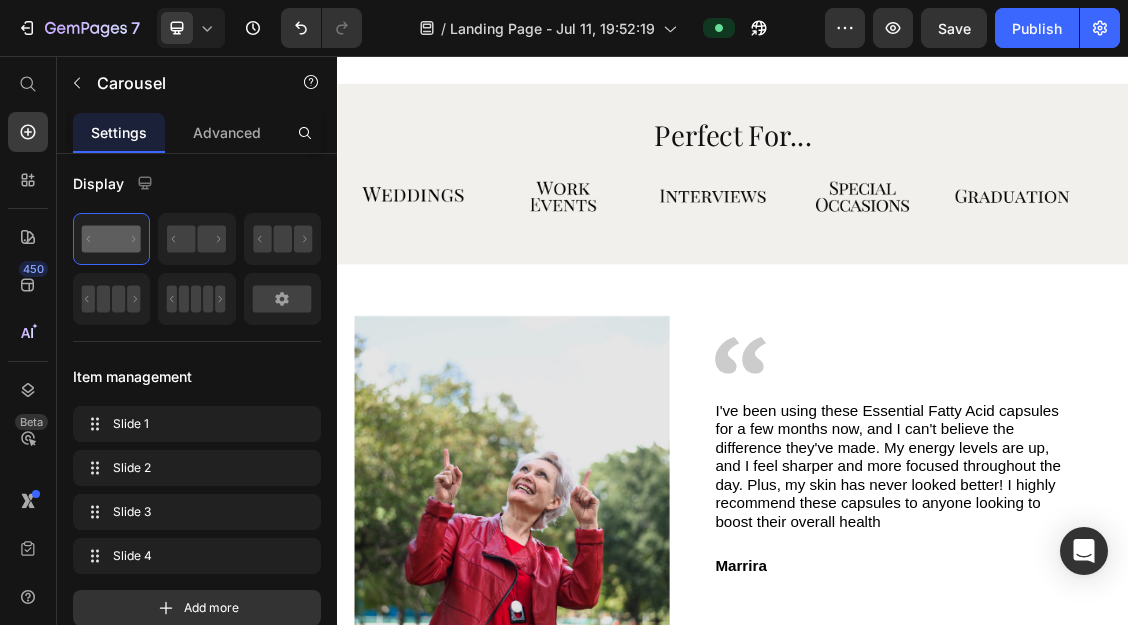 scroll, scrollTop: 2953, scrollLeft: 0, axis: vertical 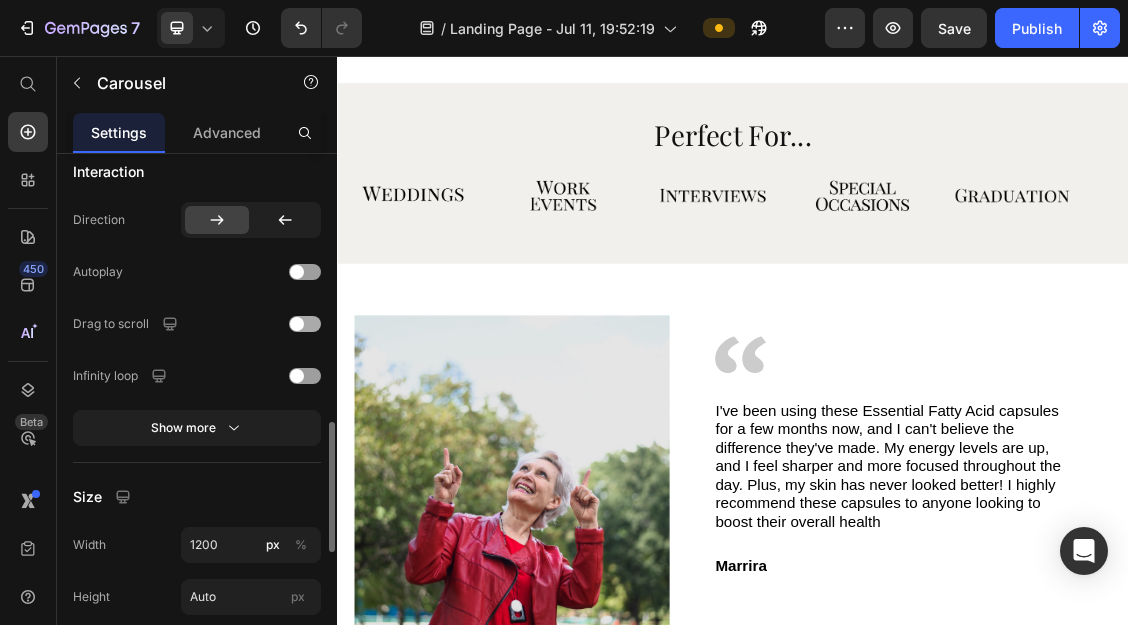 click at bounding box center [297, 324] 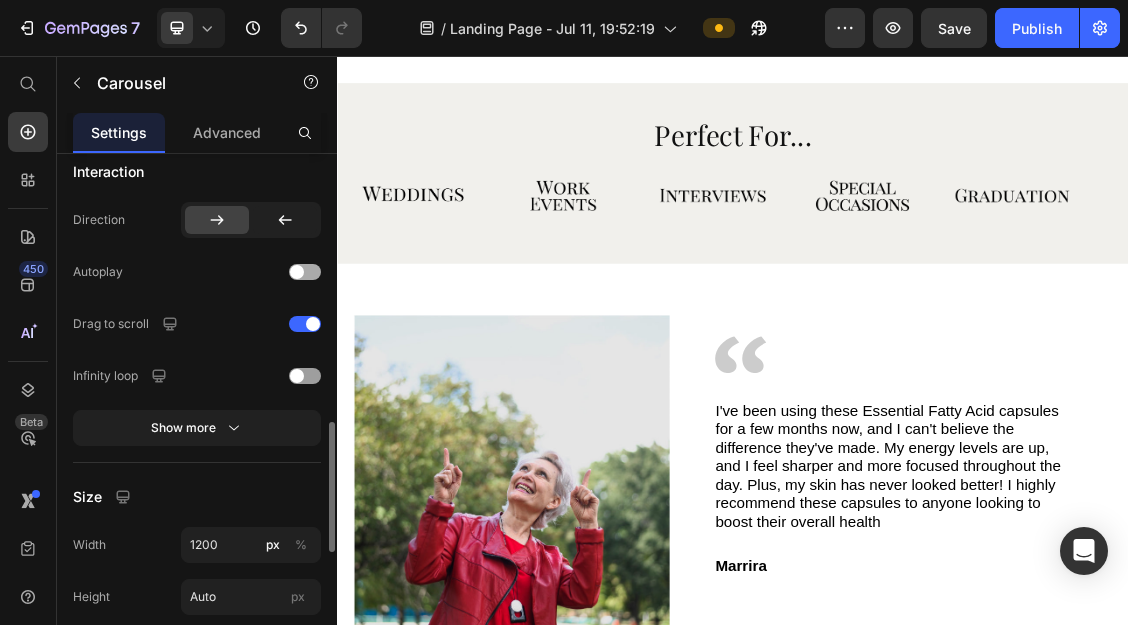 click at bounding box center [305, 272] 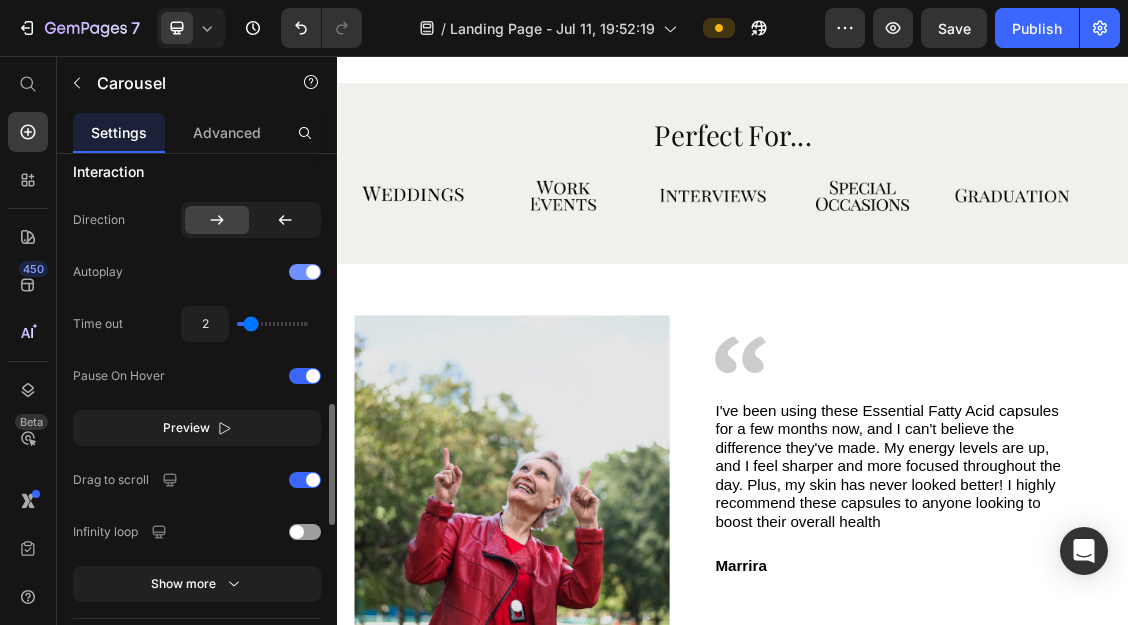 click at bounding box center [313, 272] 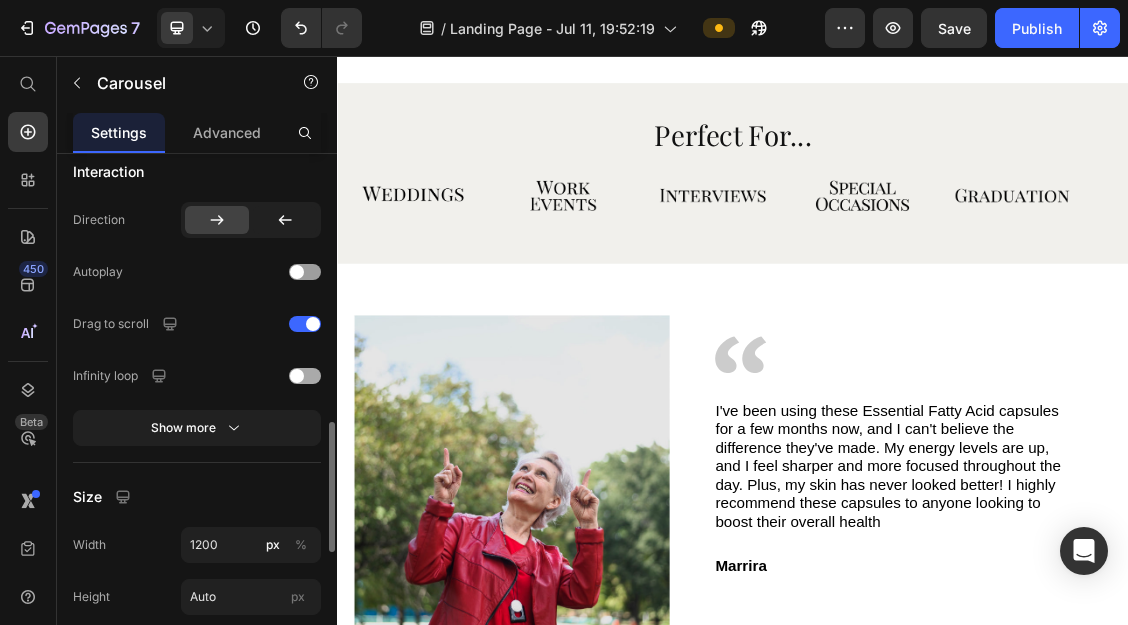 click at bounding box center [305, 376] 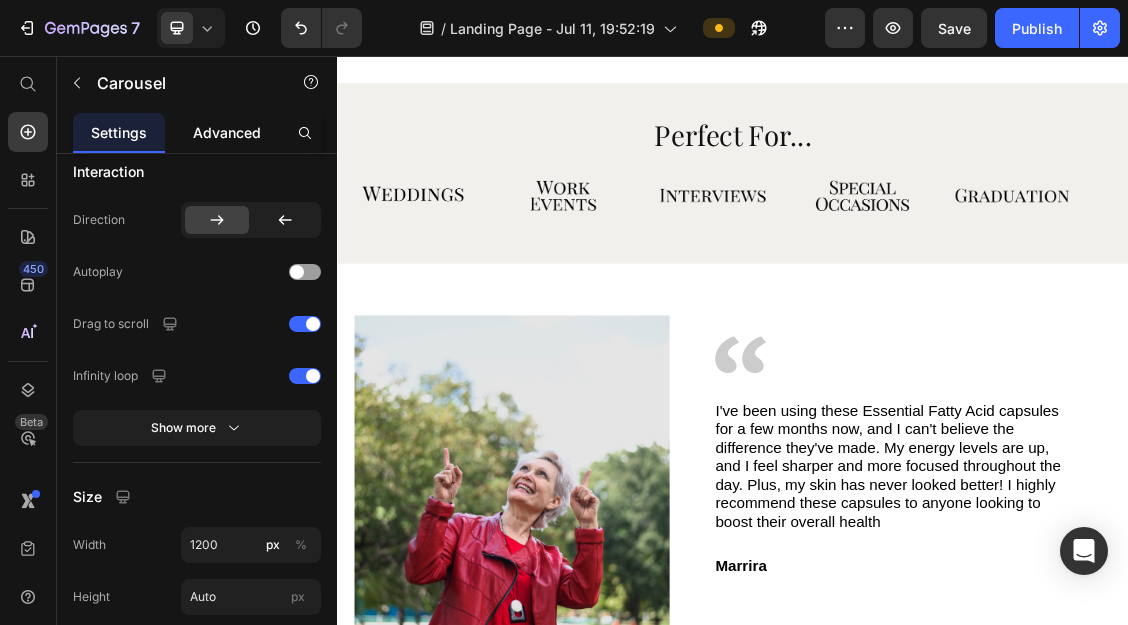 click on "Advanced" at bounding box center [227, 132] 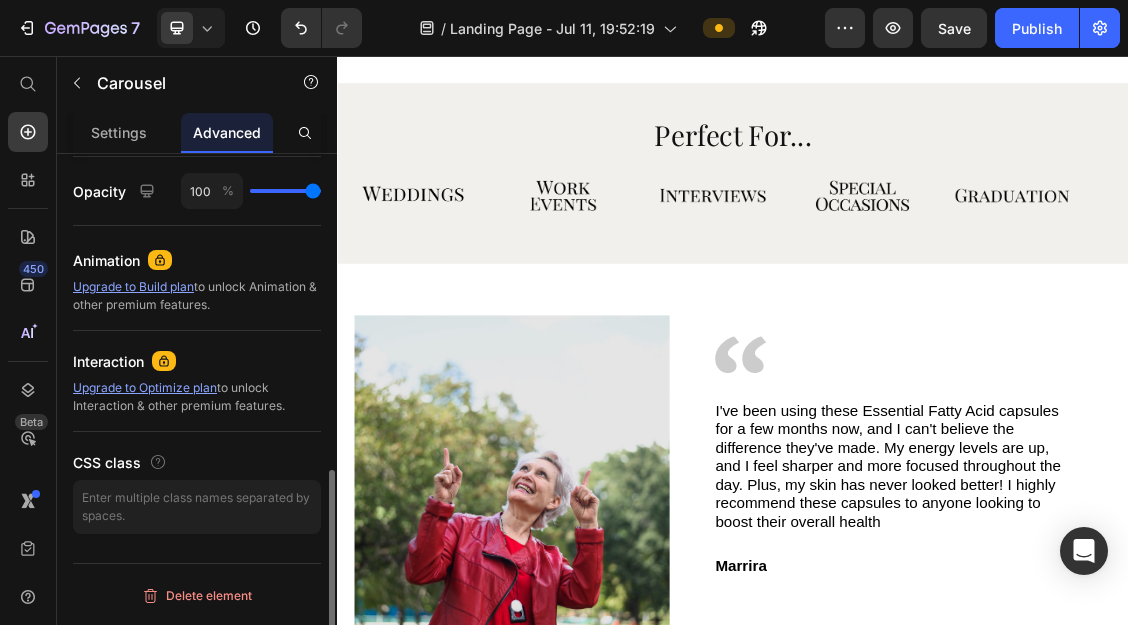 scroll, scrollTop: 0, scrollLeft: 0, axis: both 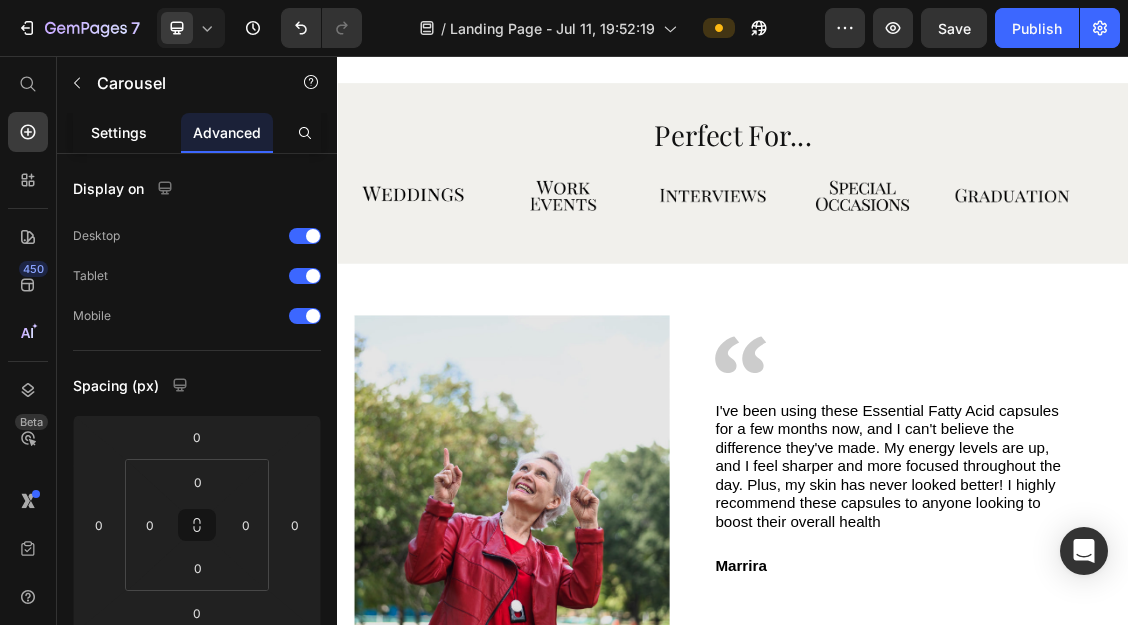 click on "Settings" at bounding box center [119, 132] 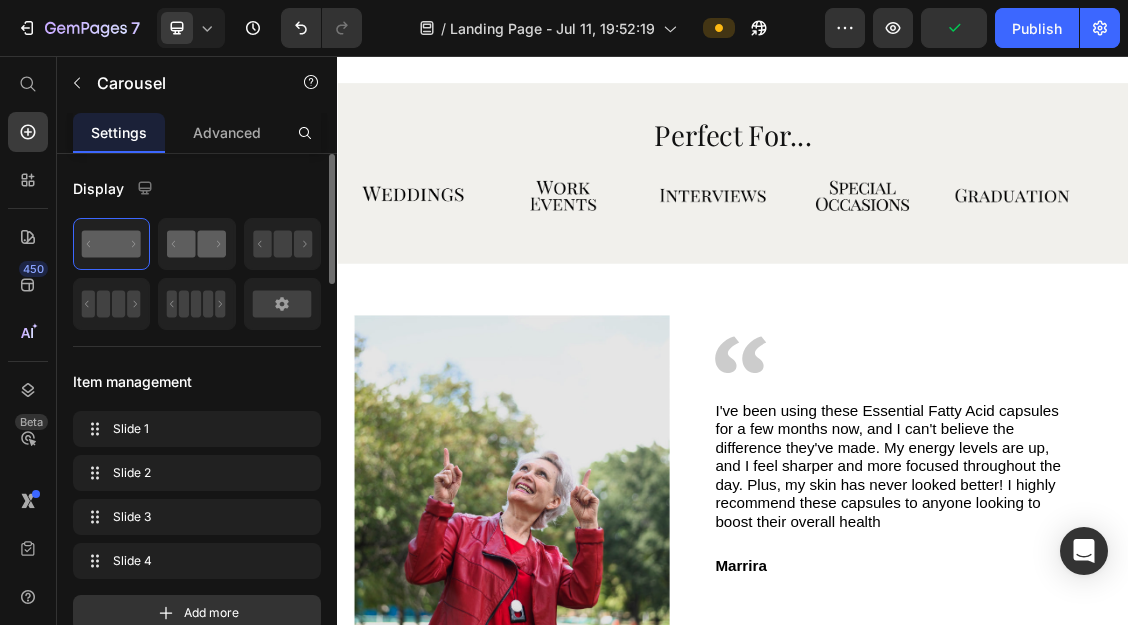 click 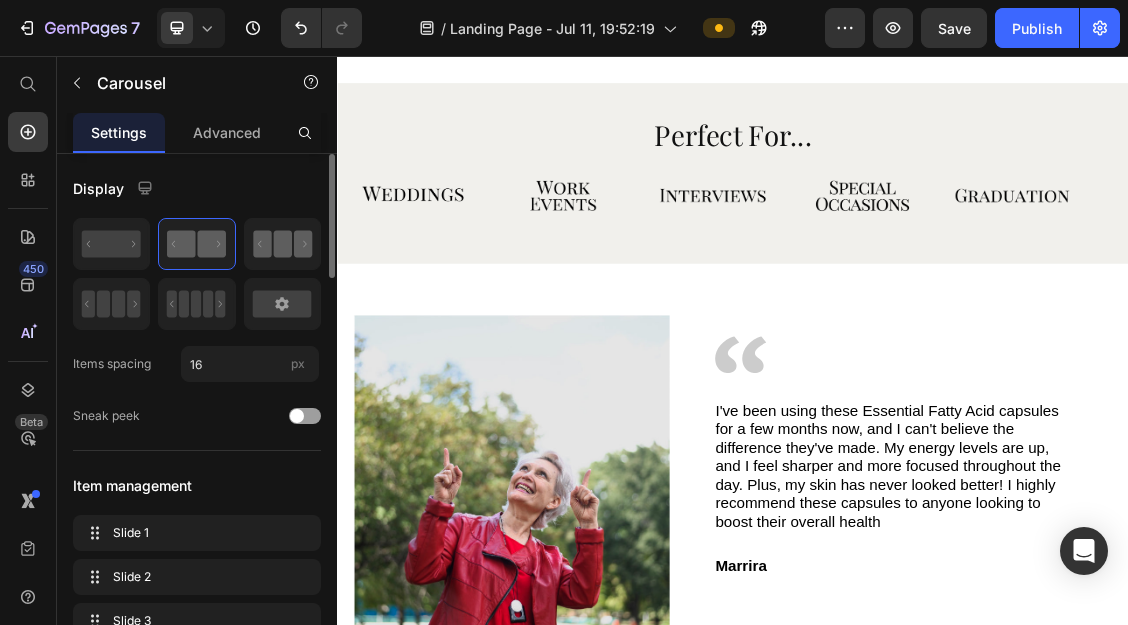 click 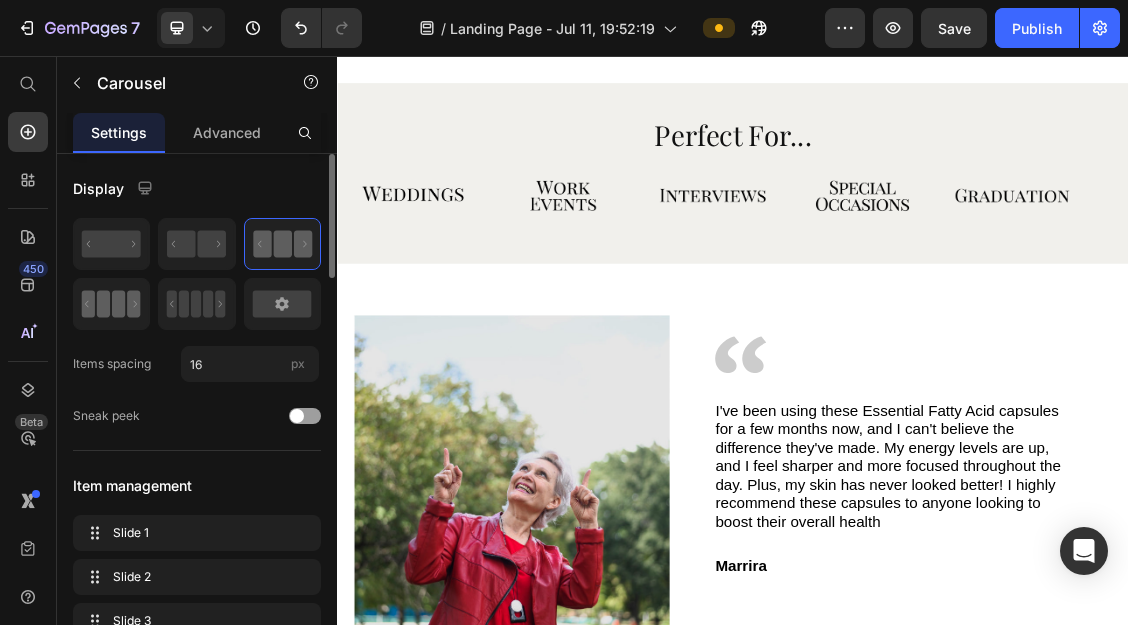 click 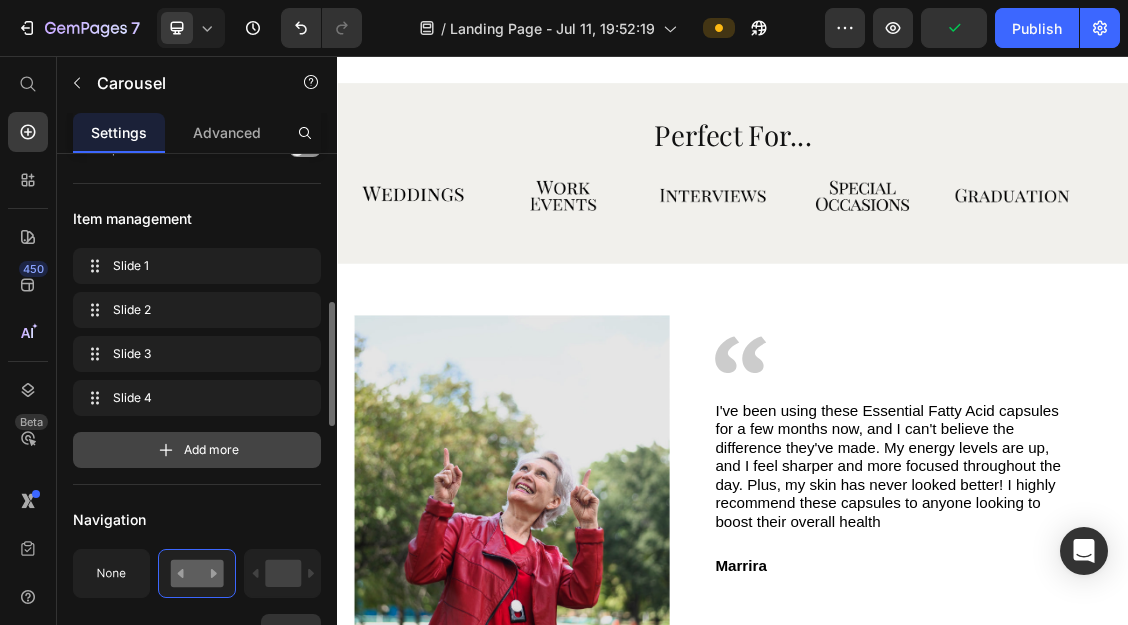 scroll, scrollTop: 474, scrollLeft: 0, axis: vertical 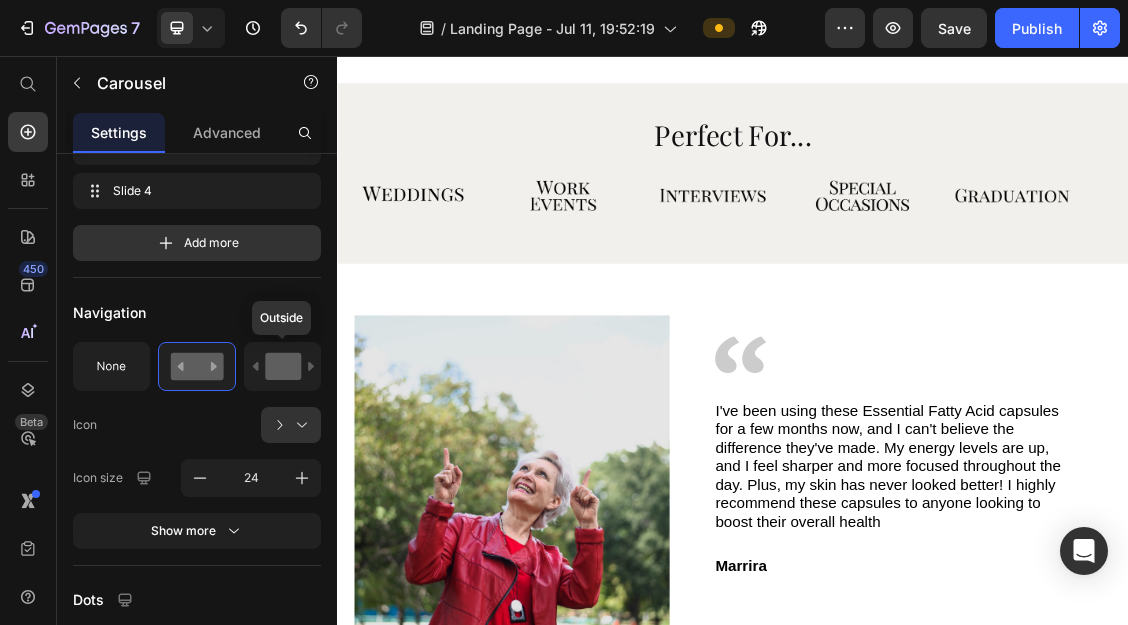 click 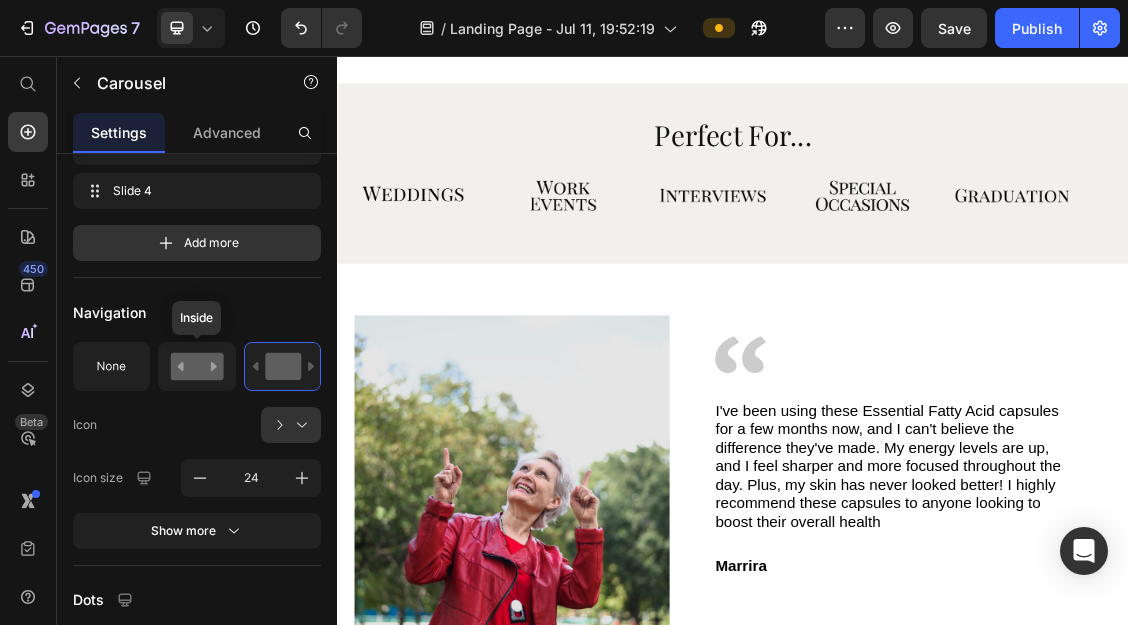 click 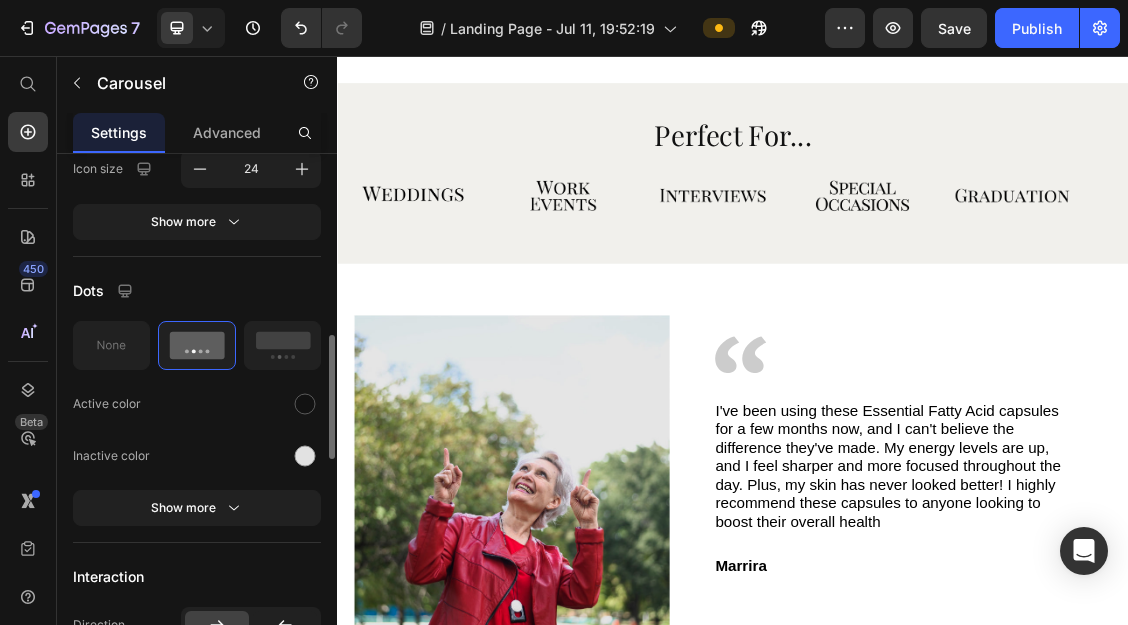 scroll, scrollTop: 784, scrollLeft: 0, axis: vertical 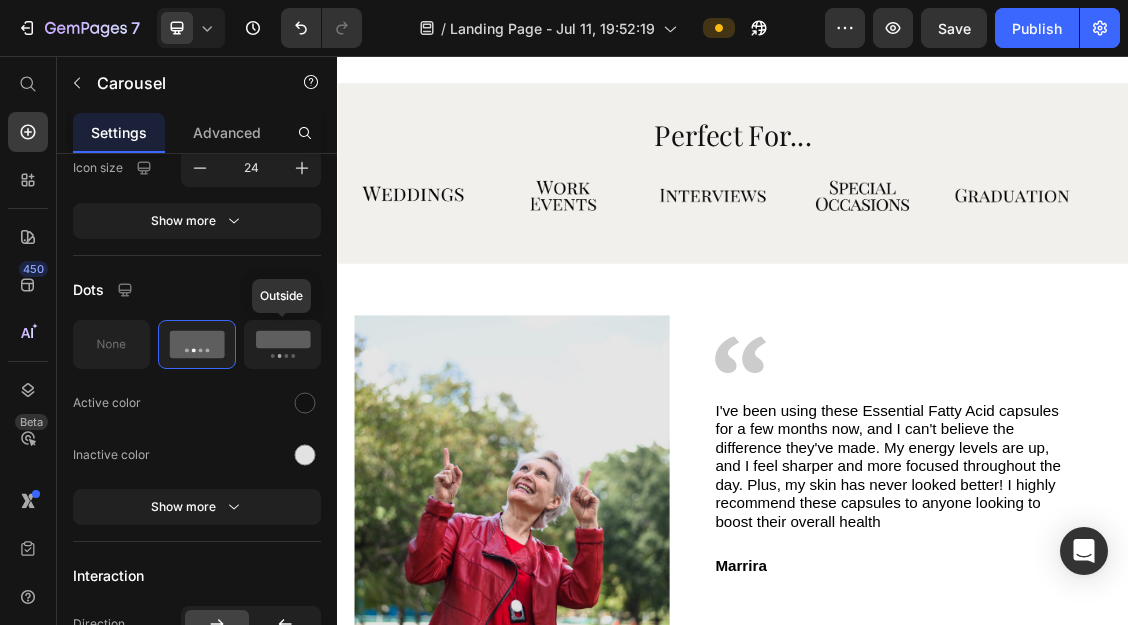click 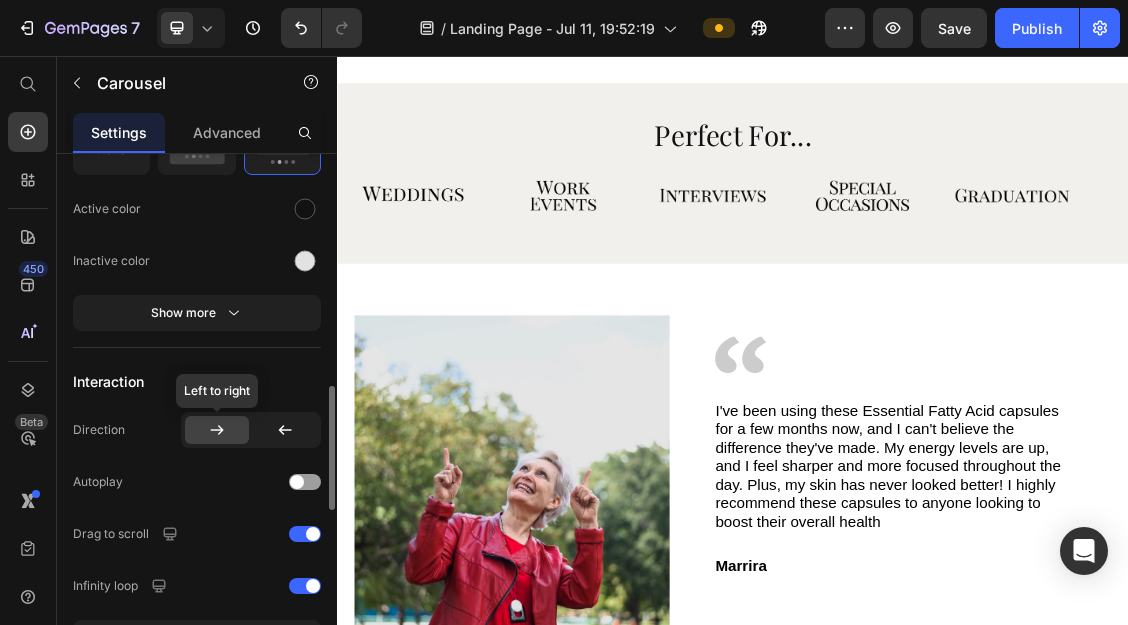 scroll, scrollTop: 979, scrollLeft: 0, axis: vertical 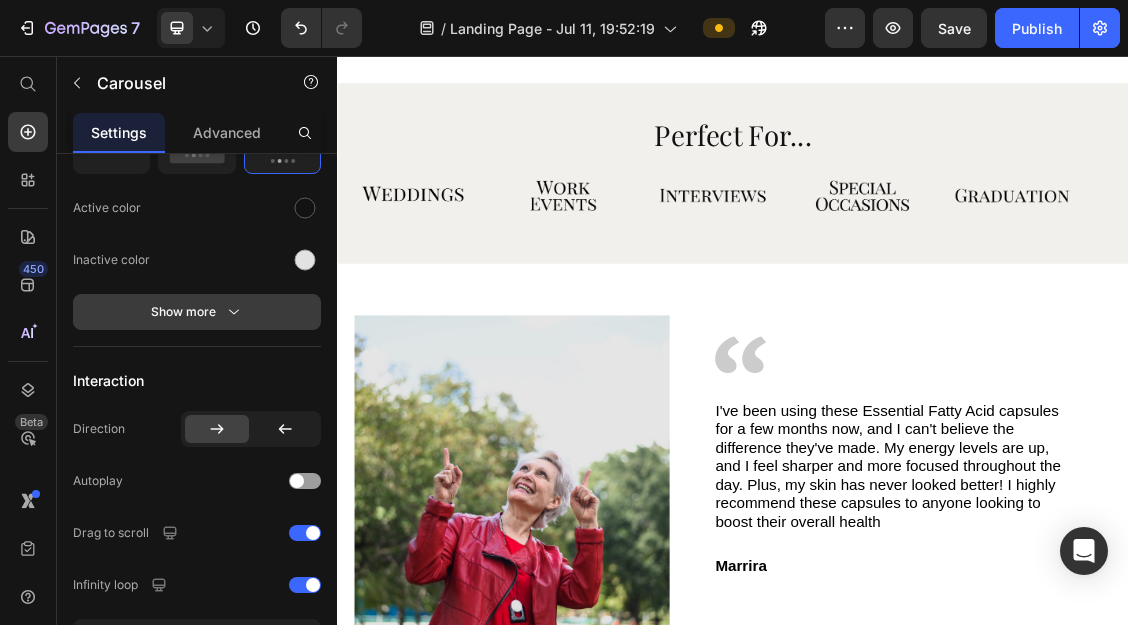 click on "Show more" at bounding box center [197, 312] 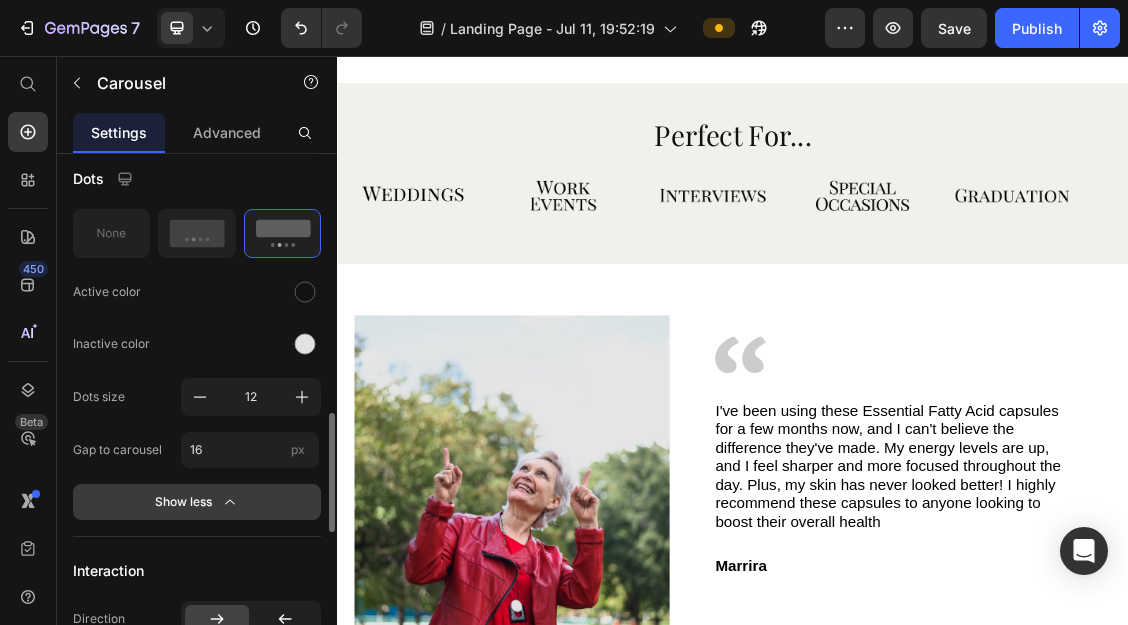 scroll, scrollTop: 893, scrollLeft: 0, axis: vertical 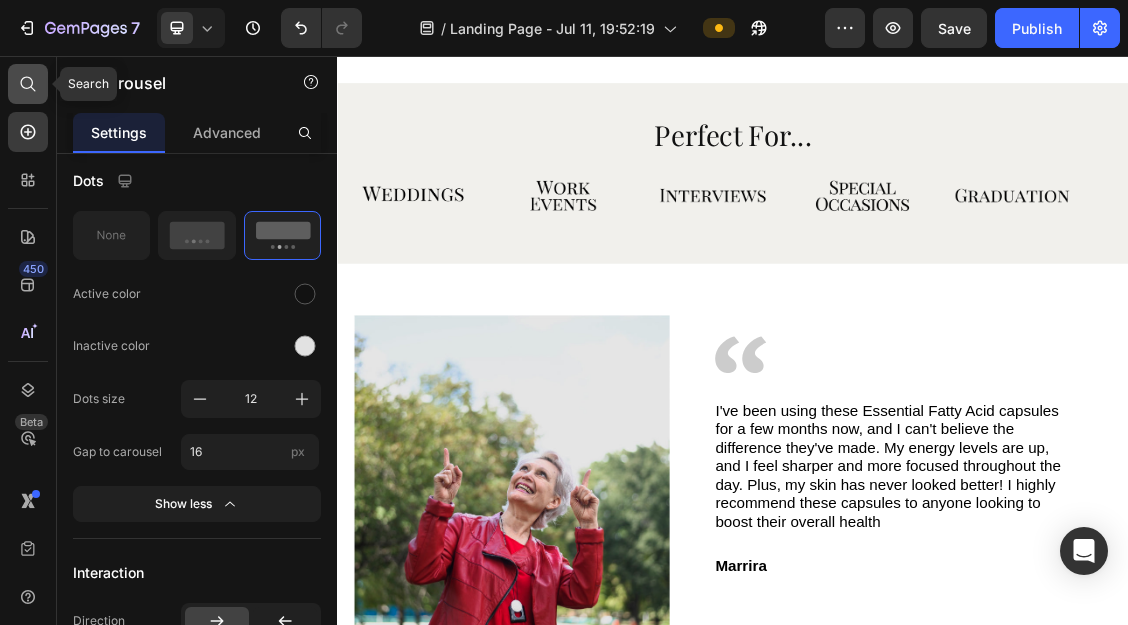 click 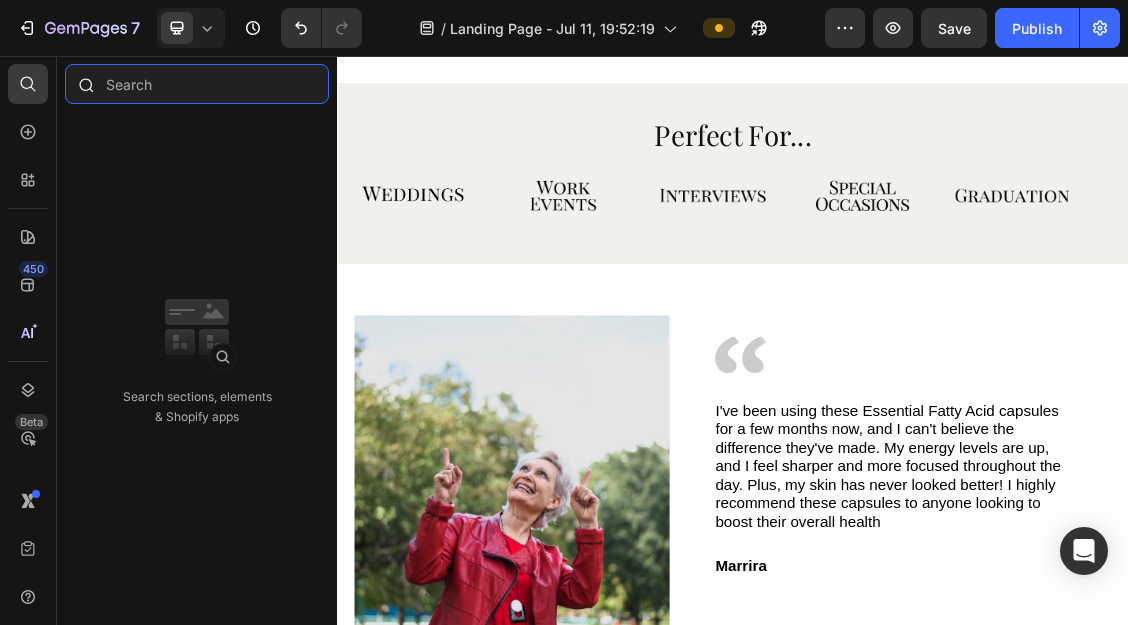 click at bounding box center (197, 84) 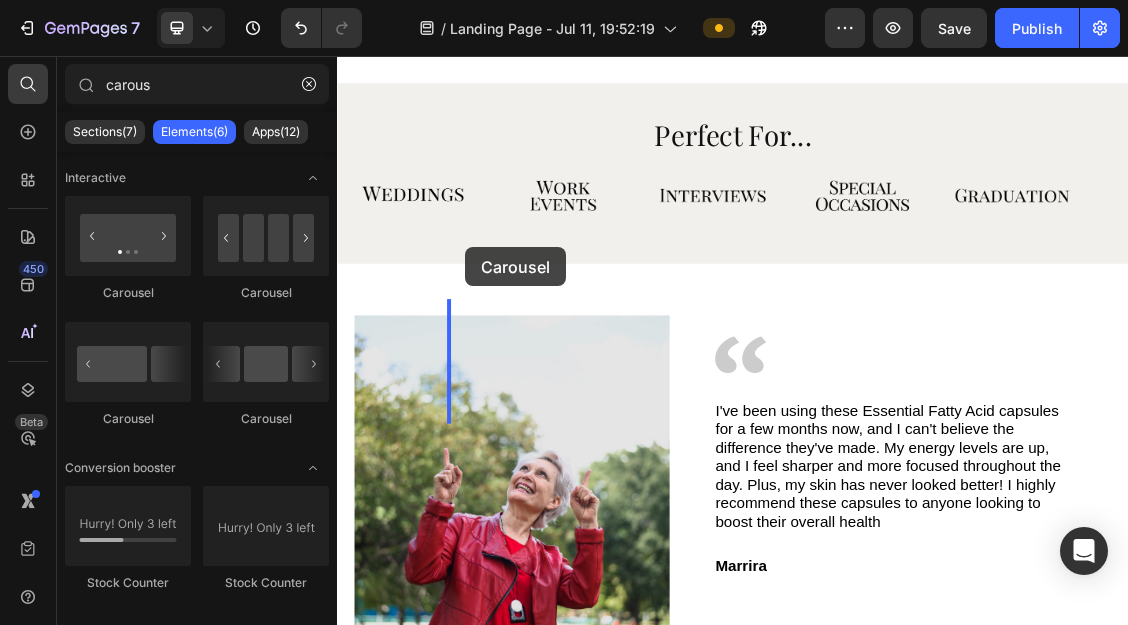 drag, startPoint x: 487, startPoint y: 303, endPoint x: 531, endPoint y: 346, distance: 61.522354 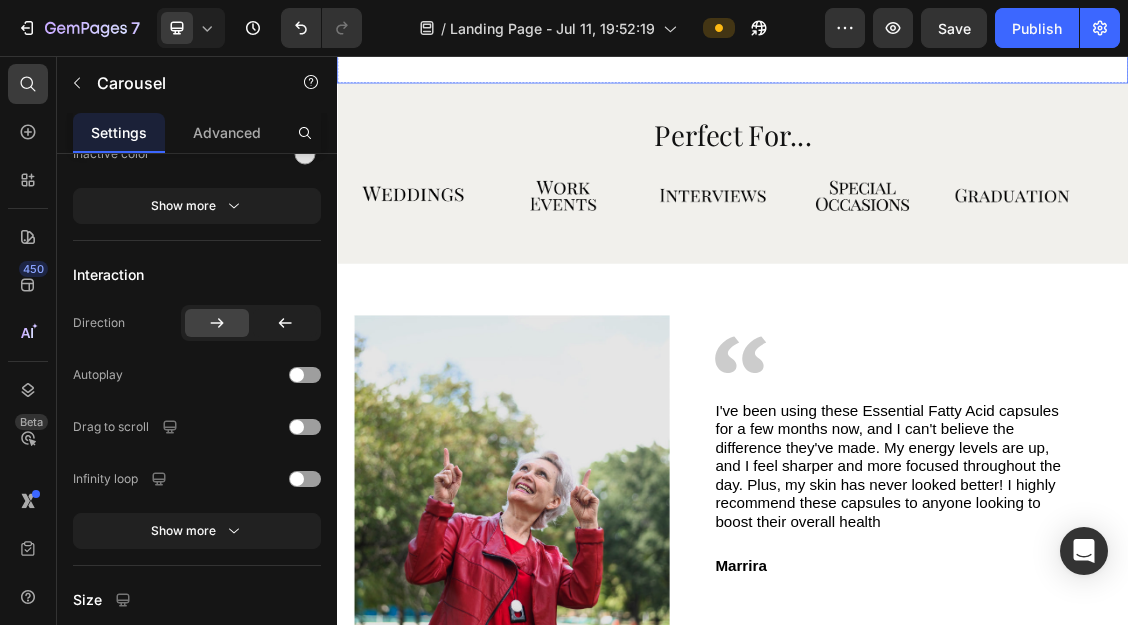 type on "carou" 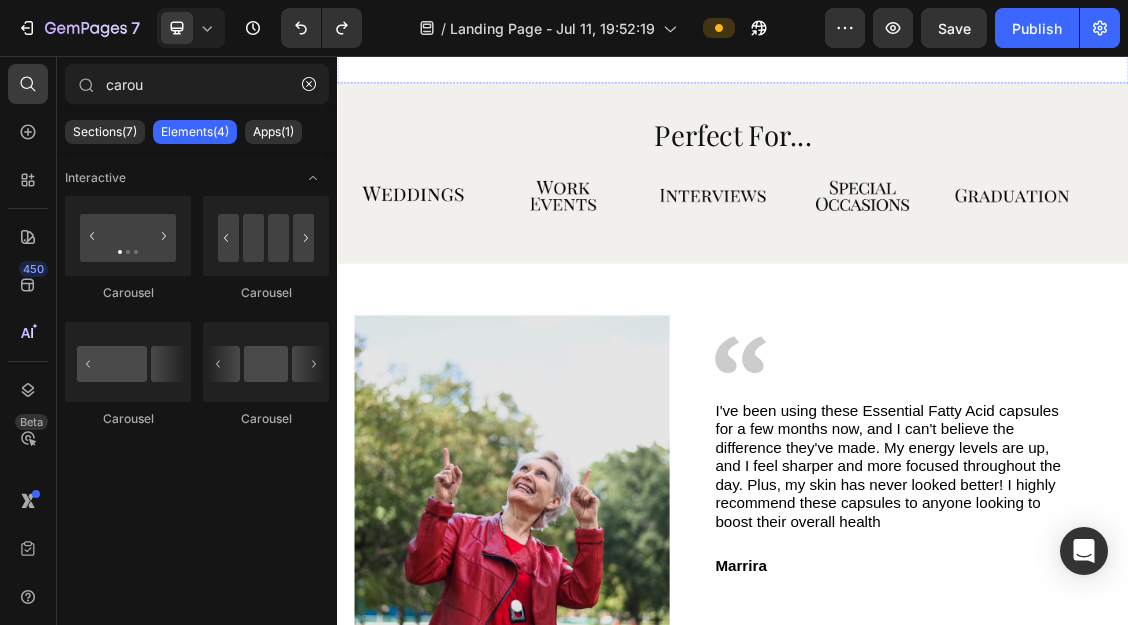click on "Image Image Image Image" at bounding box center (641, -268) 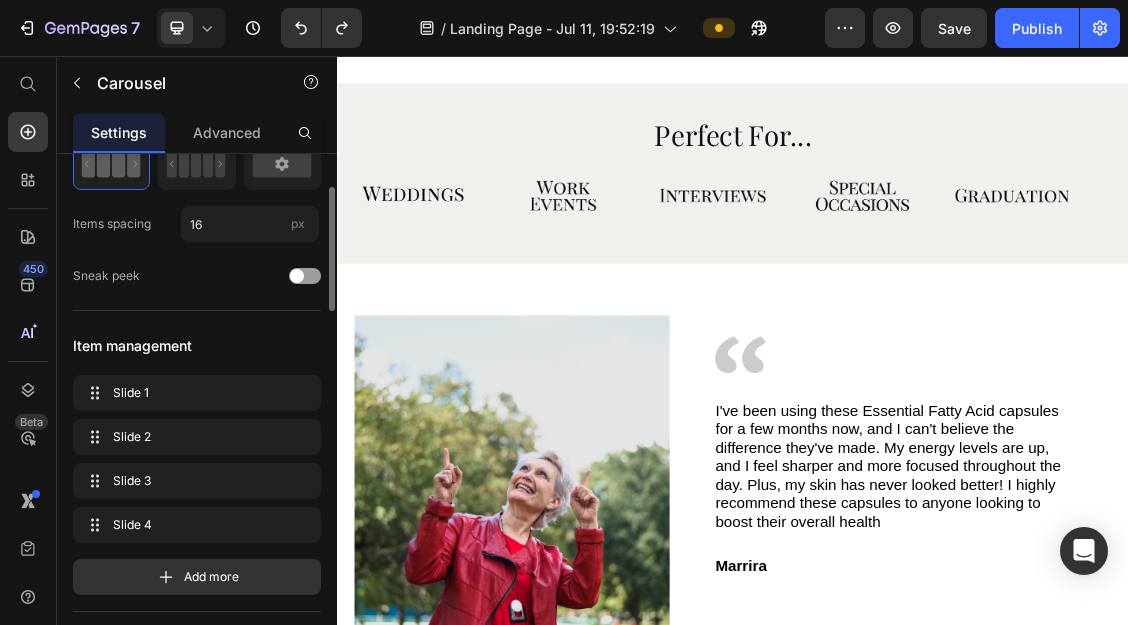 scroll, scrollTop: 0, scrollLeft: 0, axis: both 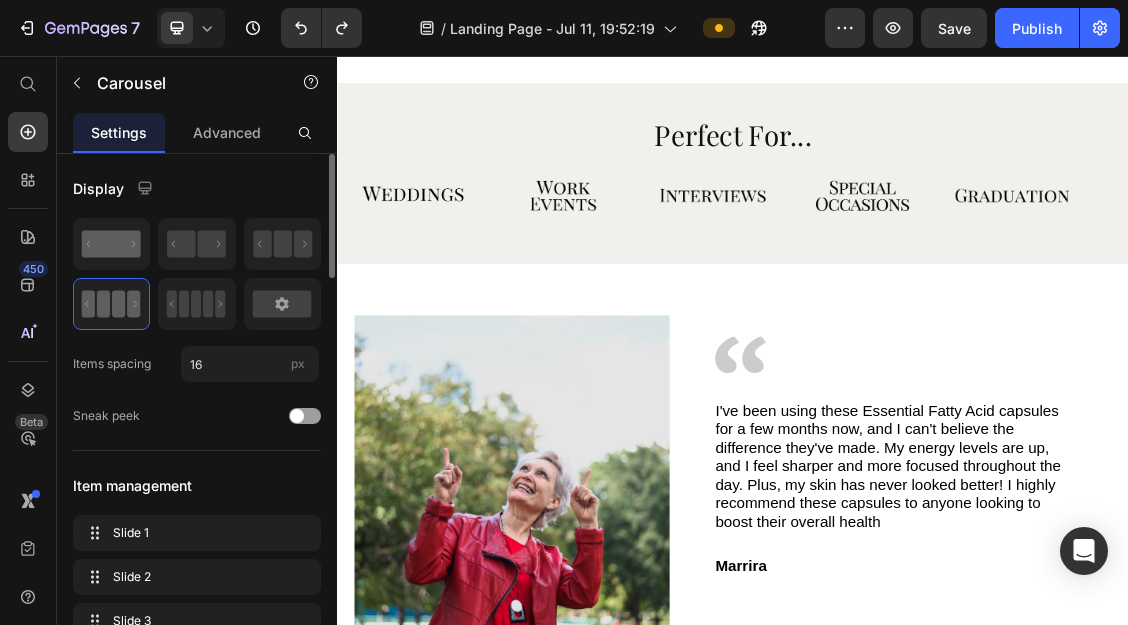 click 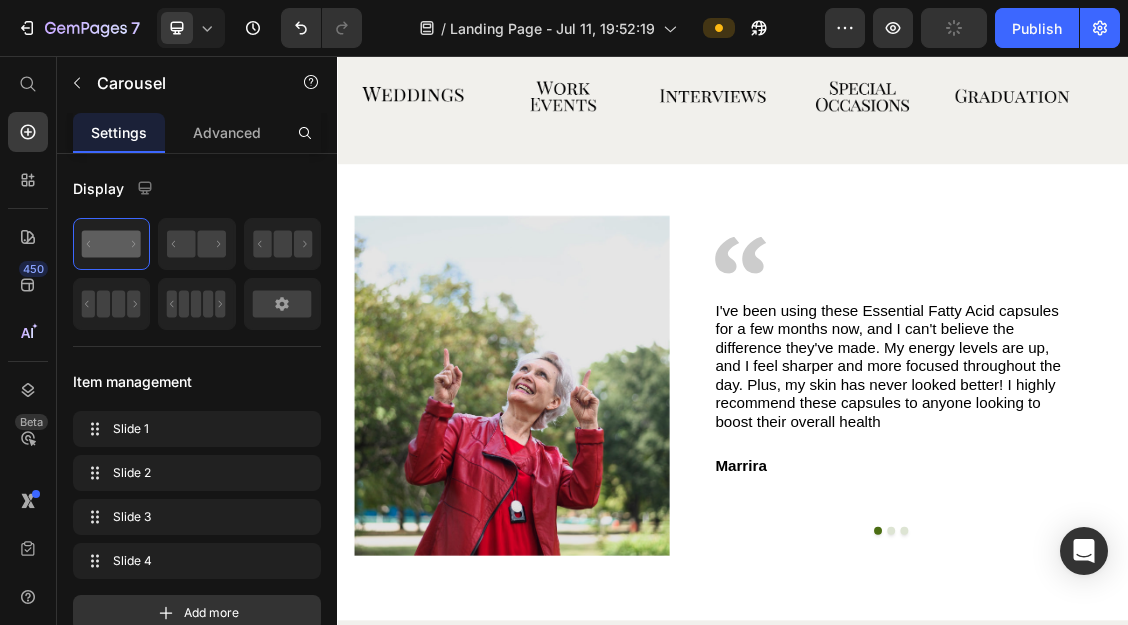 scroll, scrollTop: 3105, scrollLeft: 0, axis: vertical 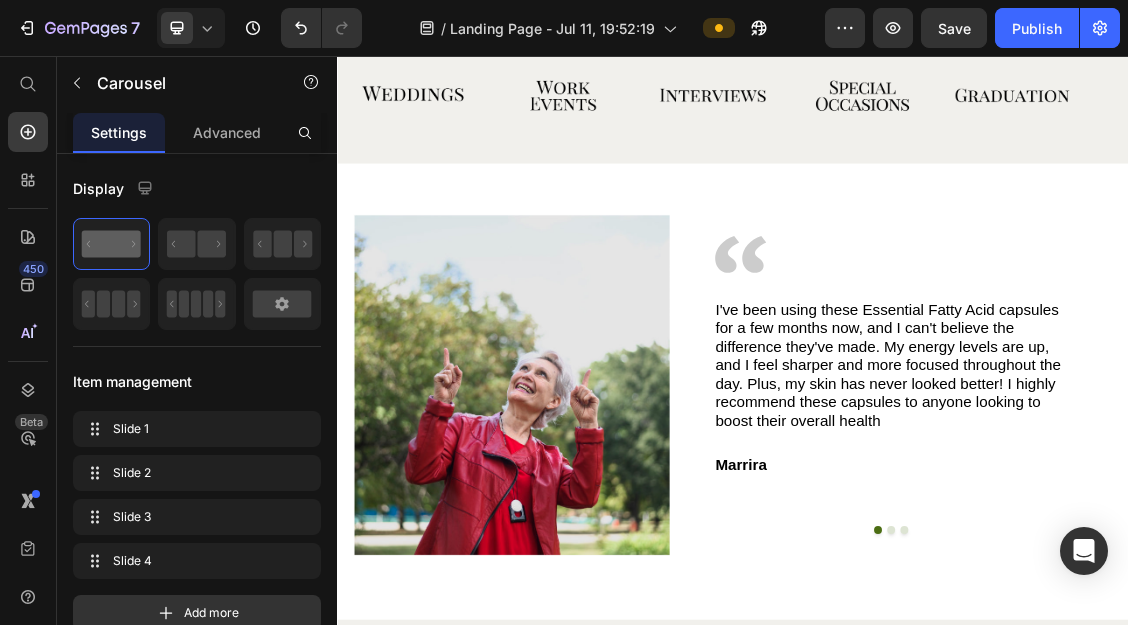click 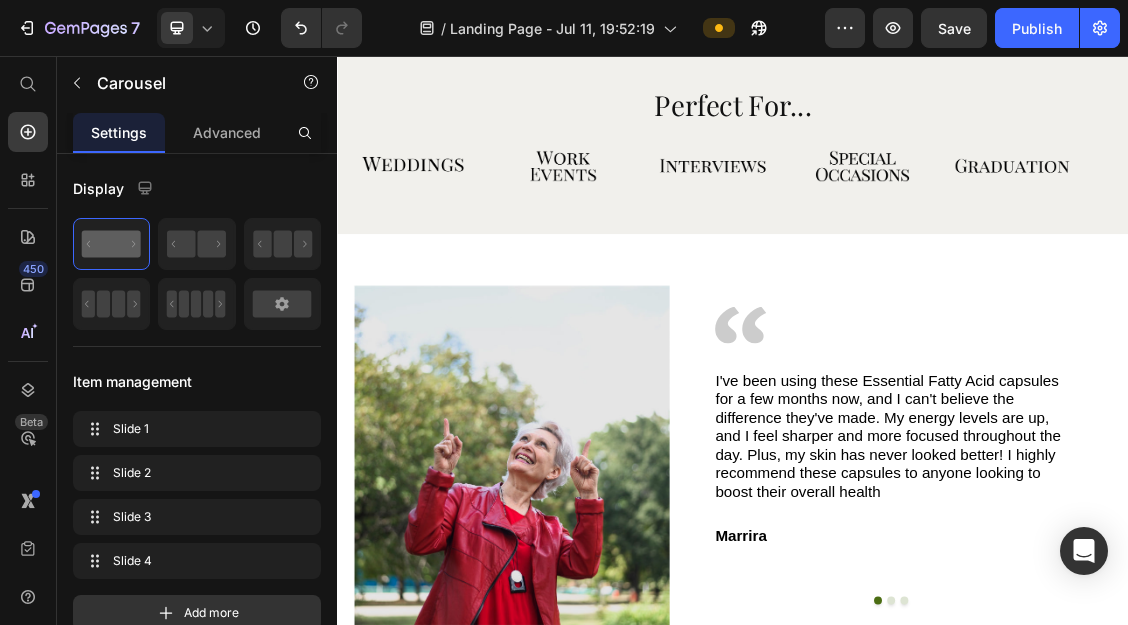 scroll, scrollTop: 2997, scrollLeft: 0, axis: vertical 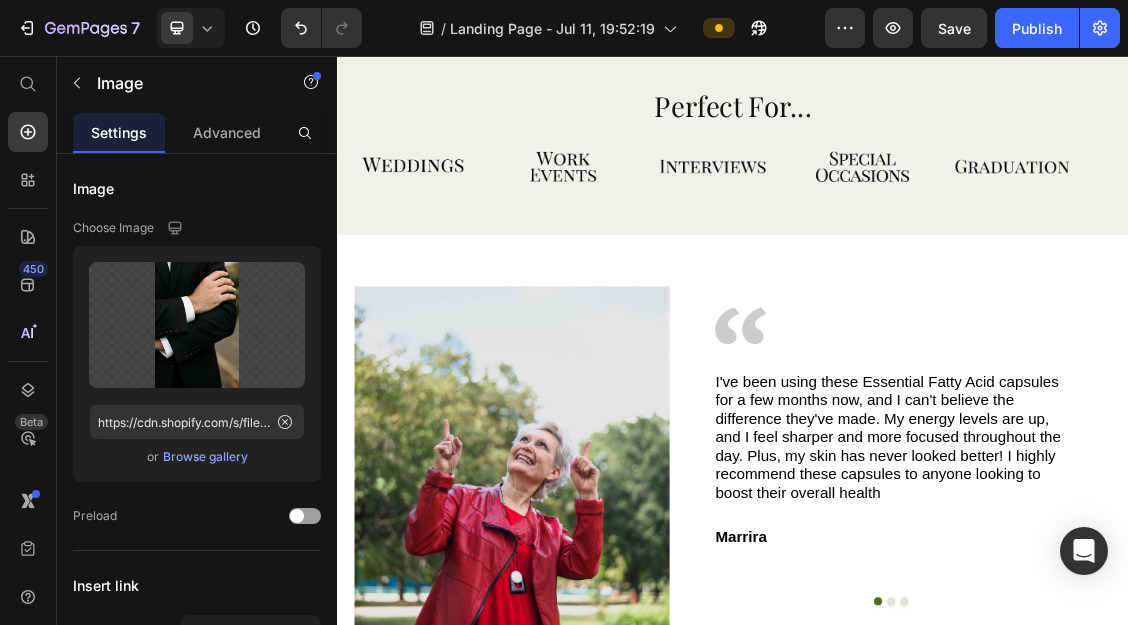 click at bounding box center (638, -326) 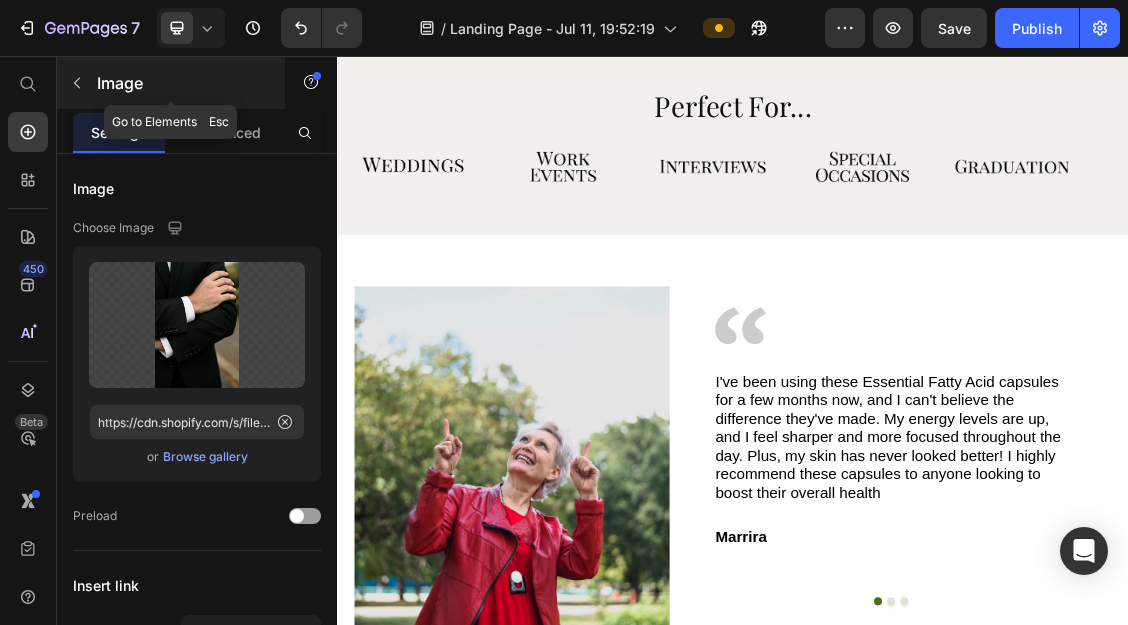 click at bounding box center (77, 83) 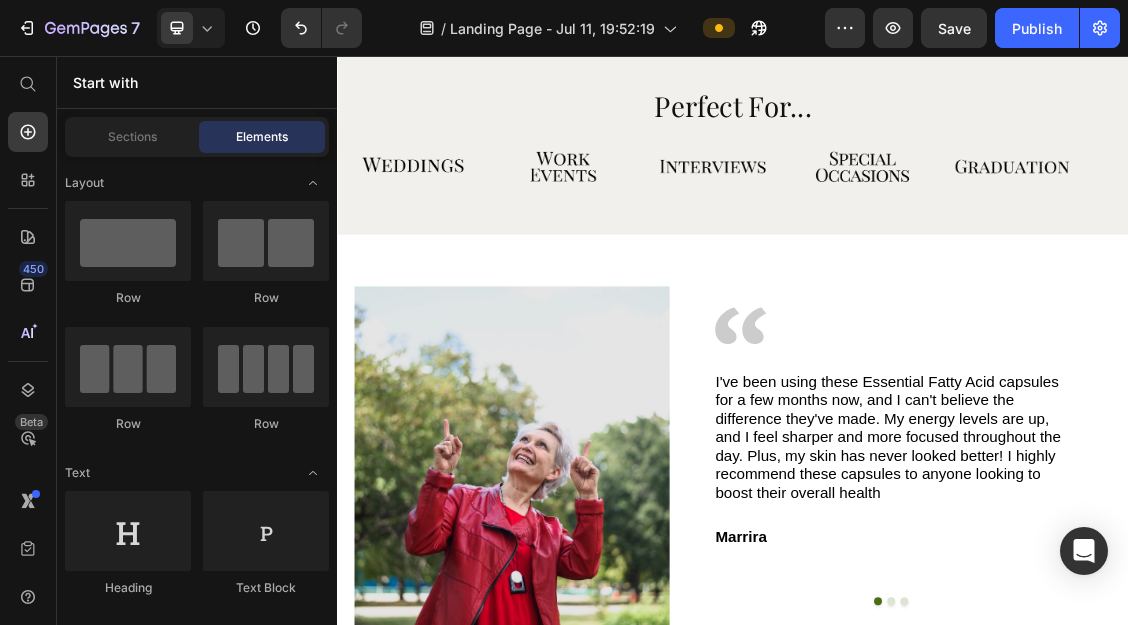 click on "See the Suit in Action Heading
Flattering, structured fit that moves naturally with you
Retains its sharp lines and polished look over time
One look, multiple occasions - no second suit needed
Details that elevate your entire look Item List Buy Now Button Row
Image Image Image Image
Carousel" at bounding box center (937, -327) 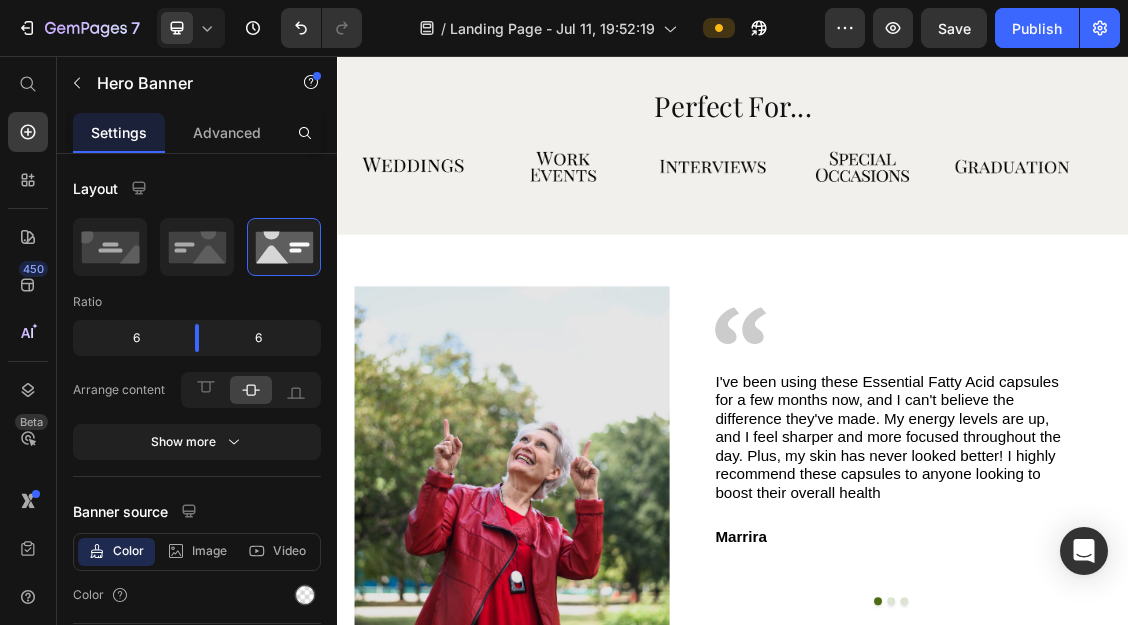 click at bounding box center (638, -326) 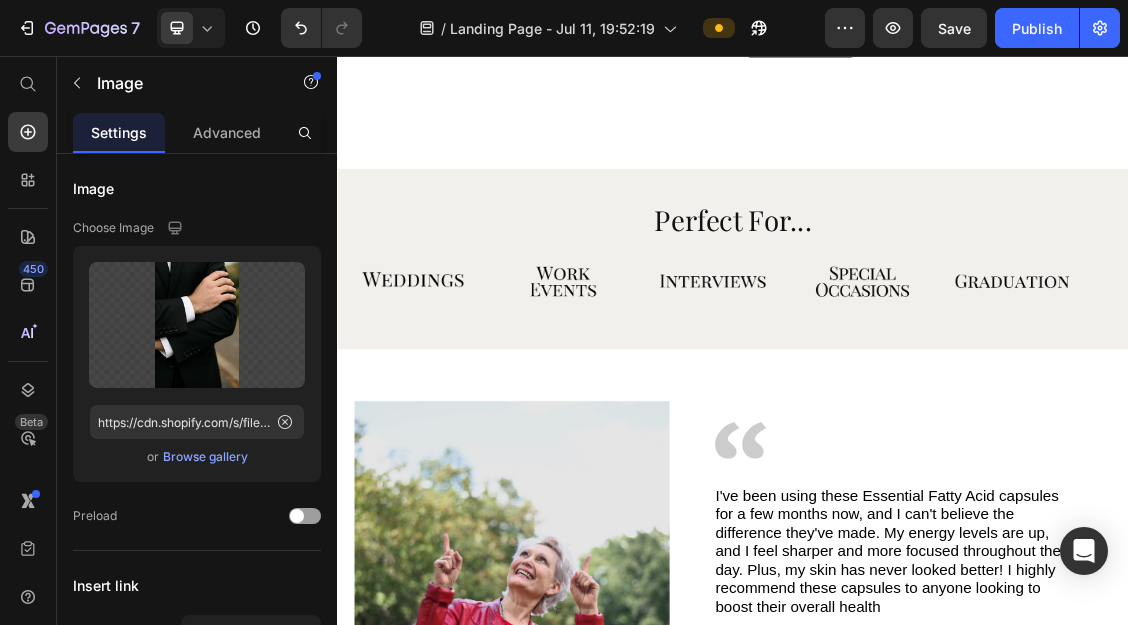 scroll, scrollTop: 3001, scrollLeft: 0, axis: vertical 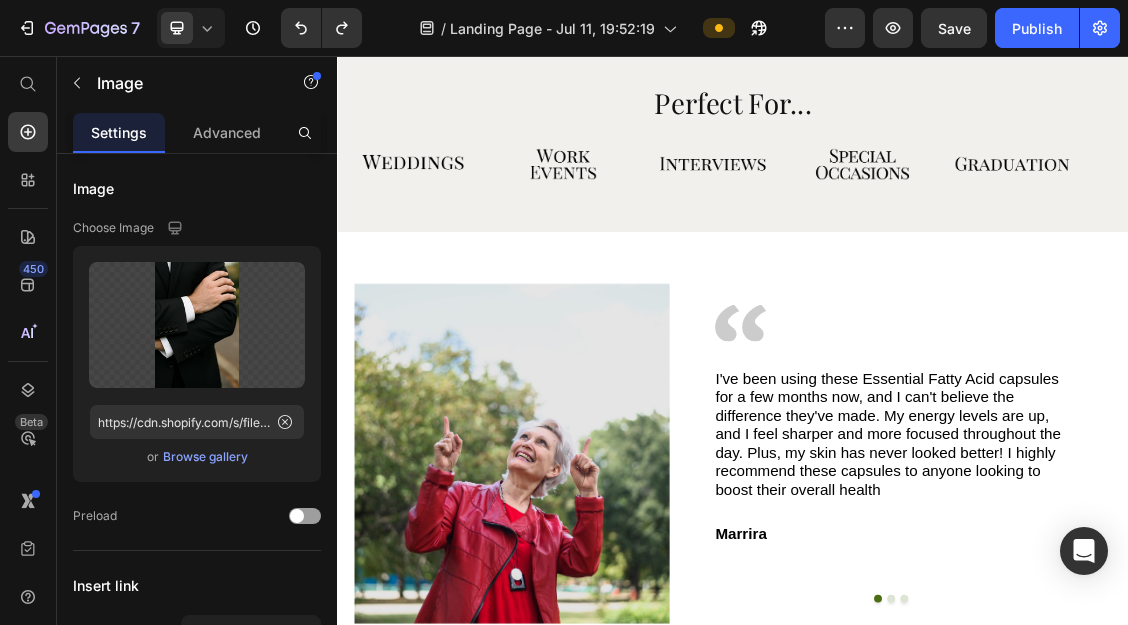 click at bounding box center (641, -308) 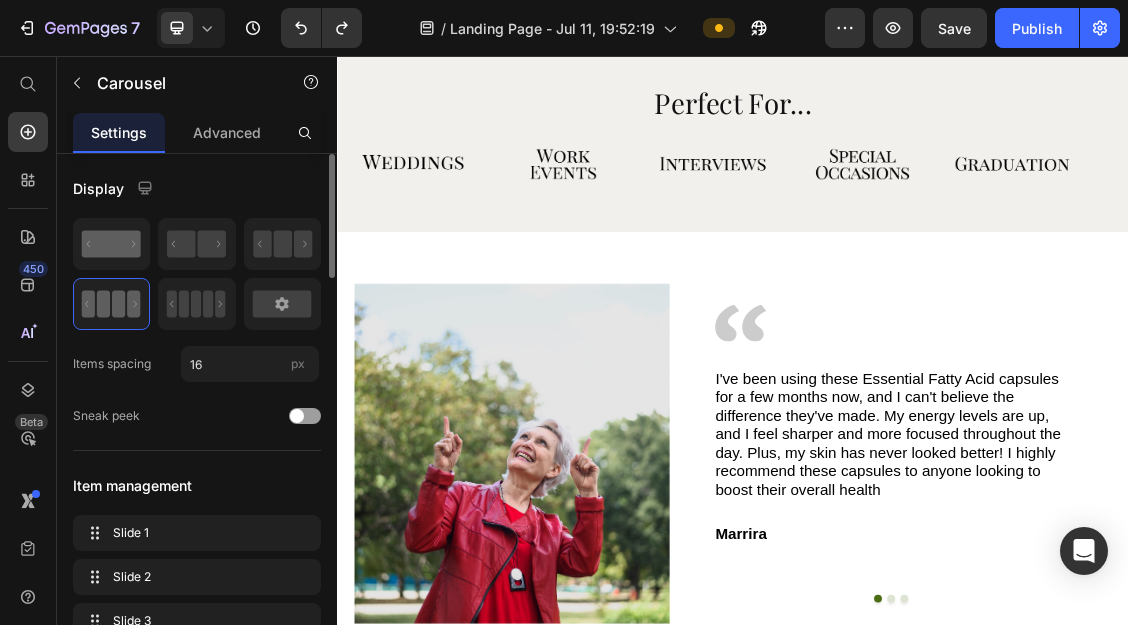 click 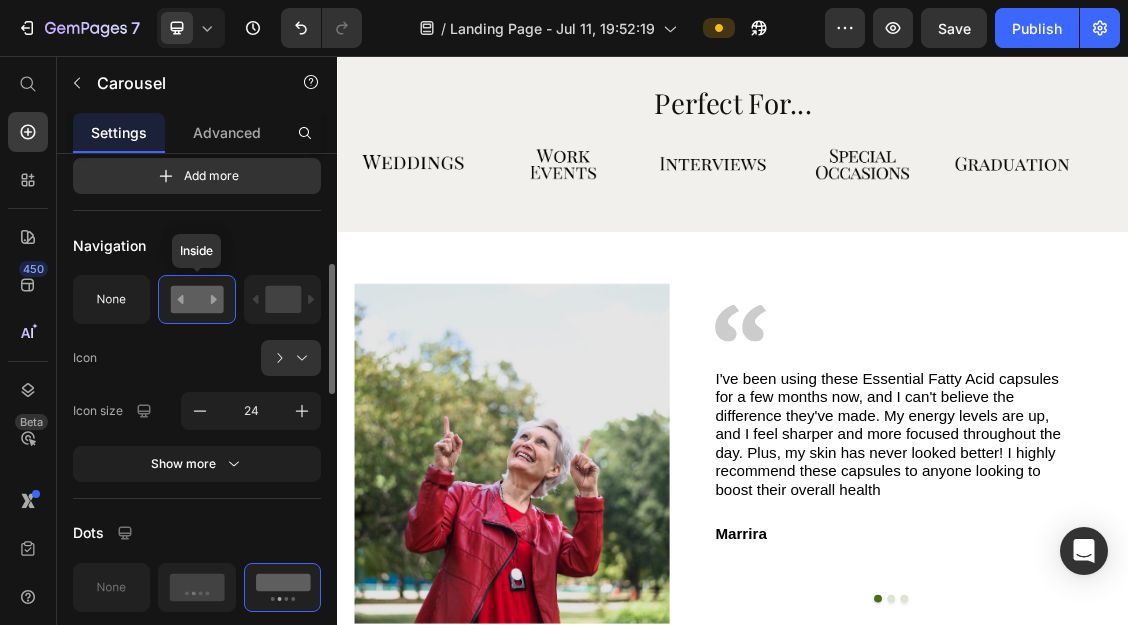 scroll, scrollTop: 440, scrollLeft: 0, axis: vertical 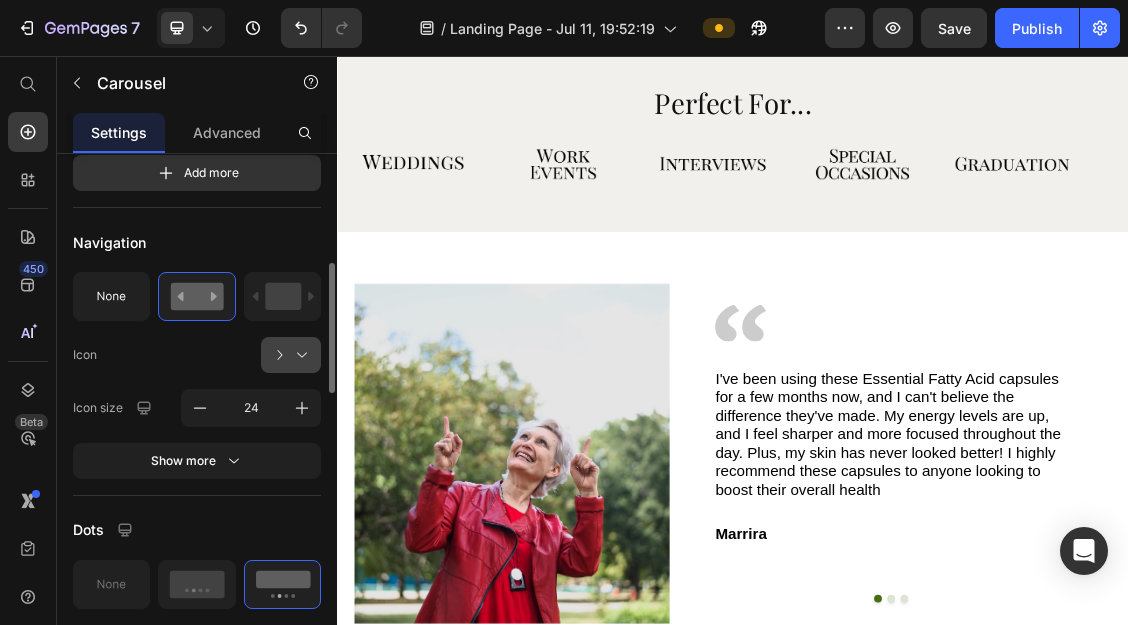 click at bounding box center [299, 355] 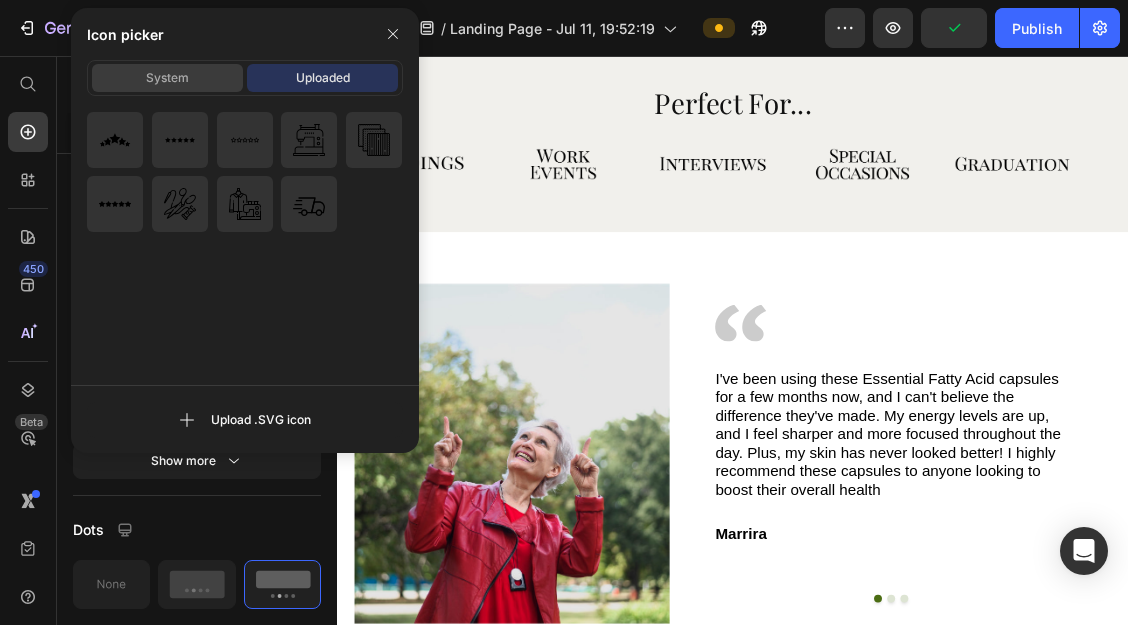 click on "System" at bounding box center (167, 78) 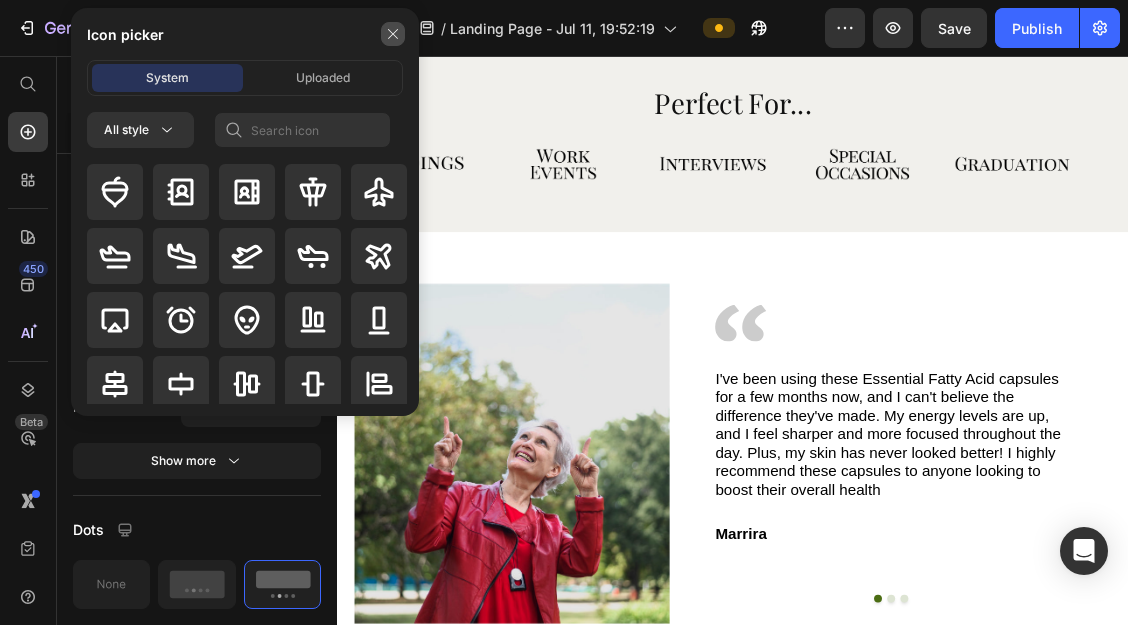 click 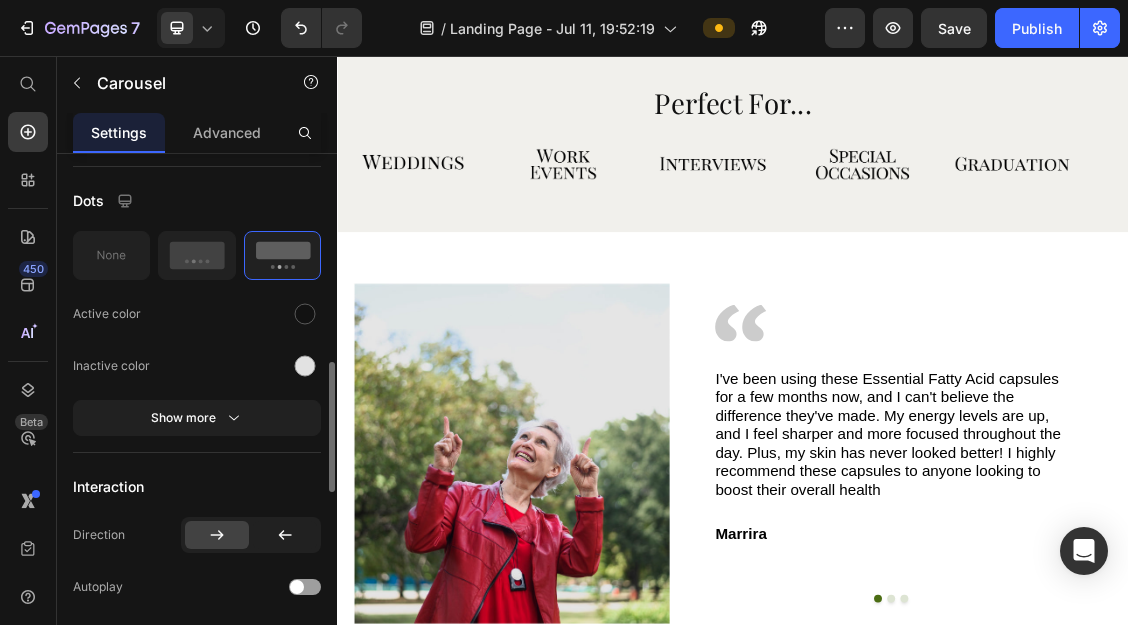 scroll, scrollTop: 785, scrollLeft: 0, axis: vertical 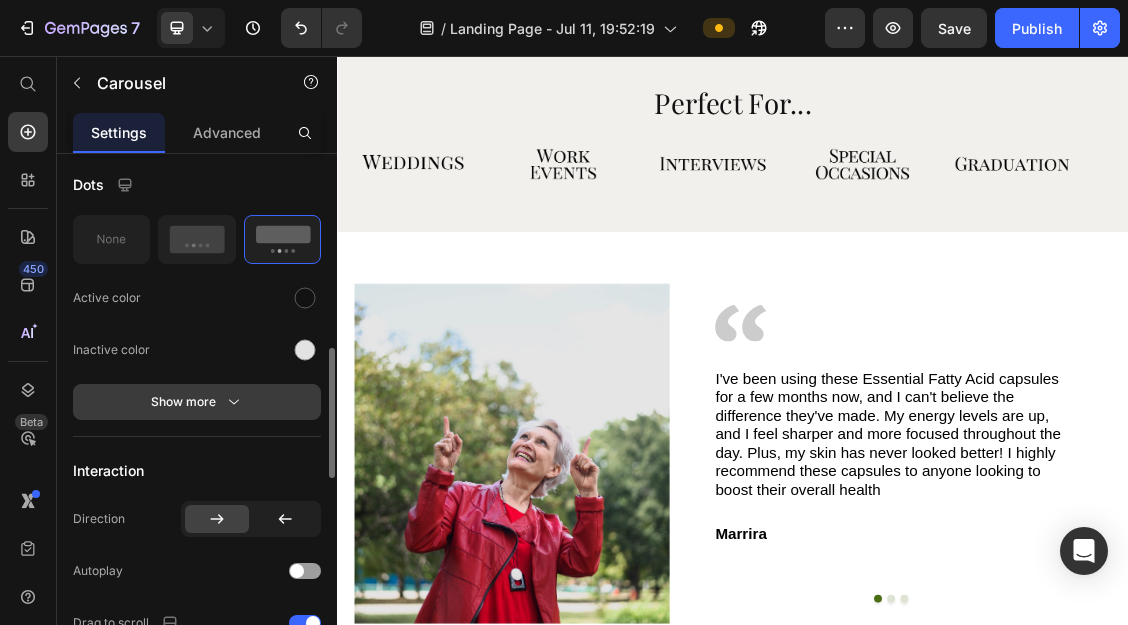 click on "Show more" at bounding box center (197, 402) 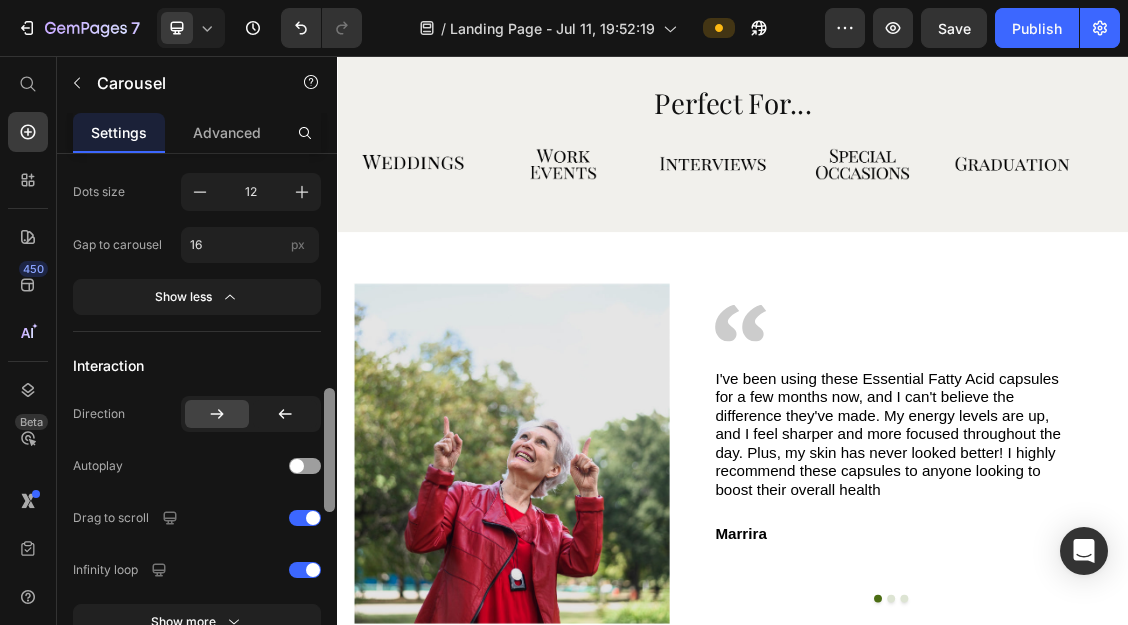 scroll, scrollTop: 1000, scrollLeft: 0, axis: vertical 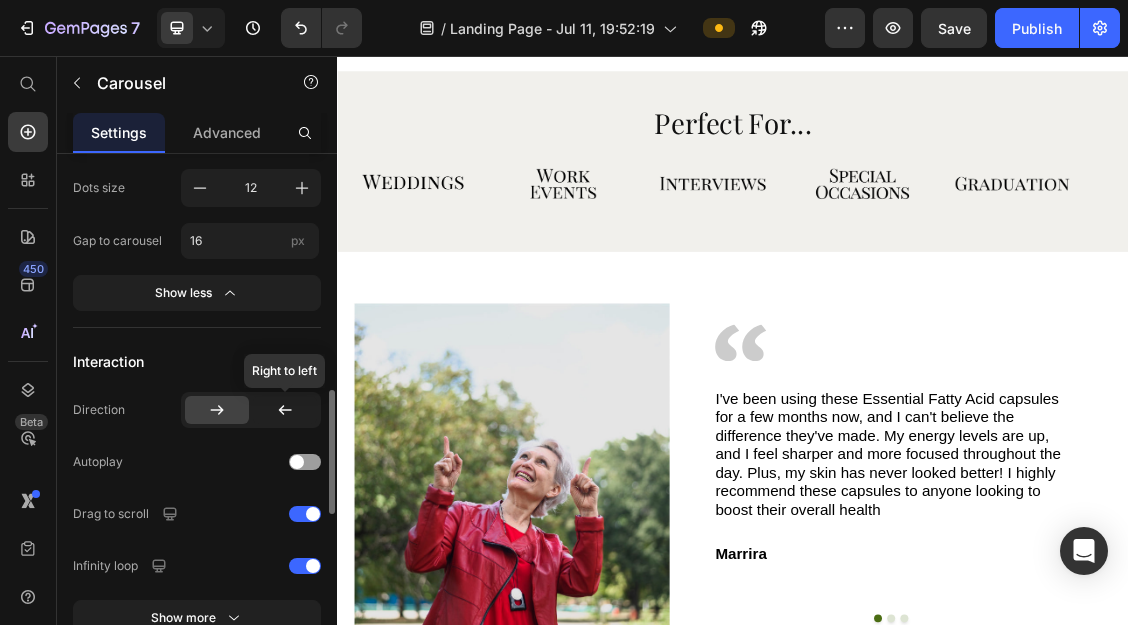 click 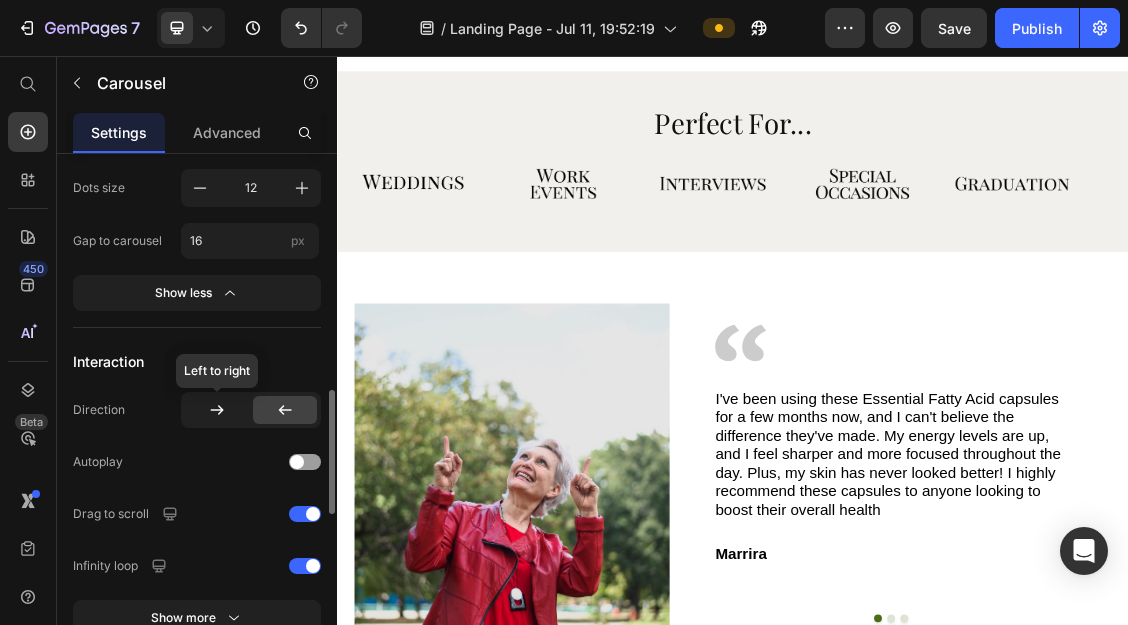 click 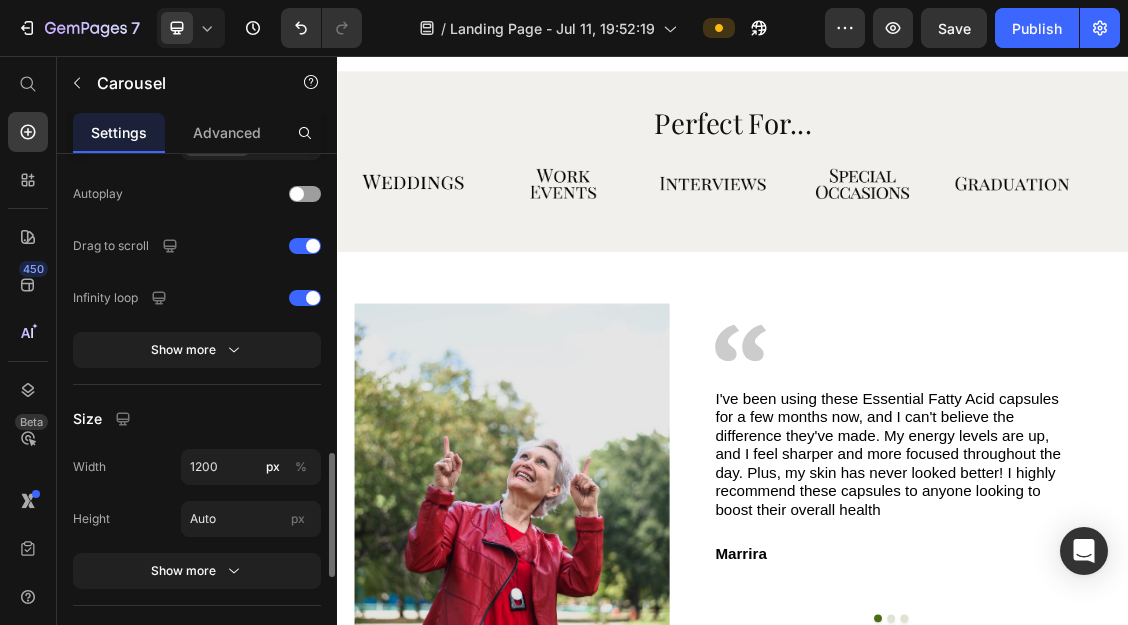 scroll, scrollTop: 1267, scrollLeft: 0, axis: vertical 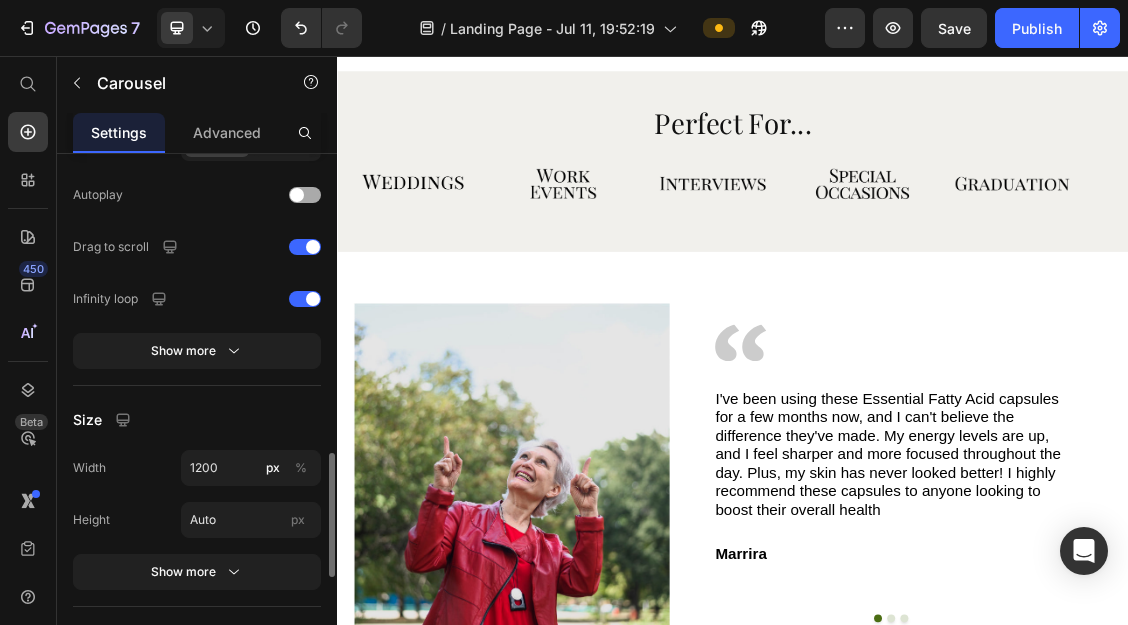 click at bounding box center [297, 195] 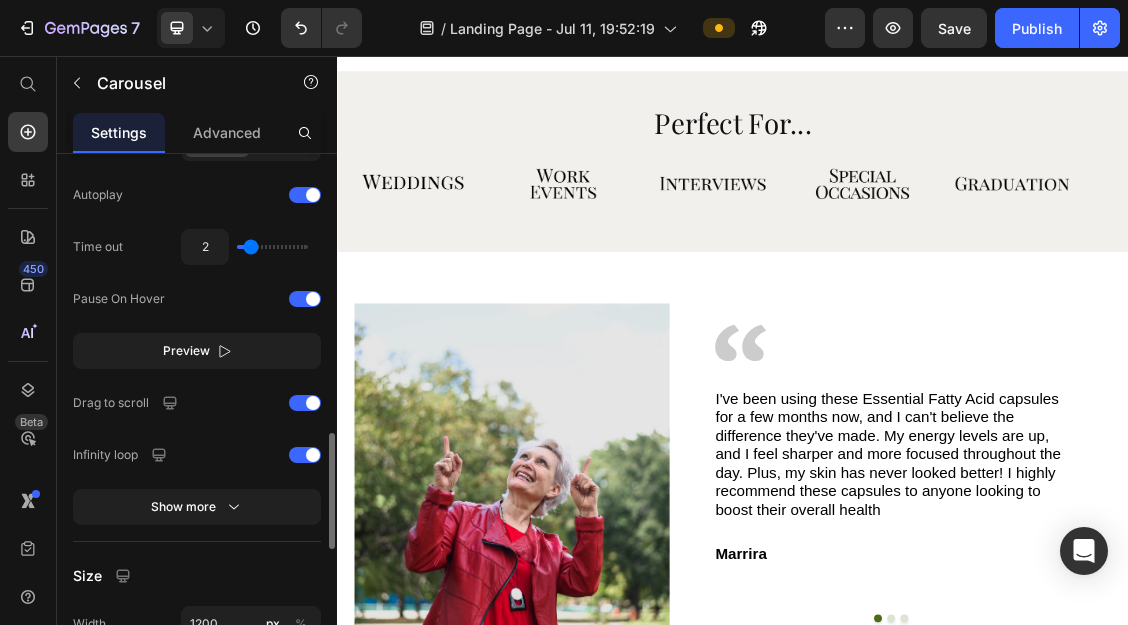type on "1.5" 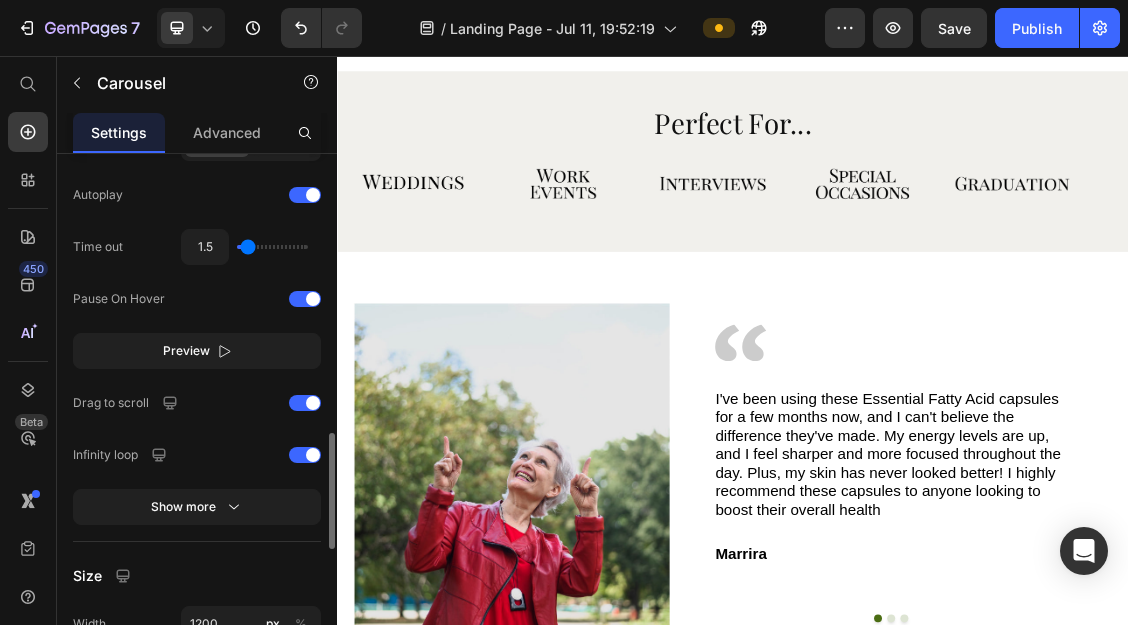 type on "1.4" 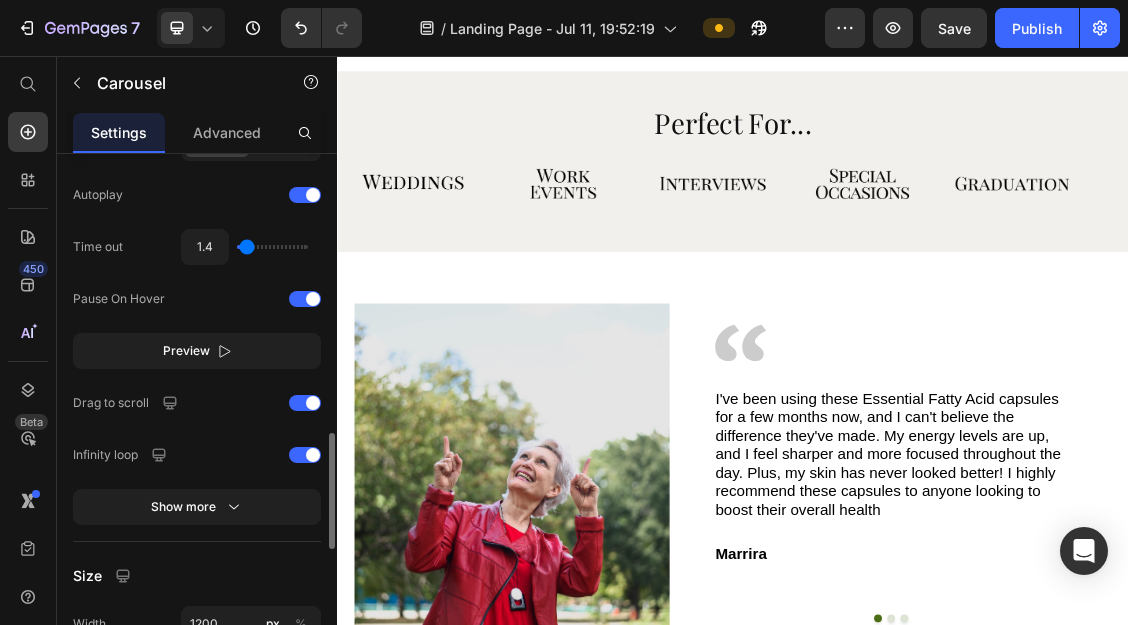 type on "1.2" 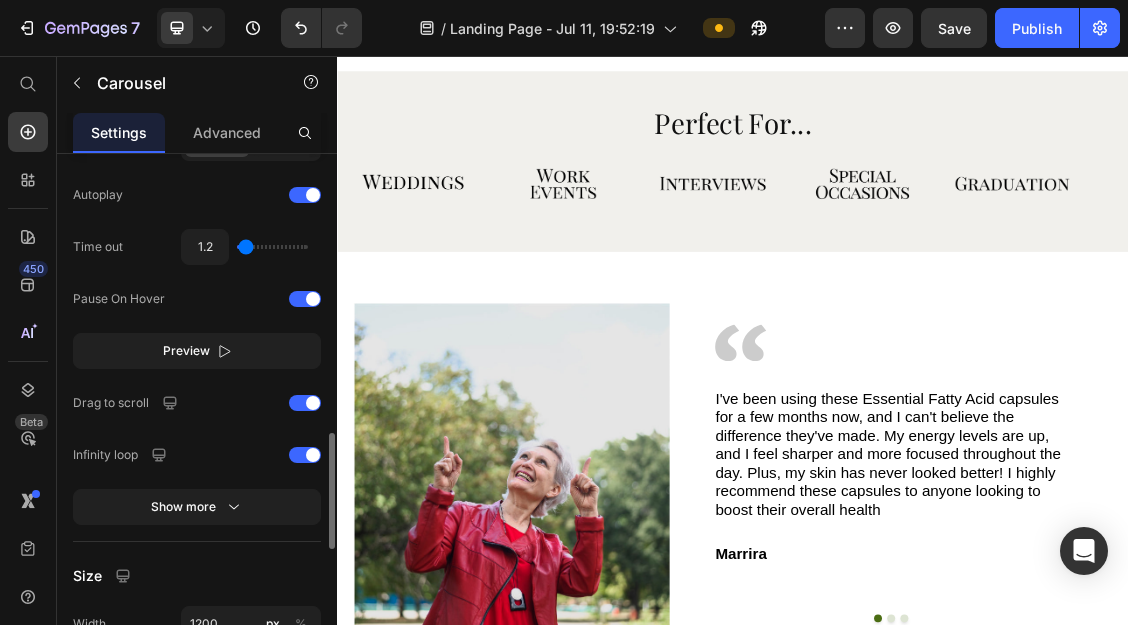 type on "1.1" 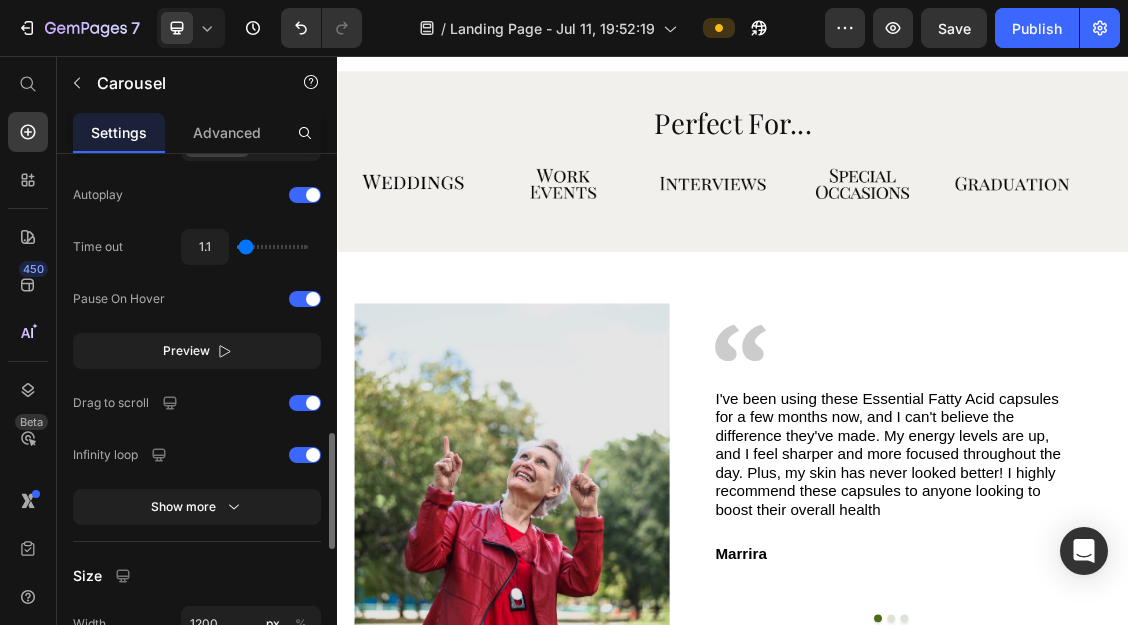 type on "1" 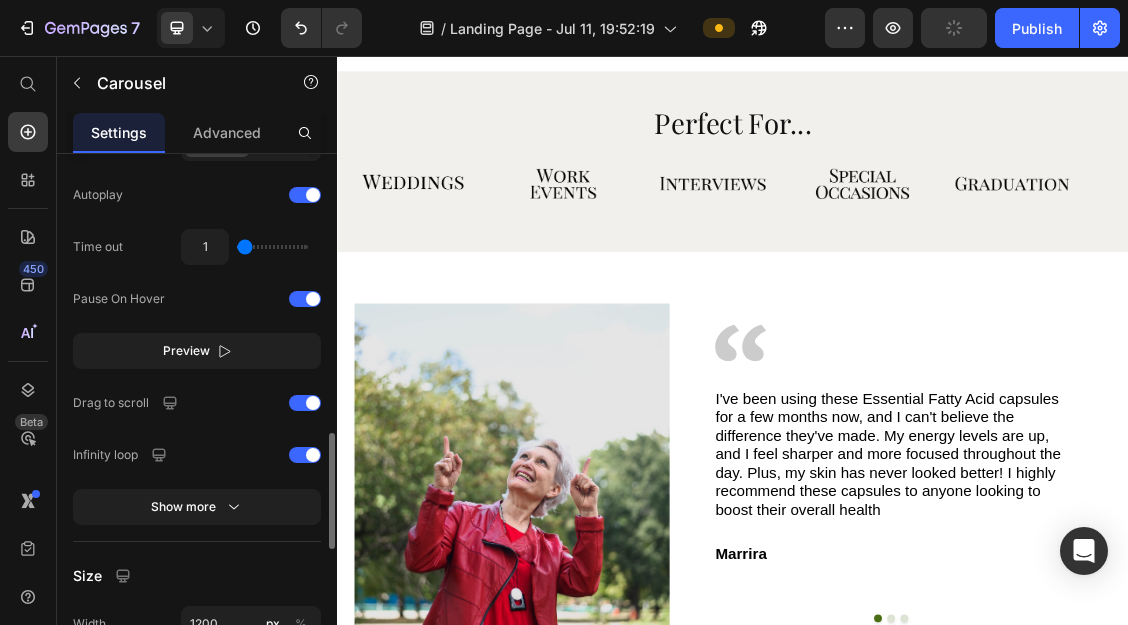 type on "1.1" 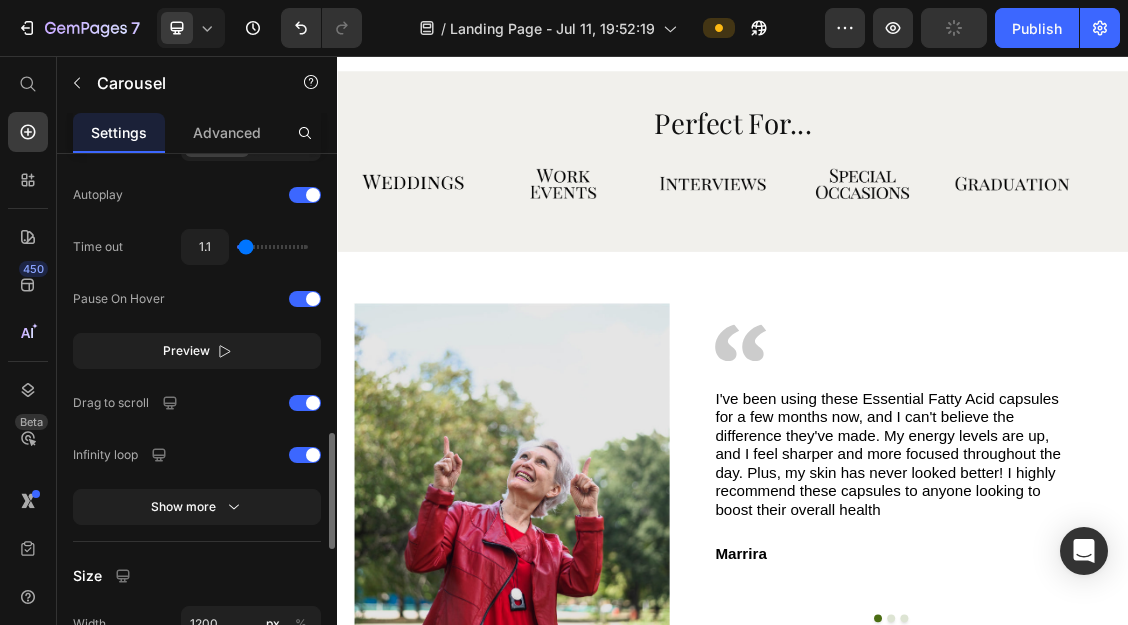 type on "1.2" 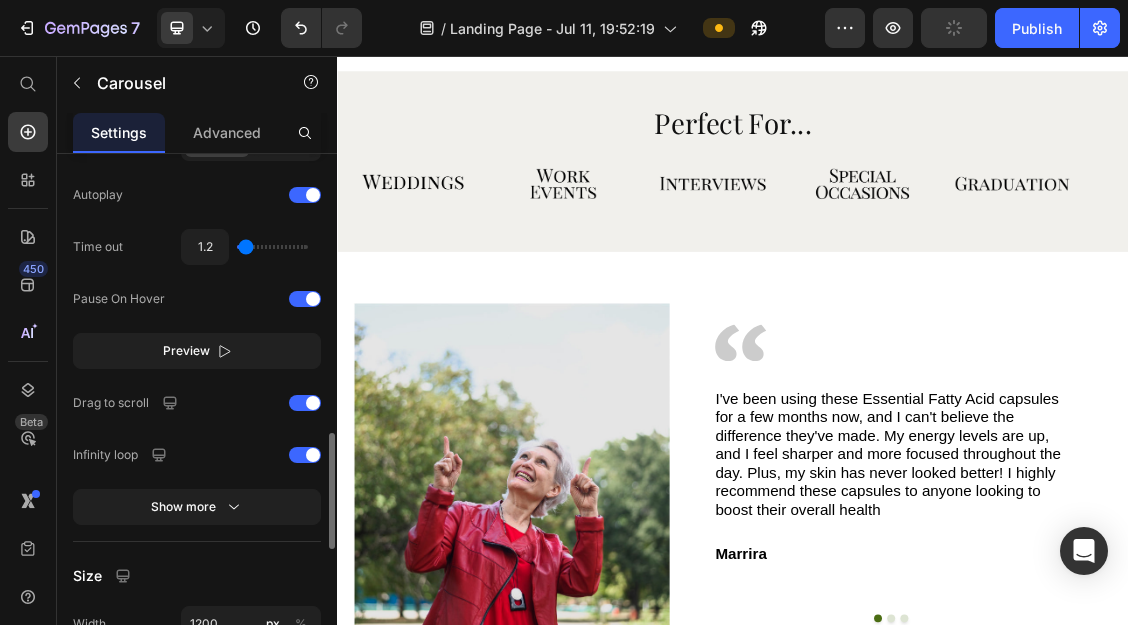 type on "1.3" 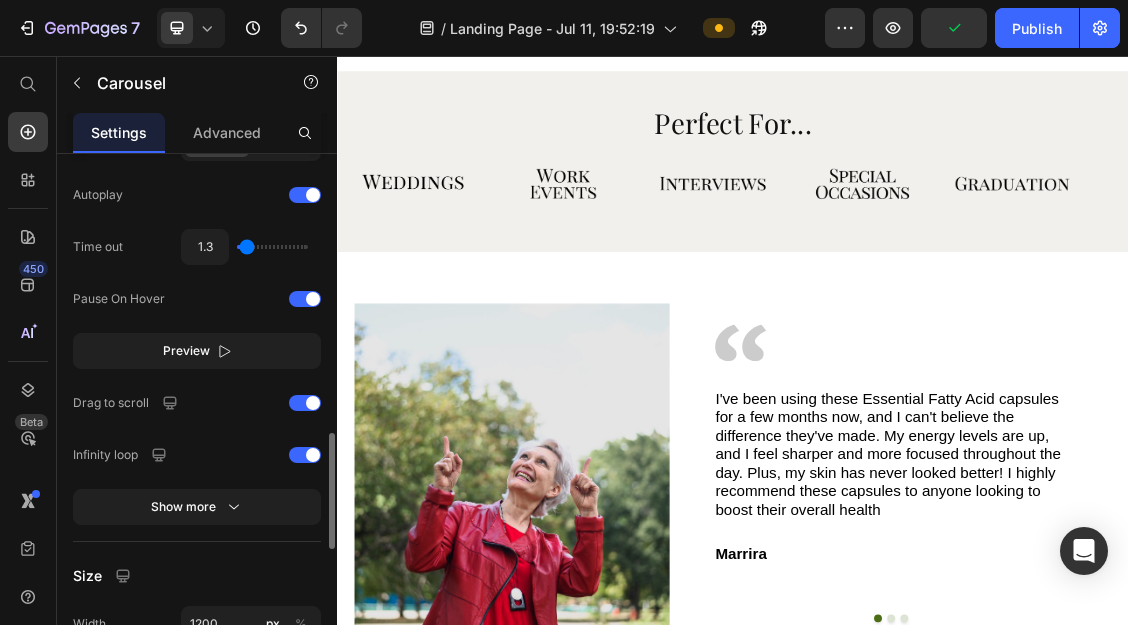 type on "1.3" 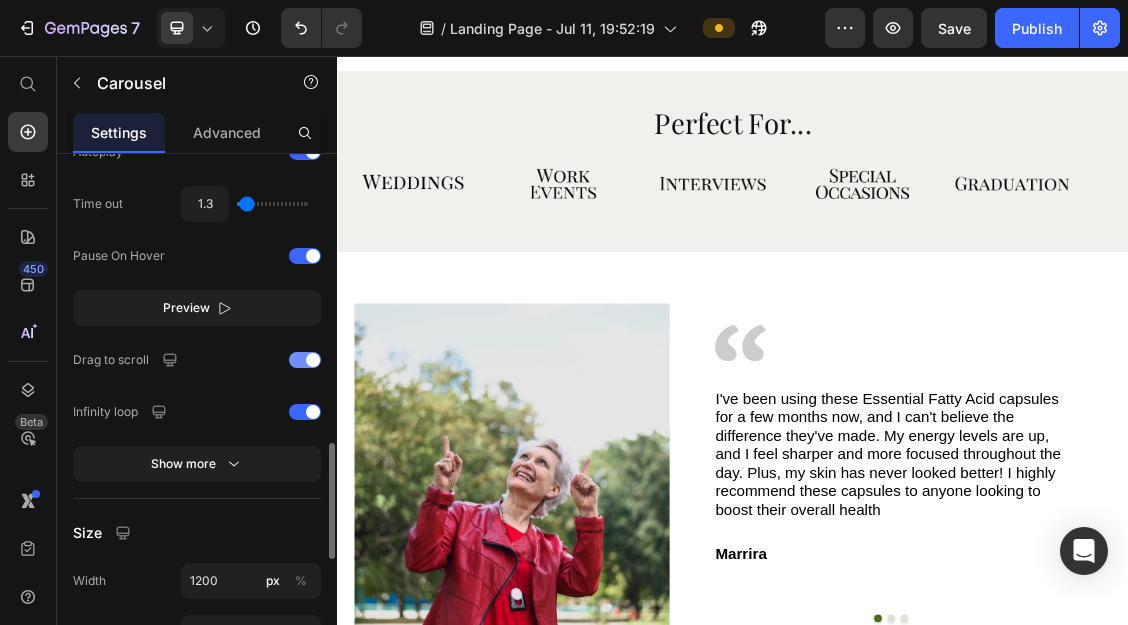 scroll, scrollTop: 1295, scrollLeft: 0, axis: vertical 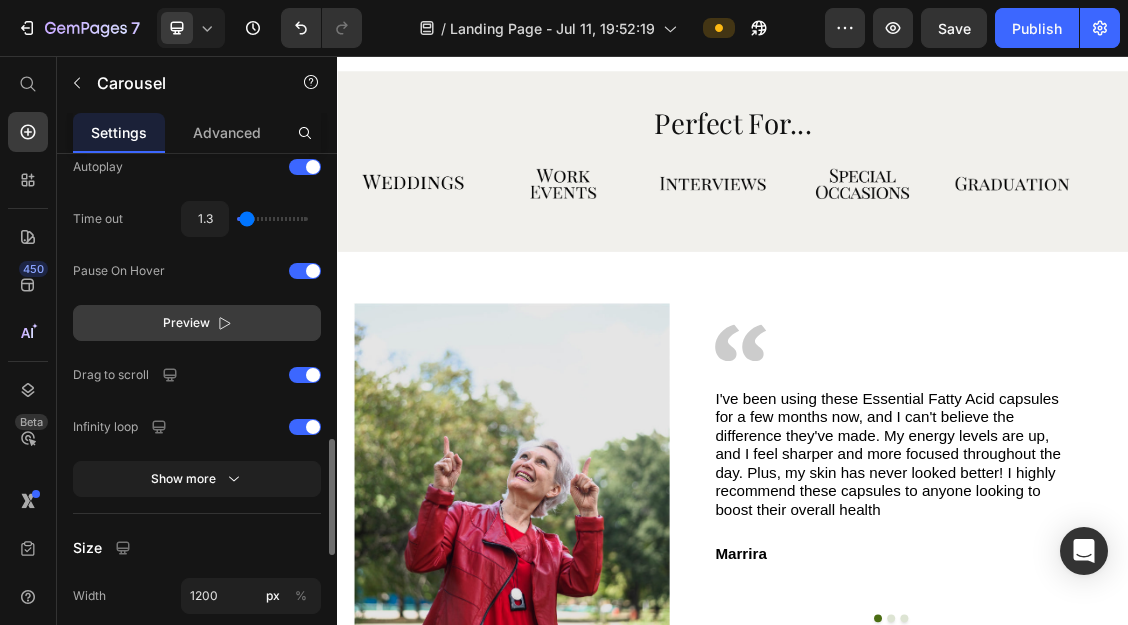 click on "Preview" at bounding box center (186, 323) 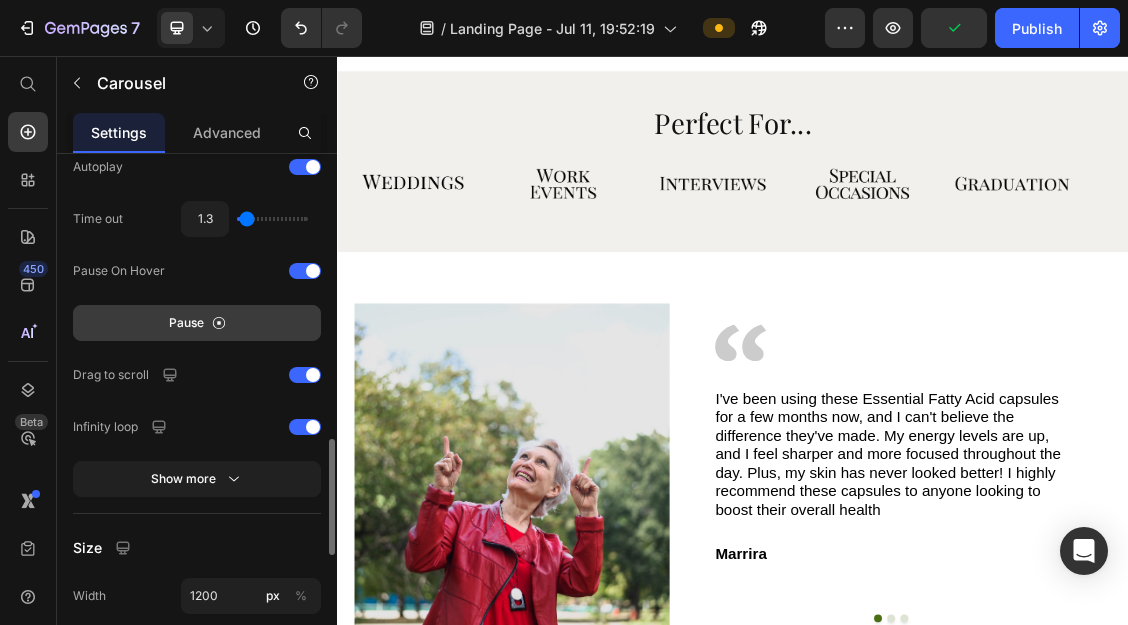 click on "Pause" at bounding box center [186, 323] 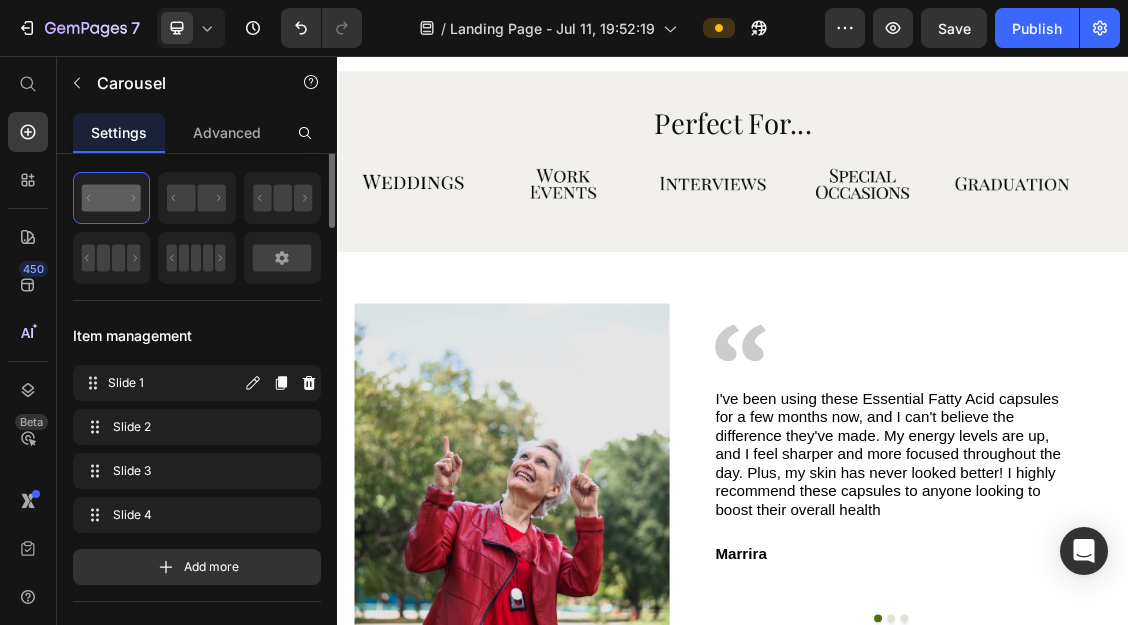scroll, scrollTop: 0, scrollLeft: 0, axis: both 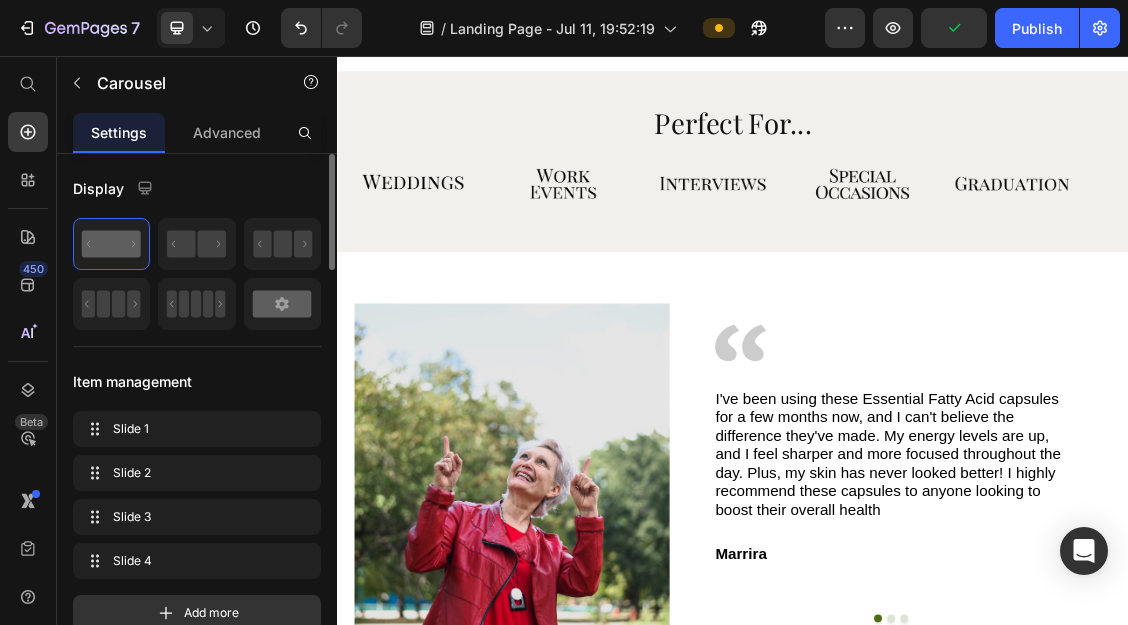 click 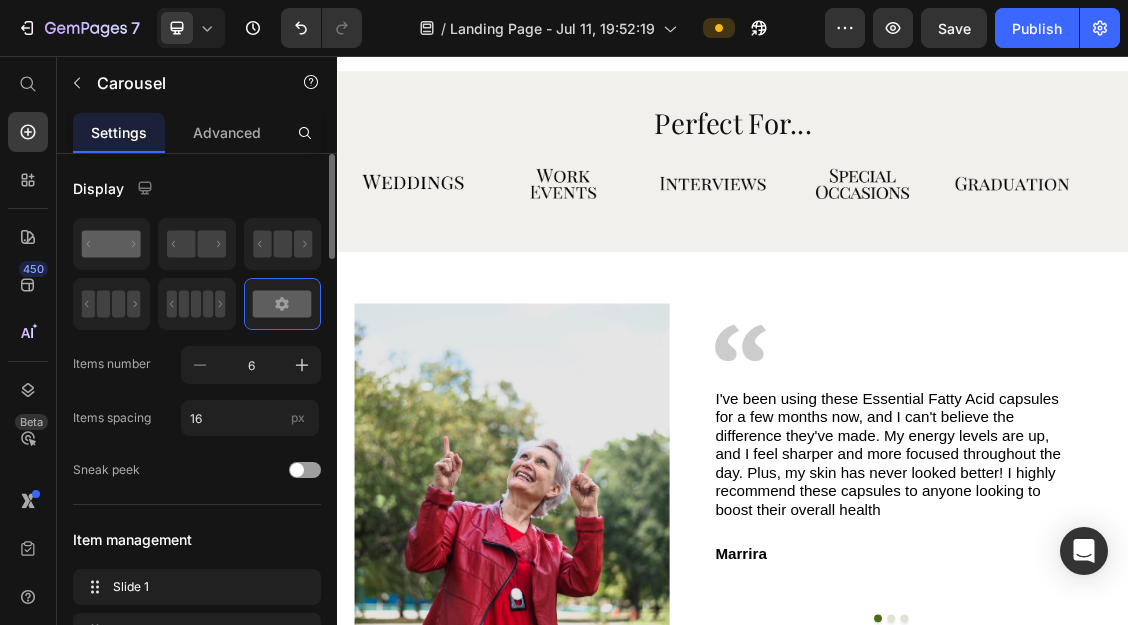 click 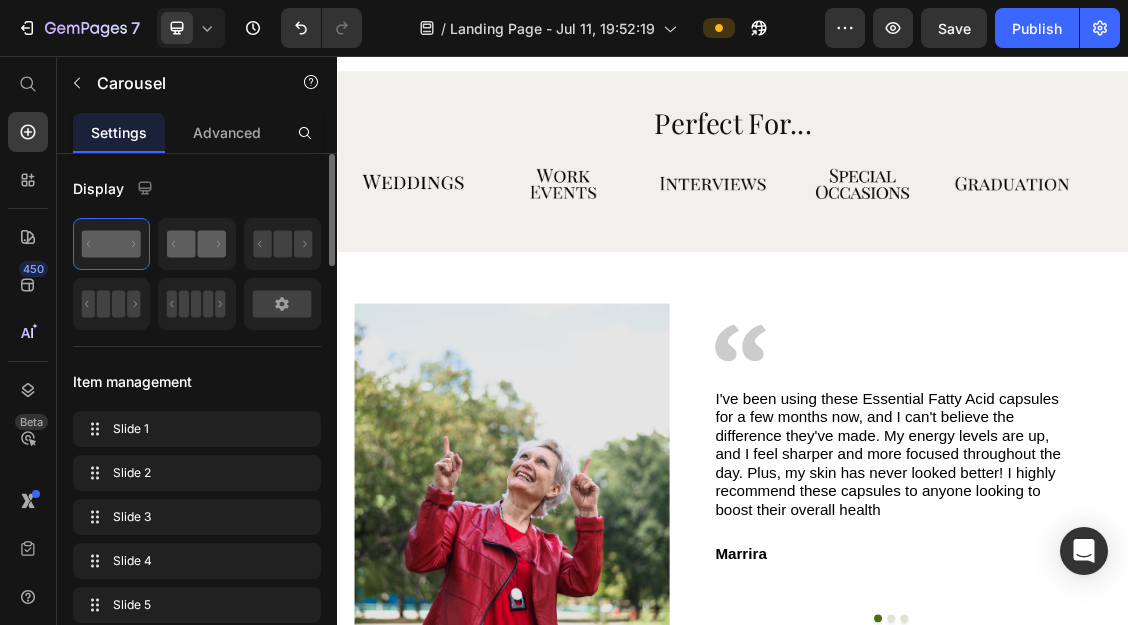 click 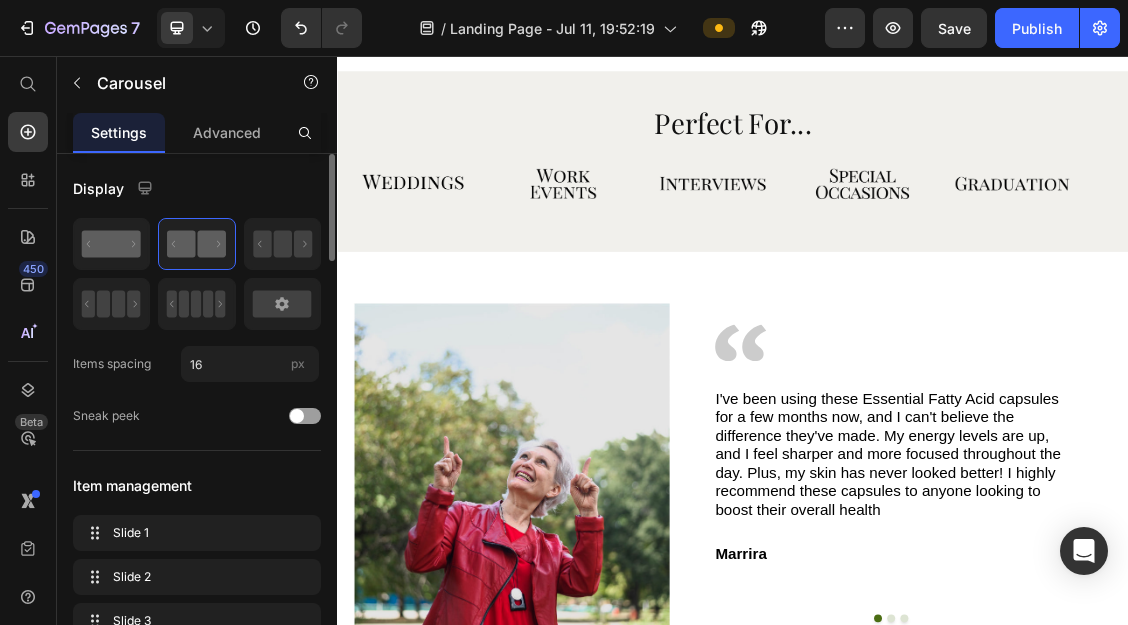 click 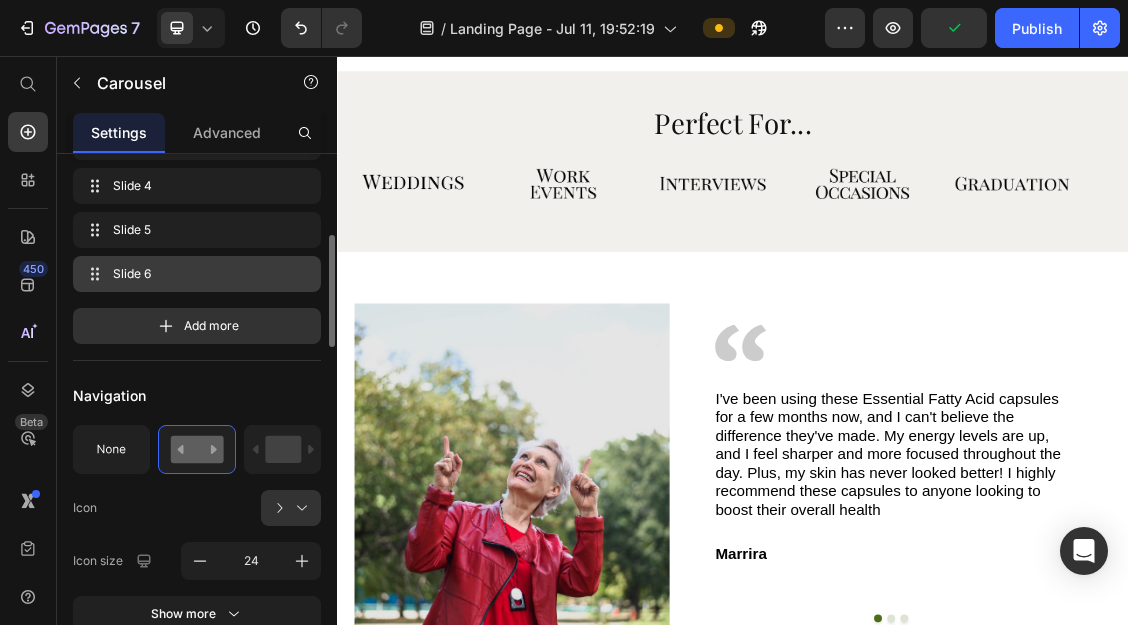 scroll, scrollTop: 376, scrollLeft: 0, axis: vertical 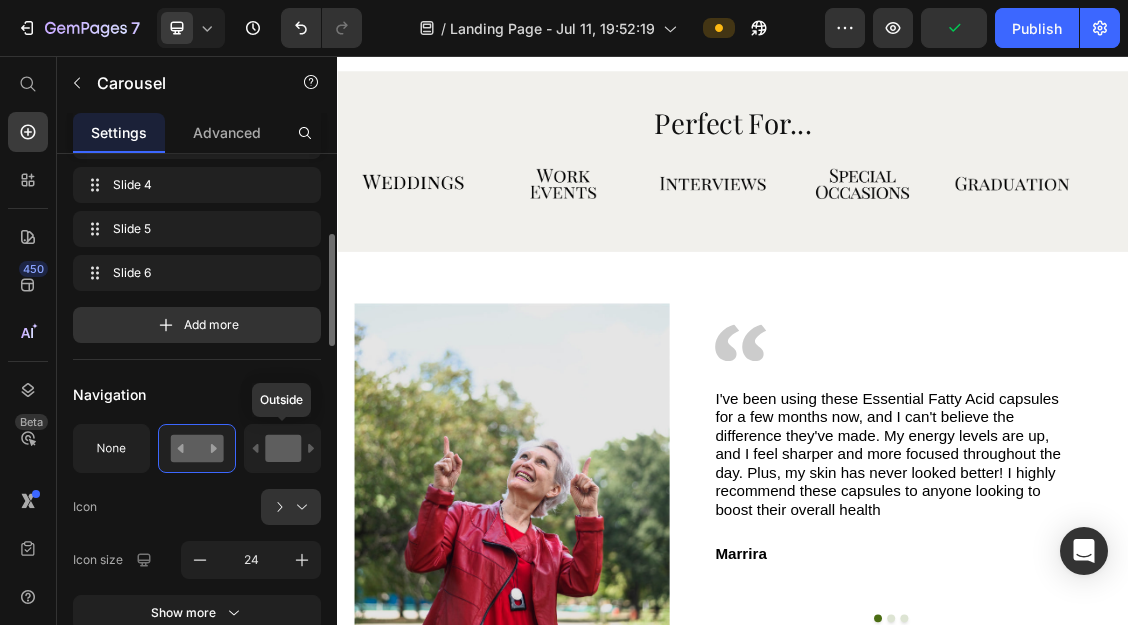 click 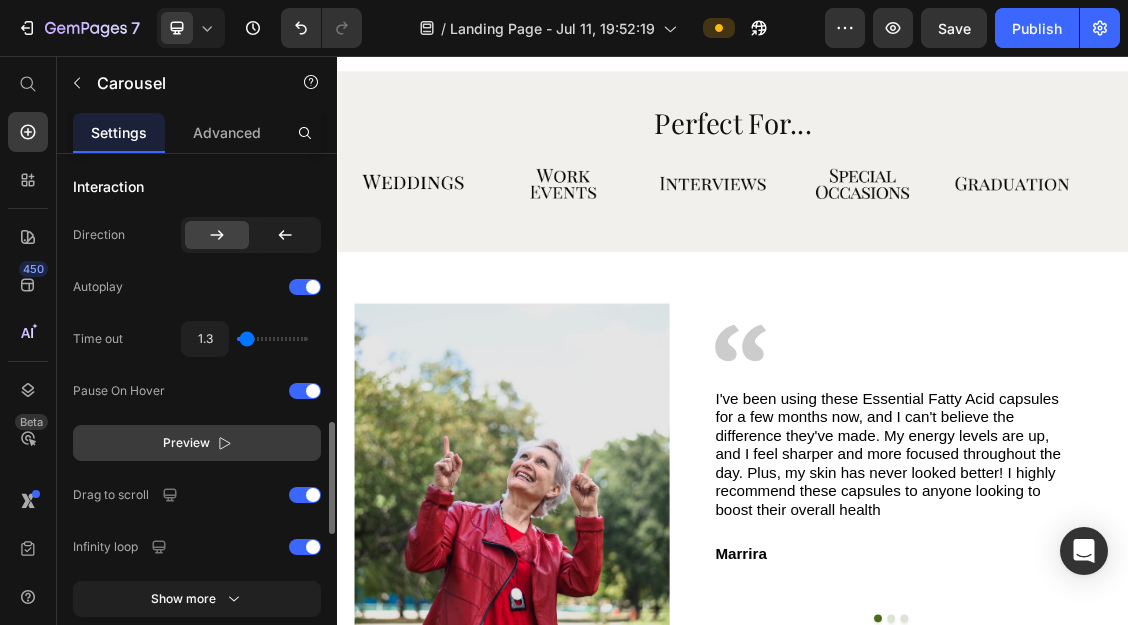 scroll, scrollTop: 1264, scrollLeft: 0, axis: vertical 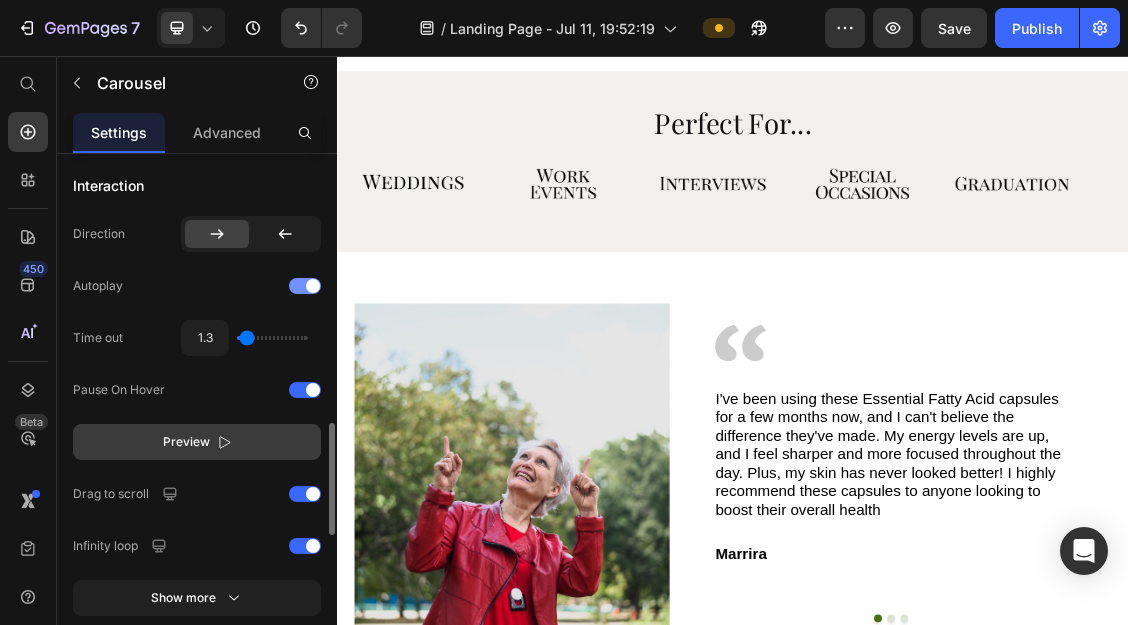 click on "Autoplay" 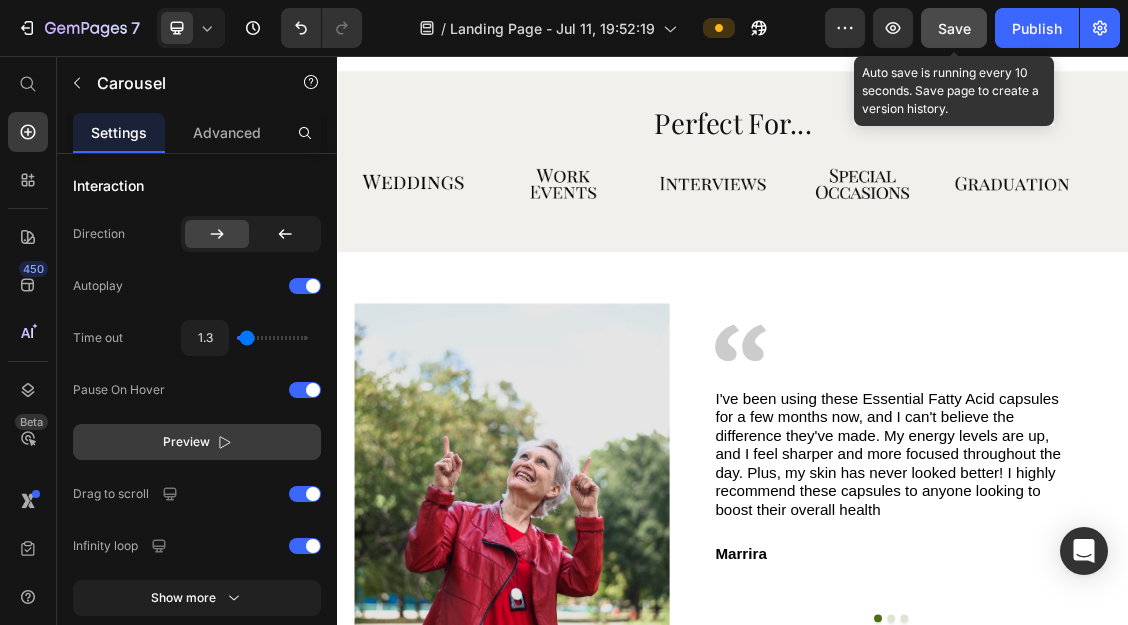click on "Save" at bounding box center (954, 28) 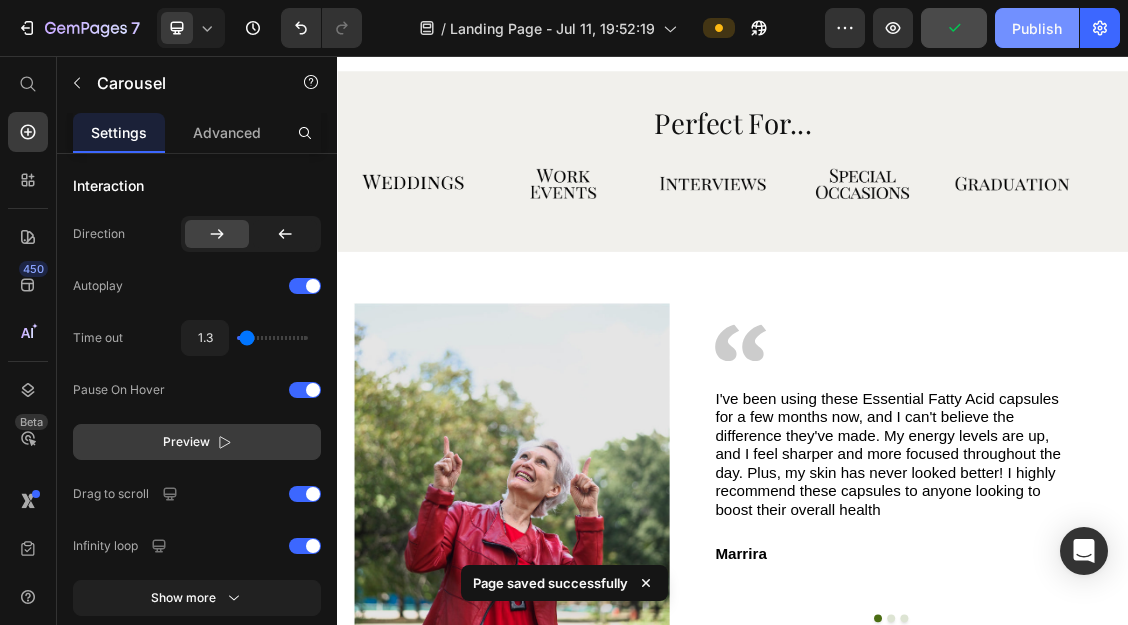 click on "Publish" at bounding box center [1037, 28] 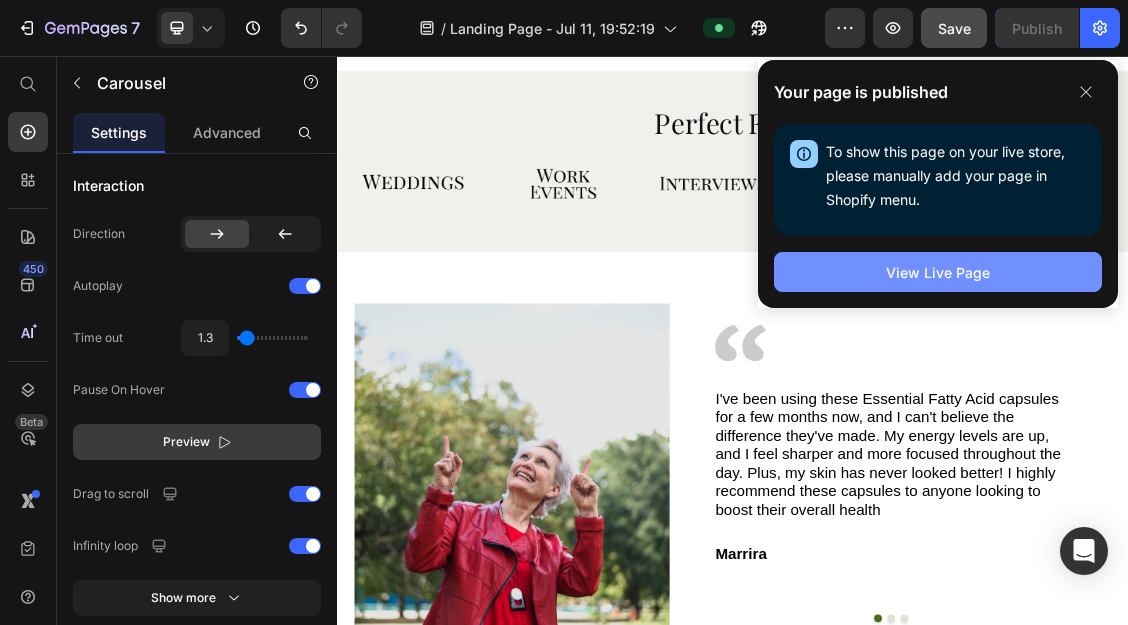 click on "View Live Page" at bounding box center (938, 272) 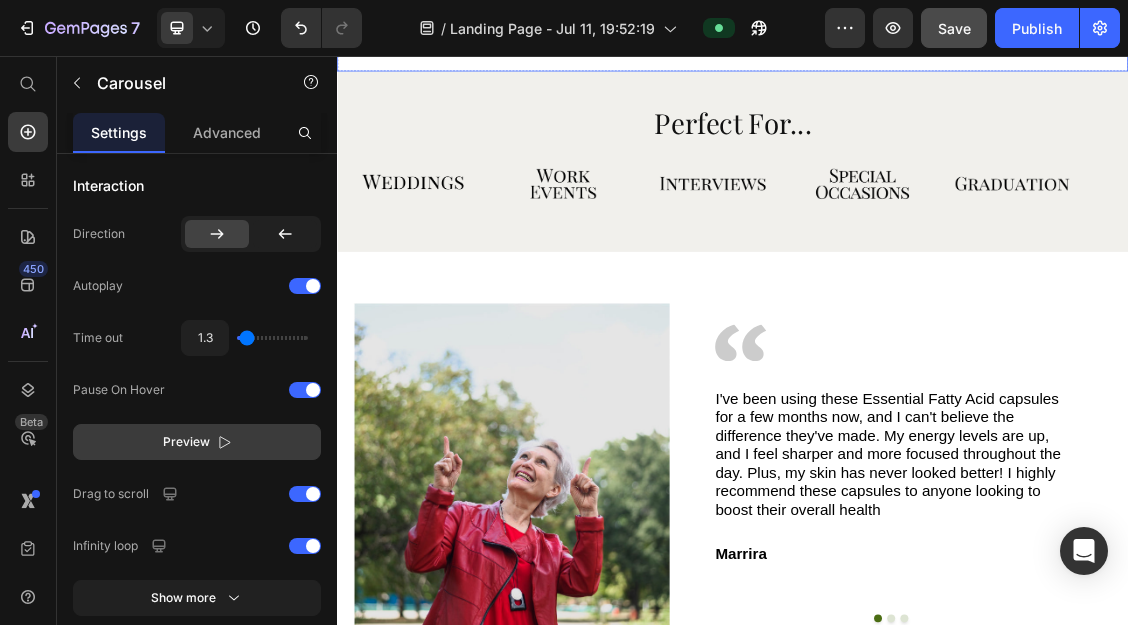 click on "See the Suit in Action Heading
Flattering, structured fit that moves naturally with you
Retains its sharp lines and polished look over time
One look, multiple occasions - no second suit needed
Details that elevate your entire look Item List Buy Now Button Row" at bounding box center (1232, -286) 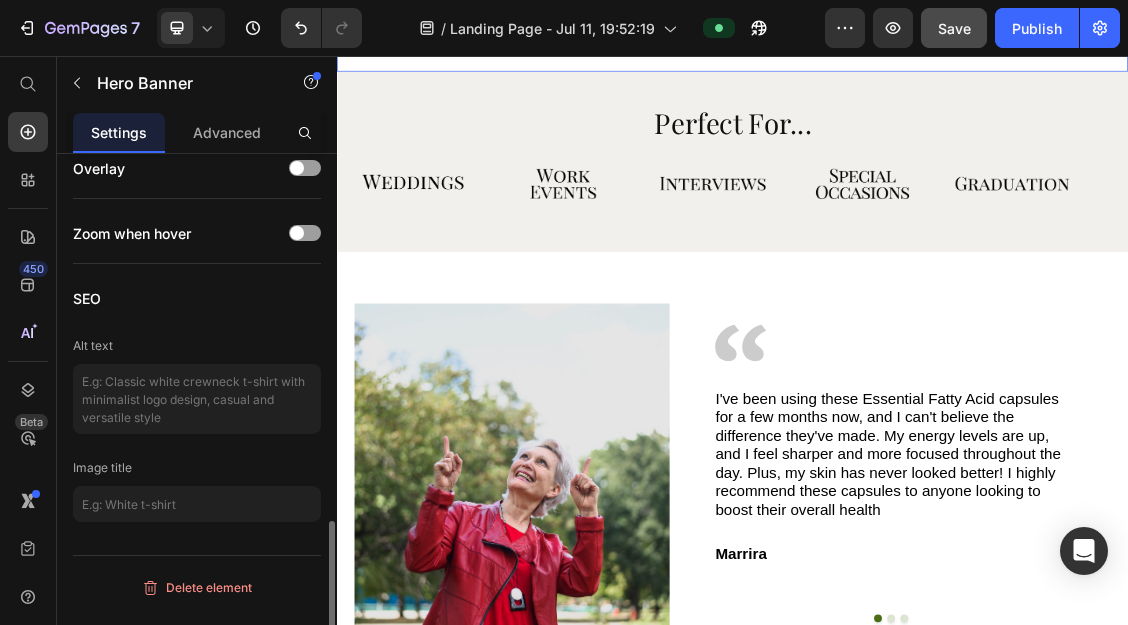 scroll, scrollTop: 0, scrollLeft: 0, axis: both 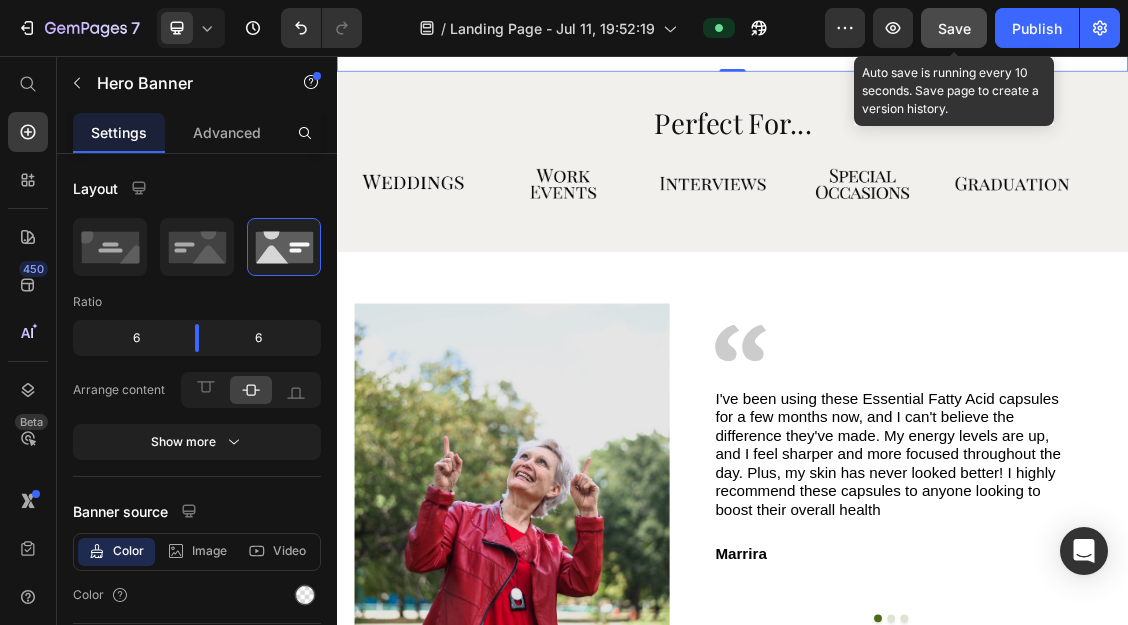 click on "Save" 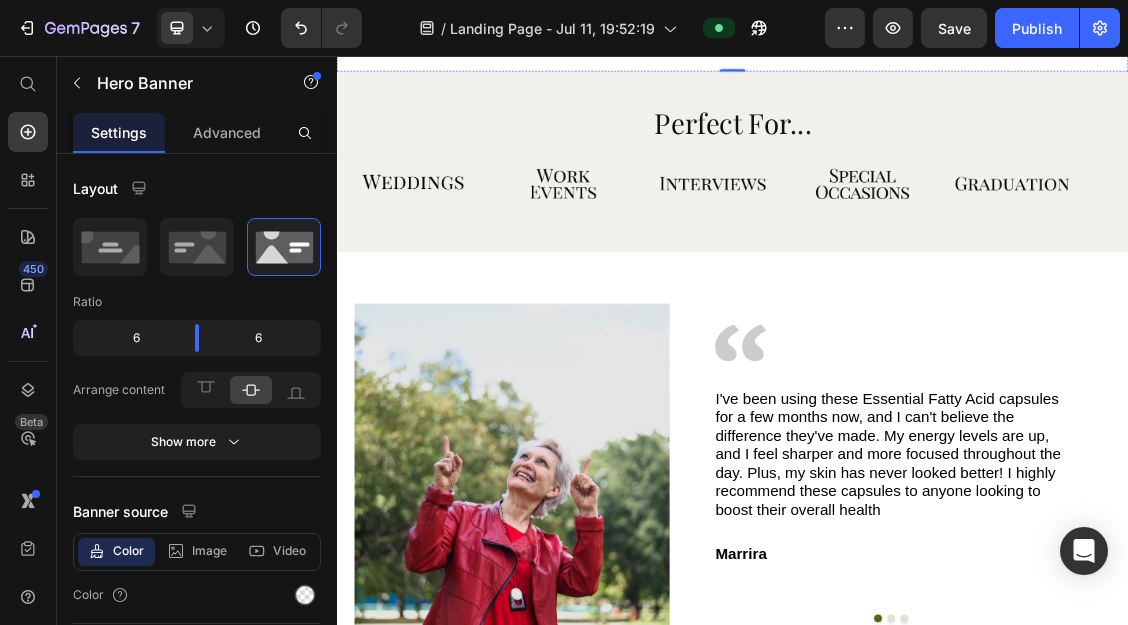 click on "Image Image Image Image
Drop element here
Drop element here" at bounding box center [641, -300] 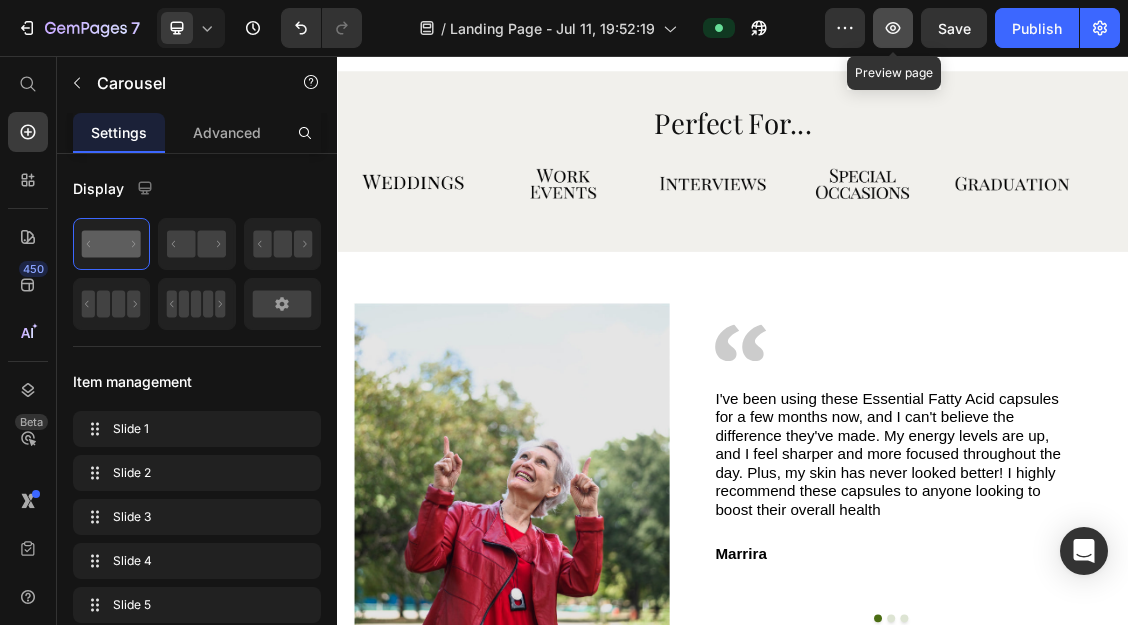 click 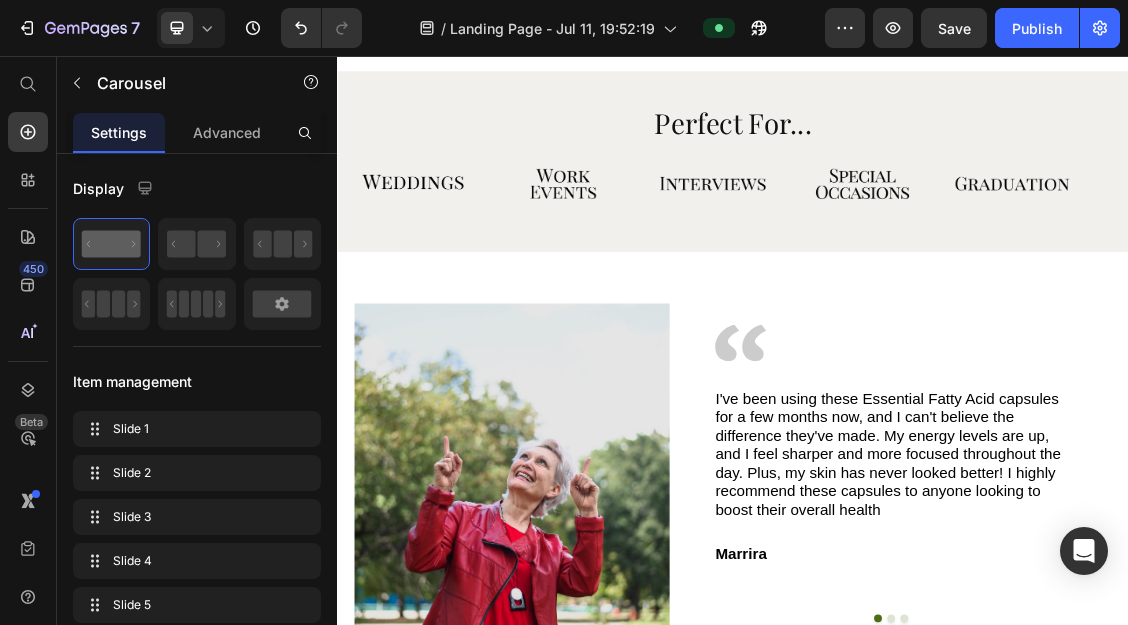 click on "Image Tailored to Fit.  Built to Last. Heading Designed with a modern, flattering cut and finished with quality materials that hold their shape — no sagging, stretching, or fading over time. Text Block Row Image Crafted for Comfort and Confidence. Heading Breathable, balanced, and easy to wear. Whether you’re on your feet all day or making an entrance, this suit keeps you comfortable and composed.. Text Block Row Image Fits Your Life. Not Just the Occassion. Heading Weddings, meetings, parties or big interviews — one suit that transitions effortlessly wherever you need to be, without skipping a beat.. Text Block Row Buy Now Button Row Image" at bounding box center (937, -1002) 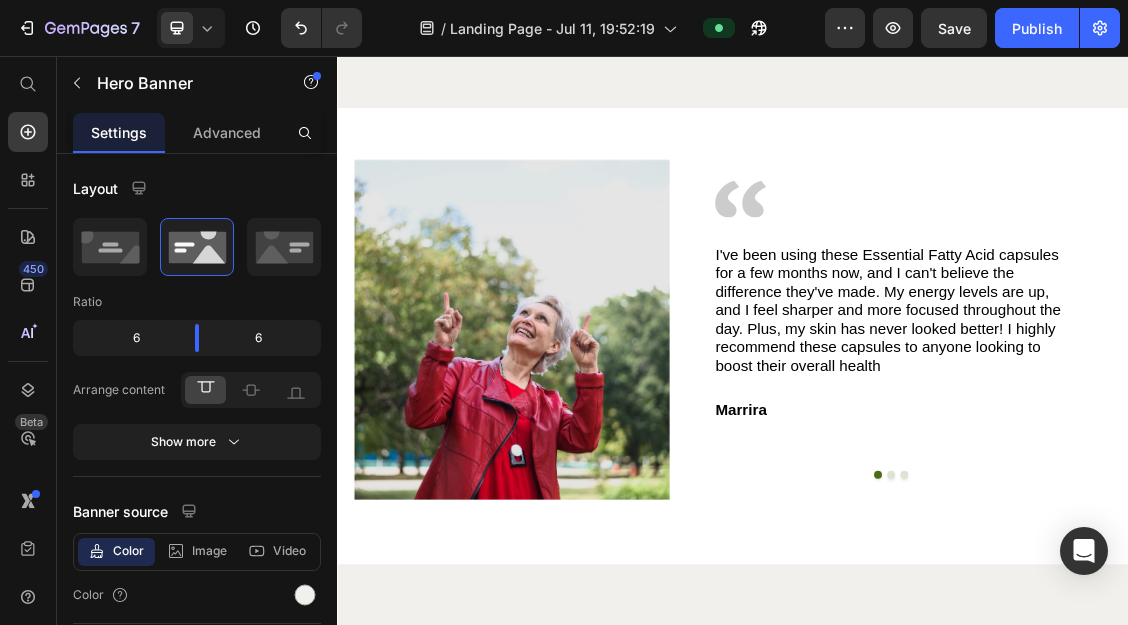 scroll, scrollTop: 3190, scrollLeft: 0, axis: vertical 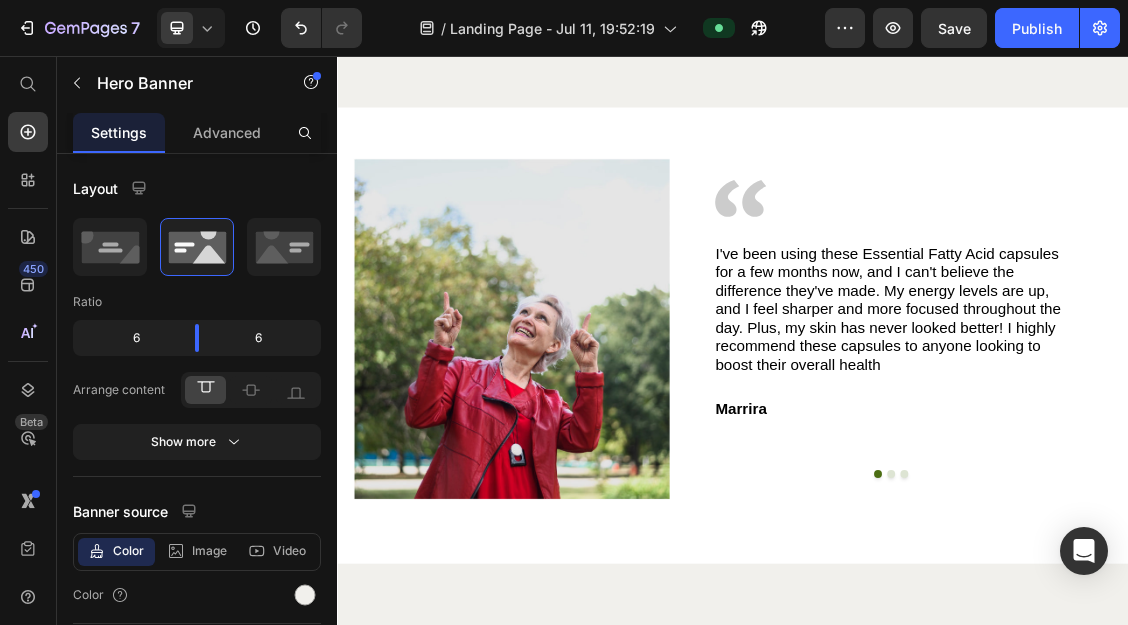 click 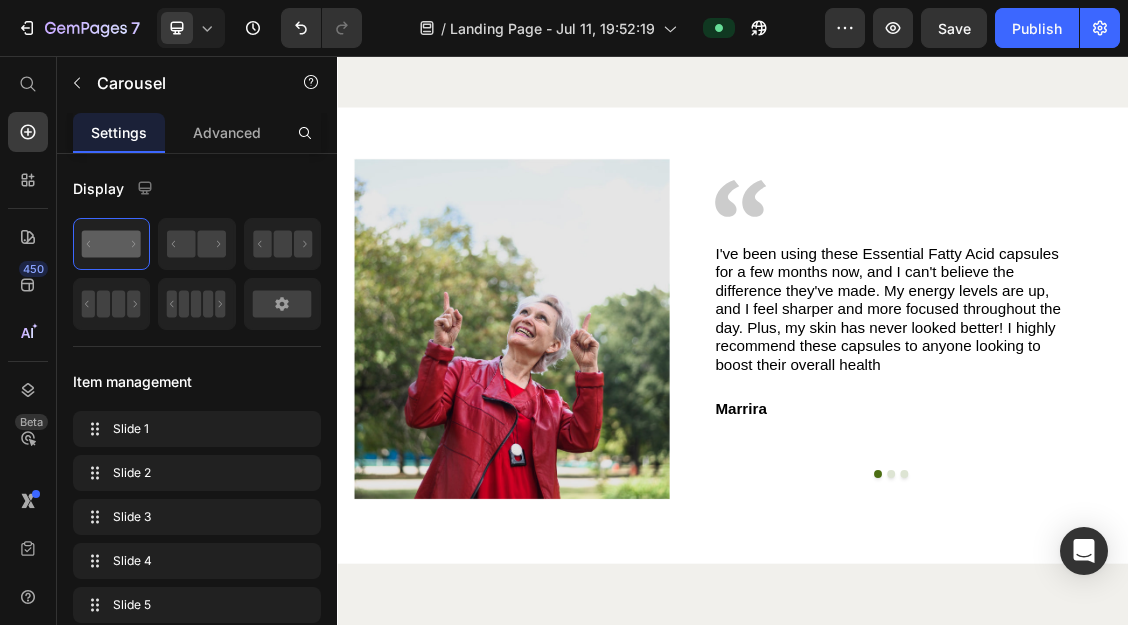 scroll, scrollTop: 3187, scrollLeft: 0, axis: vertical 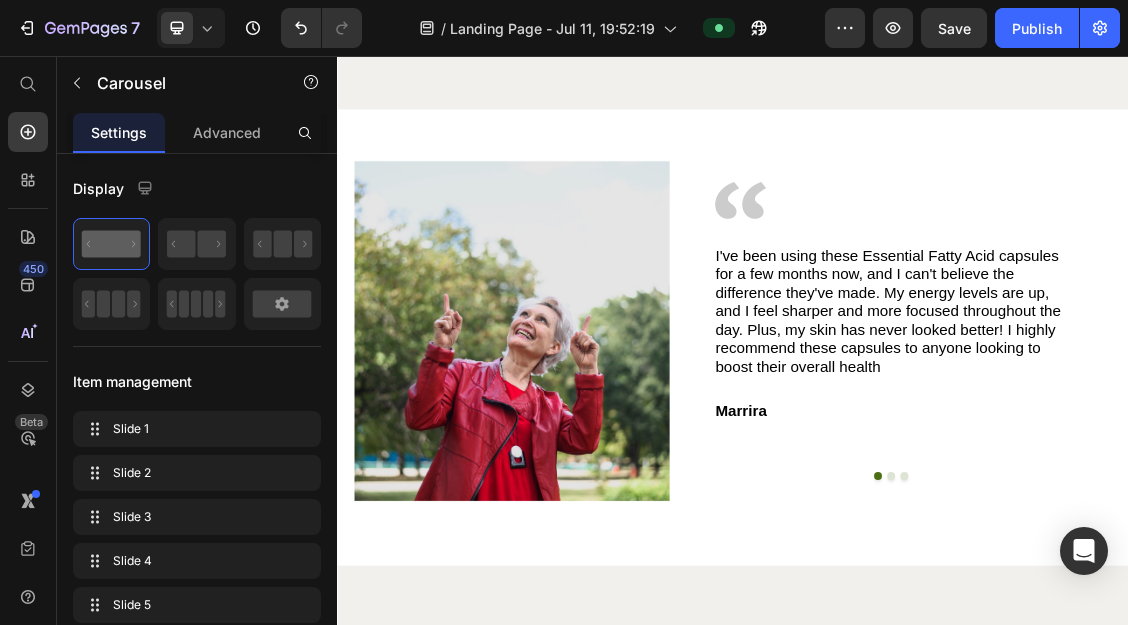 click at bounding box center (378, -516) 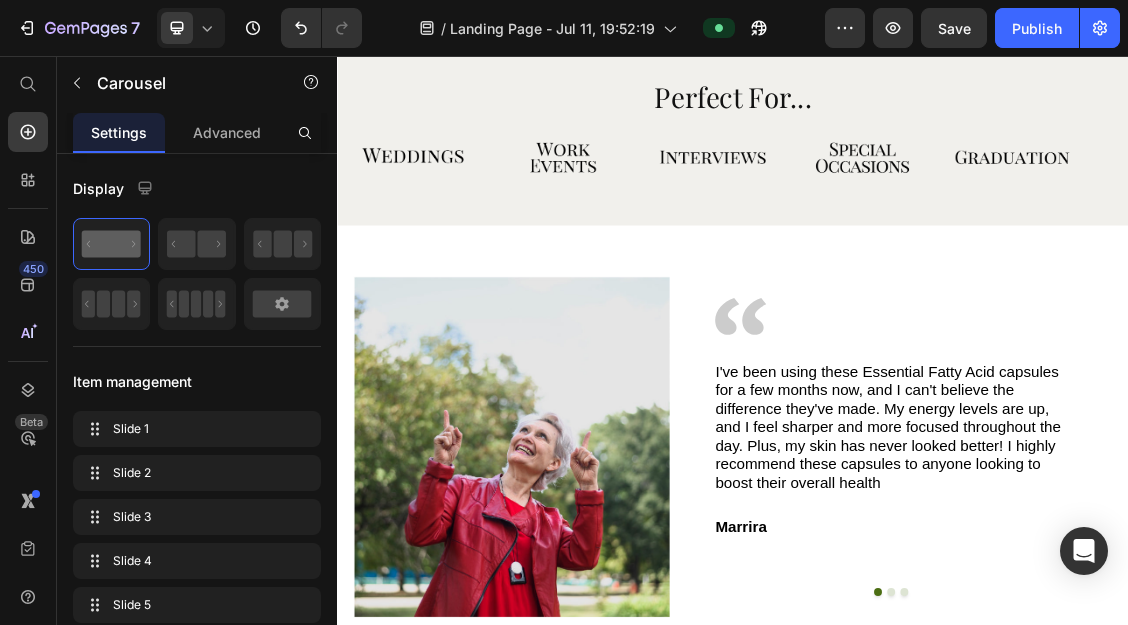 scroll, scrollTop: 3009, scrollLeft: 0, axis: vertical 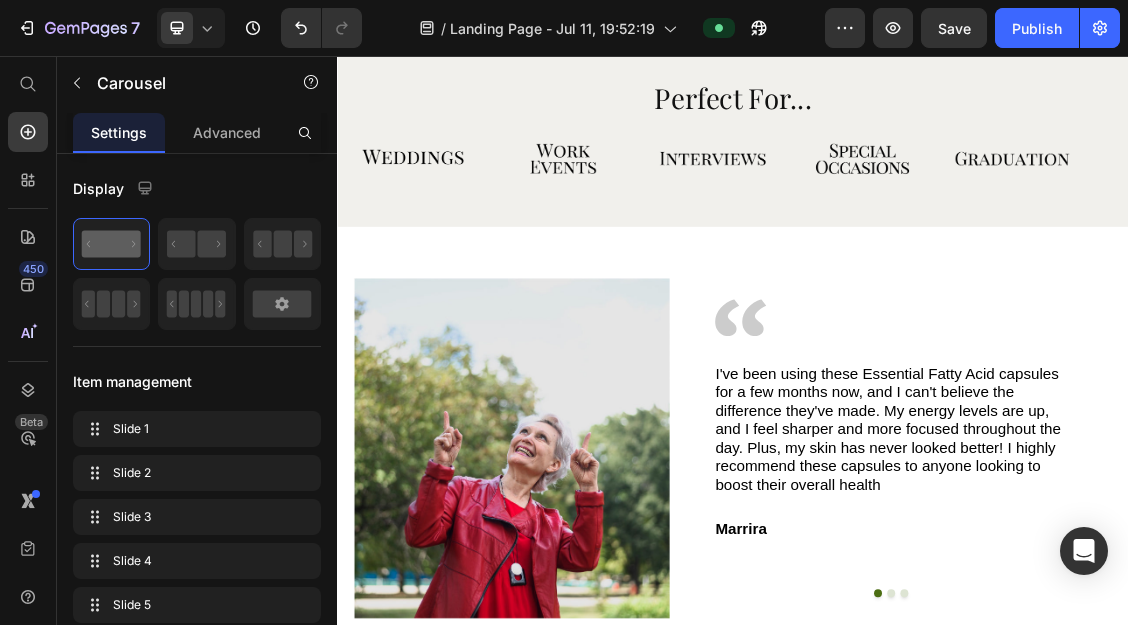 click 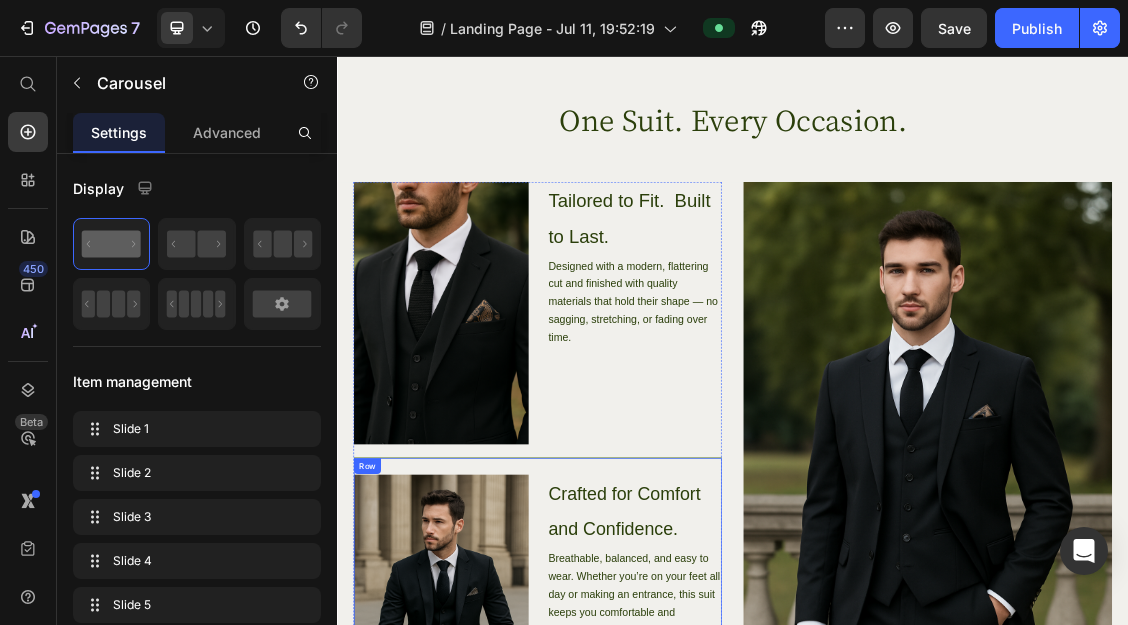 scroll, scrollTop: 1401, scrollLeft: 0, axis: vertical 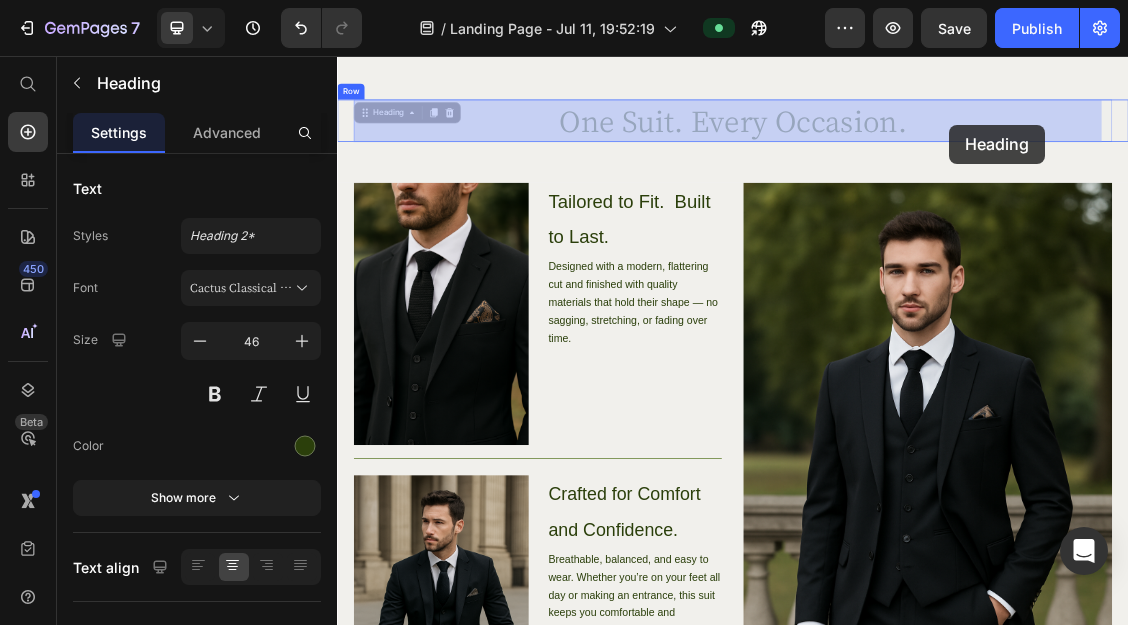 drag, startPoint x: 1298, startPoint y: 156, endPoint x: 1266, endPoint y: 160, distance: 32.24903 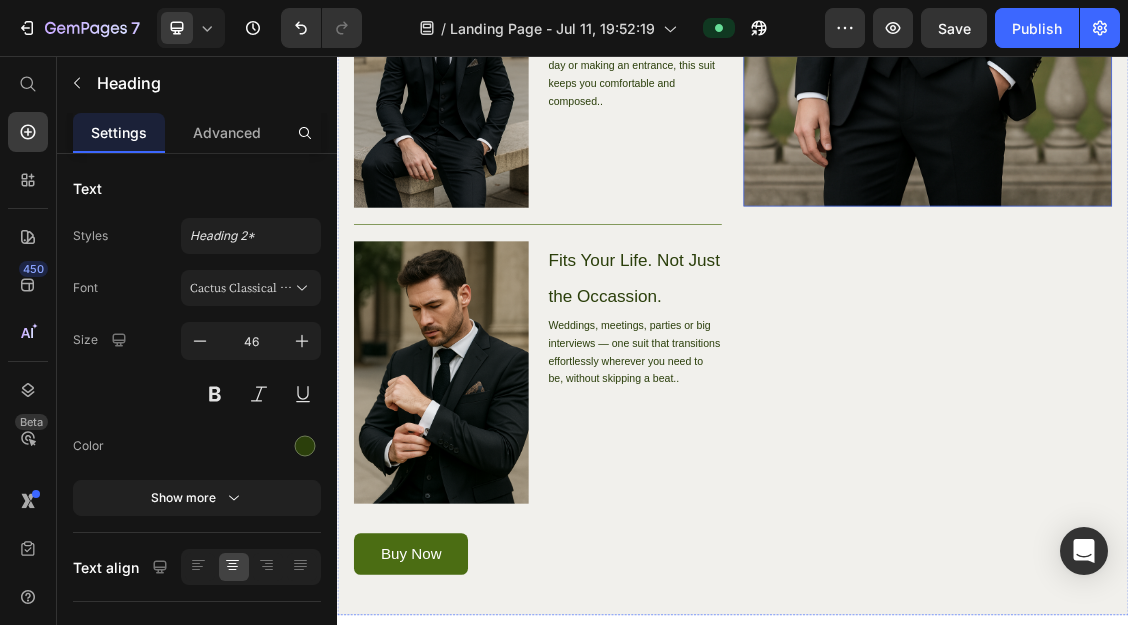 scroll, scrollTop: 1652, scrollLeft: 0, axis: vertical 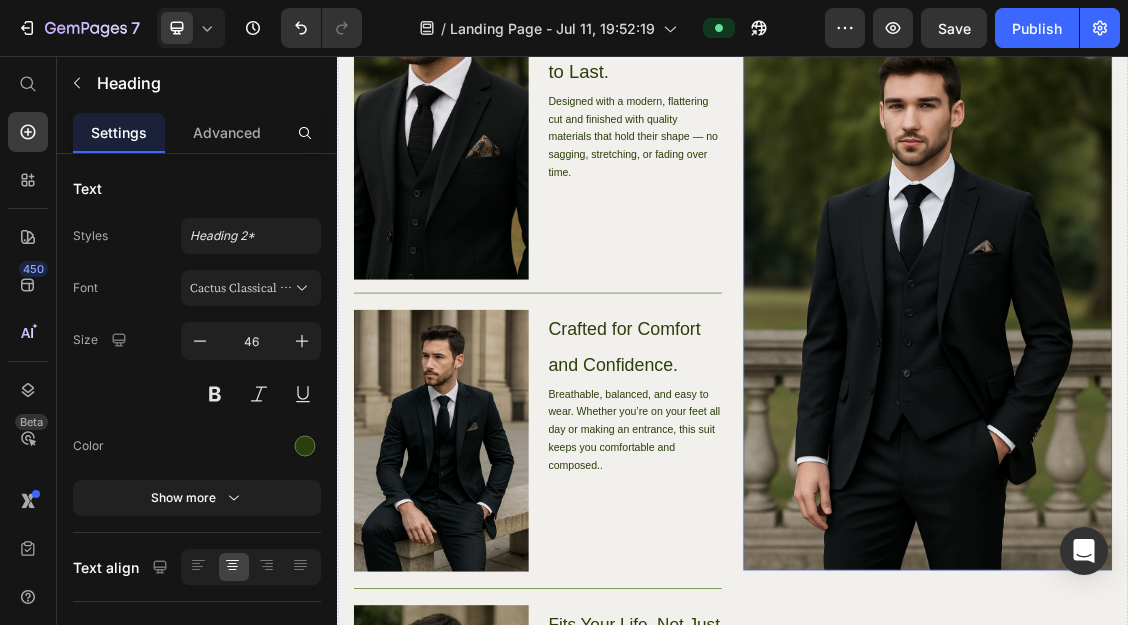 click at bounding box center (1232, 416) 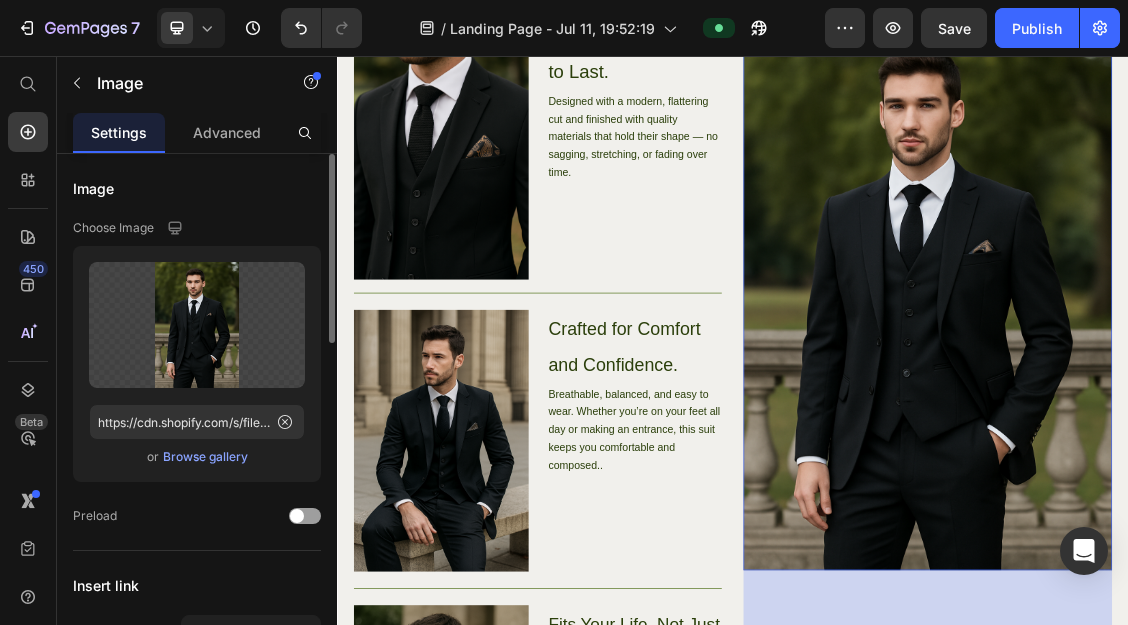 click on "Browse gallery" at bounding box center [205, 457] 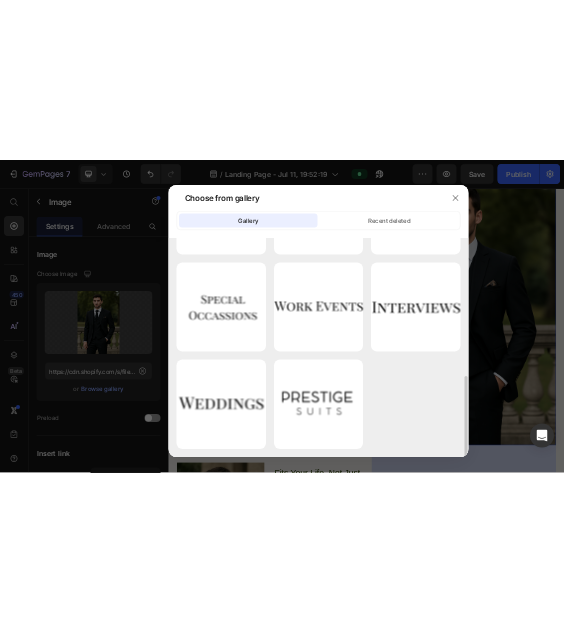 scroll, scrollTop: 0, scrollLeft: 0, axis: both 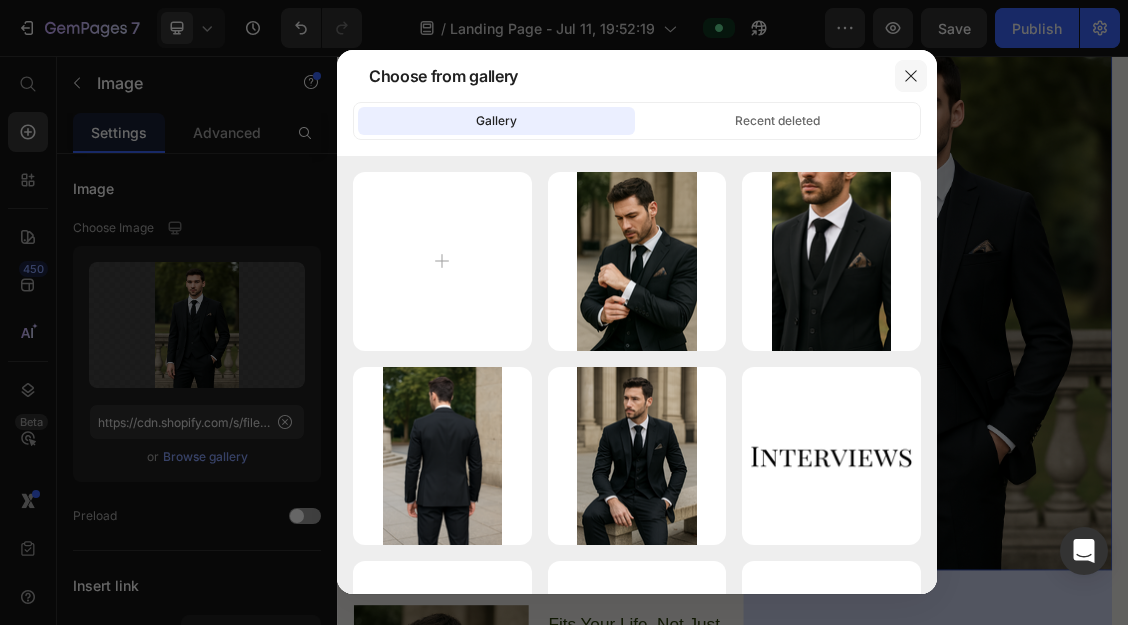 click 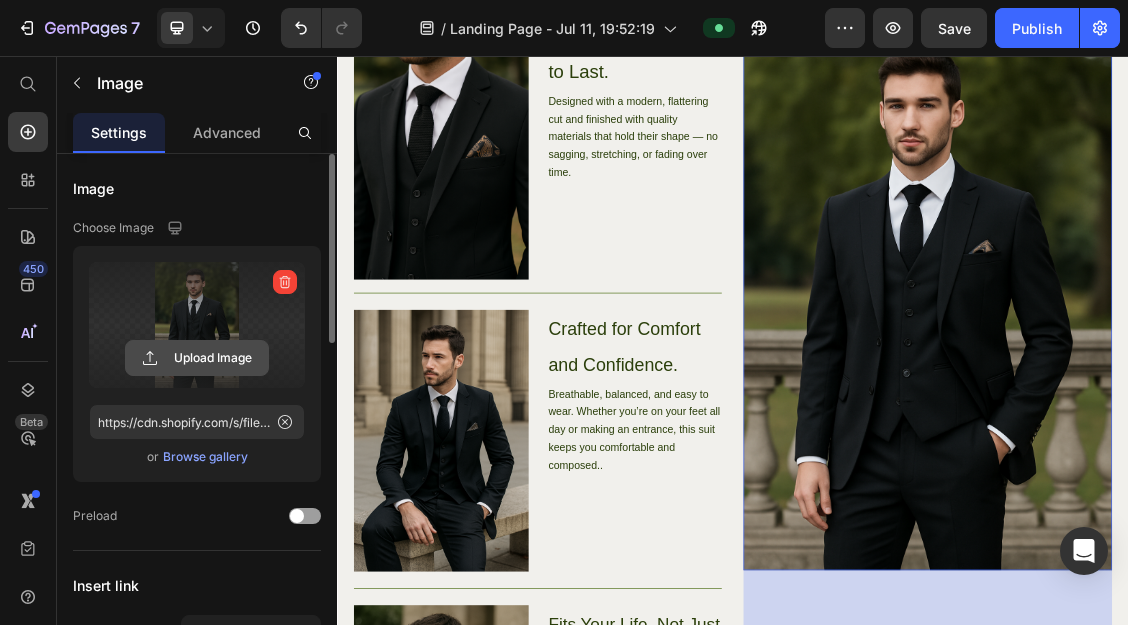click 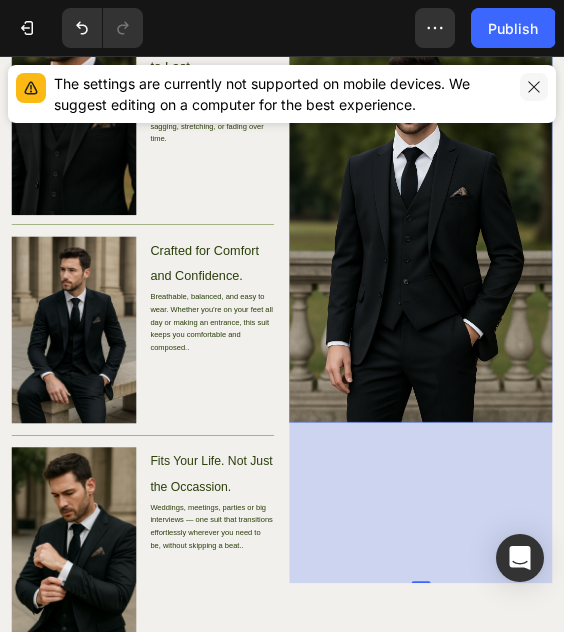 click 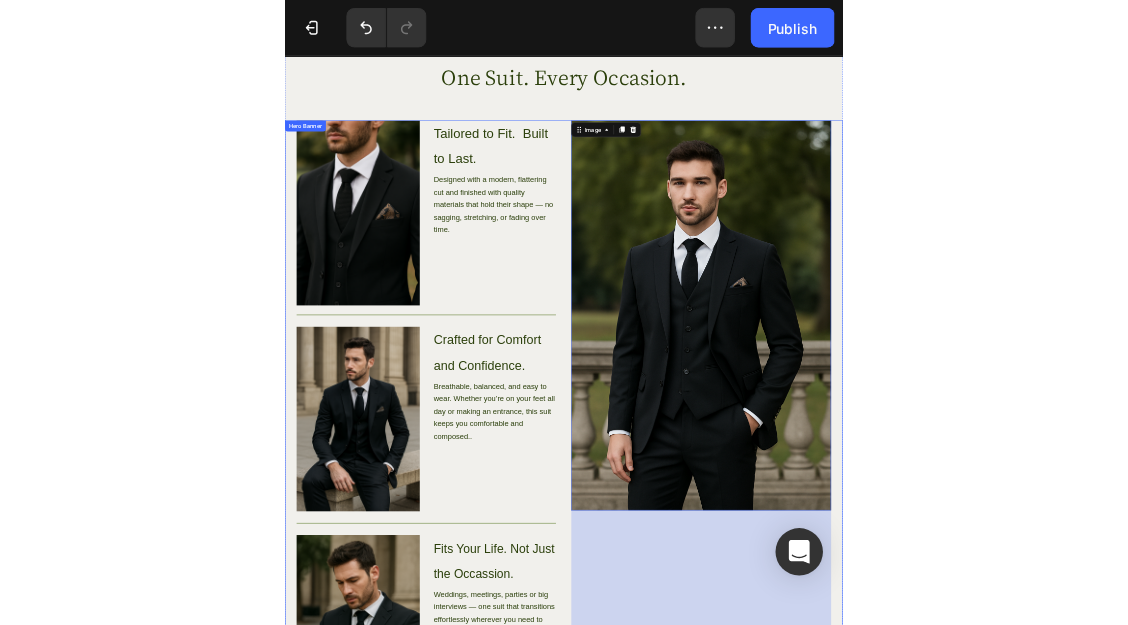 scroll, scrollTop: 1441, scrollLeft: 0, axis: vertical 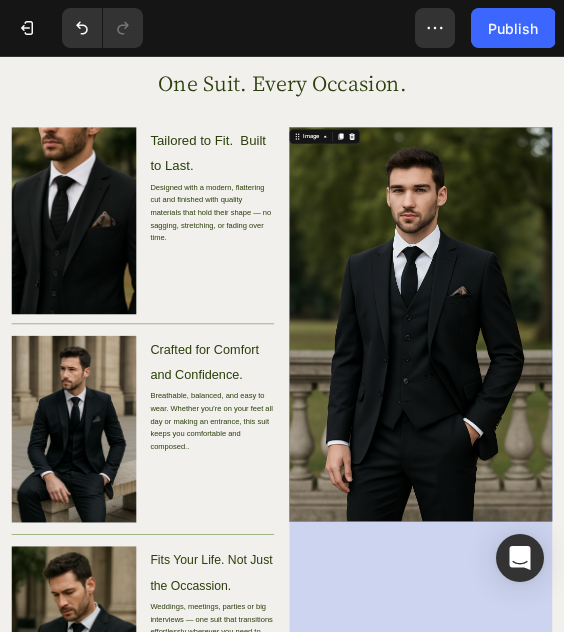 click at bounding box center (895, 627) 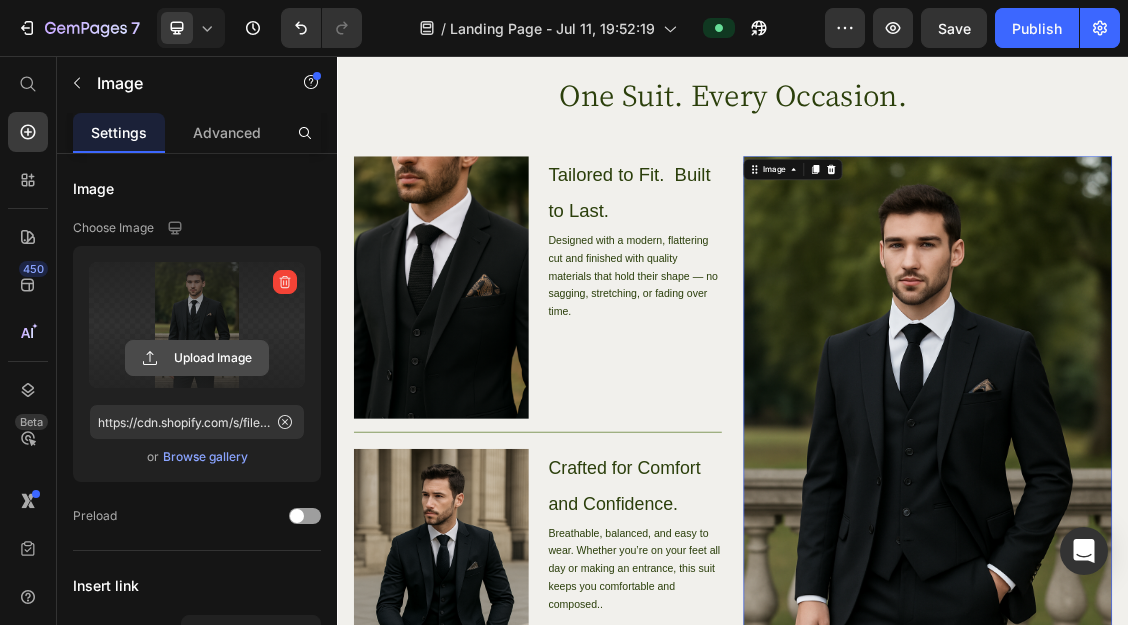 click 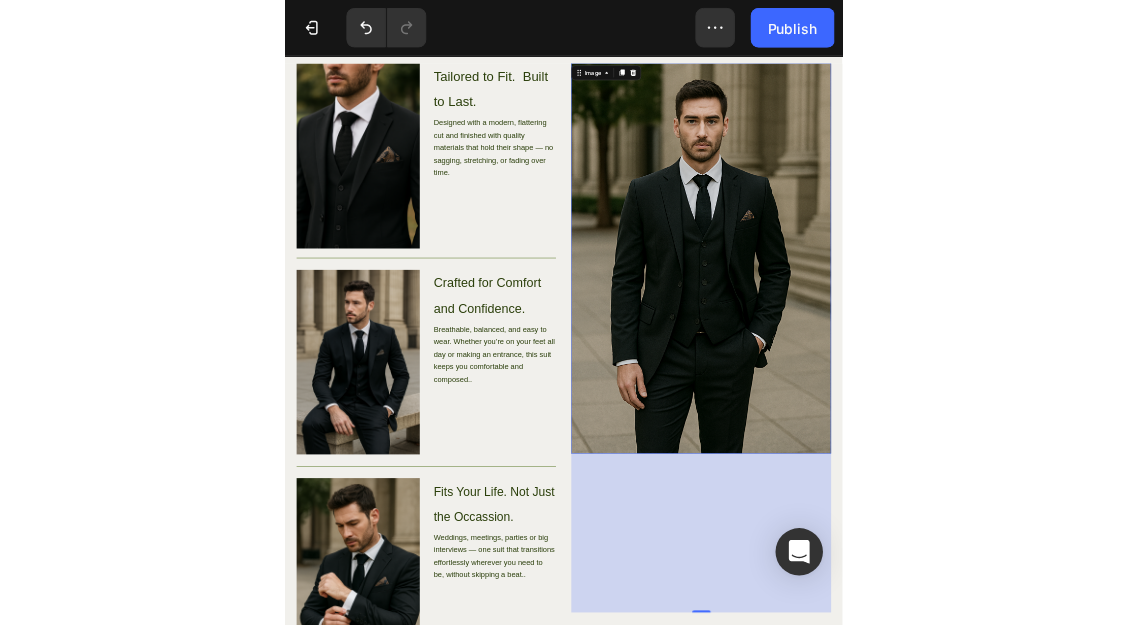 scroll, scrollTop: 1573, scrollLeft: 0, axis: vertical 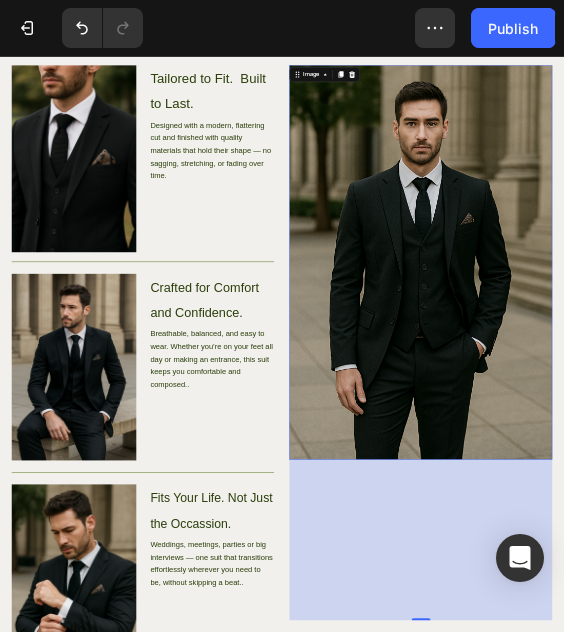 click at bounding box center (895, 495) 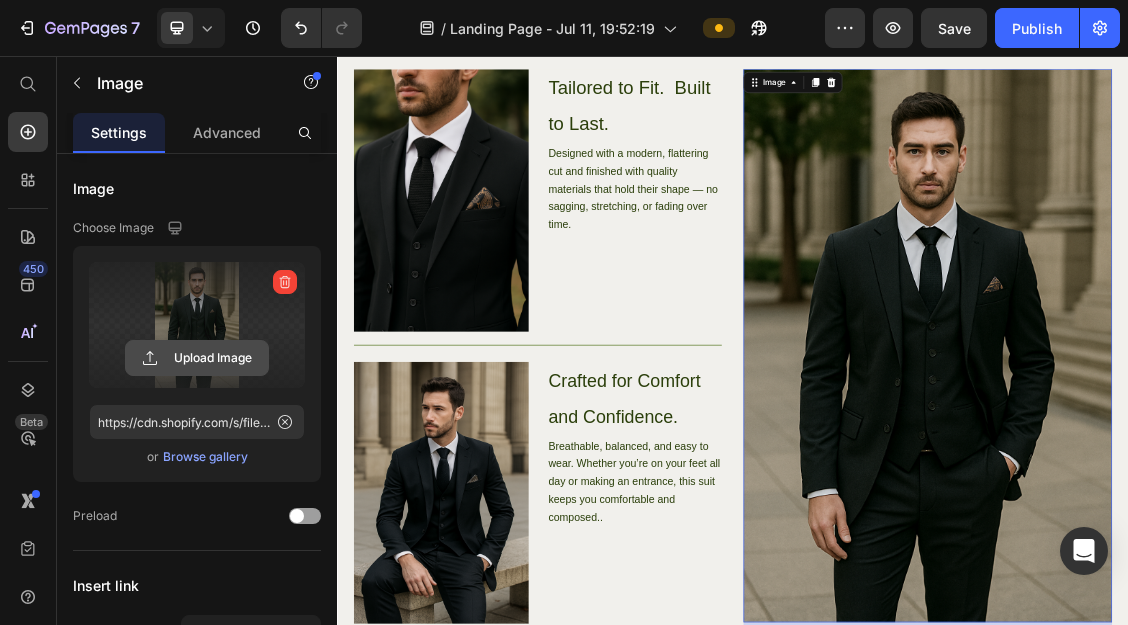 click 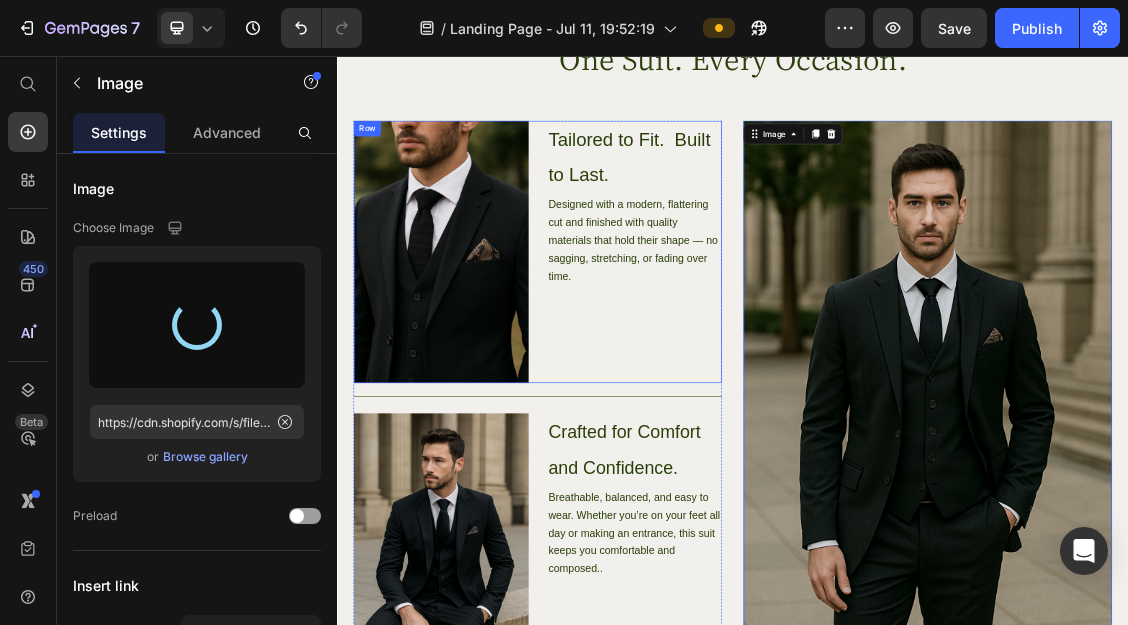 scroll, scrollTop: 1494, scrollLeft: 0, axis: vertical 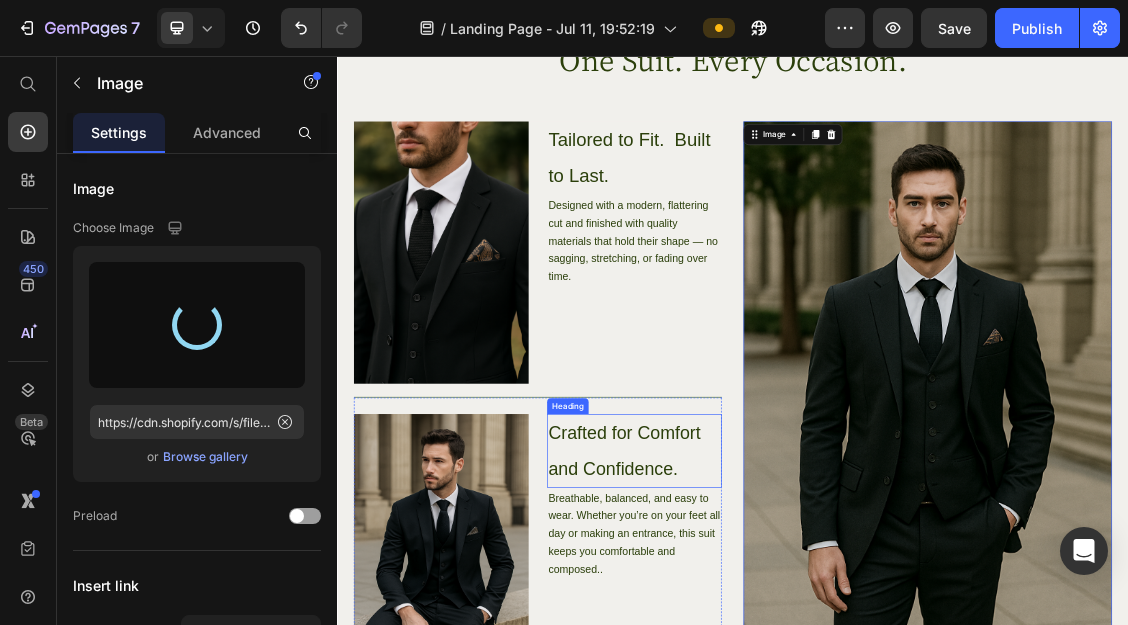 type on "https://cdn.shopify.com/s/files/1/0920/7581/9386/files/gempages_574891826889098469-e7f87139-e7dc-4674-bdb0-93d71042058e.png" 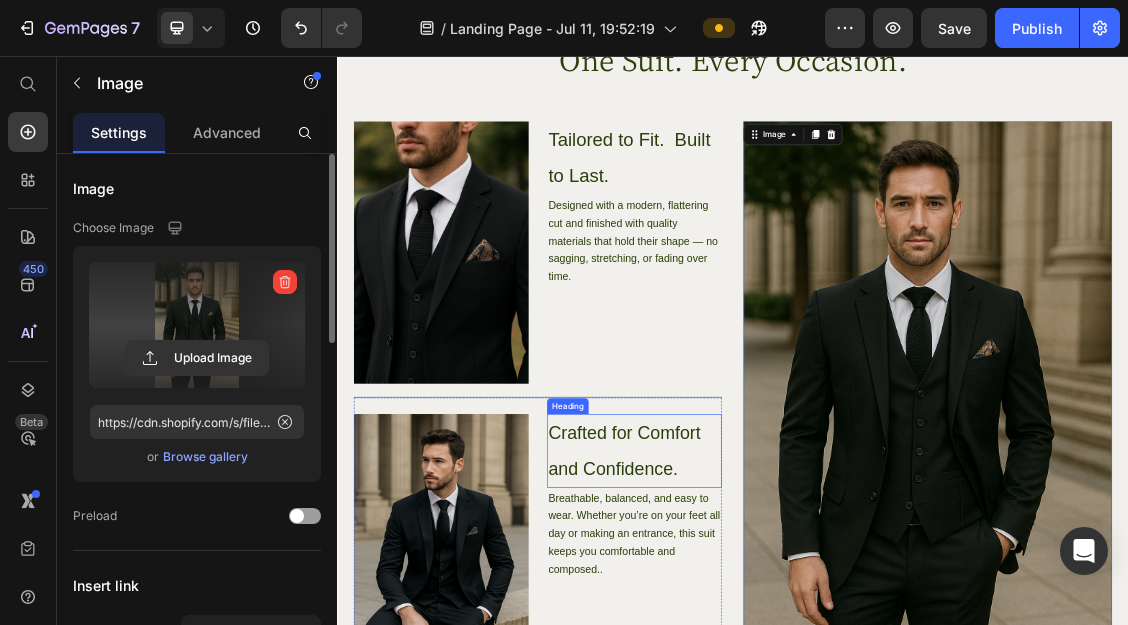 click on "Crafted for Comfort and Confidence." at bounding box center [787, 655] 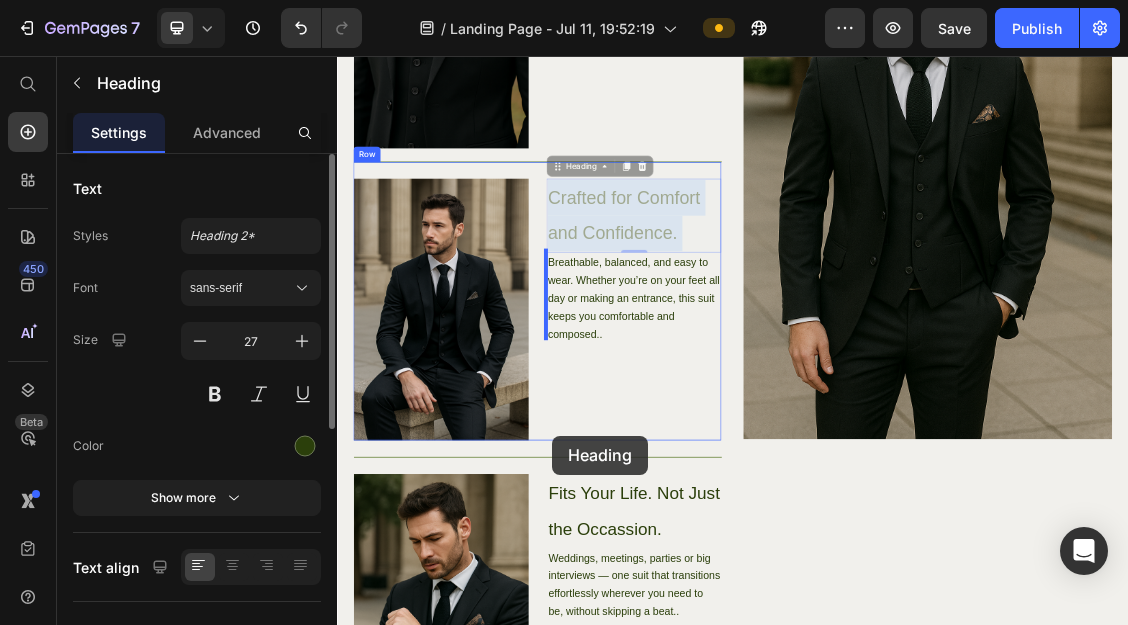 scroll, scrollTop: 1929, scrollLeft: 0, axis: vertical 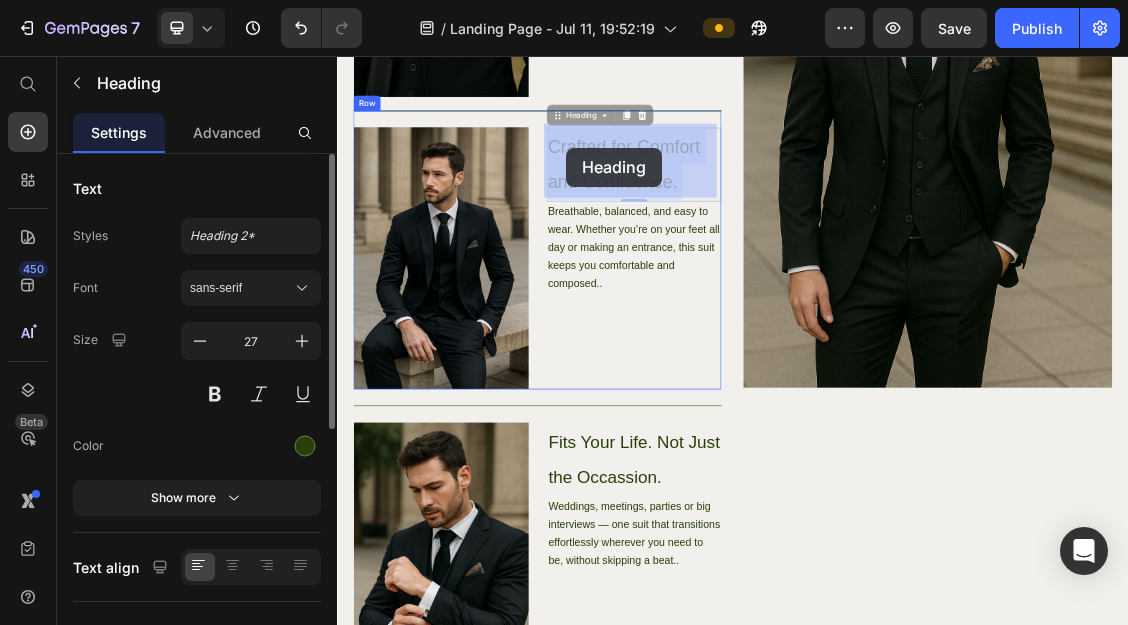 drag, startPoint x: 840, startPoint y: 677, endPoint x: 685, endPoint y: 196, distance: 505.3573 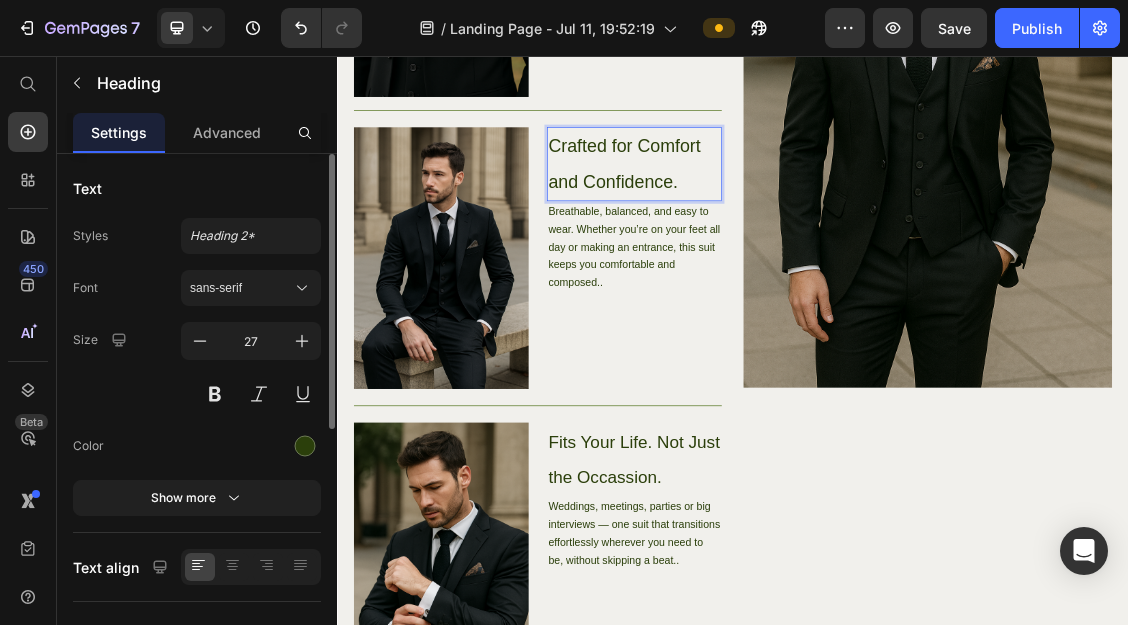 click on "Crafted for Comfort and Confidence." at bounding box center (787, 220) 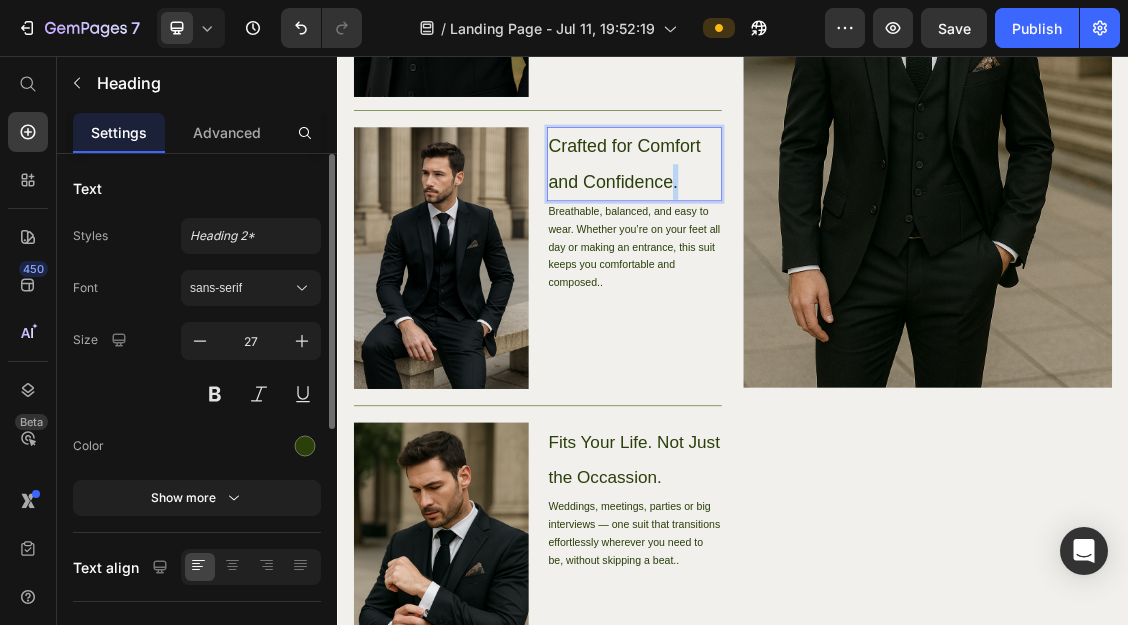 click on "Crafted for Comfort and Confidence." at bounding box center [787, 220] 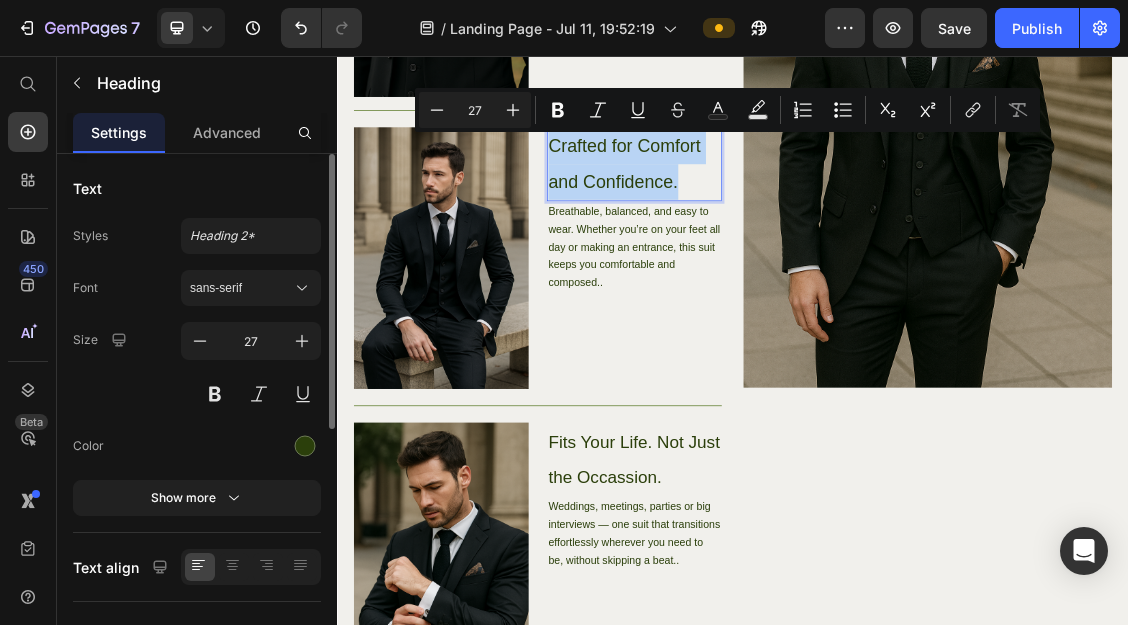 drag, startPoint x: 834, startPoint y: 238, endPoint x: 765, endPoint y: 239, distance: 69.00725 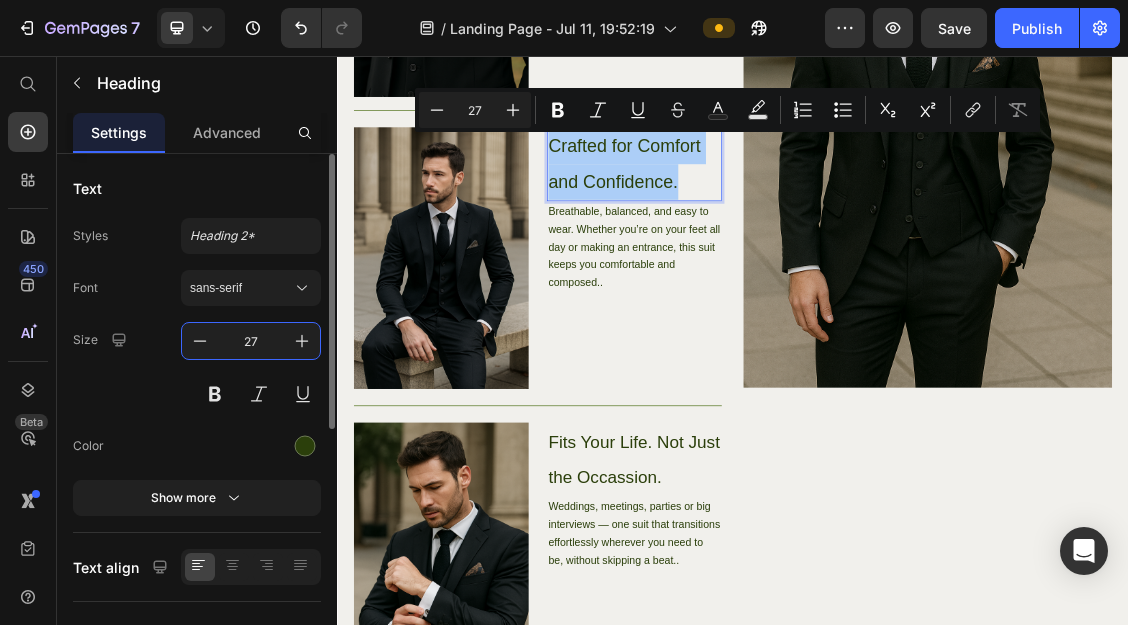 click on "27" at bounding box center (251, 341) 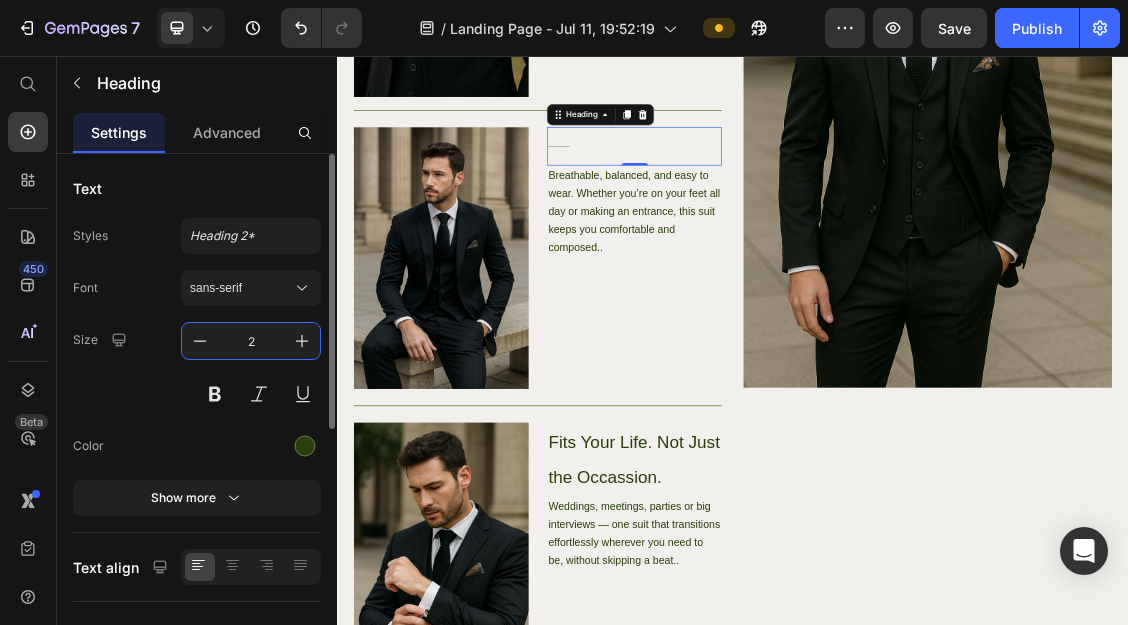 type on "27" 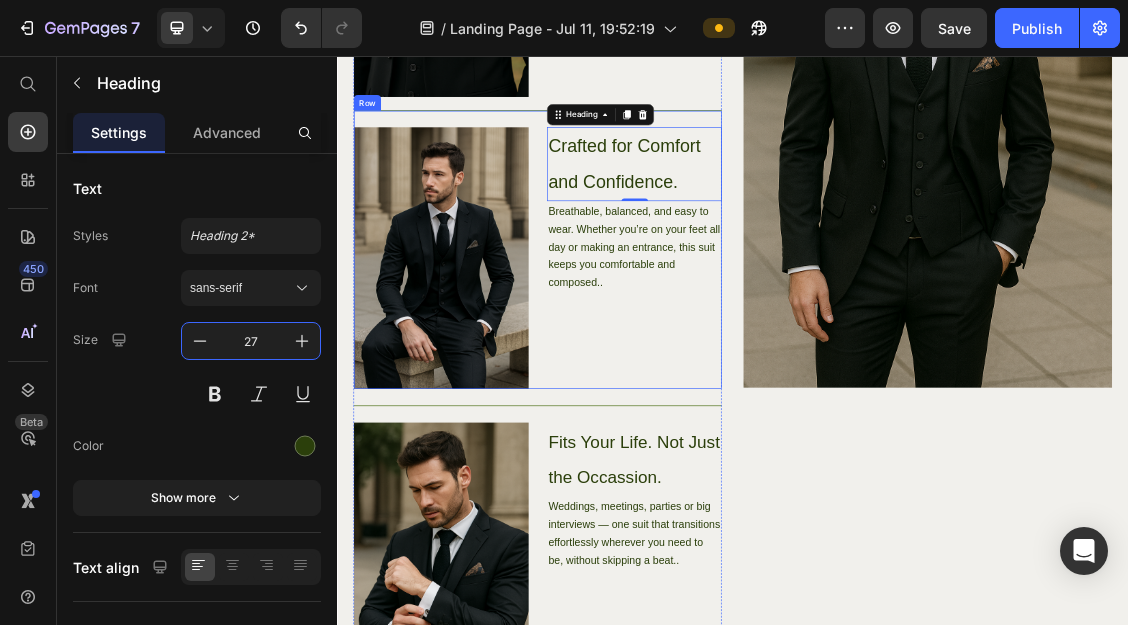 click on "Crafted for Comfort and Confidence. Heading   0 Breathable, balanced, and easy to wear. Whether you’re on your feet all day or making an entrance, this suit keeps you comfortable and composed.. Text Block" at bounding box center [787, 363] 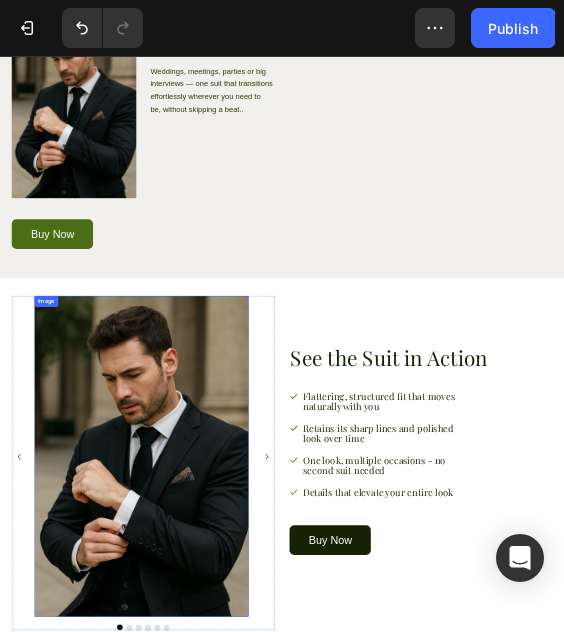 scroll, scrollTop: 2658, scrollLeft: 0, axis: vertical 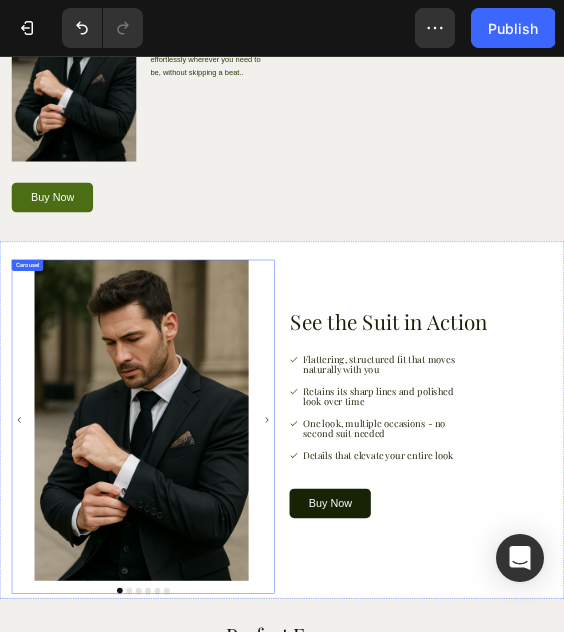 drag, startPoint x: 559, startPoint y: 796, endPoint x: 559, endPoint y: 811, distance: 15 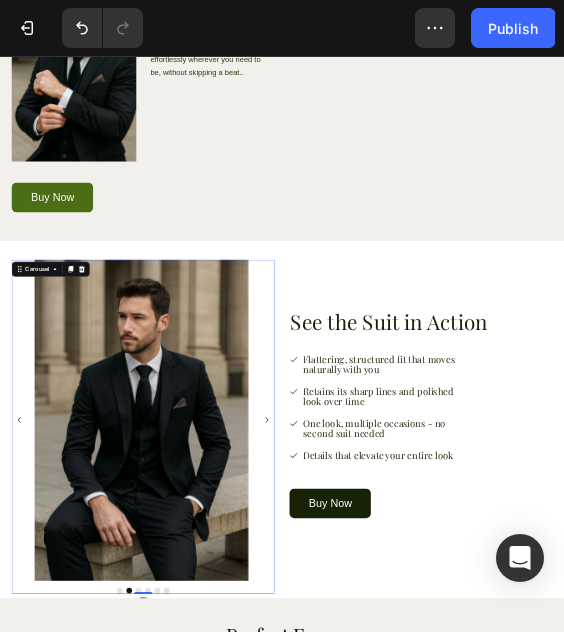 click 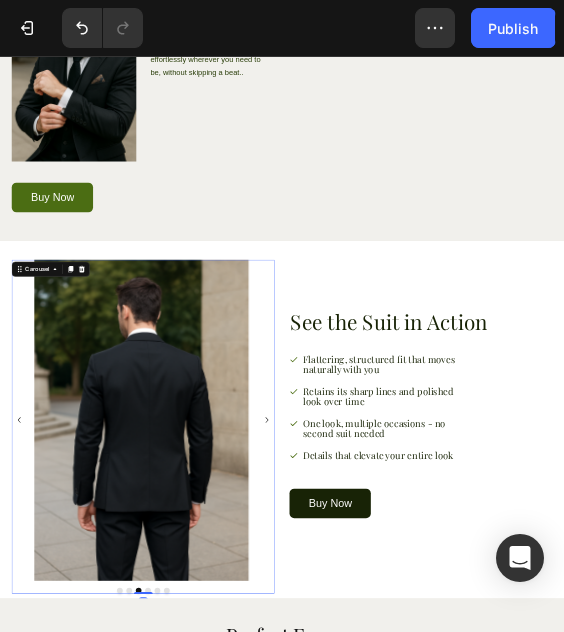 click 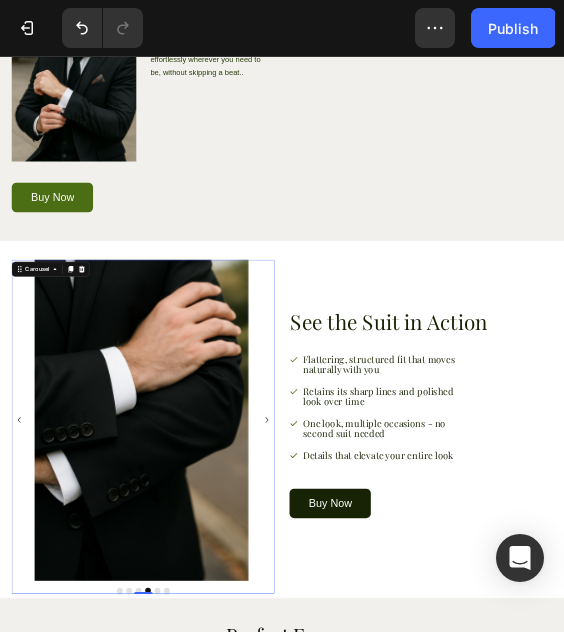 click 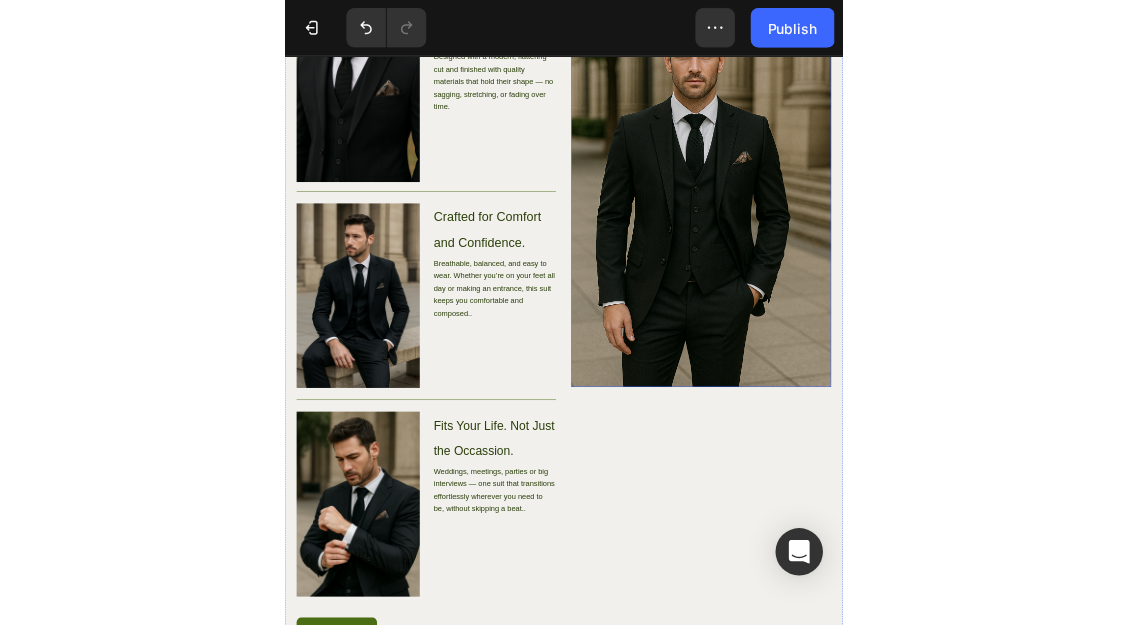 scroll, scrollTop: 1719, scrollLeft: 0, axis: vertical 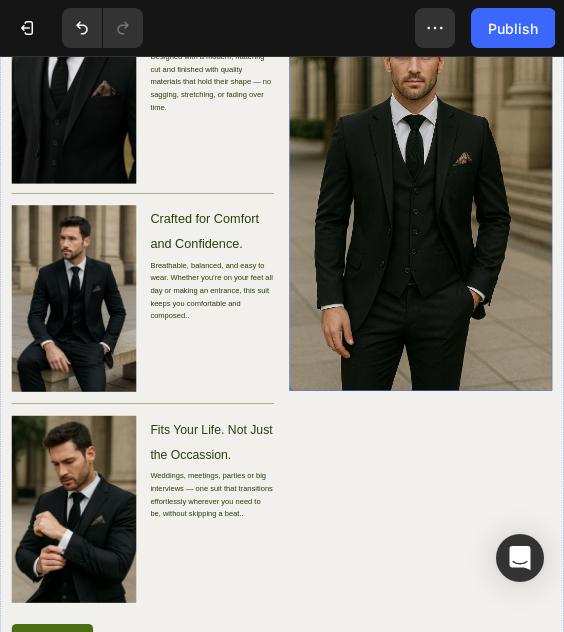 click at bounding box center [895, 349] 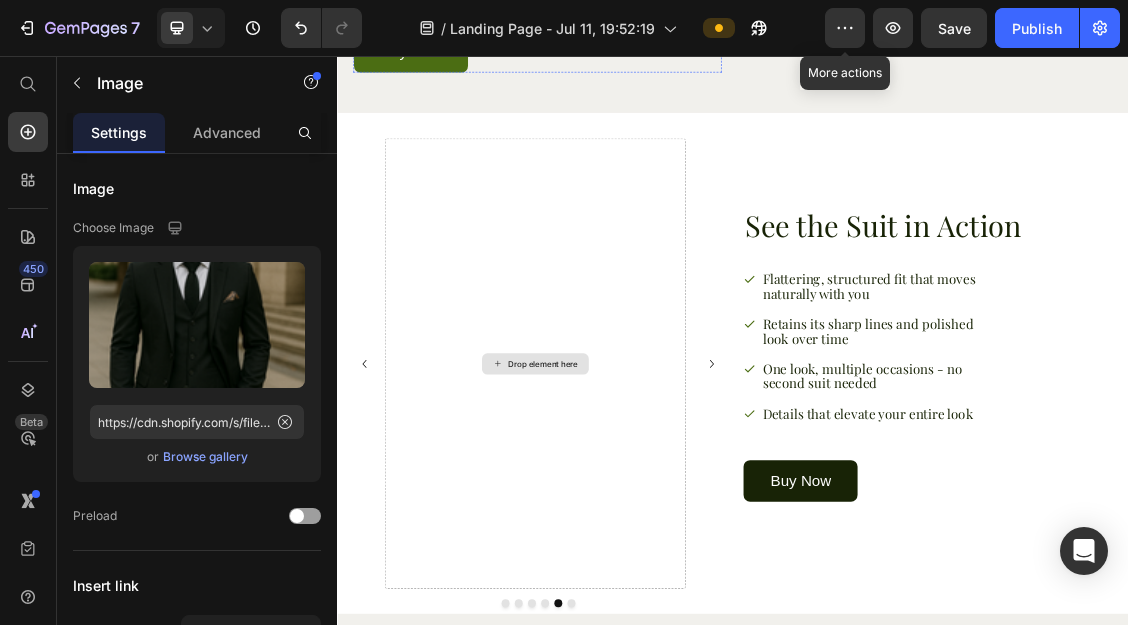 scroll, scrollTop: 2979, scrollLeft: 0, axis: vertical 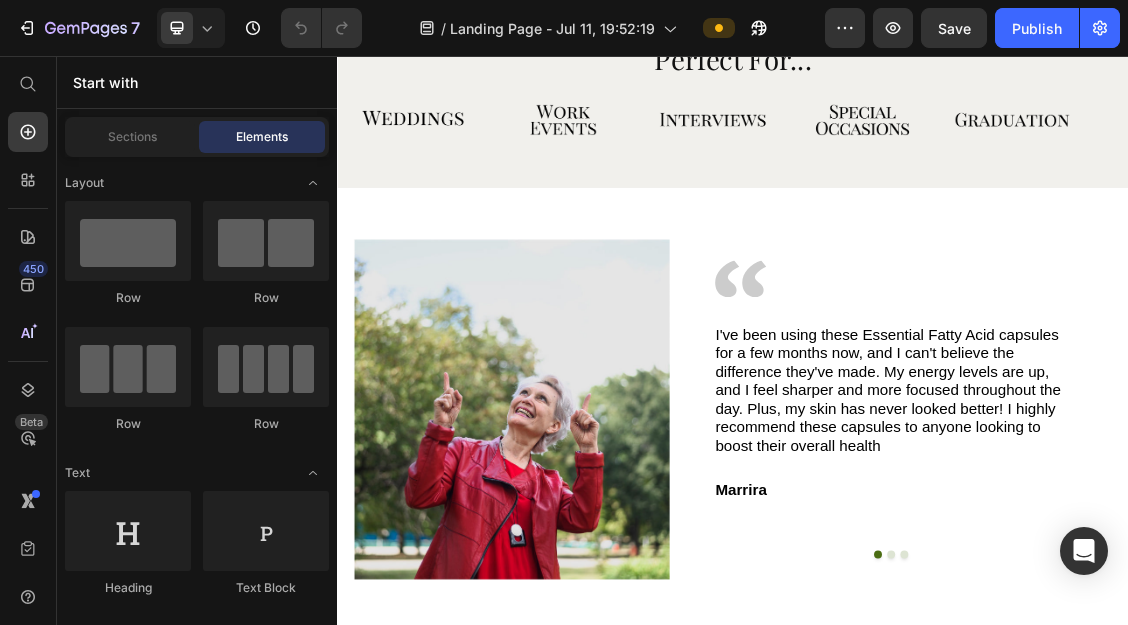click at bounding box center (638, -427) 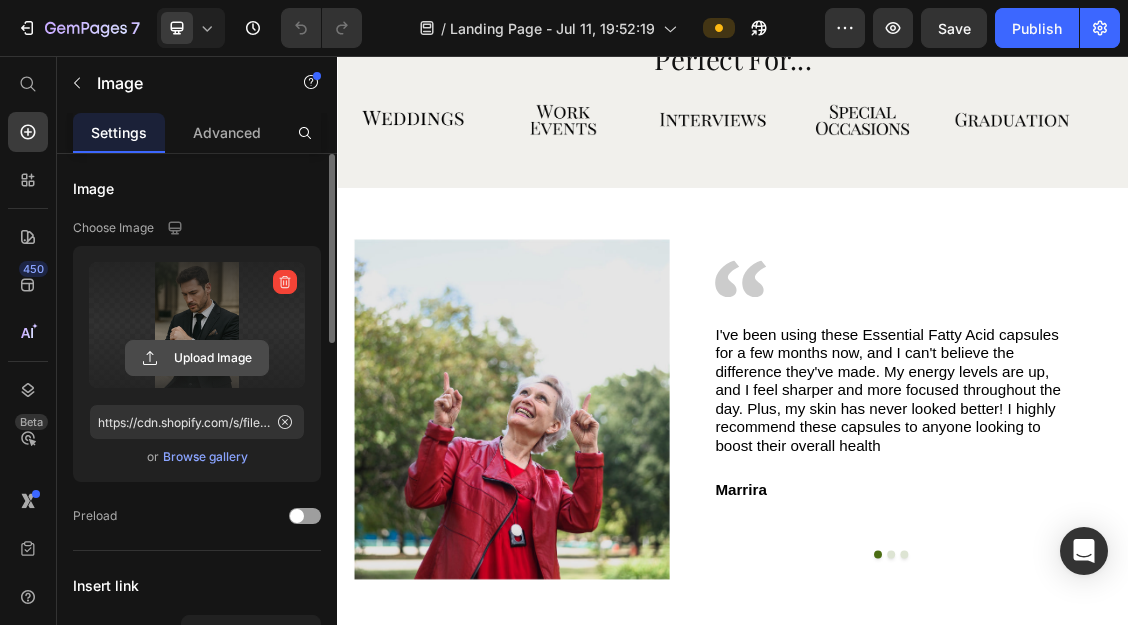 click 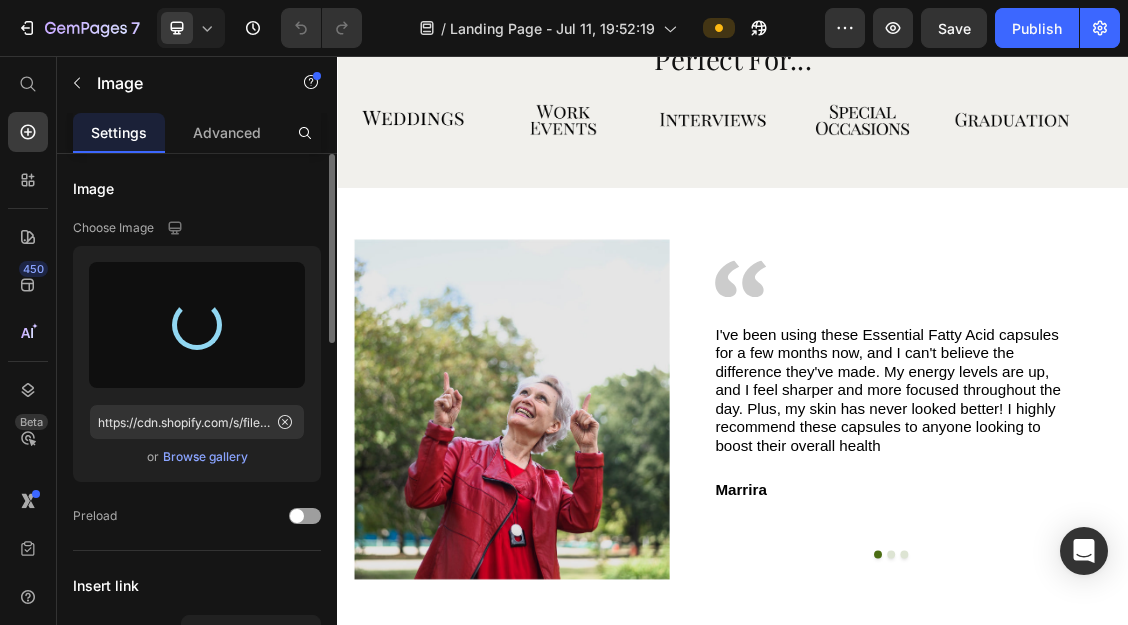 type on "https://cdn.shopify.com/s/files/1/0920/7581/9386/files/gempages_574891826889098469-63060fc5-413a-41fc-be04-6b89305d9245.png" 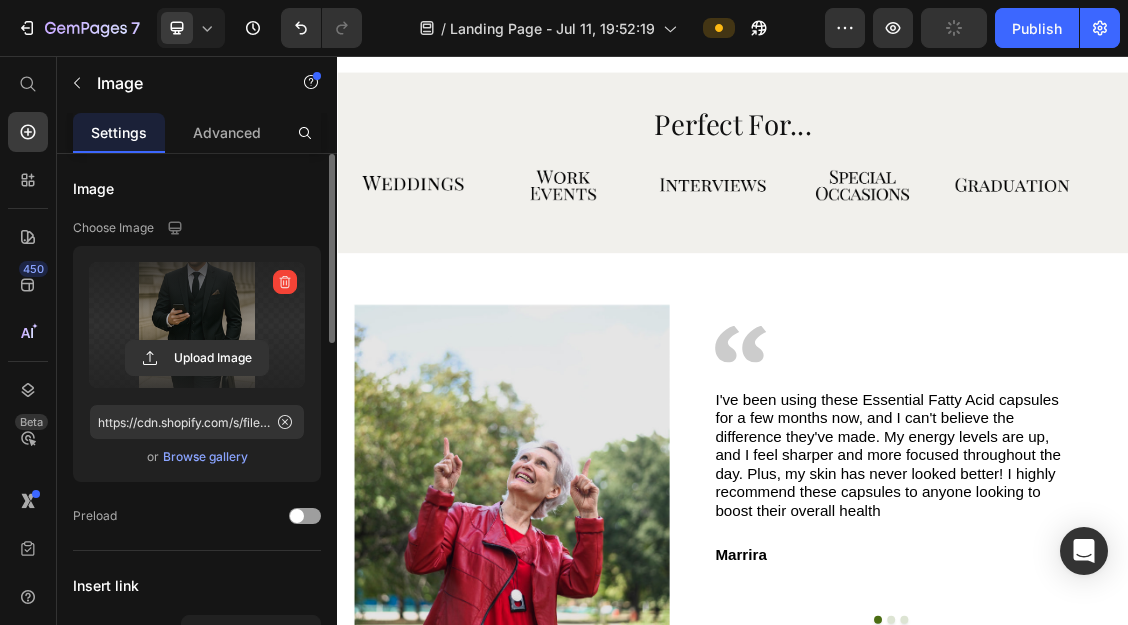 scroll, scrollTop: 2997, scrollLeft: 0, axis: vertical 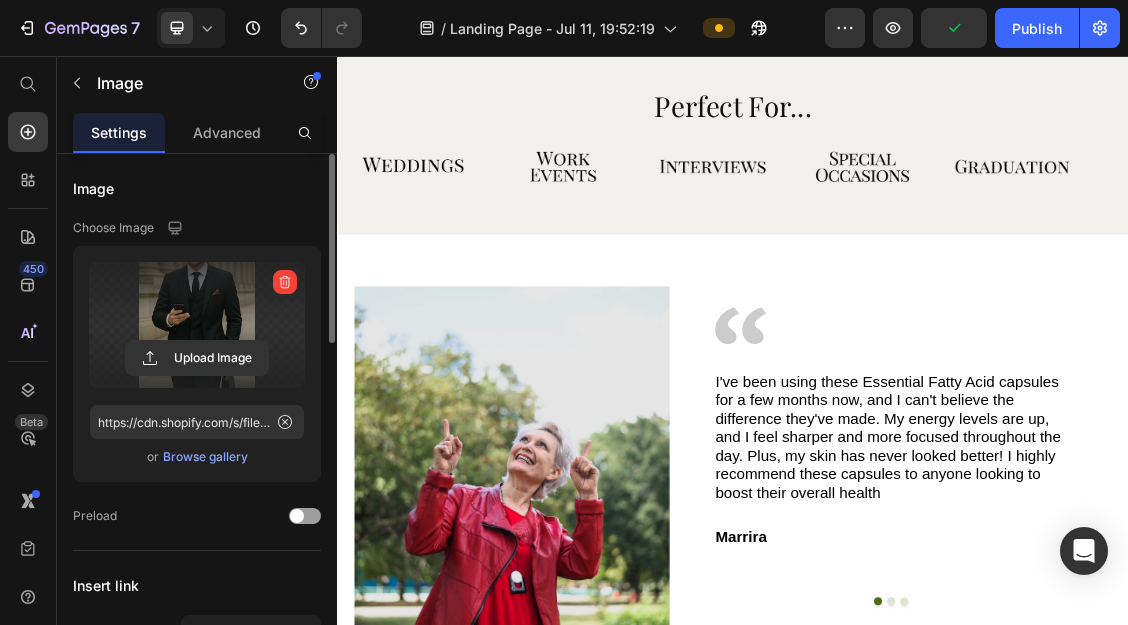 click at bounding box center [612, -274] 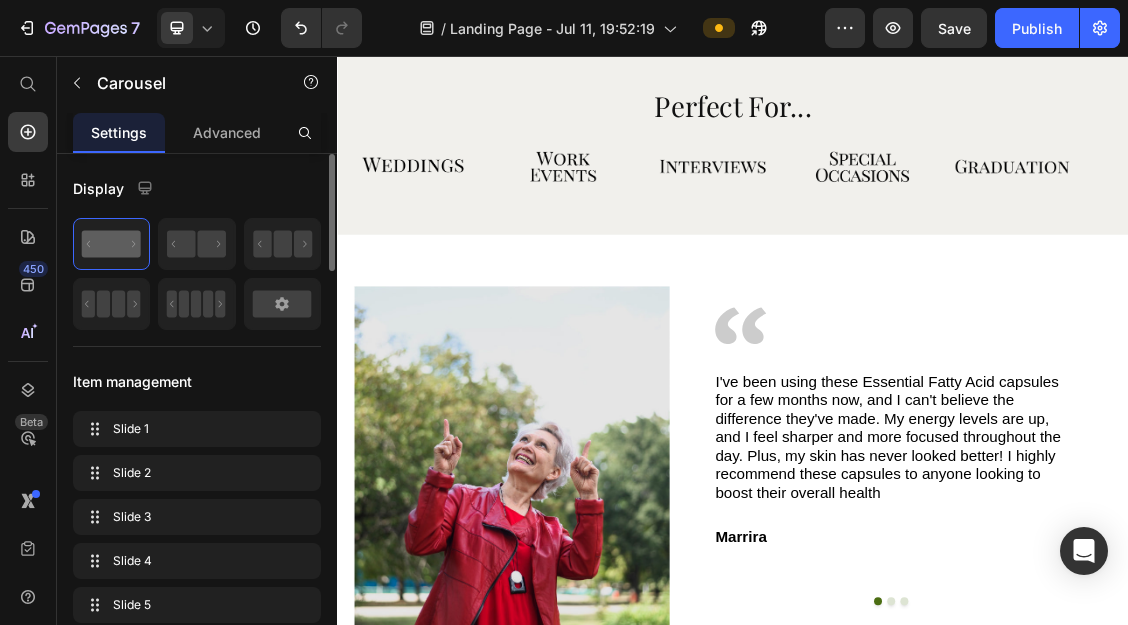 click at bounding box center [592, -274] 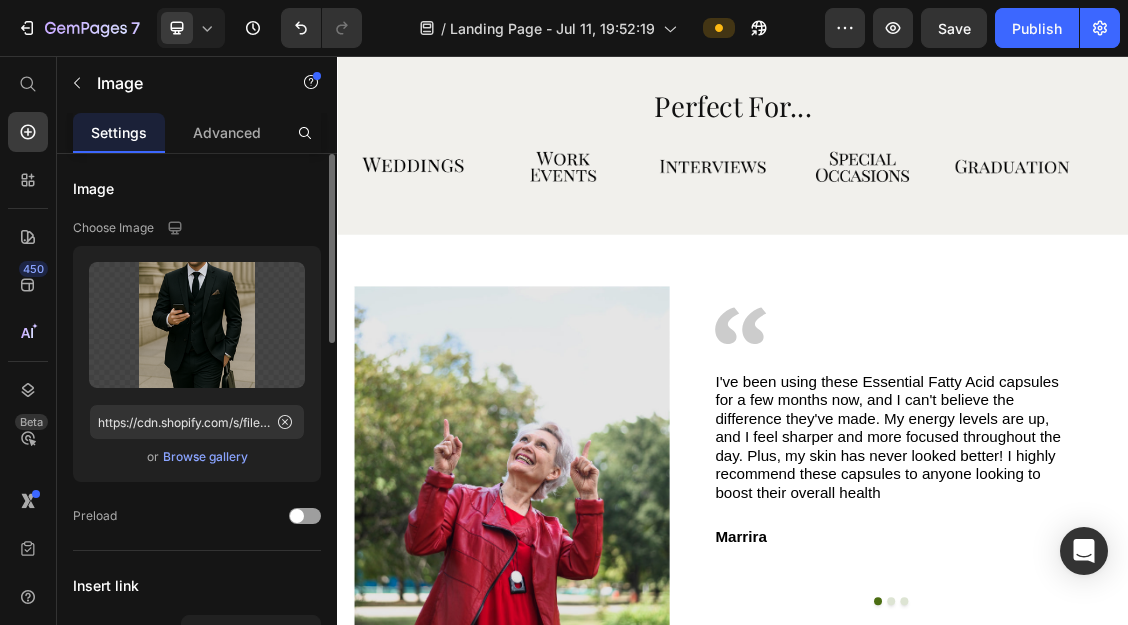 click 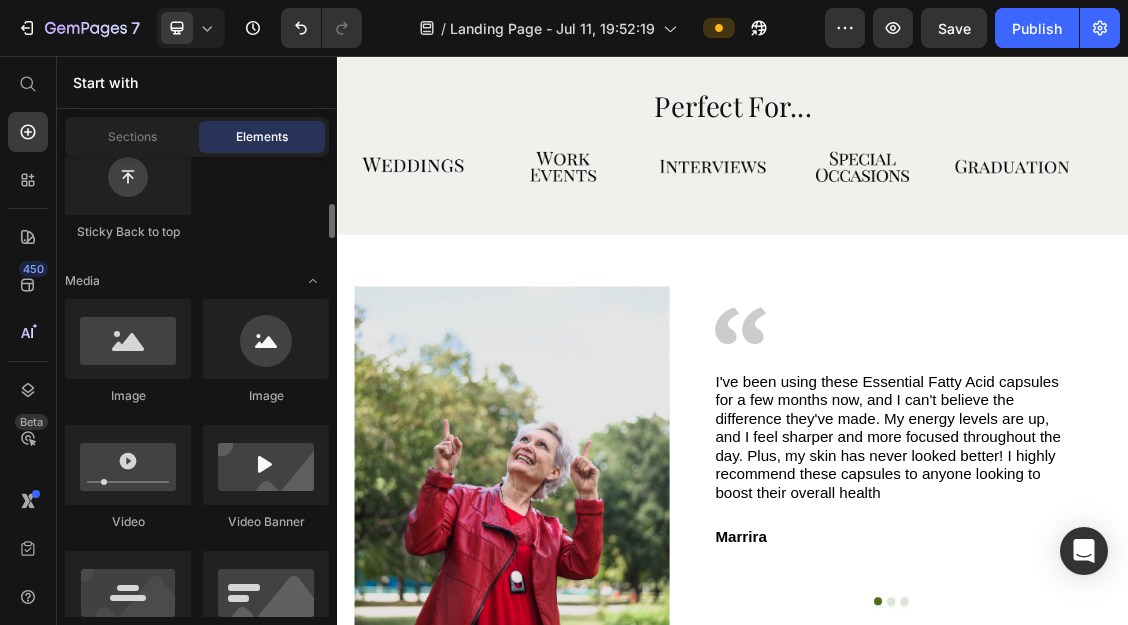 scroll, scrollTop: 647, scrollLeft: 0, axis: vertical 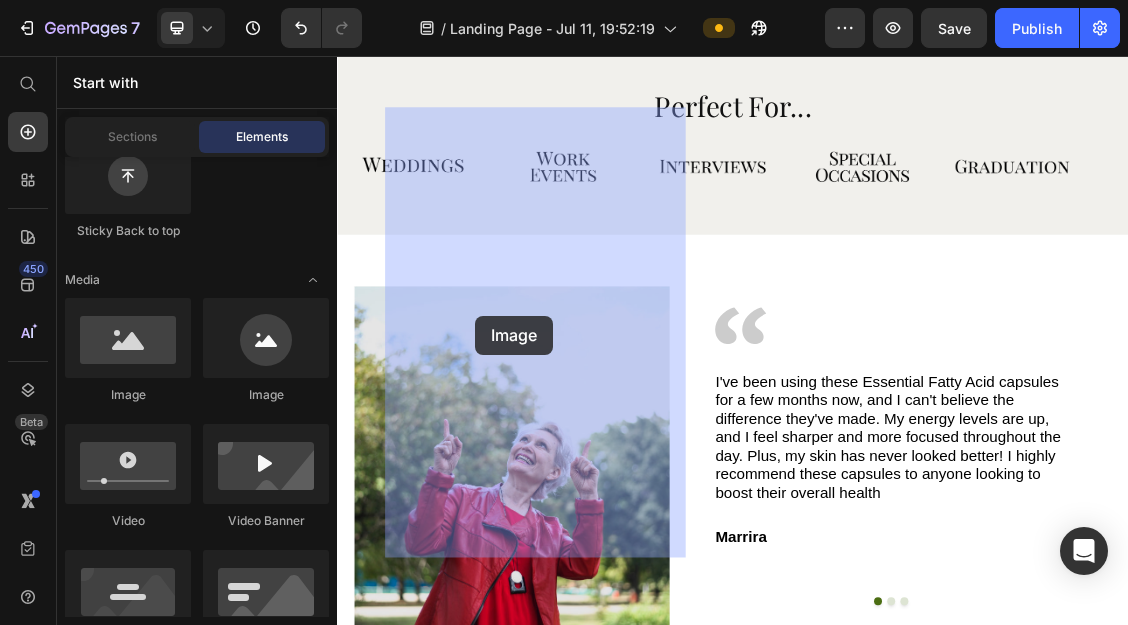 drag, startPoint x: 480, startPoint y: 429, endPoint x: 547, endPoint y: 447, distance: 69.375786 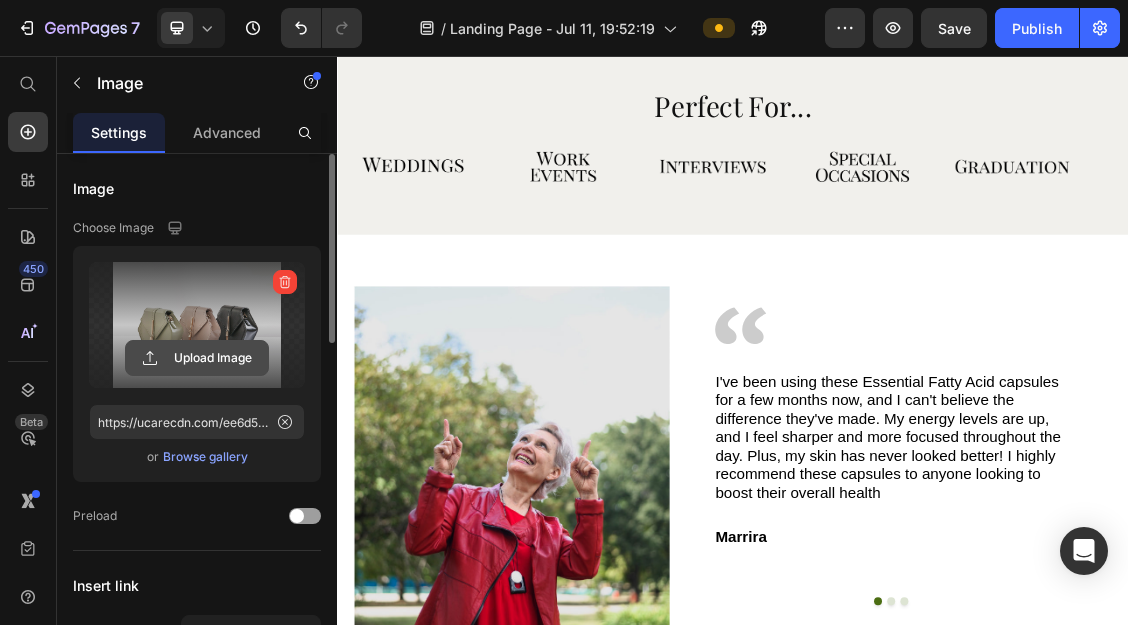 click 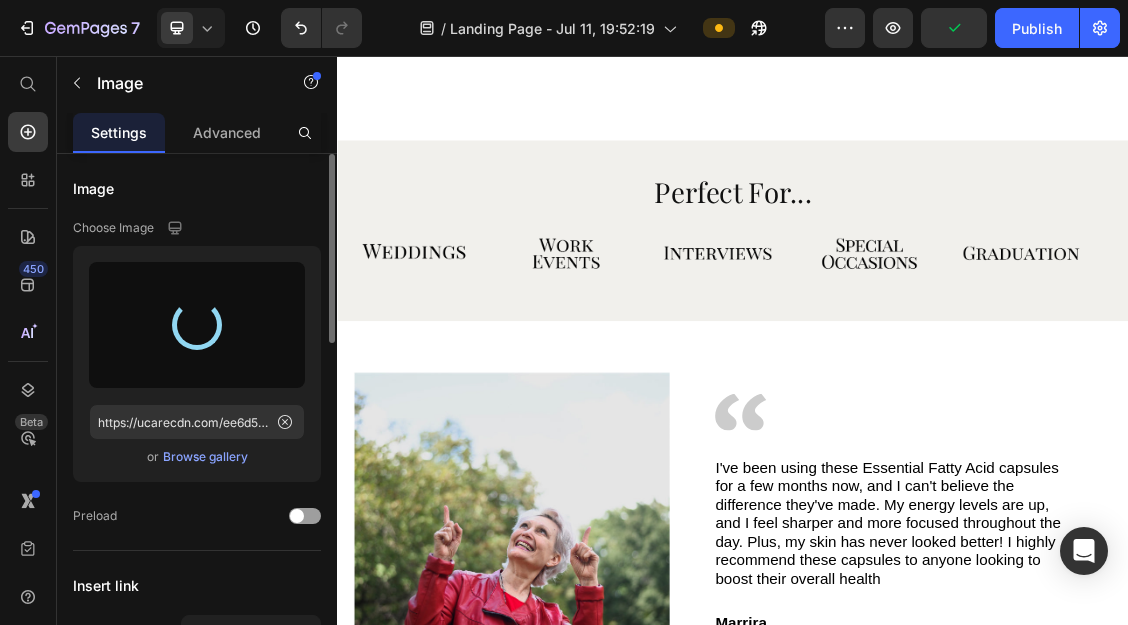 scroll, scrollTop: 3065, scrollLeft: 0, axis: vertical 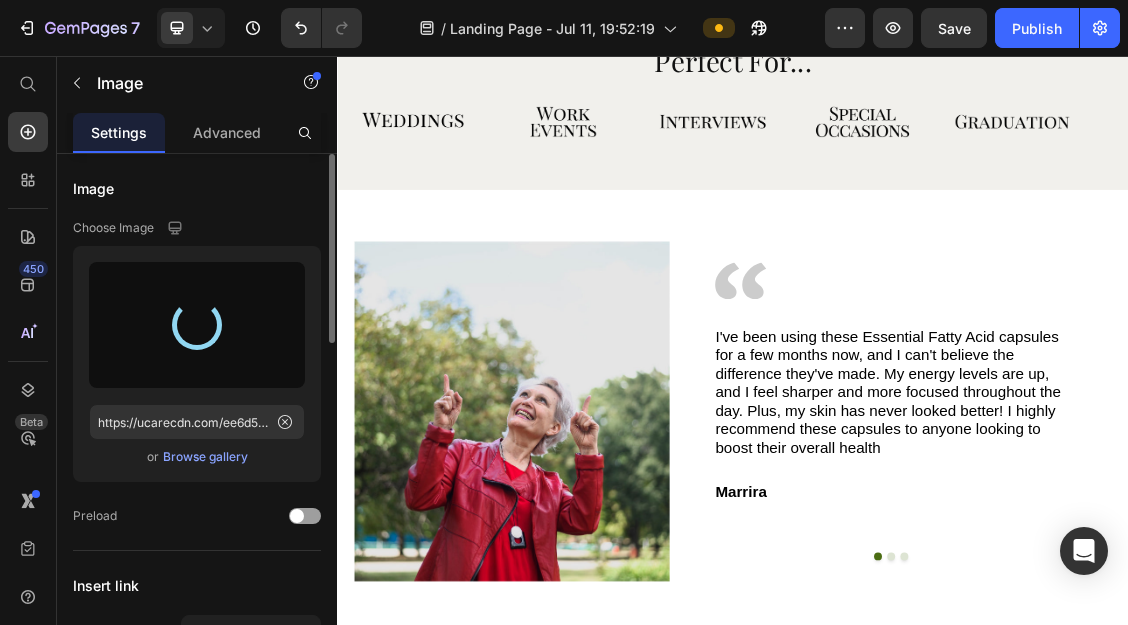 type on "https://cdn.shopify.com/s/files/1/0920/7581/9386/files/gempages_574891826889098469-c34ecf95-1021-4255-9fbb-57d7dc9ba1de.png" 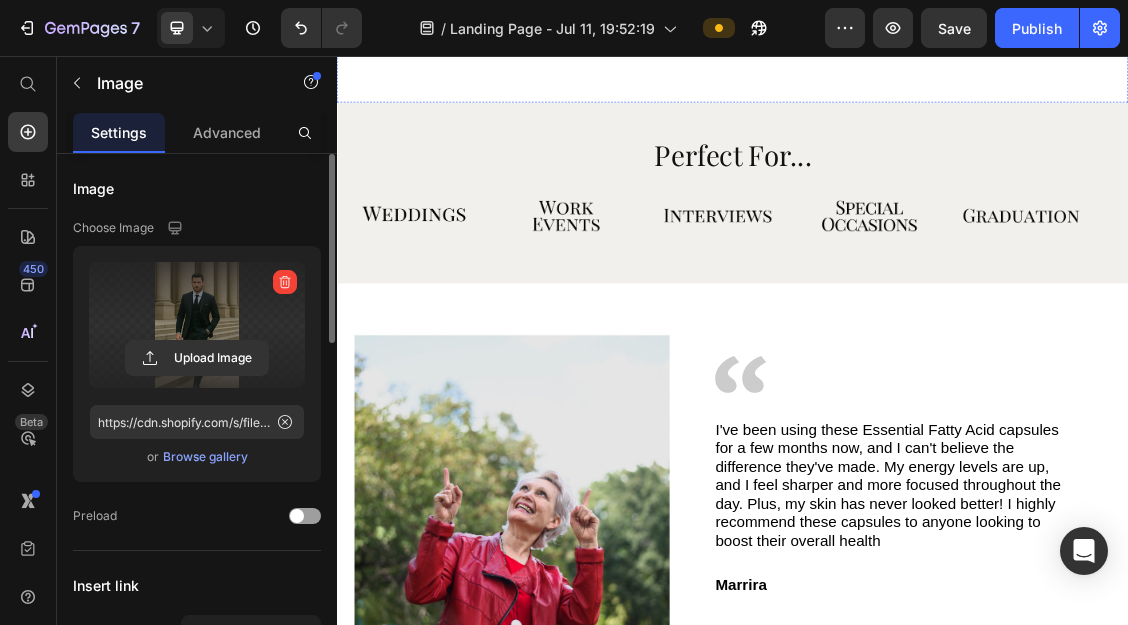 scroll, scrollTop: 2924, scrollLeft: 0, axis: vertical 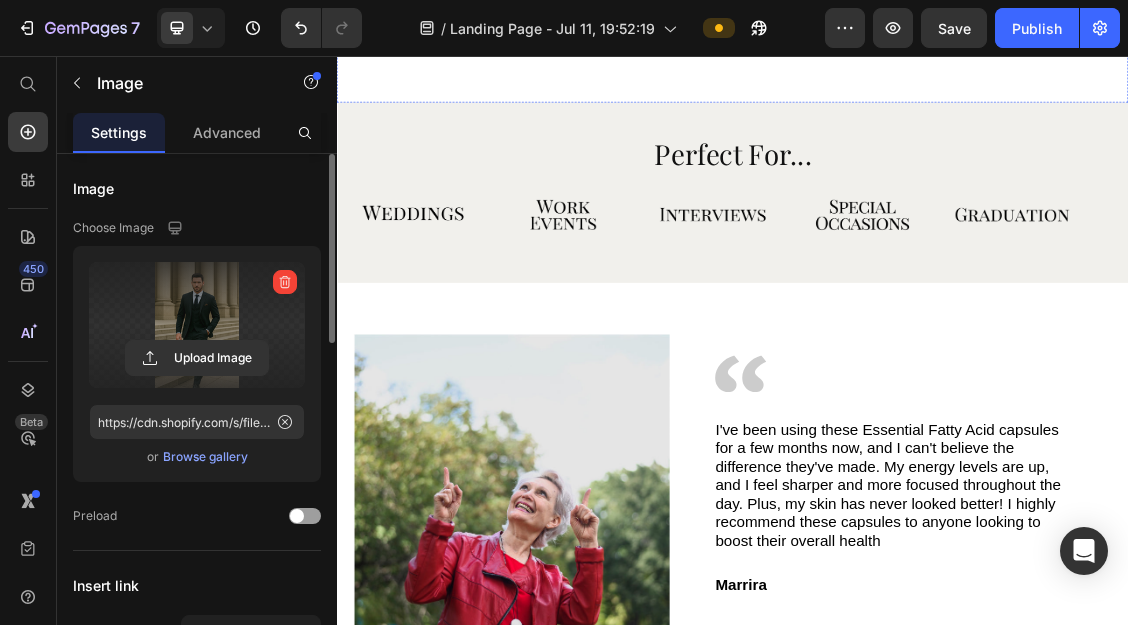 click 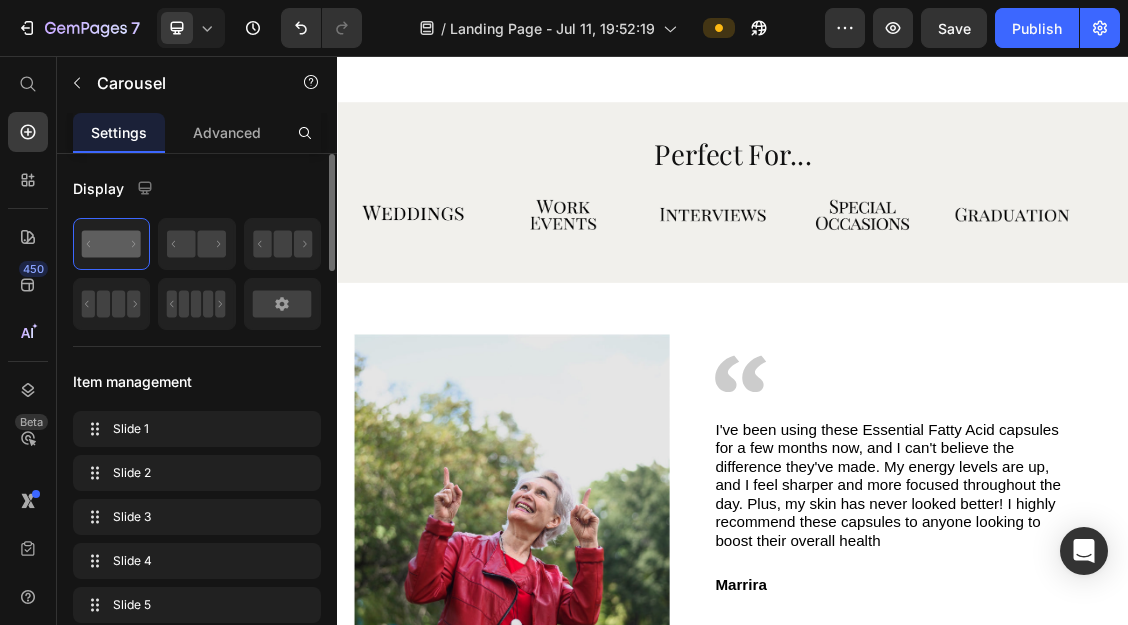 click at bounding box center (638, -283) 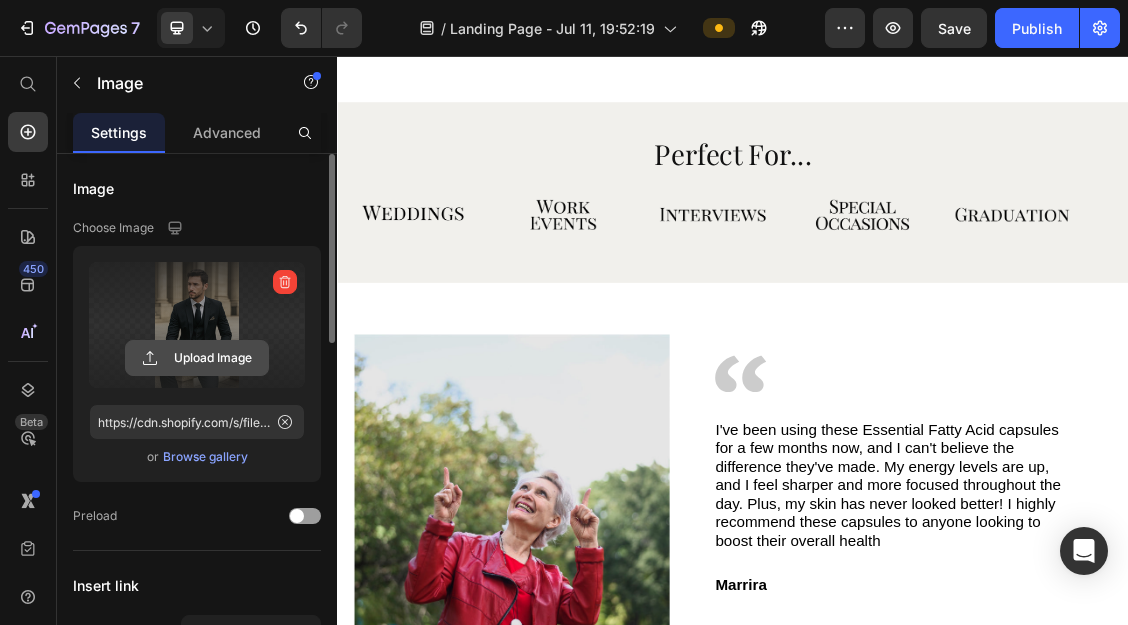 click 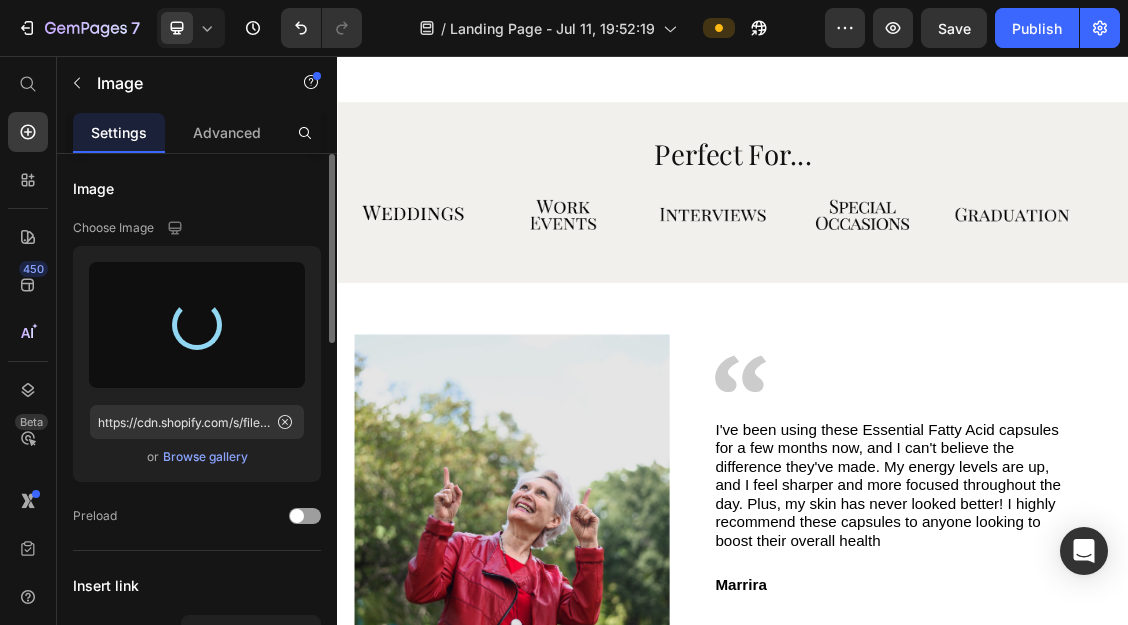 type on "https://cdn.shopify.com/s/files/1/0920/7581/9386/files/gempages_574891826889098469-63060fc5-413a-41fc-be04-6b89305d9245.png" 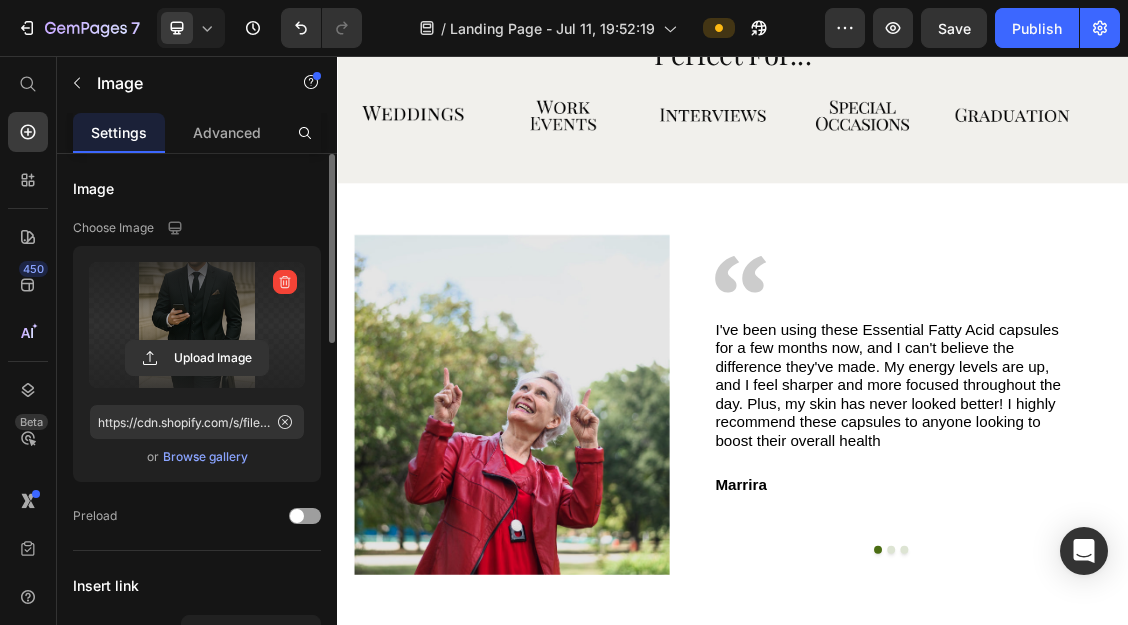 scroll, scrollTop: 3076, scrollLeft: 0, axis: vertical 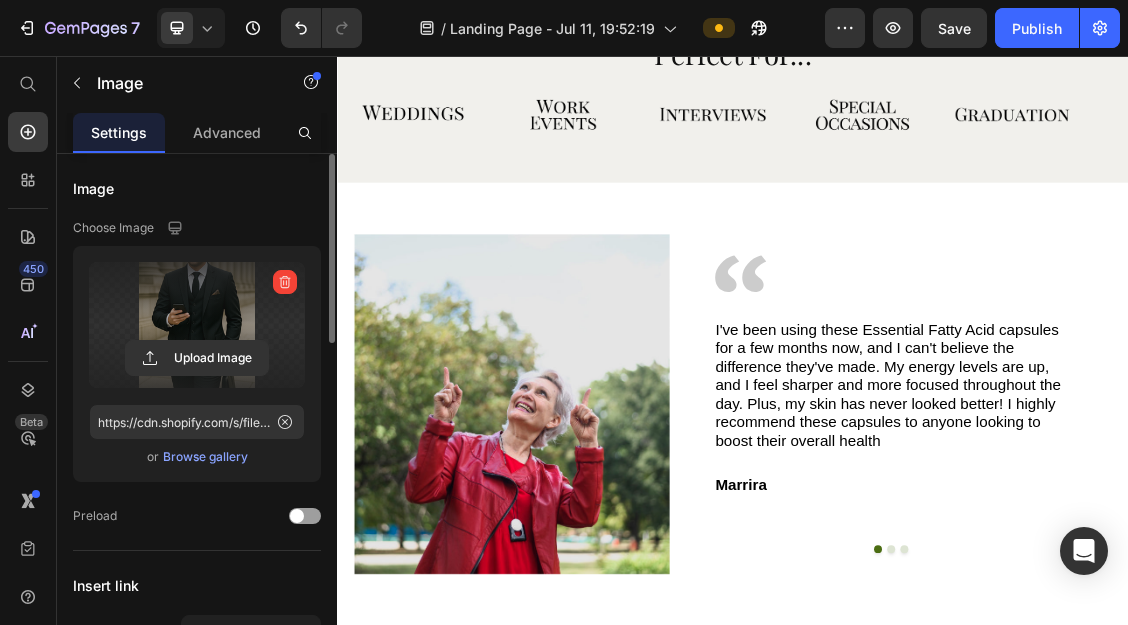 drag, startPoint x: 638, startPoint y: 544, endPoint x: 636, endPoint y: 693, distance: 149.01343 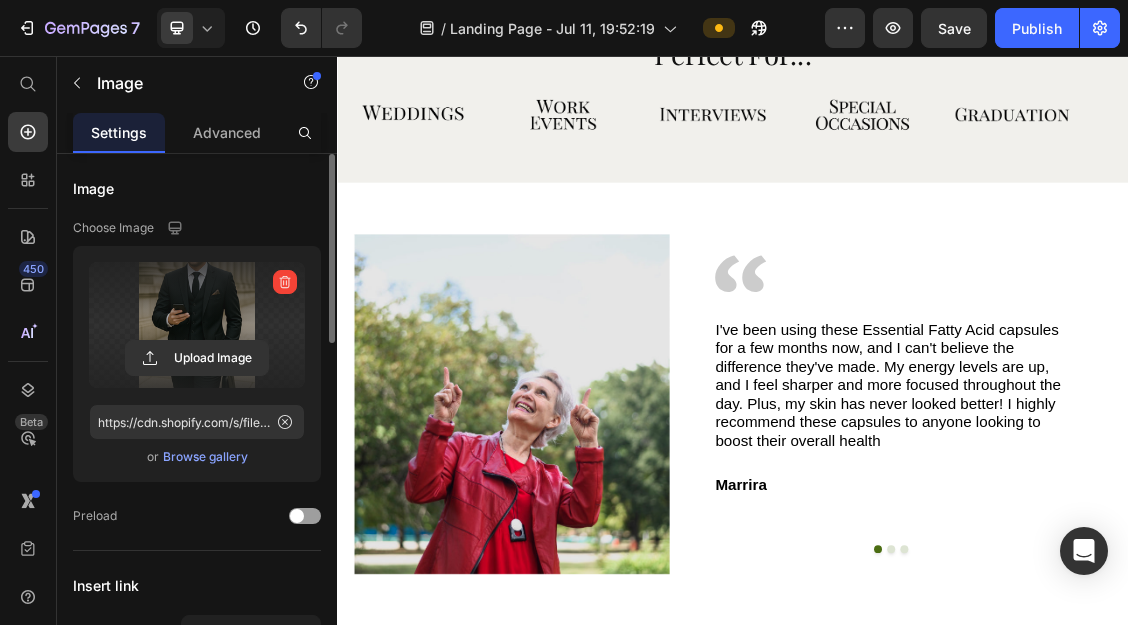 click on "Image Image   149 Image Image
Drop element here
Drop element here" at bounding box center [641, -405] 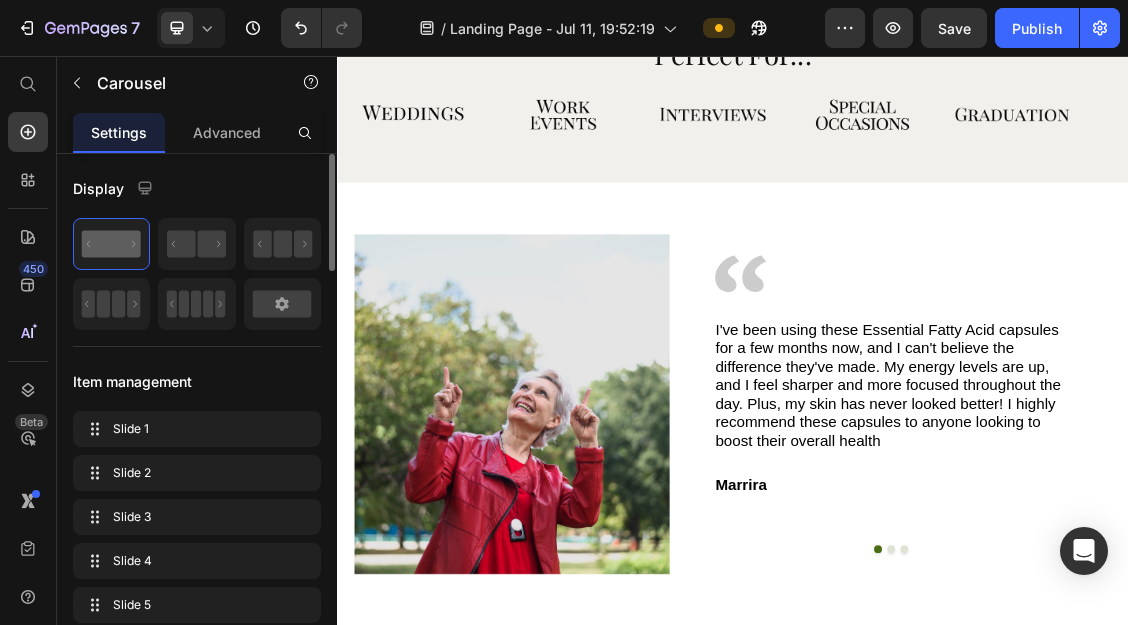 click at bounding box center (638, -479) 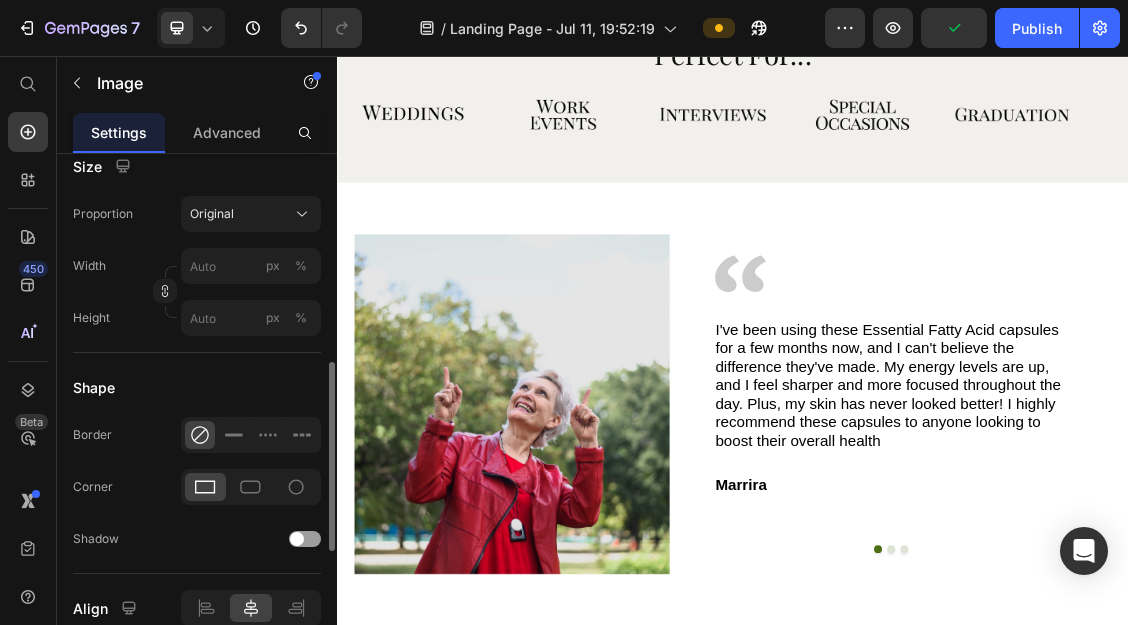 scroll, scrollTop: 581, scrollLeft: 0, axis: vertical 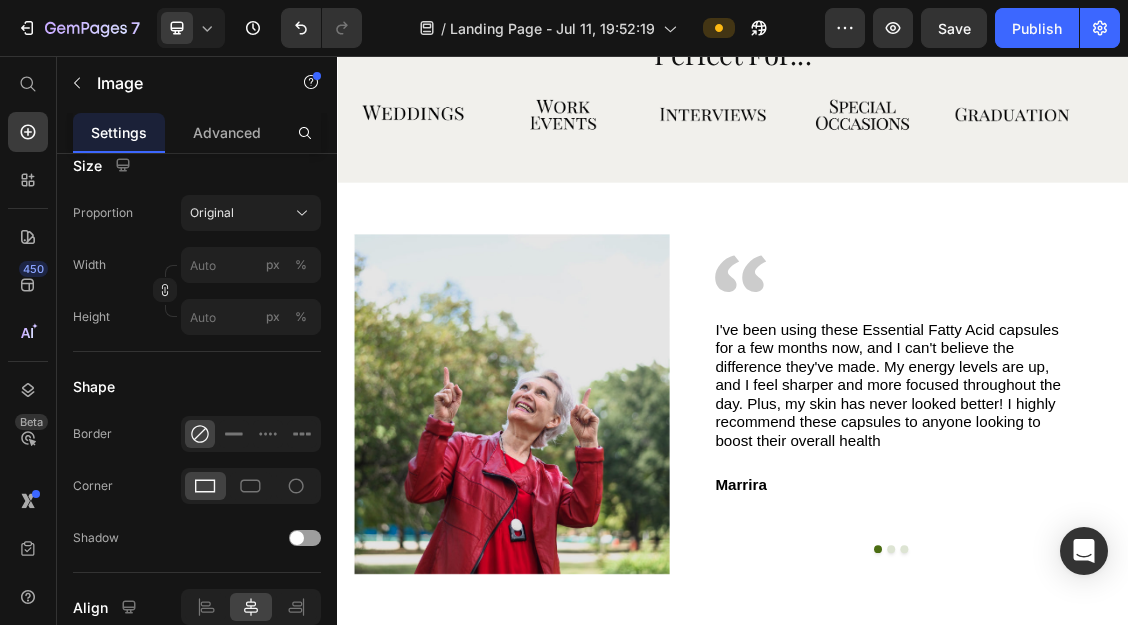 click 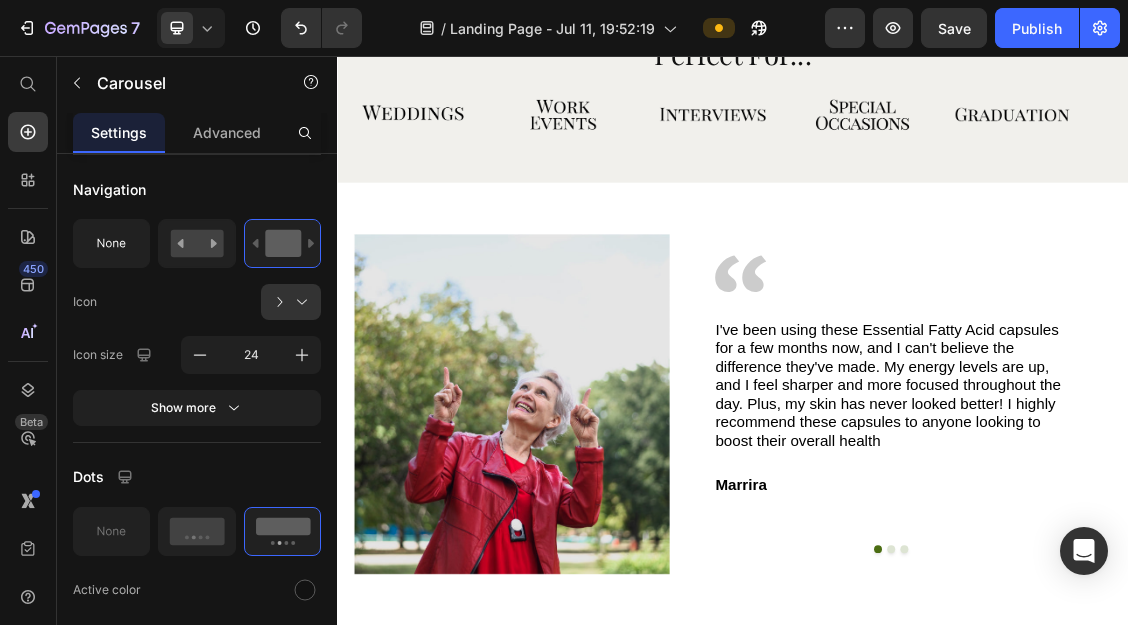 scroll, scrollTop: 0, scrollLeft: 0, axis: both 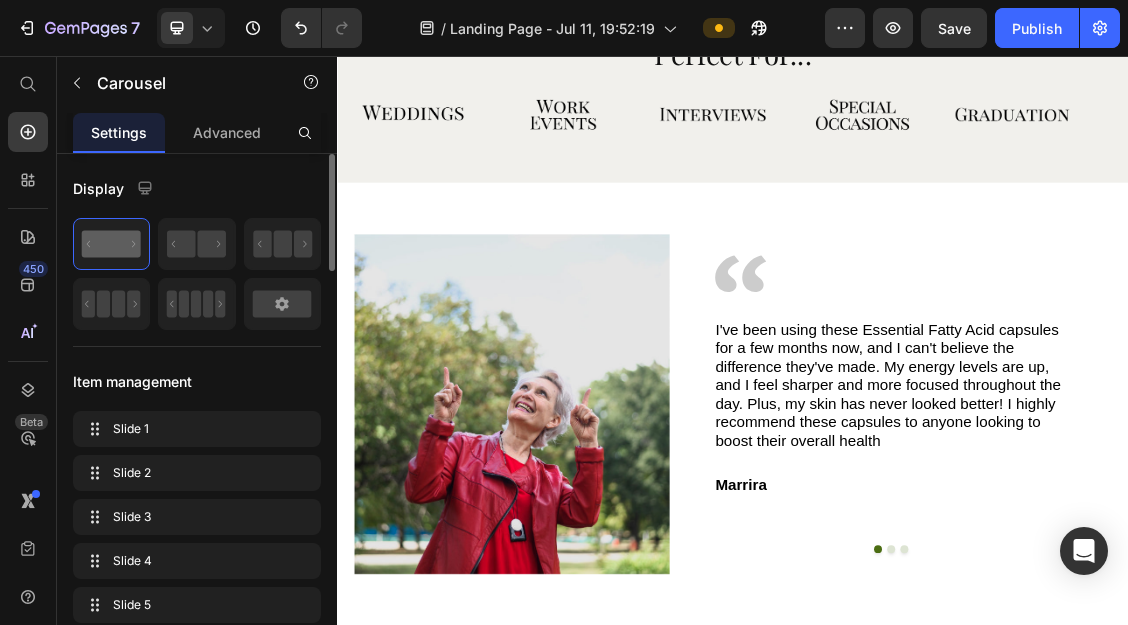 click at bounding box center [638, -479] 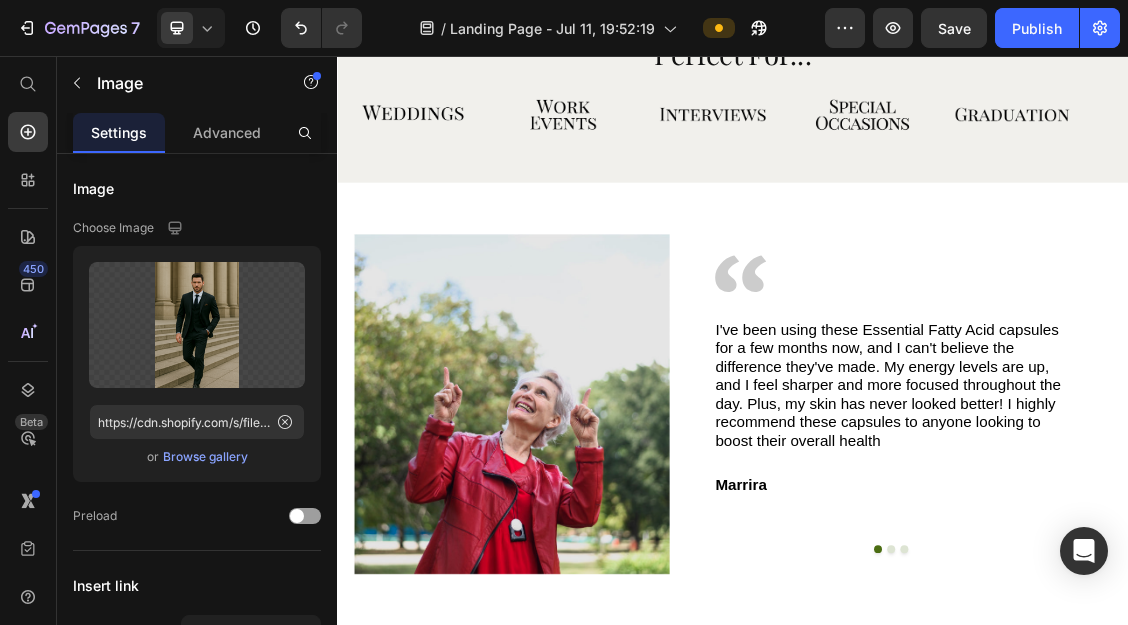 click at bounding box center [638, -479] 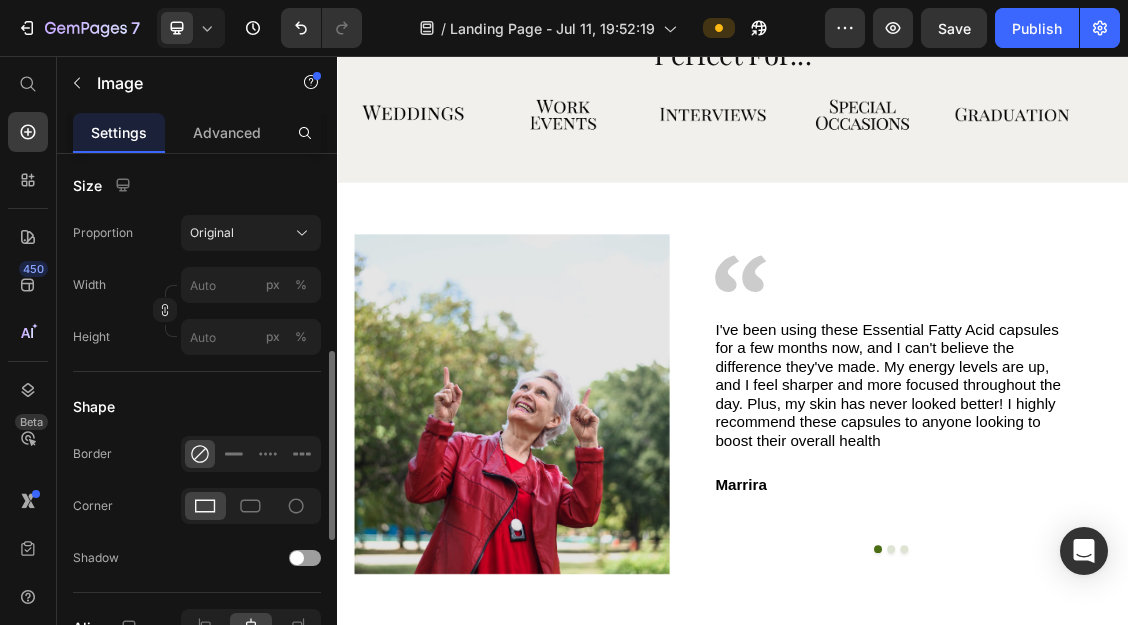scroll, scrollTop: 562, scrollLeft: 0, axis: vertical 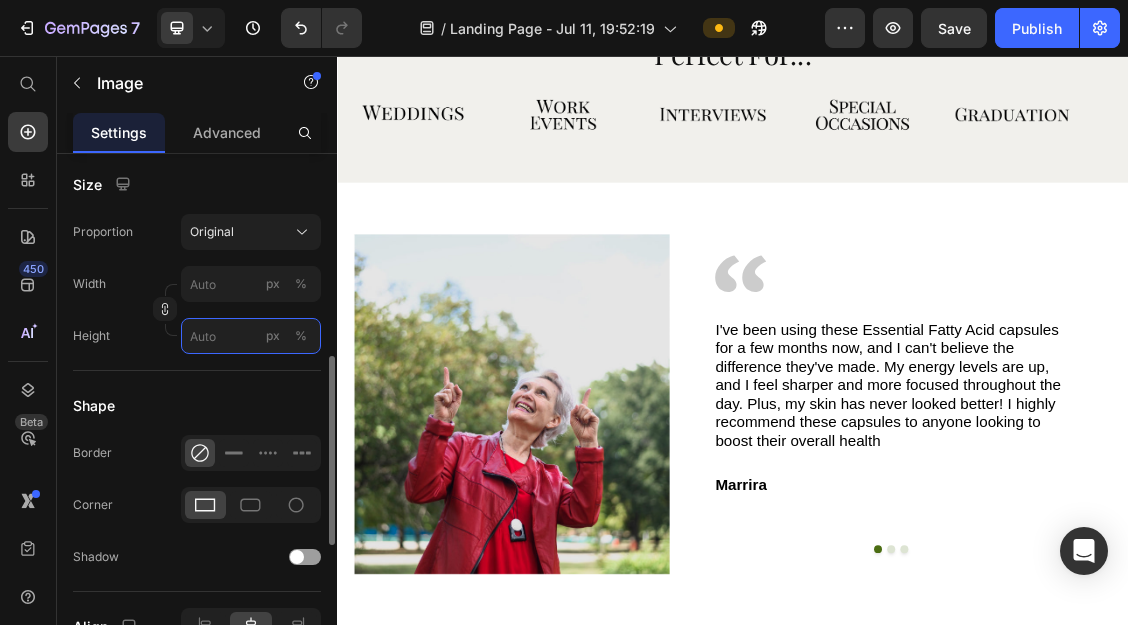 click on "px %" at bounding box center (251, 336) 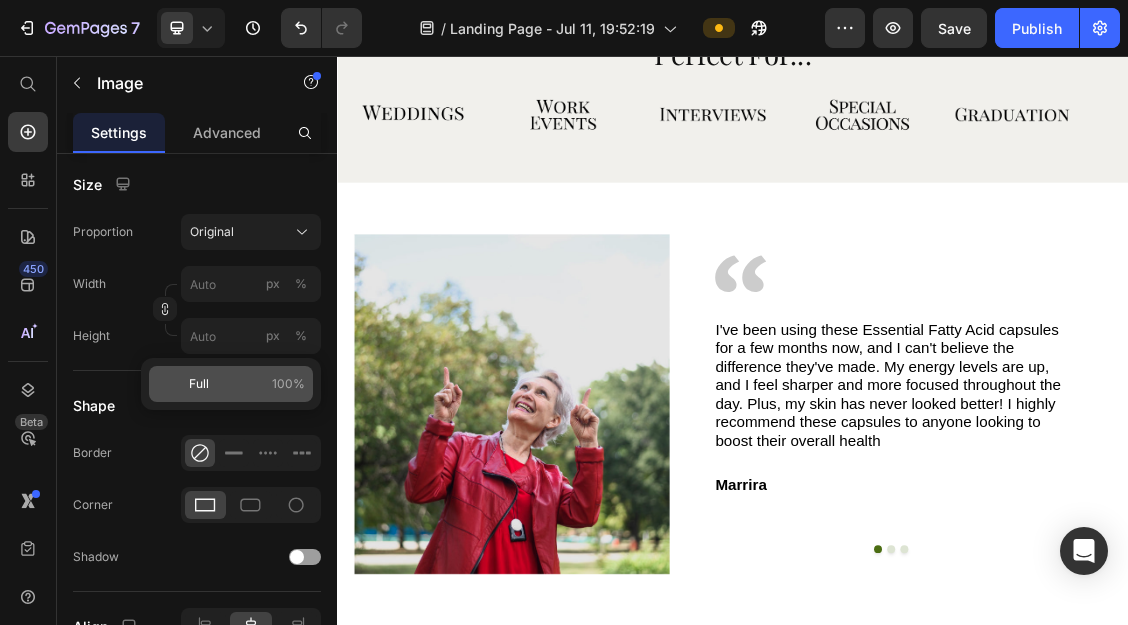 click on "Full 100%" 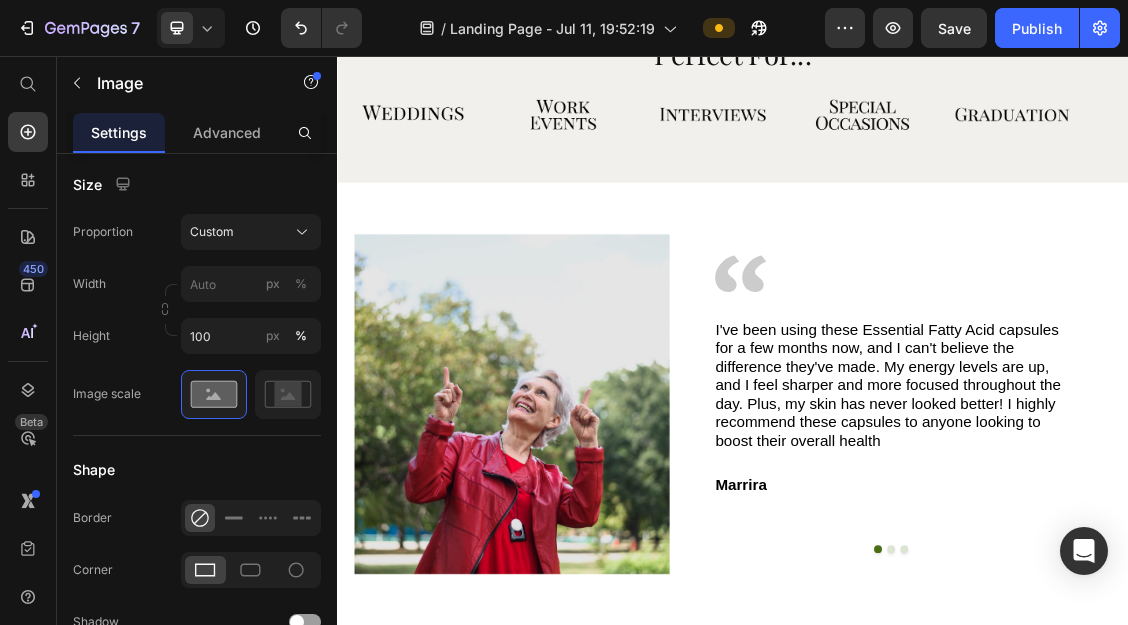click 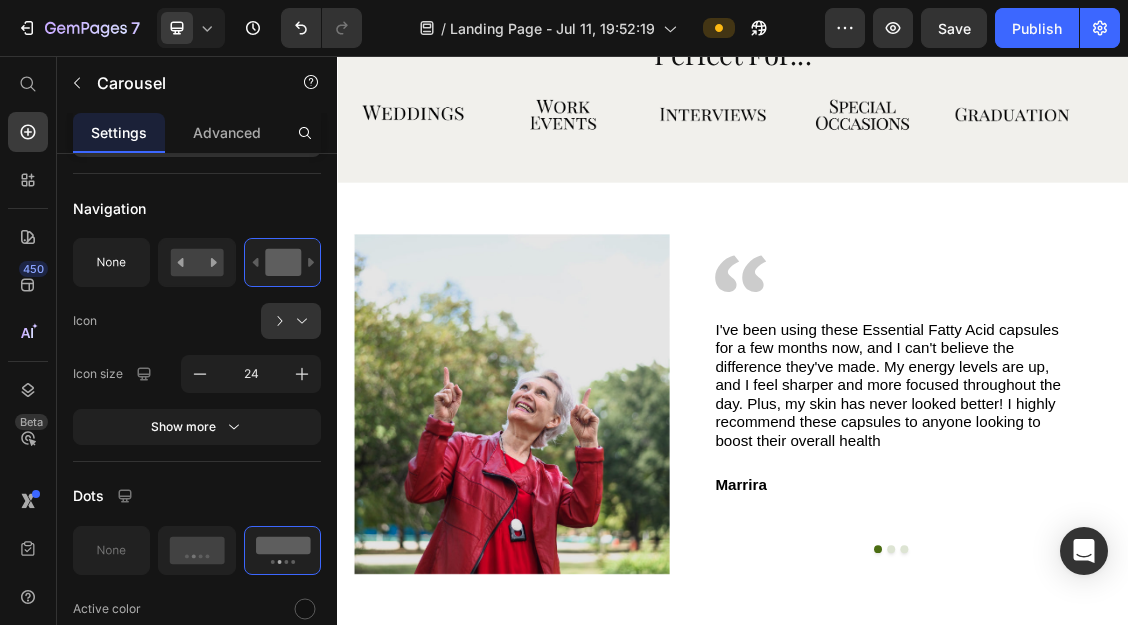 scroll, scrollTop: 0, scrollLeft: 0, axis: both 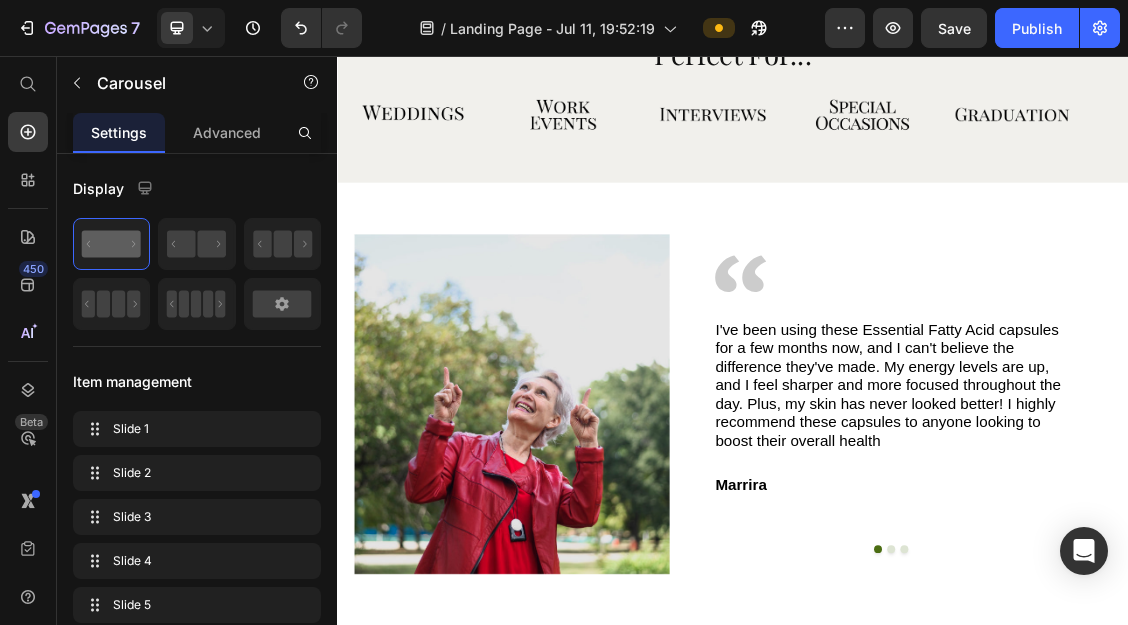 click at bounding box center (638, -479) 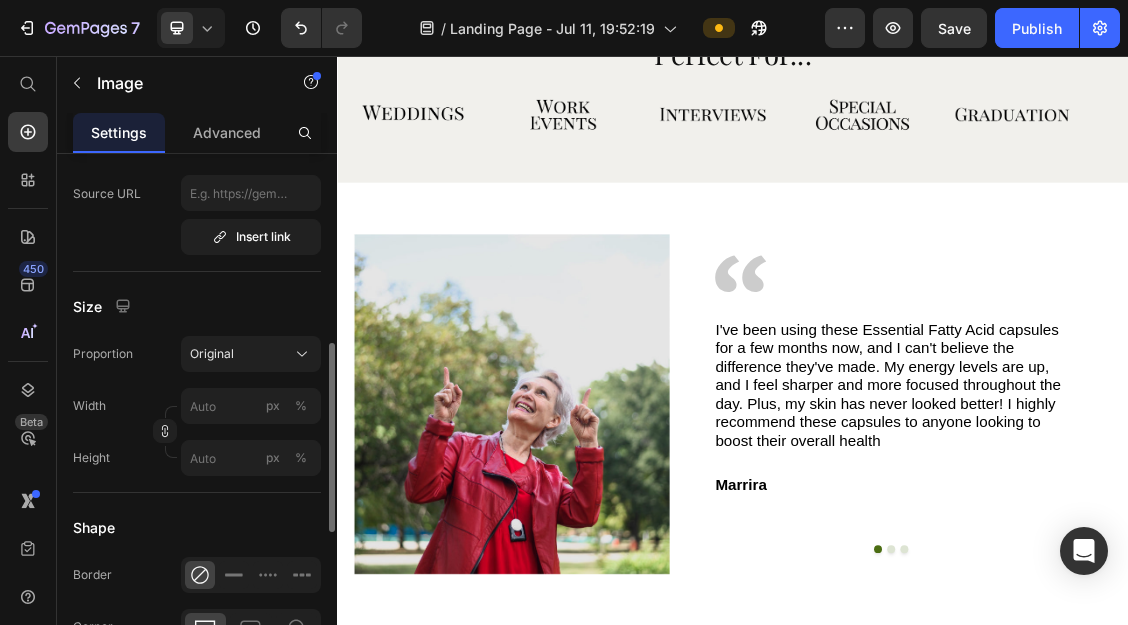 scroll, scrollTop: 464, scrollLeft: 0, axis: vertical 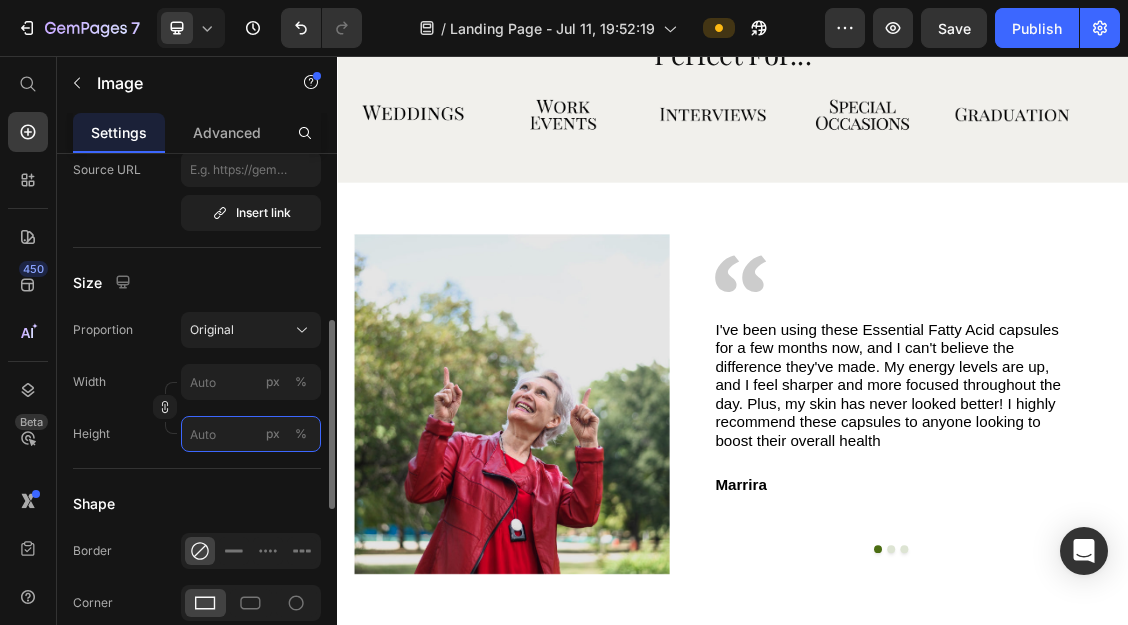 click on "px %" at bounding box center (251, 434) 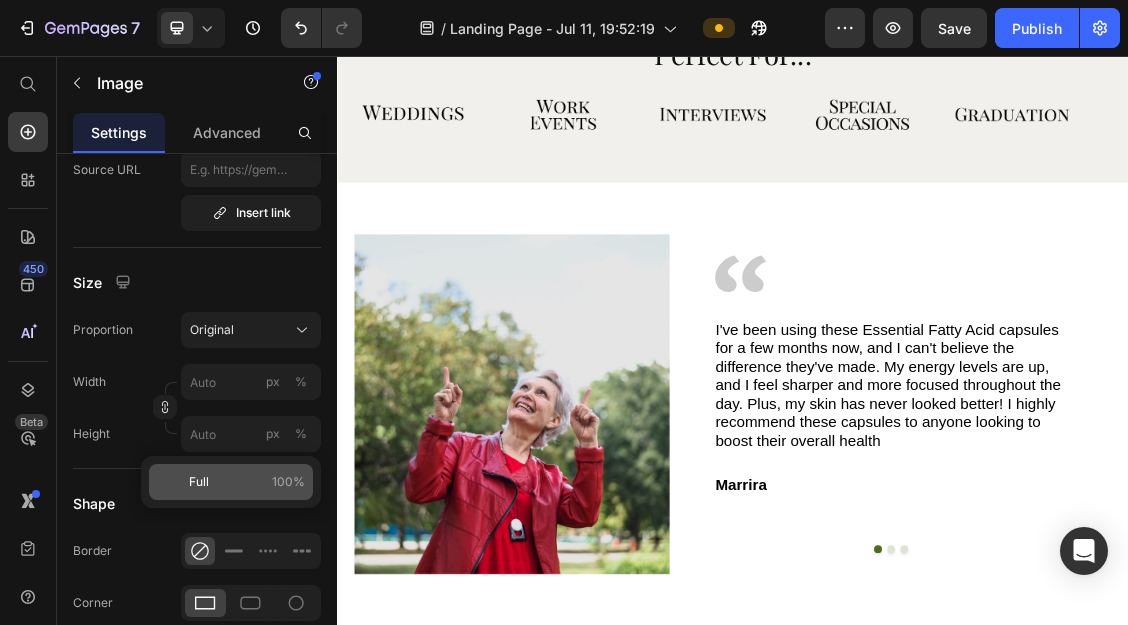 click on "Full" at bounding box center [199, 482] 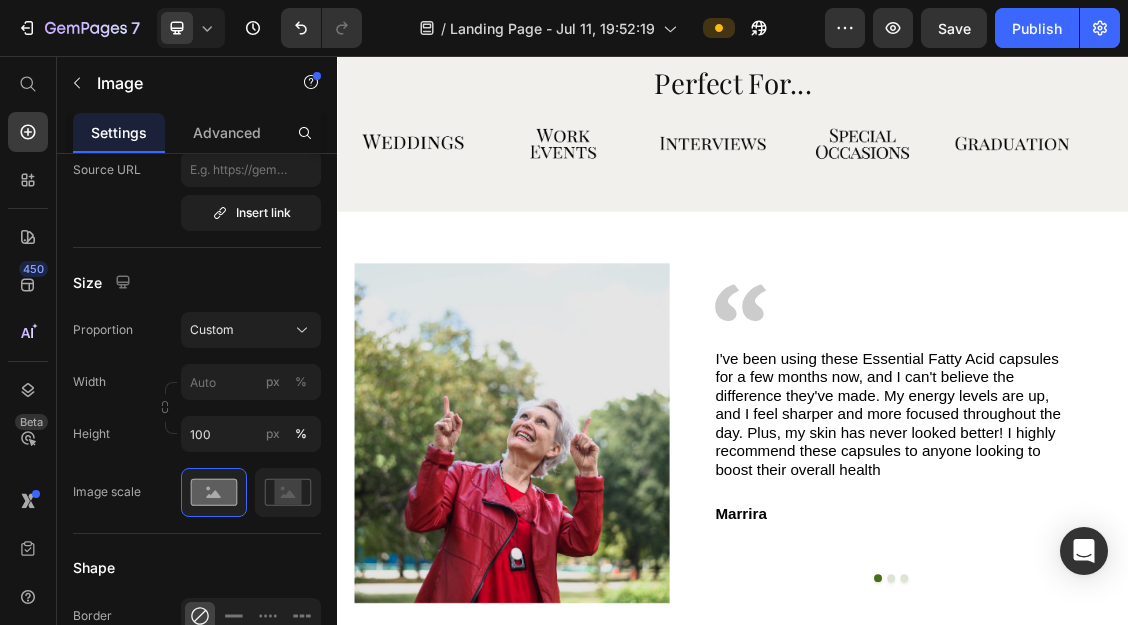 scroll, scrollTop: 3034, scrollLeft: 0, axis: vertical 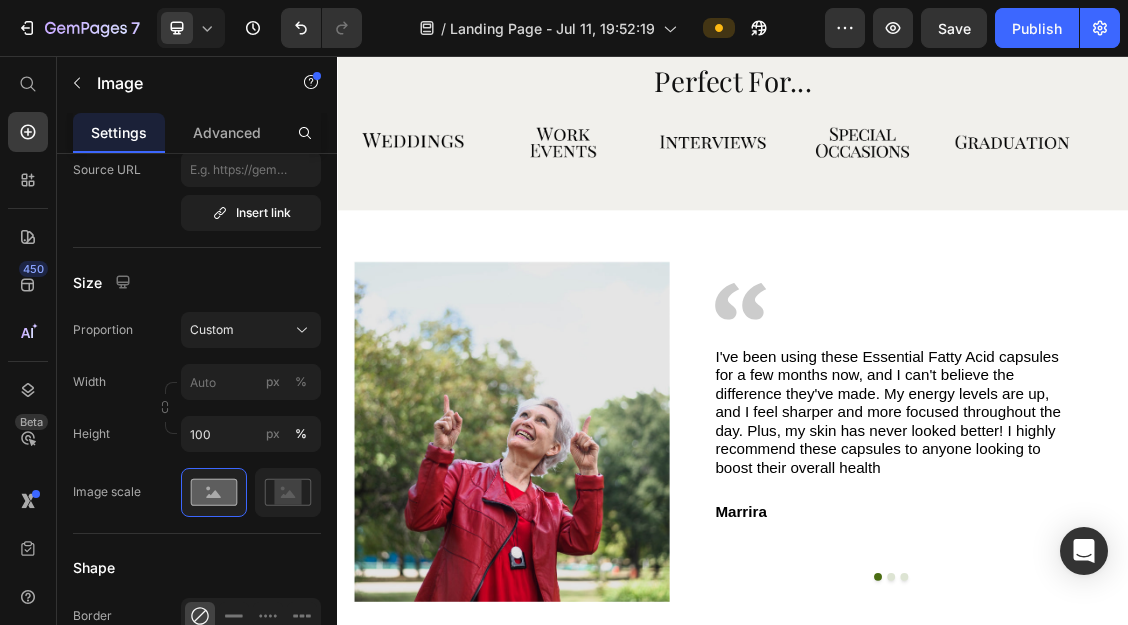 click 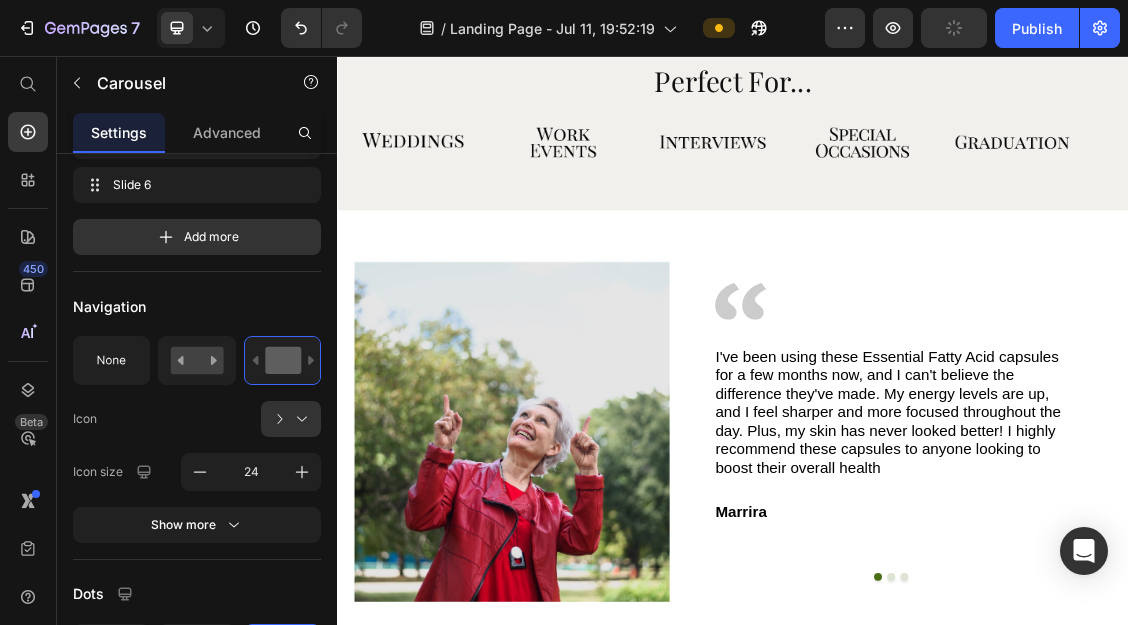 scroll, scrollTop: 0, scrollLeft: 0, axis: both 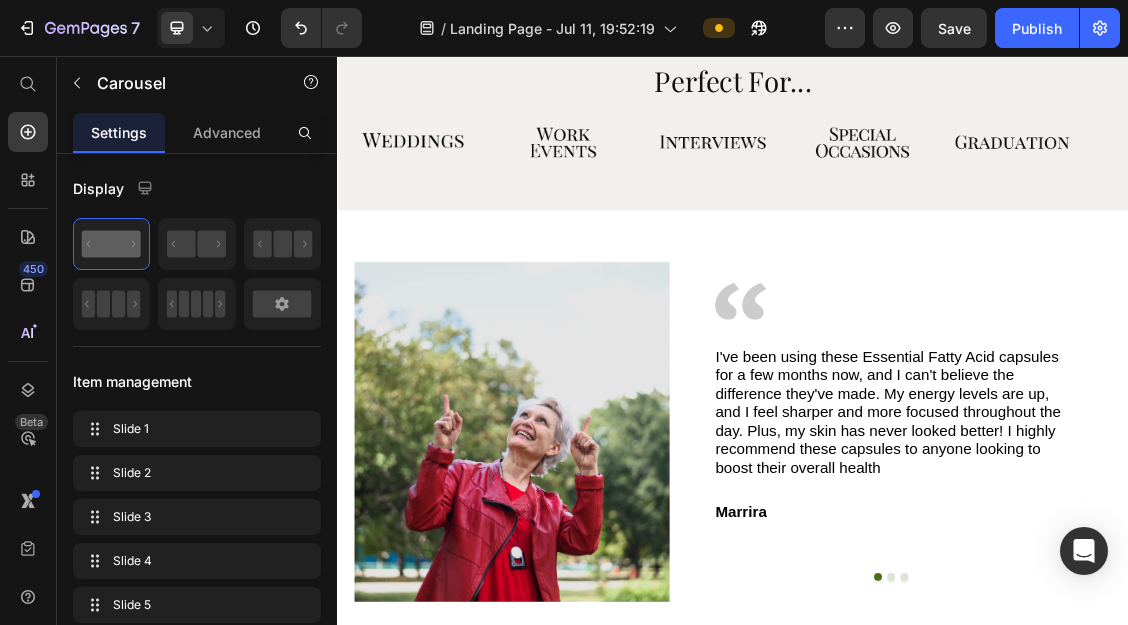 click 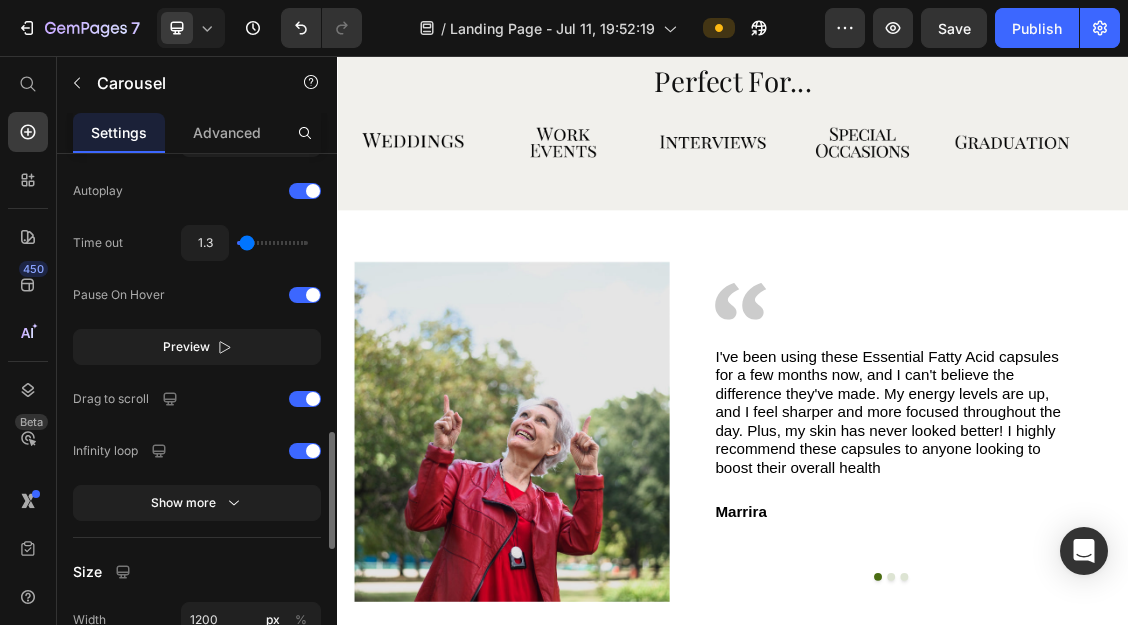 scroll, scrollTop: 1263, scrollLeft: 0, axis: vertical 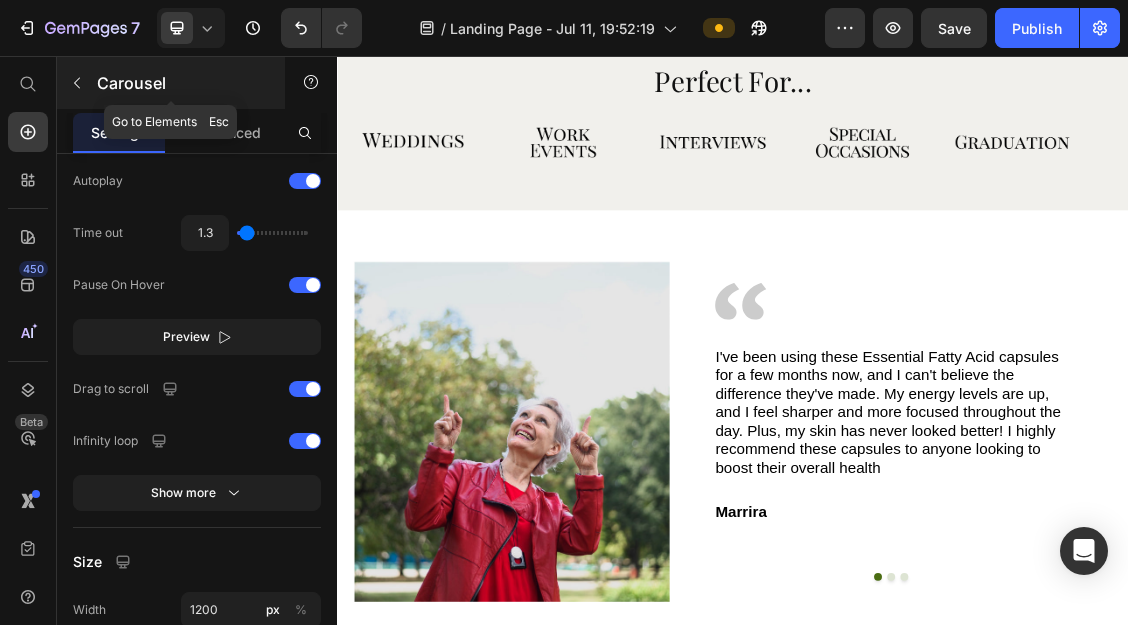 click at bounding box center [77, 83] 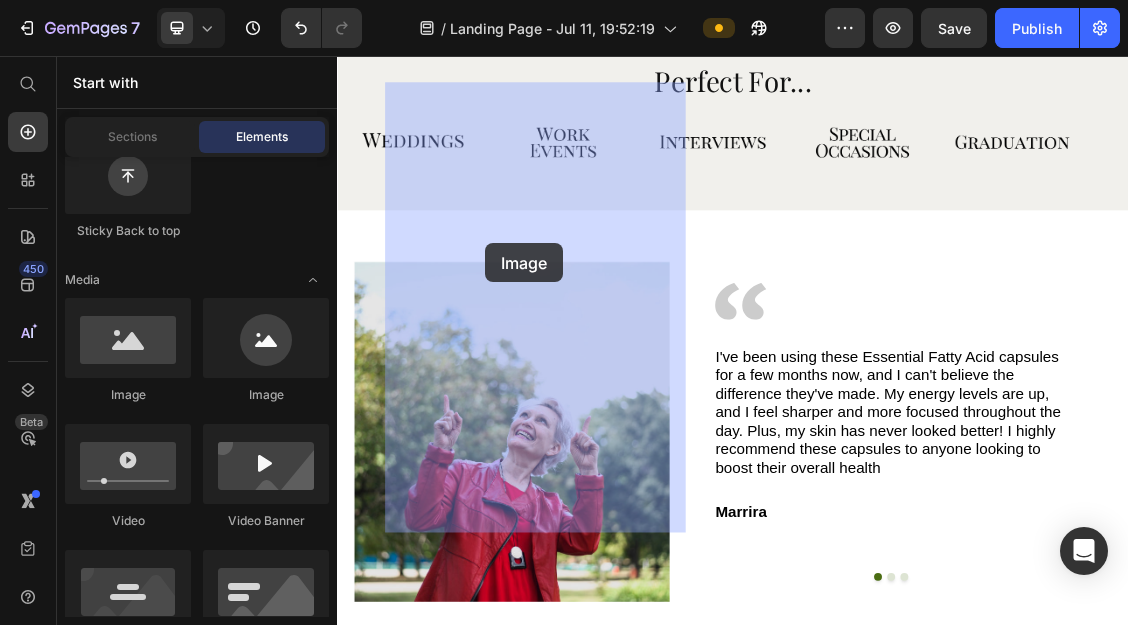 drag, startPoint x: 489, startPoint y: 384, endPoint x: 563, endPoint y: 340, distance: 86.09297 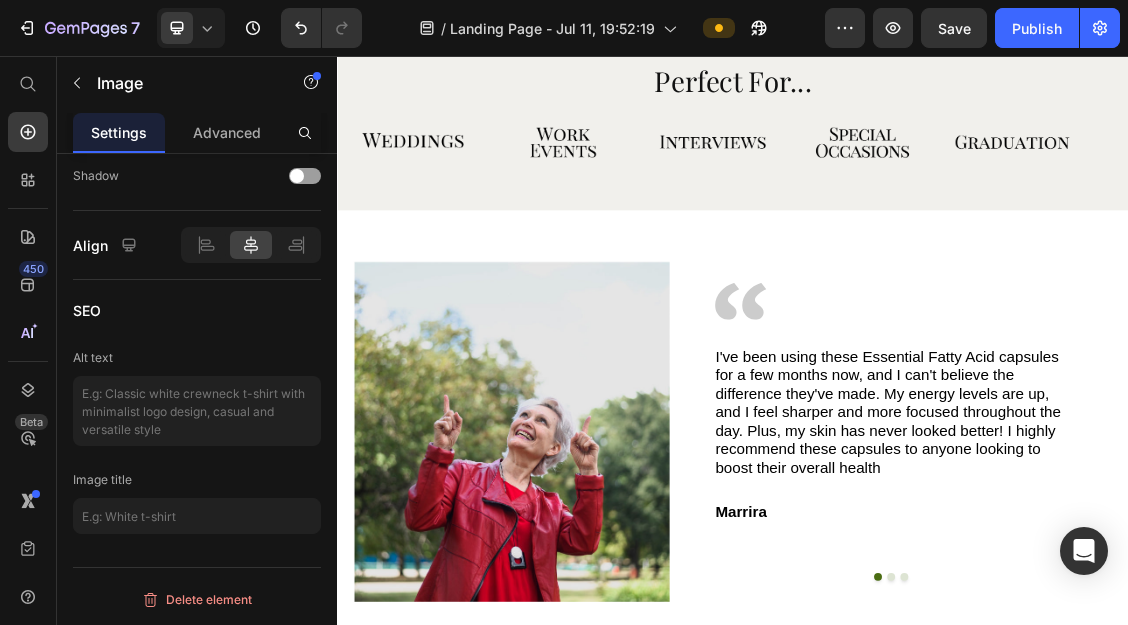 scroll, scrollTop: 0, scrollLeft: 0, axis: both 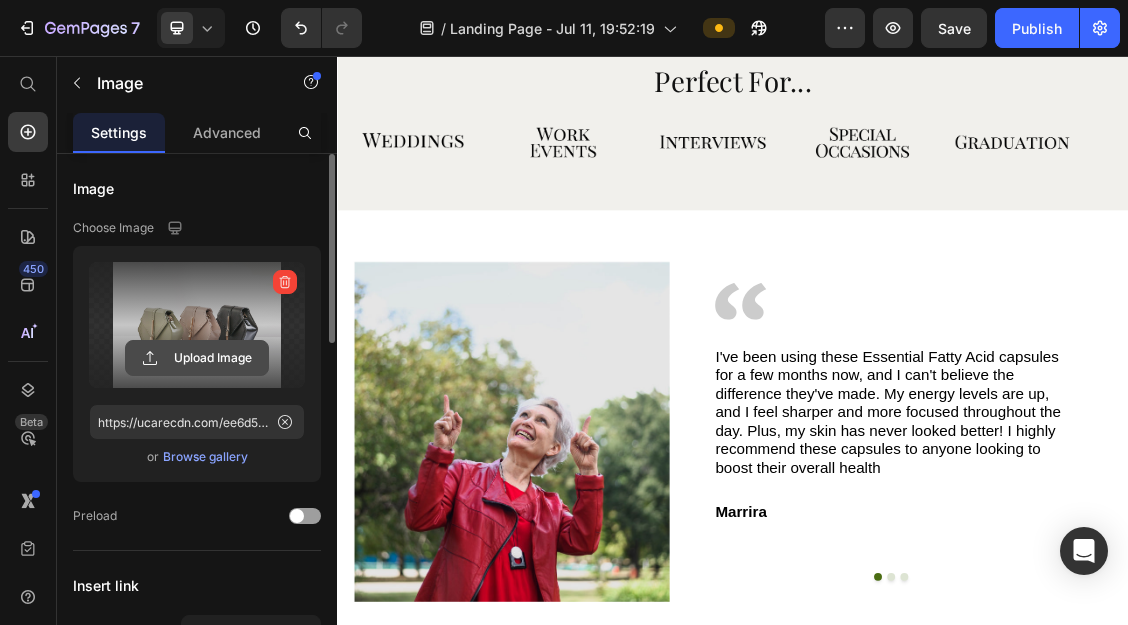 click 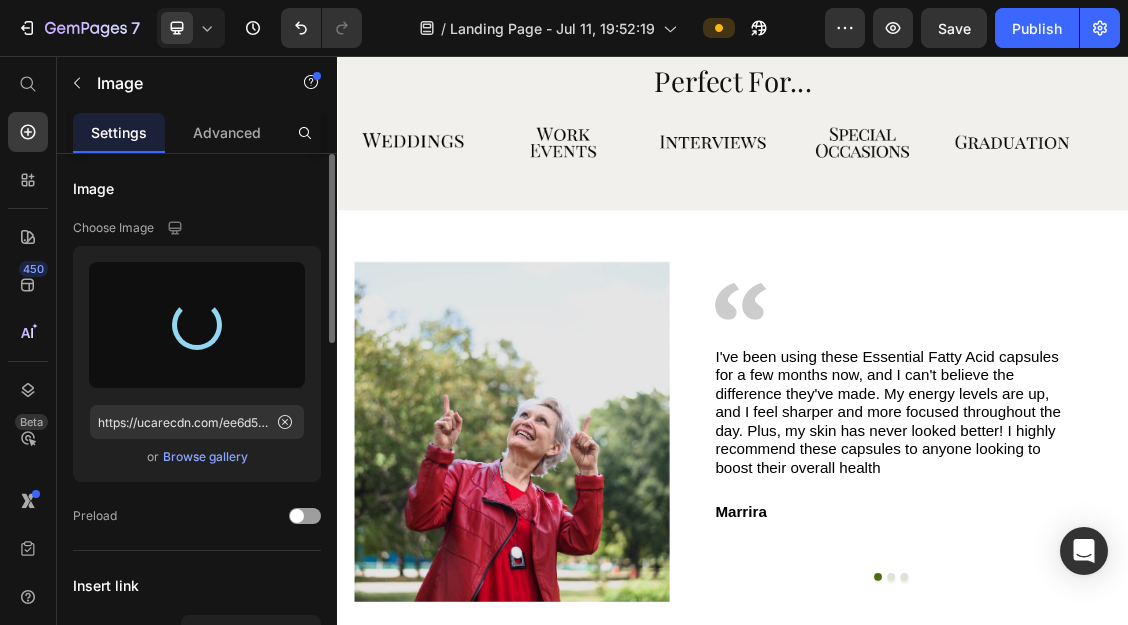 type on "https://cdn.shopify.com/s/files/1/0920/7581/9386/files/gempages_574891826889098469-63060fc5-413a-41fc-be04-6b89305d9245.png" 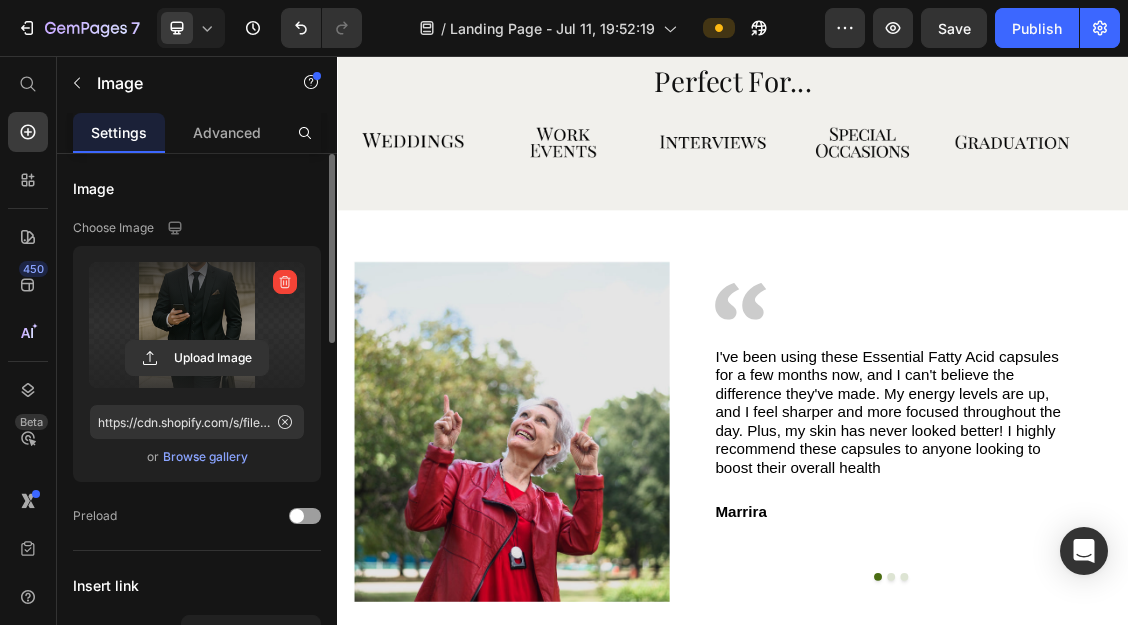 click at bounding box center [638, -437] 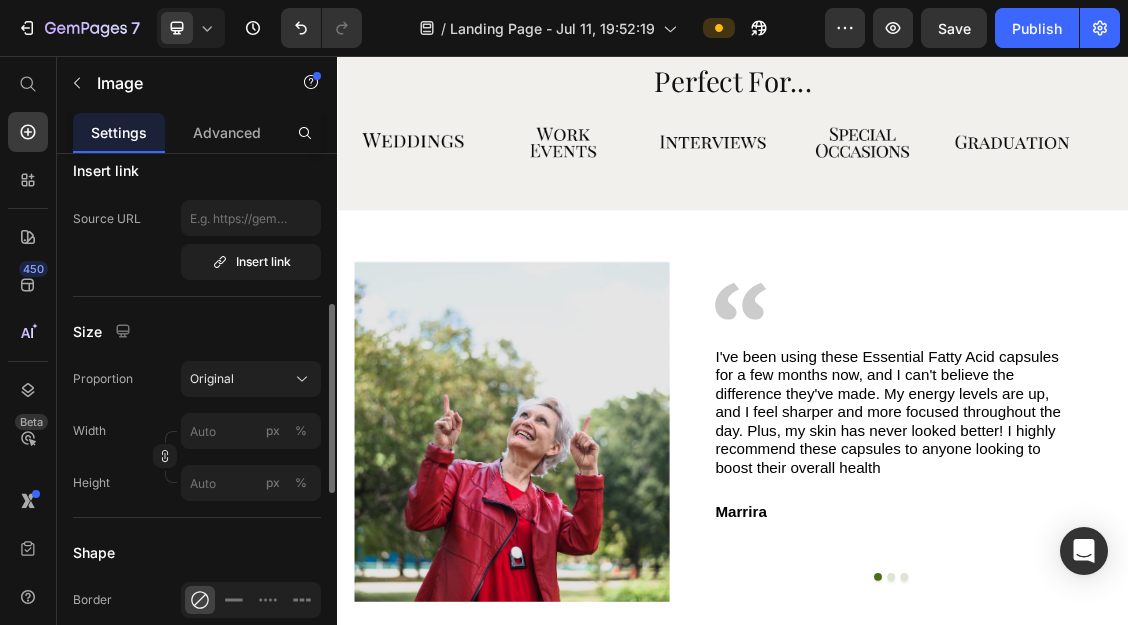 scroll, scrollTop: 416, scrollLeft: 0, axis: vertical 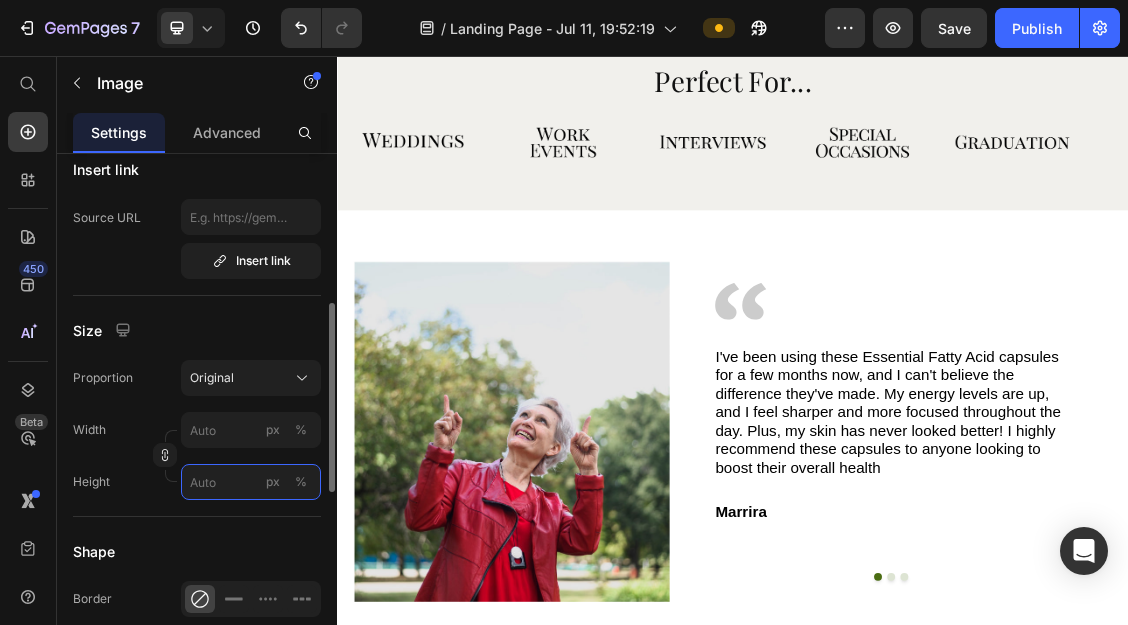 click on "px %" at bounding box center (251, 482) 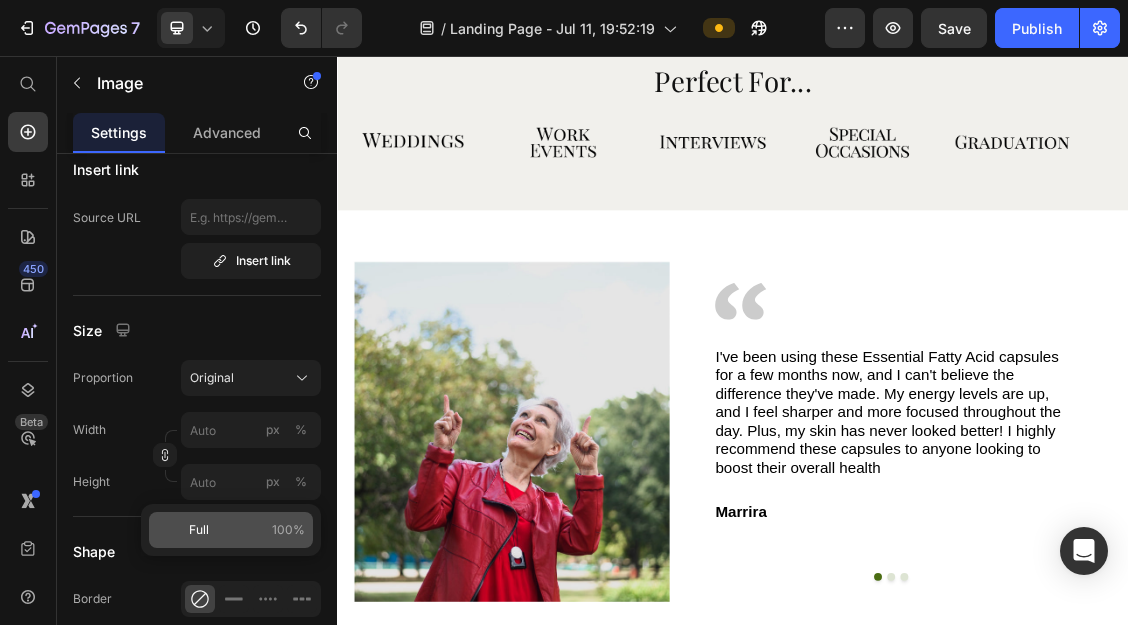 click on "Full 100%" 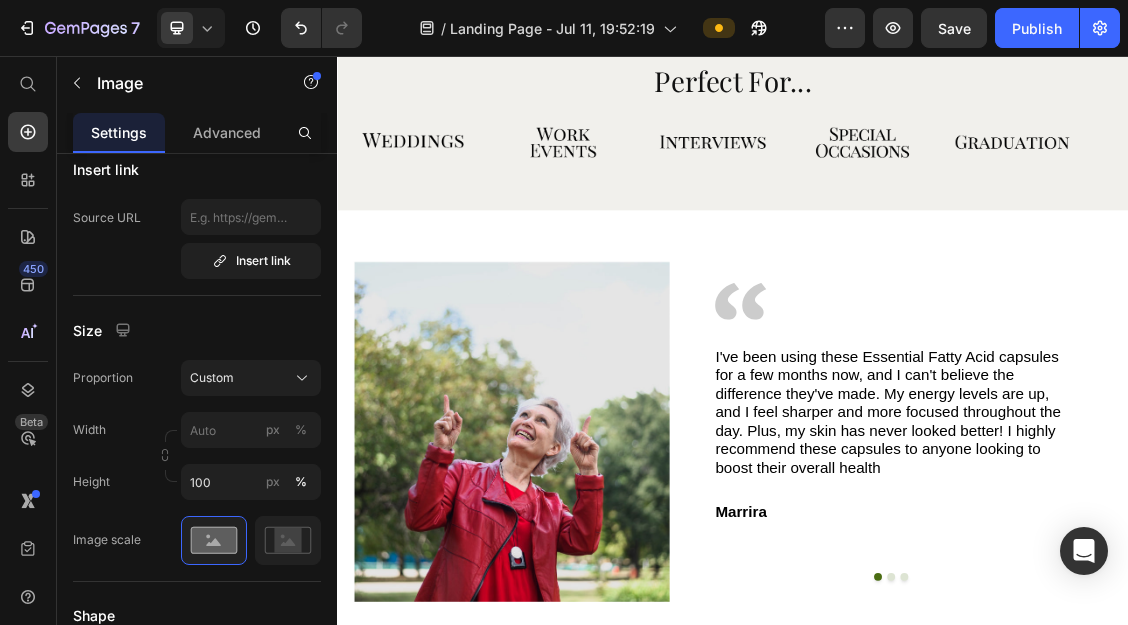 click 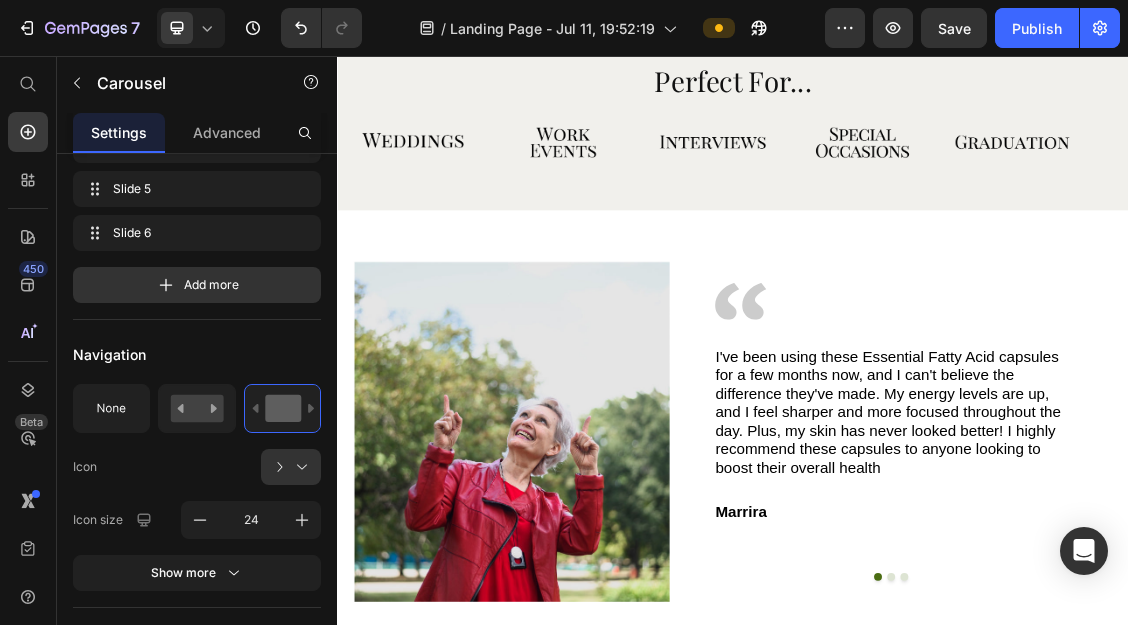 scroll, scrollTop: 0, scrollLeft: 0, axis: both 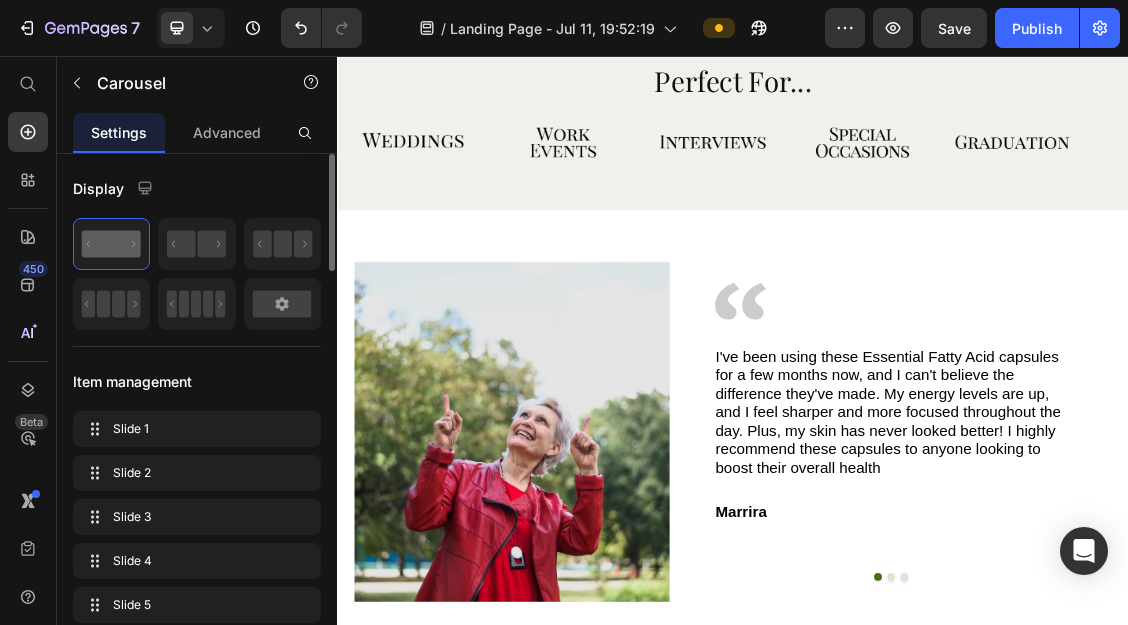 click 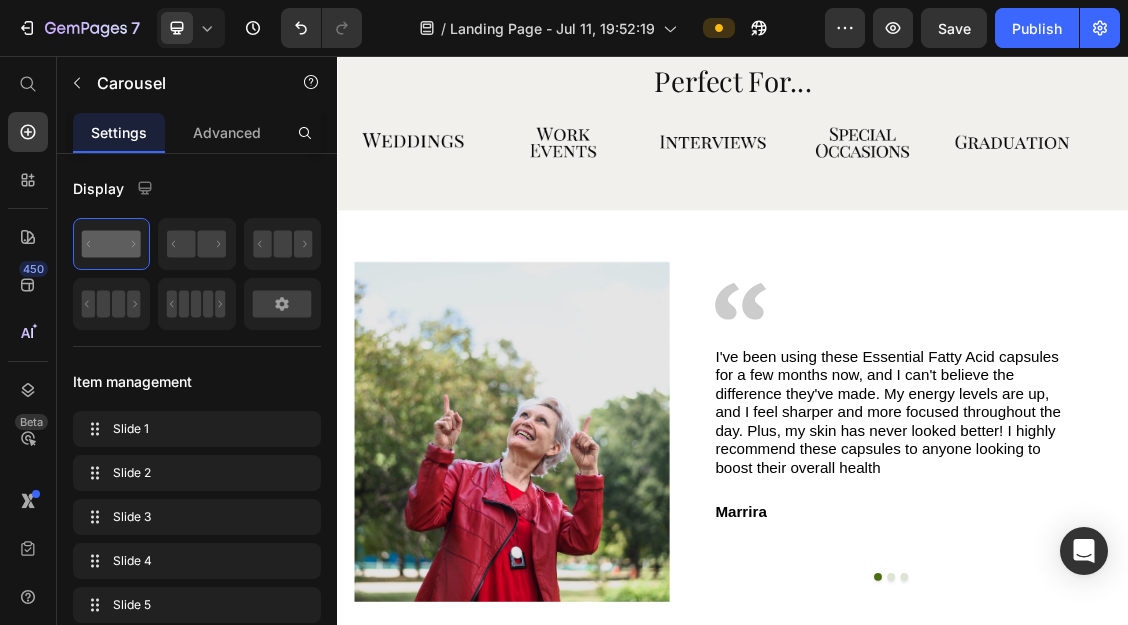 click at bounding box center (905, -363) 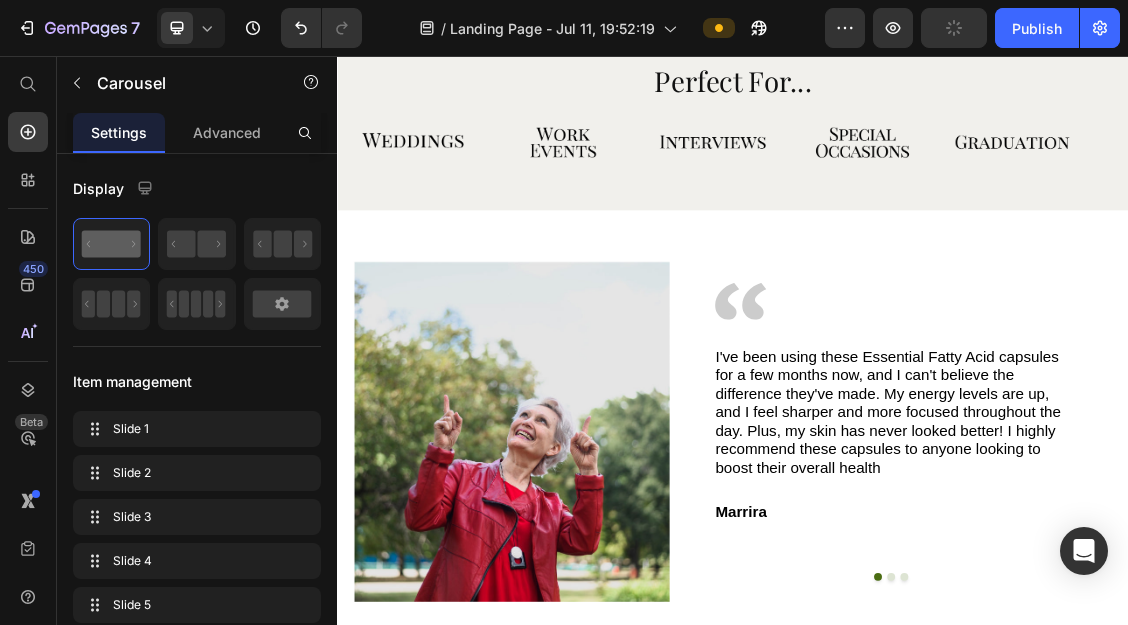 click at bounding box center (905, -363) 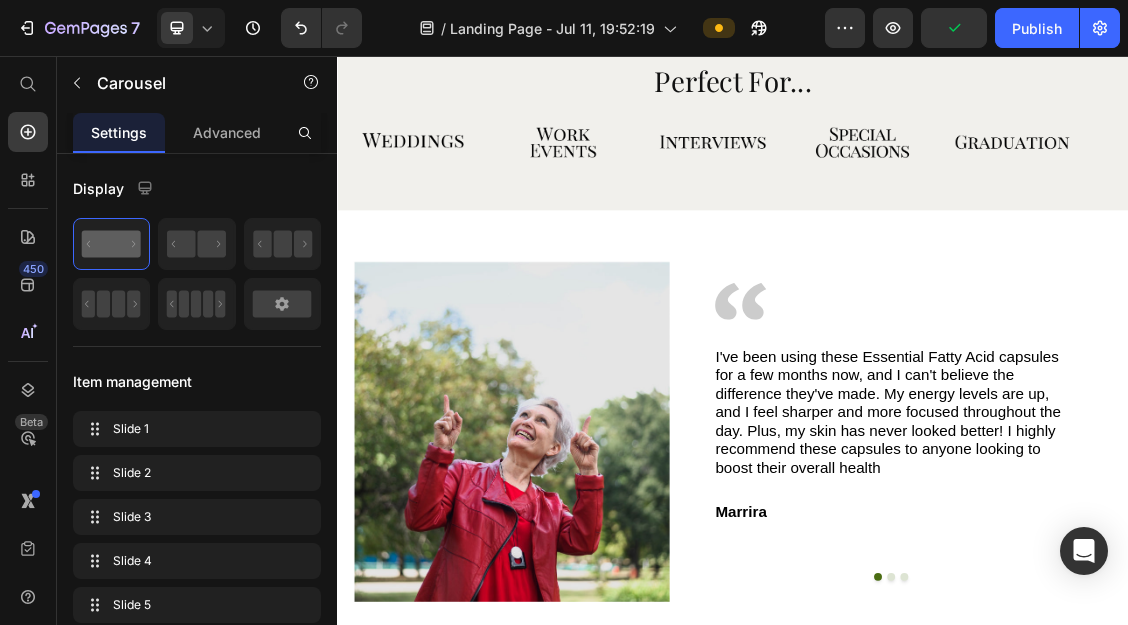 click at bounding box center [905, -363] 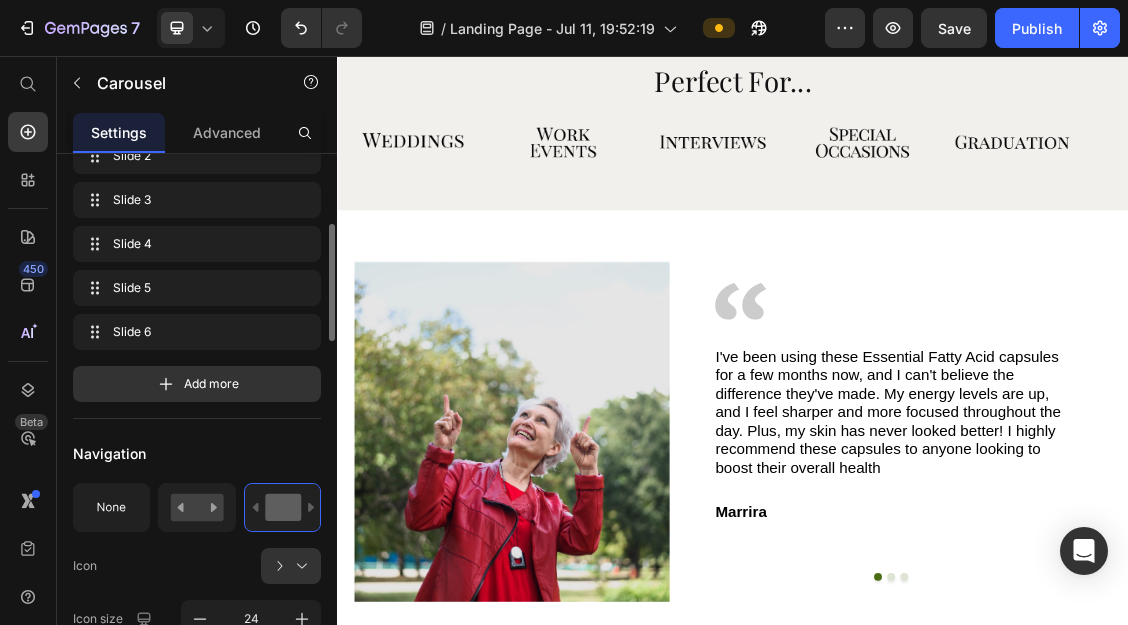 scroll, scrollTop: 318, scrollLeft: 0, axis: vertical 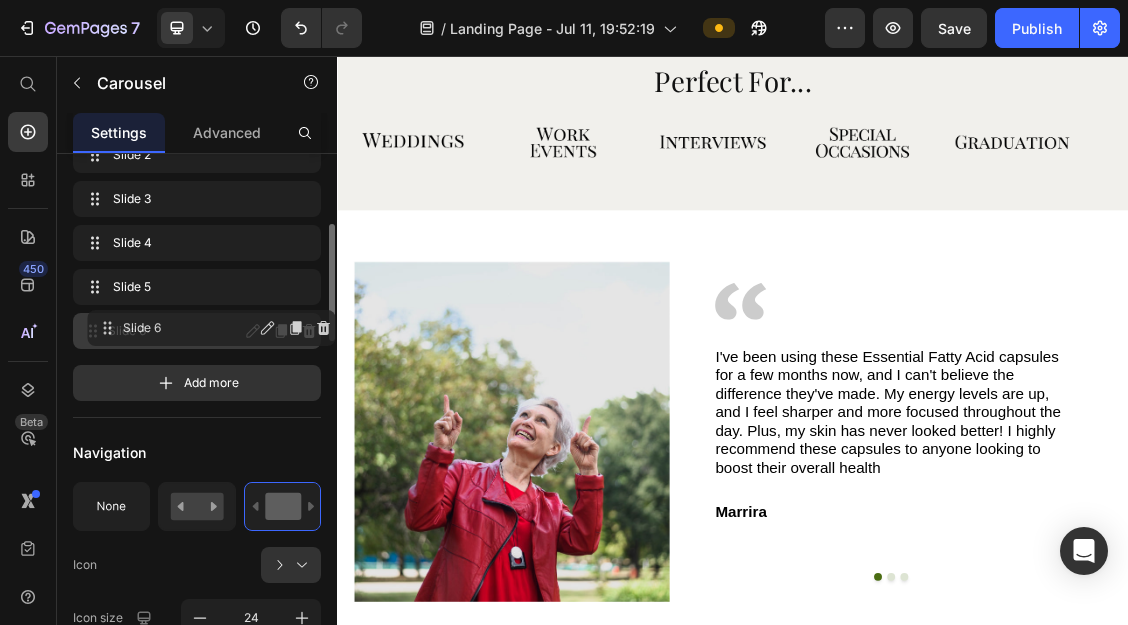 click on "Slide 6" at bounding box center (174, 331) 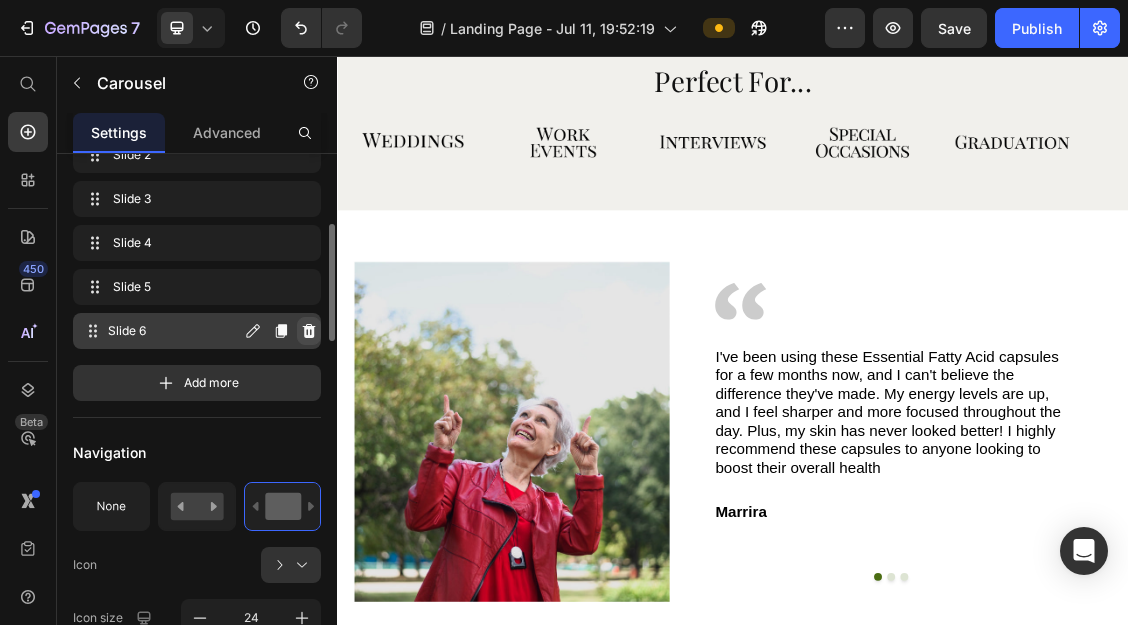 click 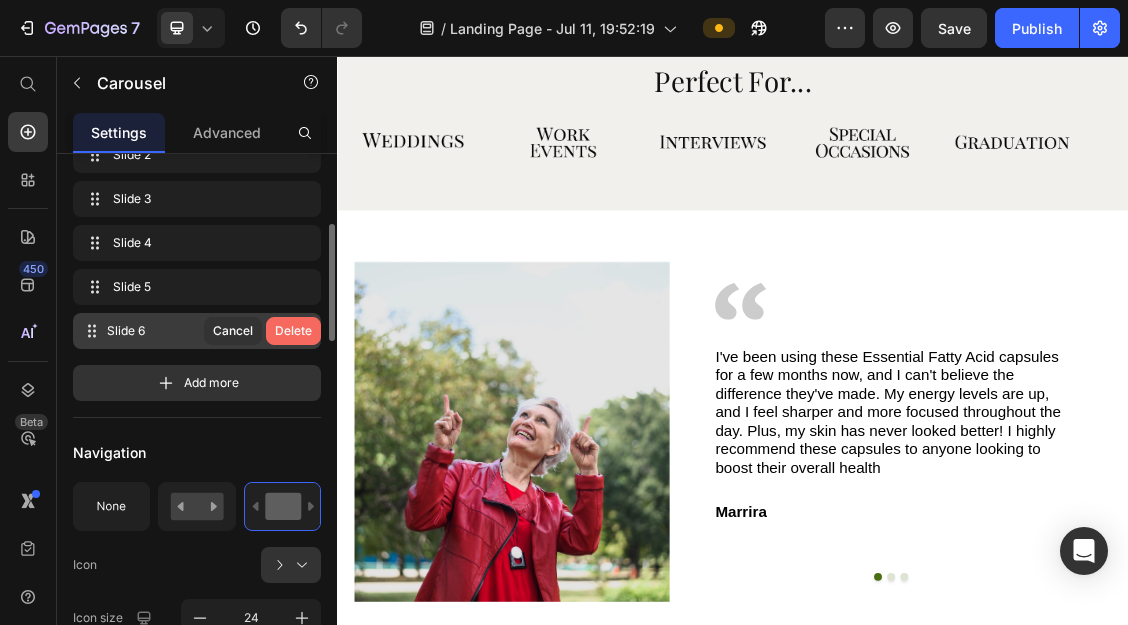 click on "Delete" at bounding box center [293, 331] 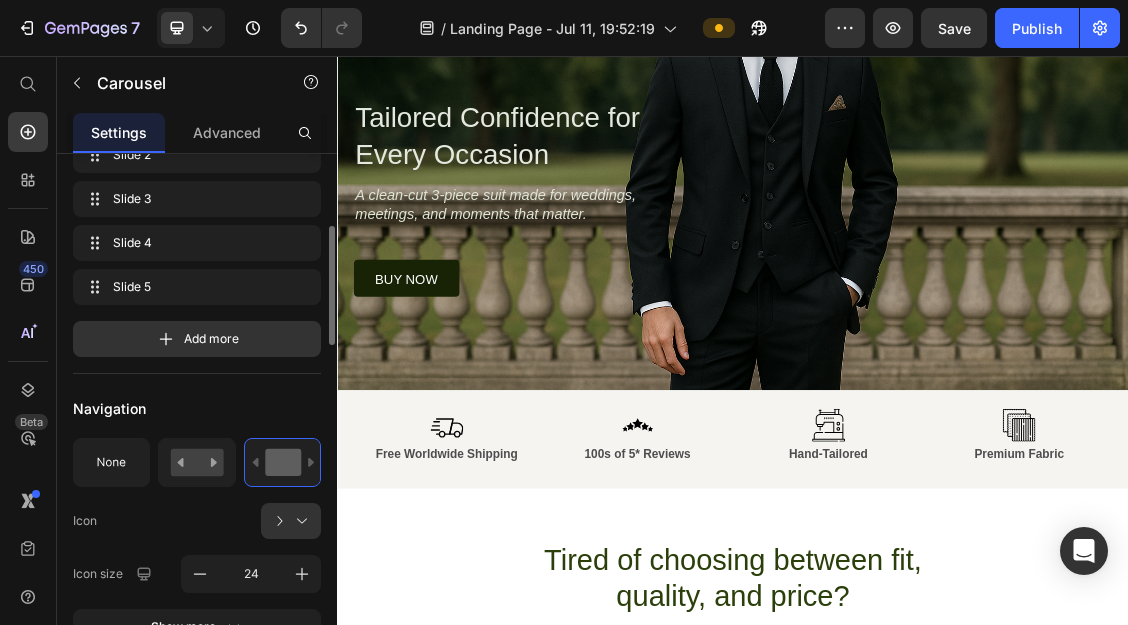 scroll, scrollTop: 0, scrollLeft: 0, axis: both 